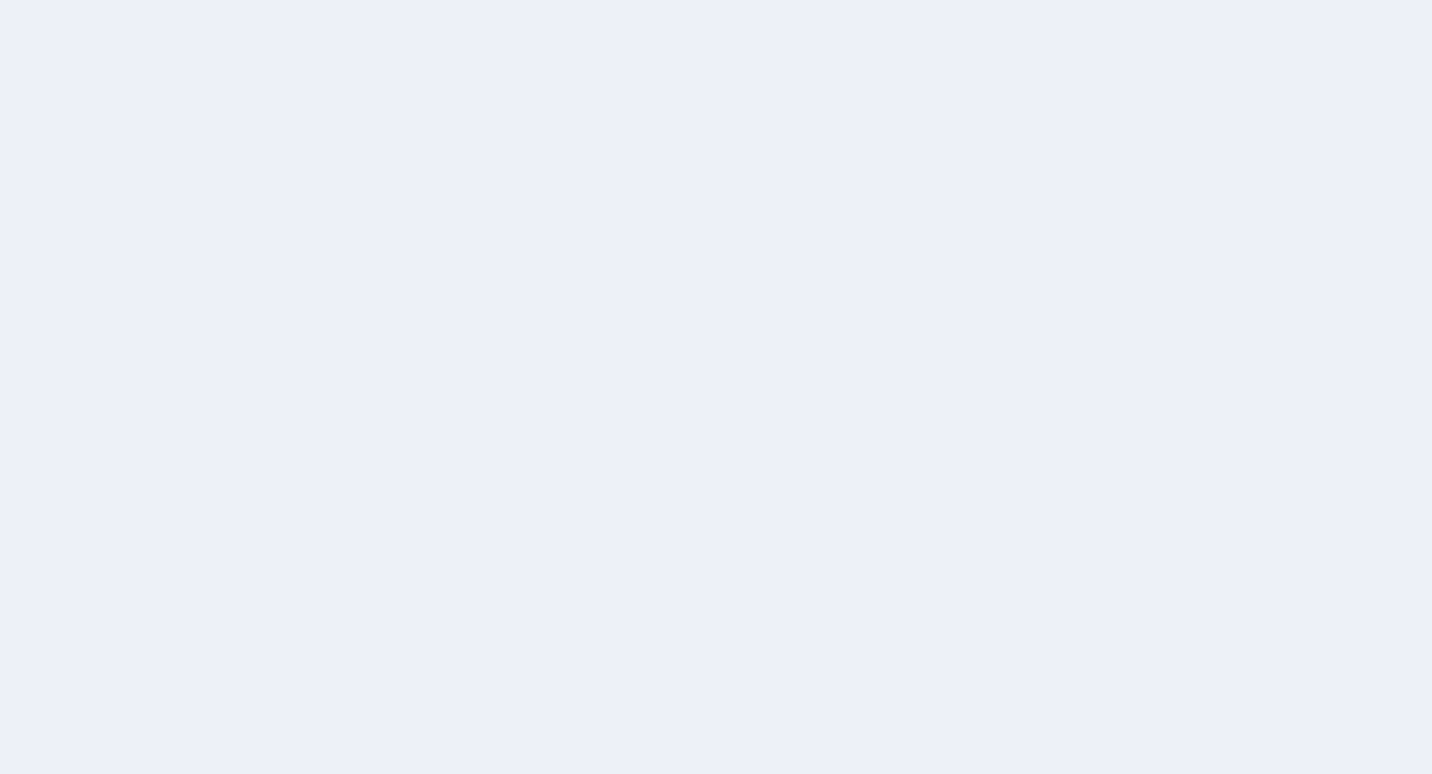 scroll, scrollTop: 0, scrollLeft: 0, axis: both 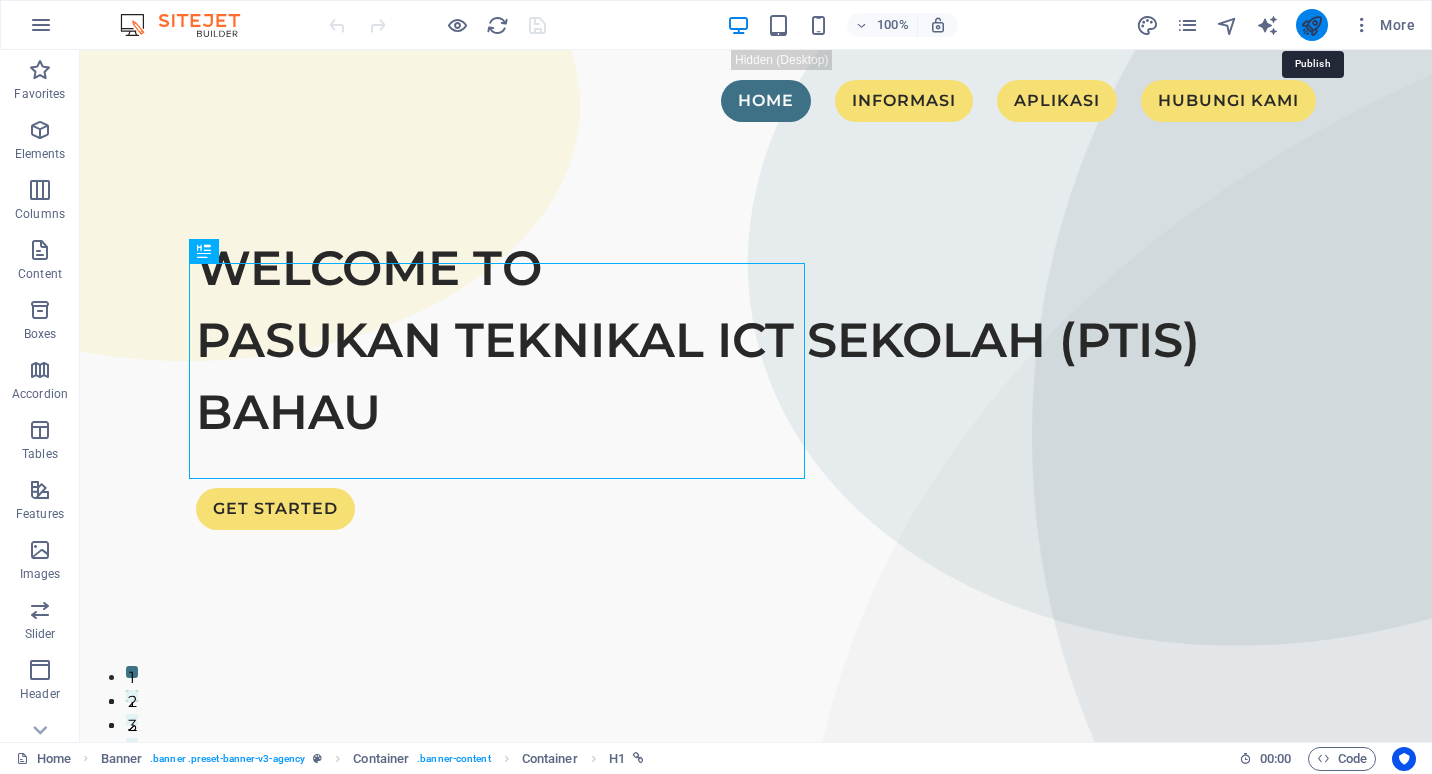 click at bounding box center (1311, 25) 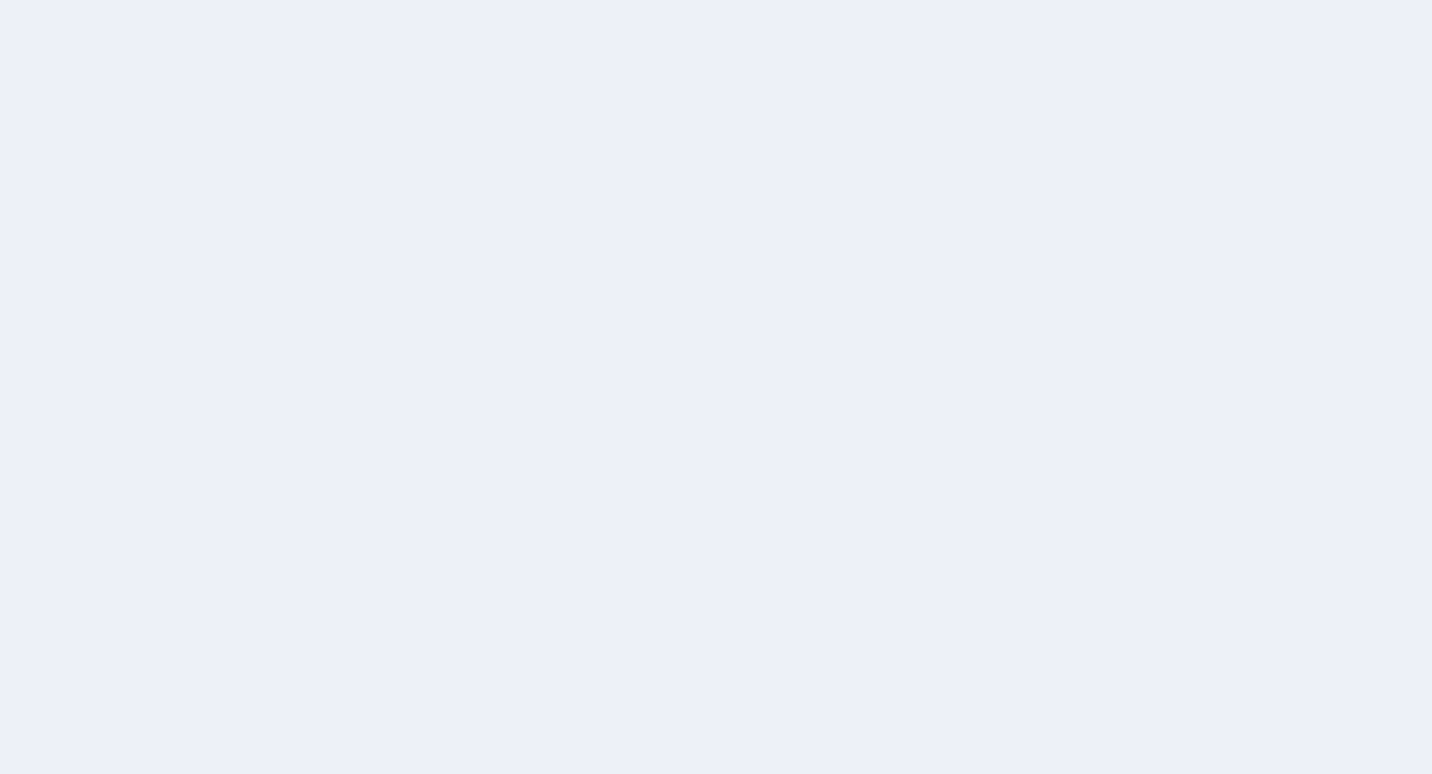 scroll, scrollTop: 0, scrollLeft: 0, axis: both 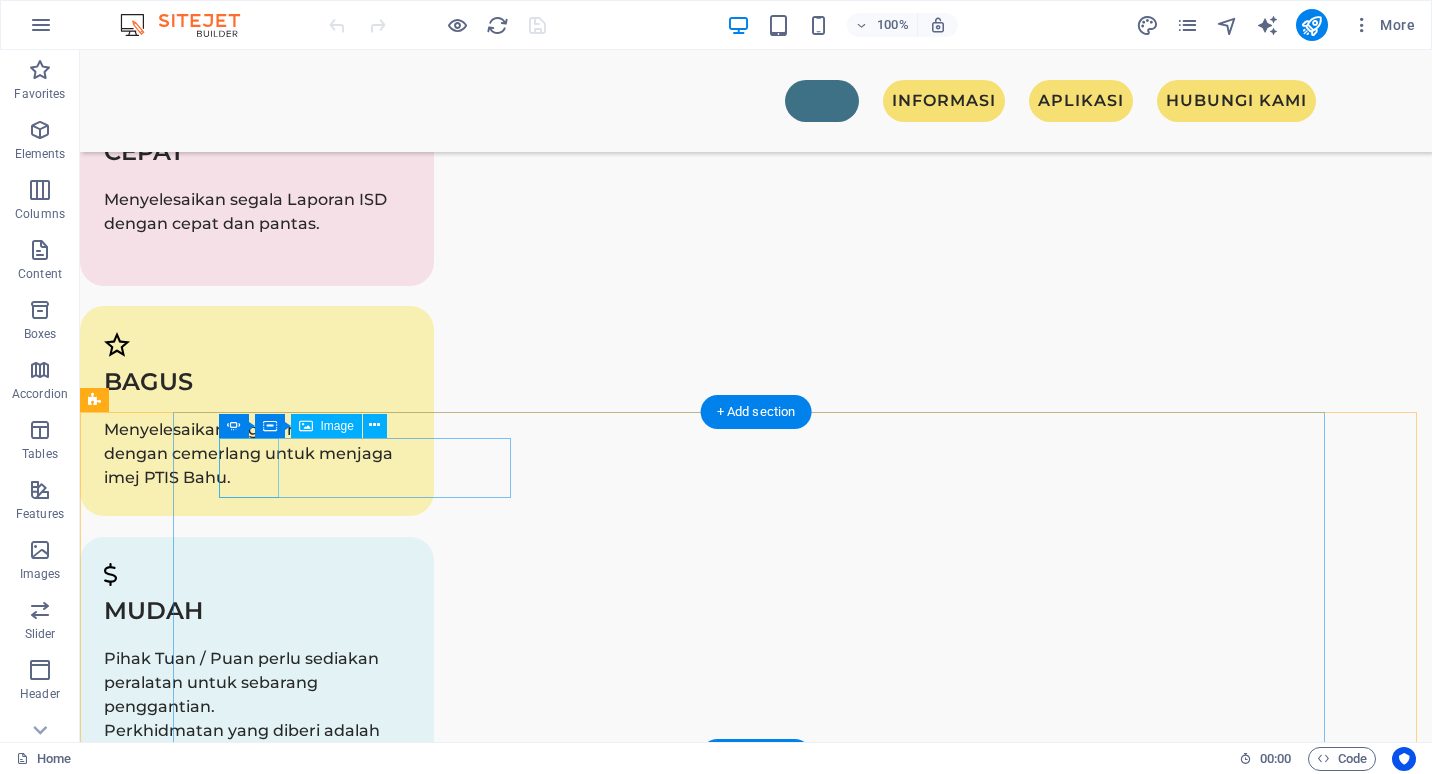 click at bounding box center (-814, 4322) 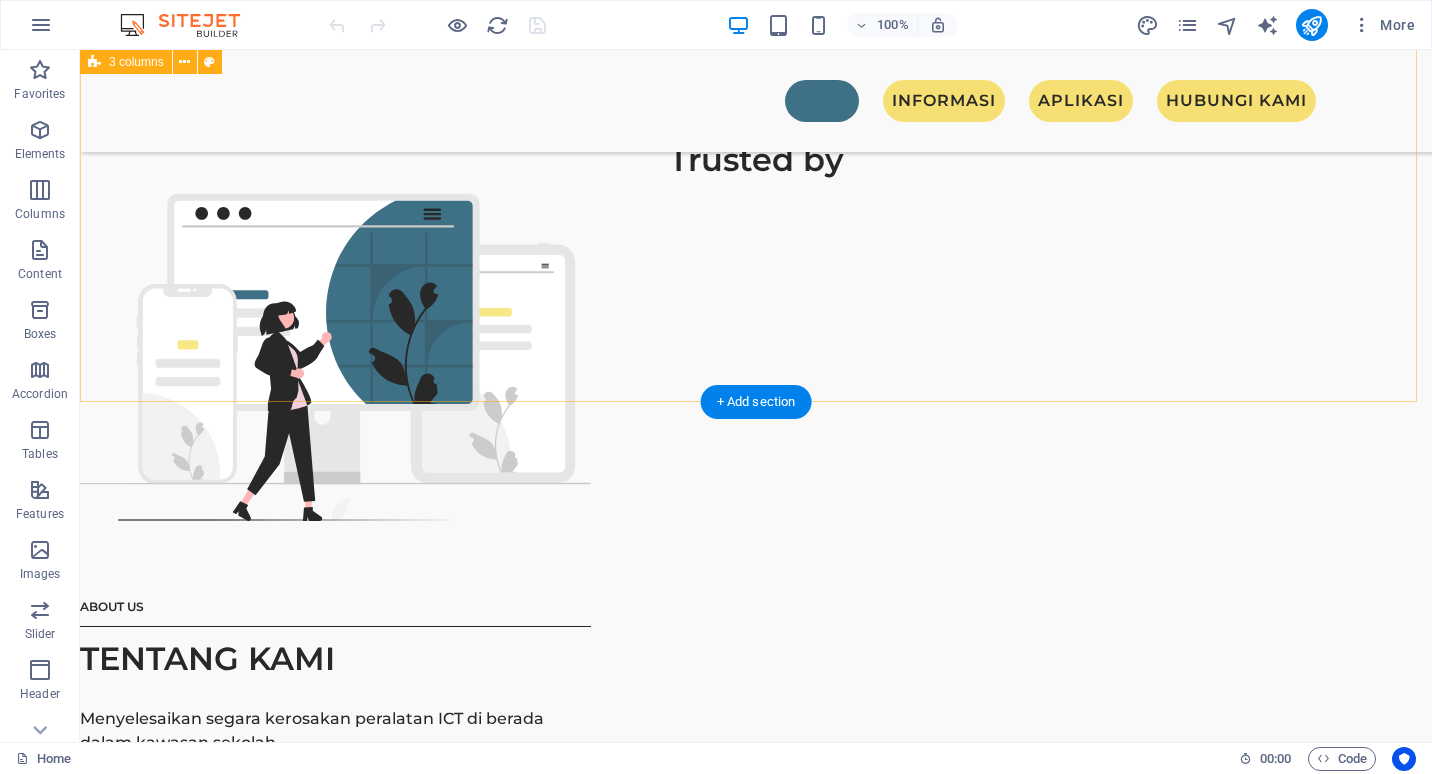 scroll, scrollTop: 1900, scrollLeft: 0, axis: vertical 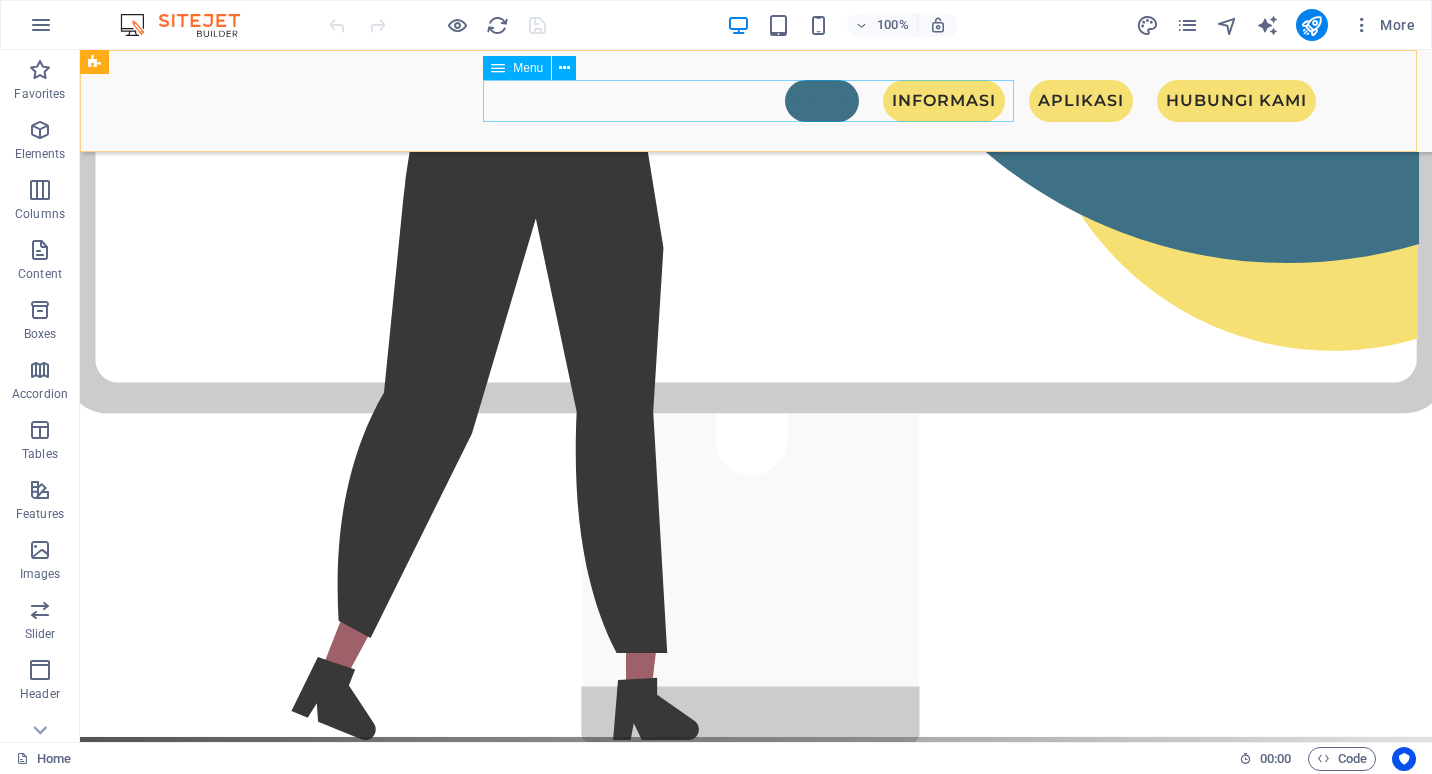 click on "HOME MAKLUMAT UMUM INFORMASI STATISTIK SUAPAN MEDIA SOSIAL APLIKASI HUBUNGI KAMI" at bounding box center [756, 101] 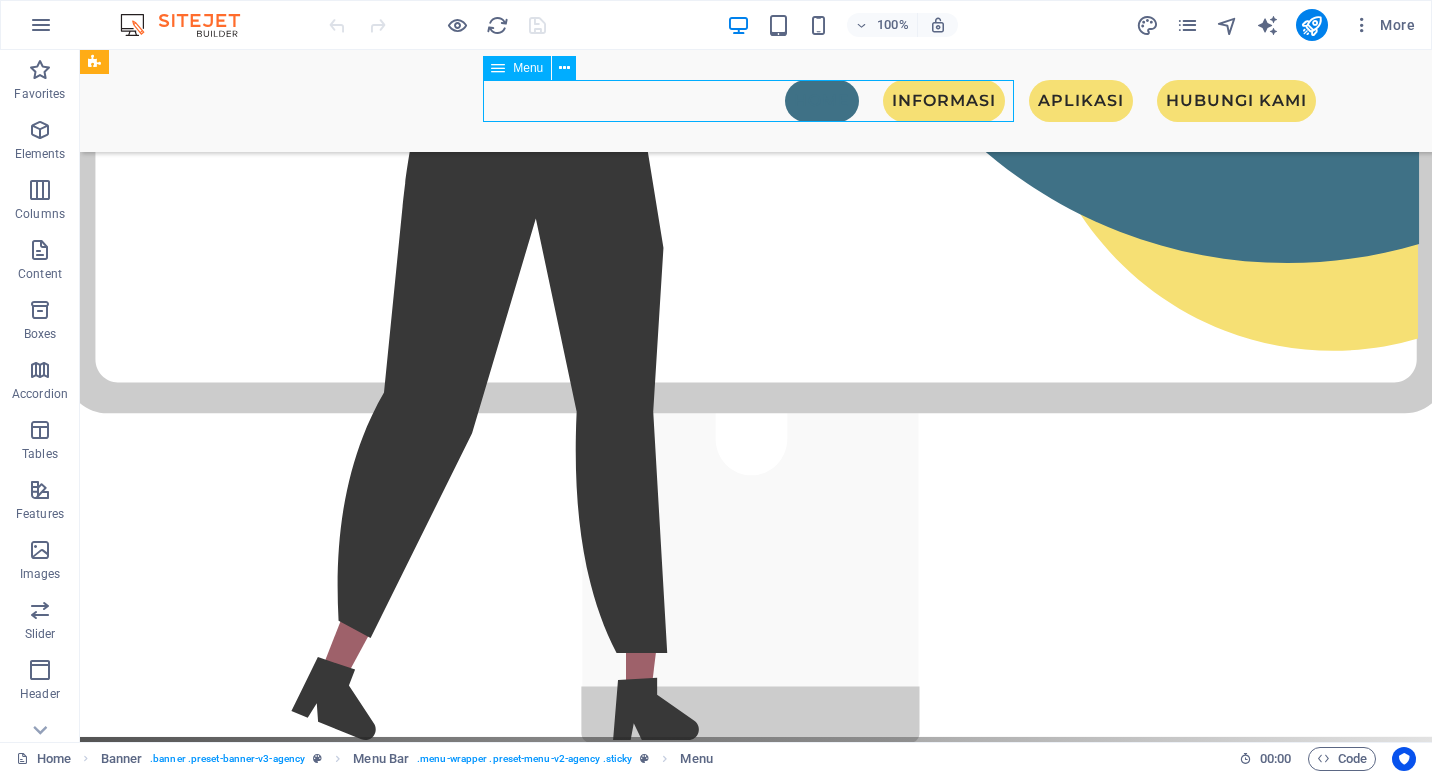 click on "HOME MAKLUMAT UMUM INFORMASI STATISTIK SUAPAN MEDIA SOSIAL APLIKASI HUBUNGI KAMI" at bounding box center [756, 101] 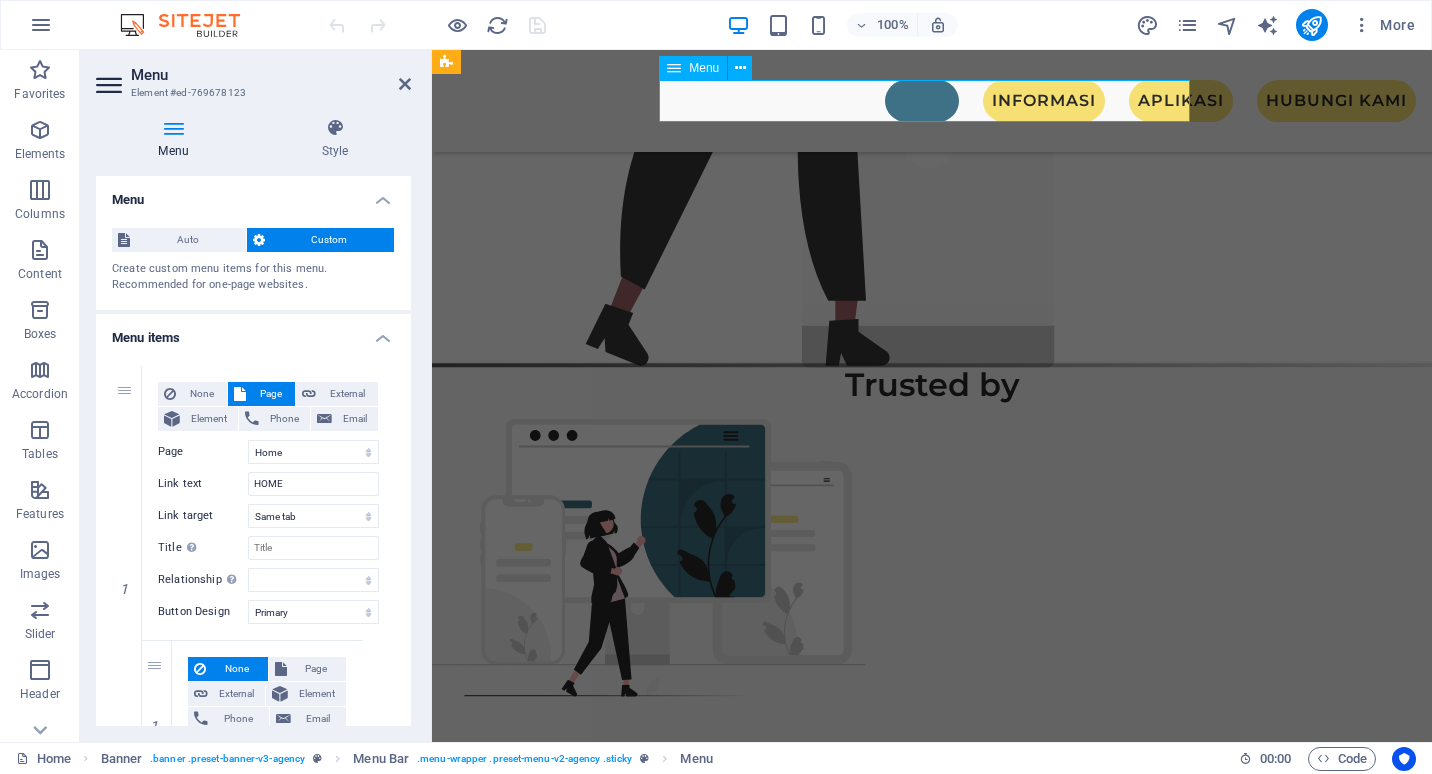 scroll, scrollTop: 1716, scrollLeft: 0, axis: vertical 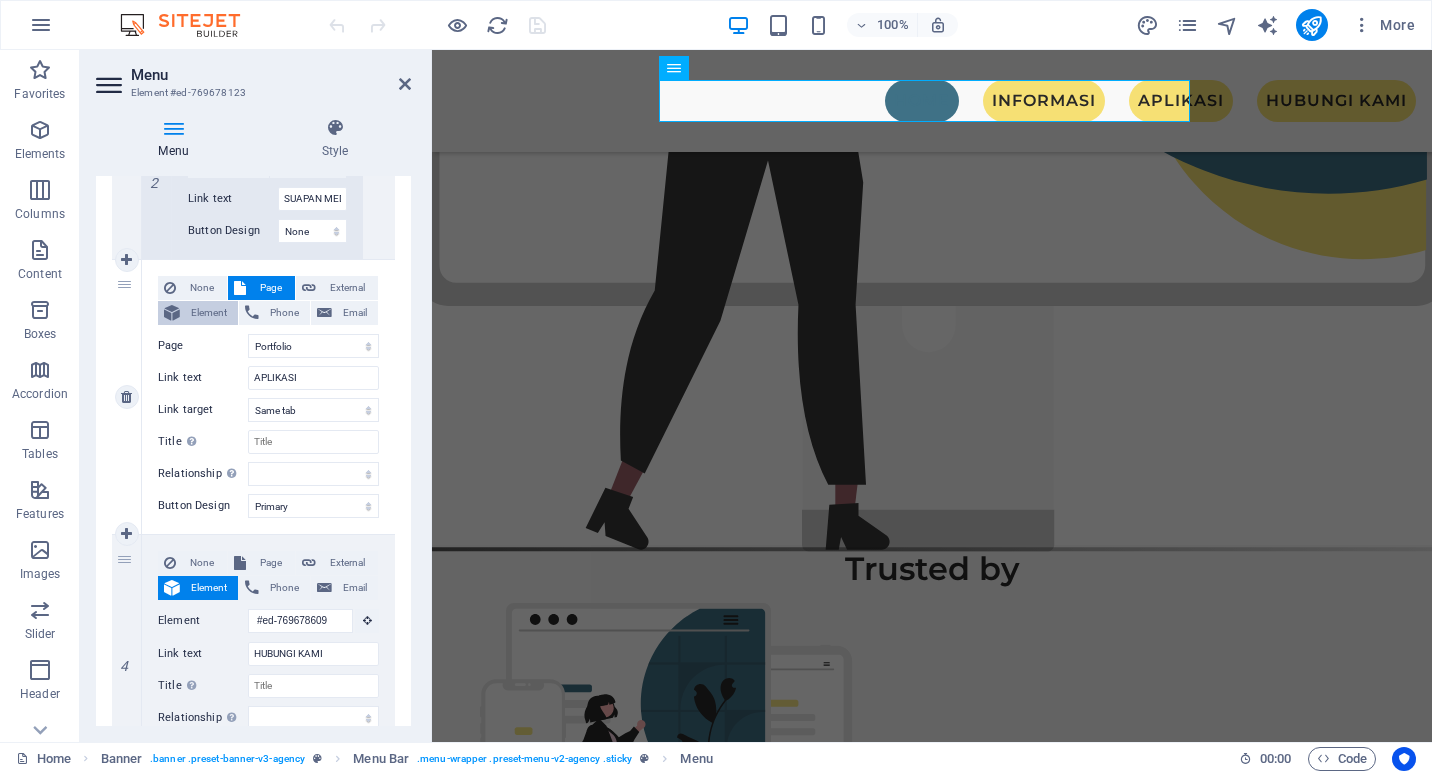 click on "Element" at bounding box center [209, 313] 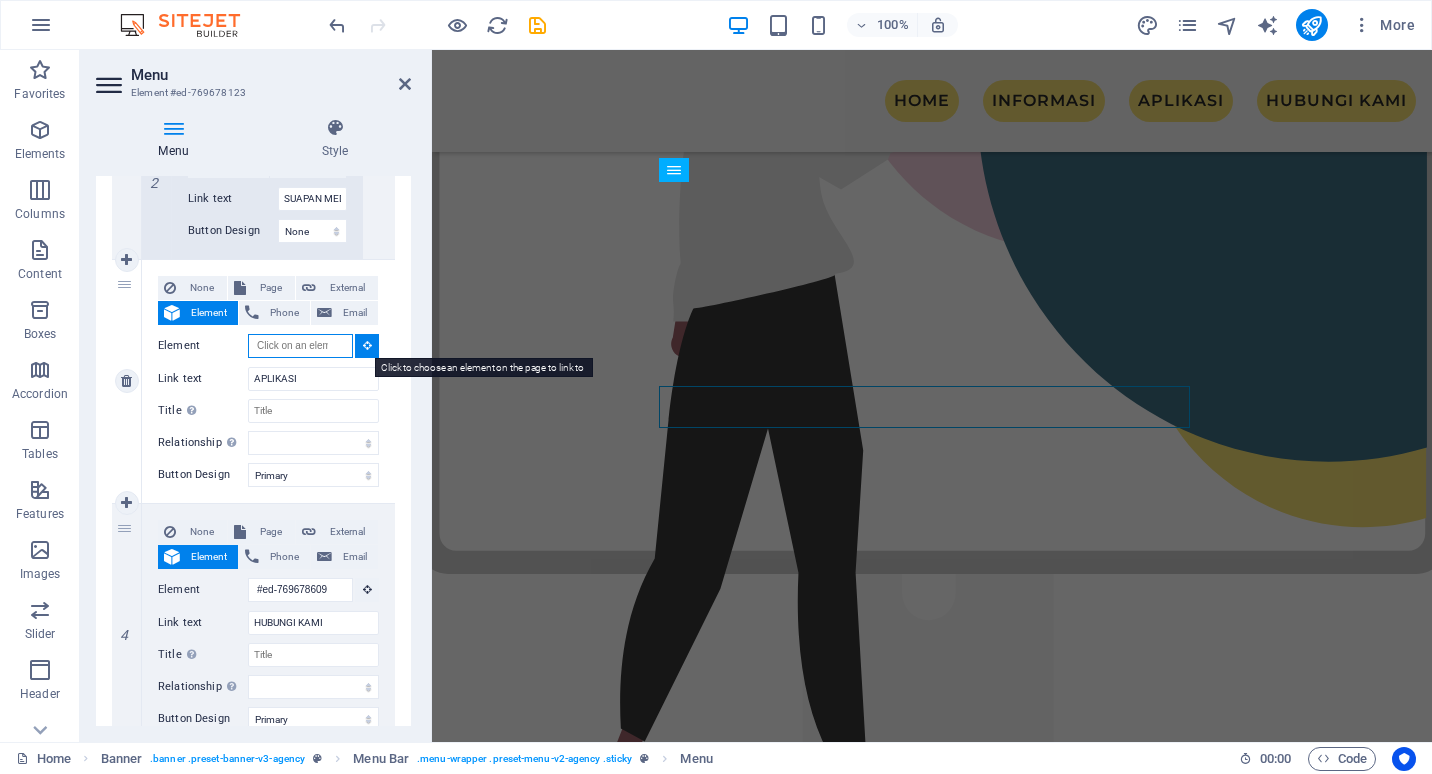 scroll, scrollTop: 1410, scrollLeft: 0, axis: vertical 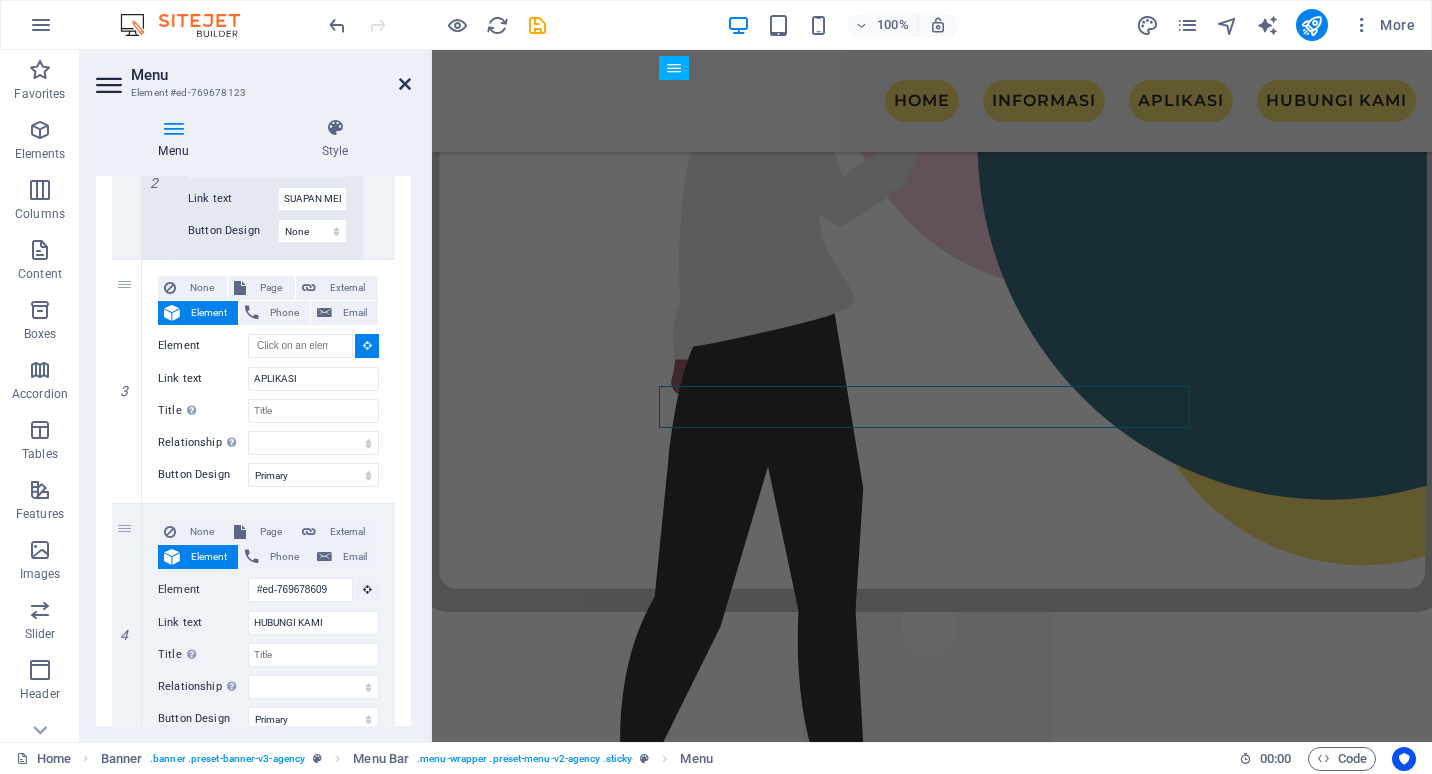 click at bounding box center [405, 84] 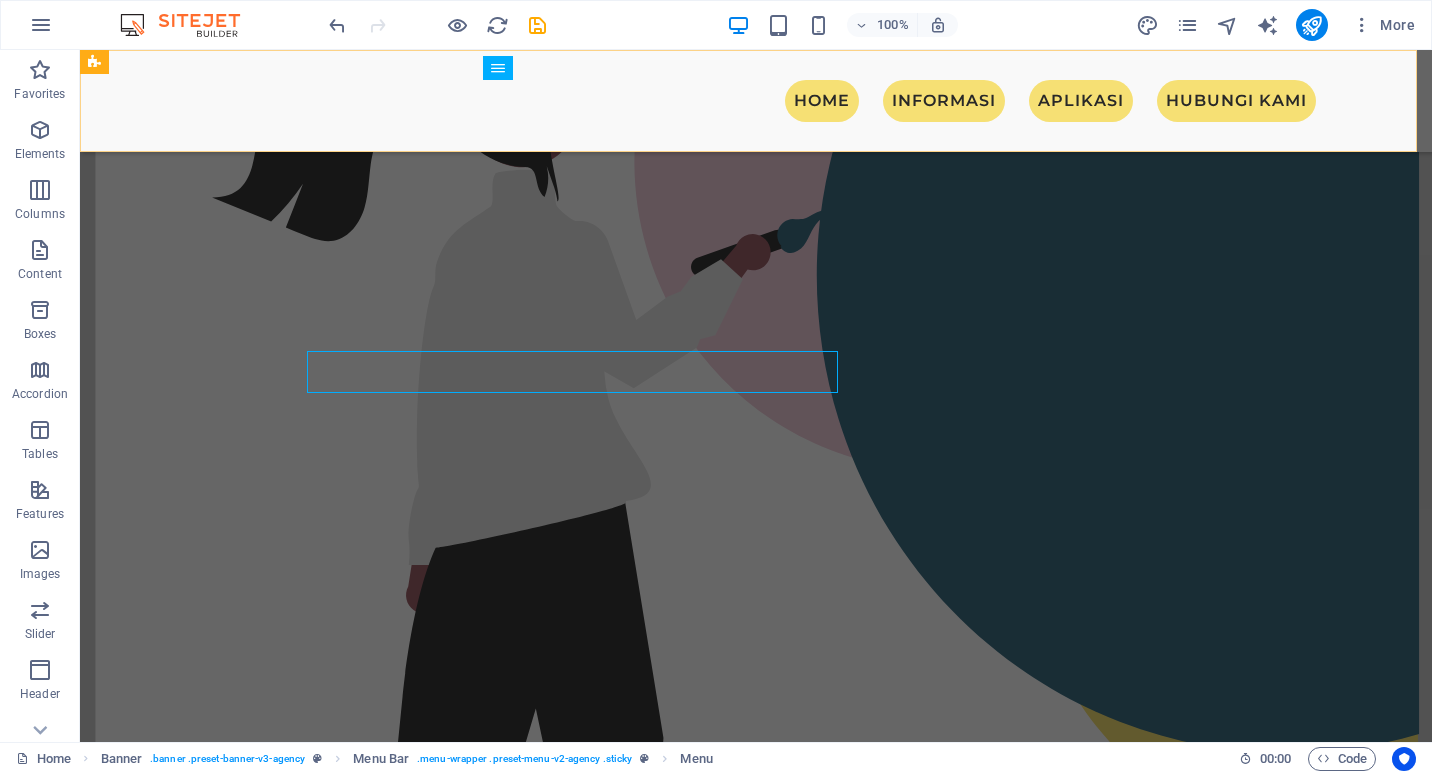 scroll, scrollTop: 1445, scrollLeft: 0, axis: vertical 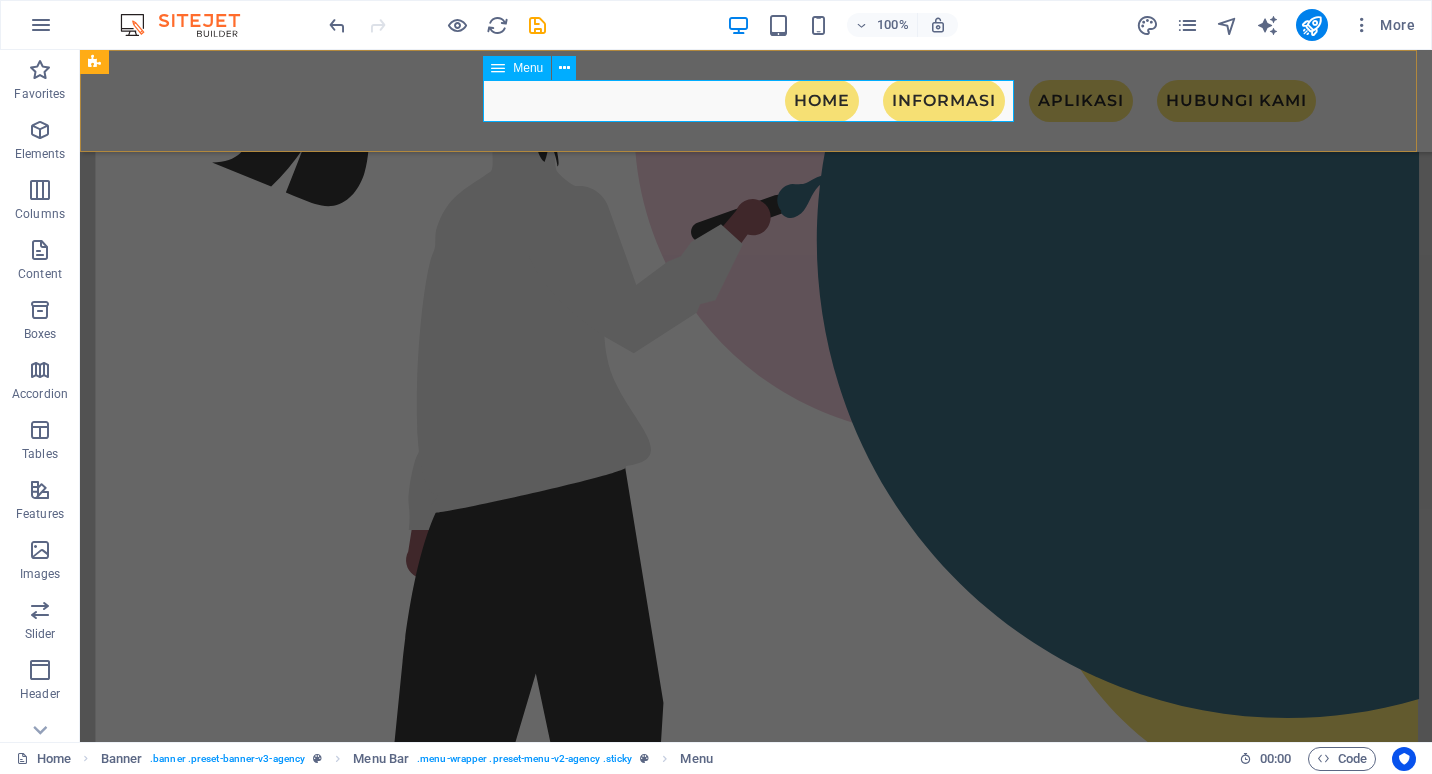 click on "HOME MAKLUMAT UMUM INFORMASI STATISTIK SUAPAN MEDIA SOSIAL APLIKASI HUBUNGI KAMI" at bounding box center [756, 101] 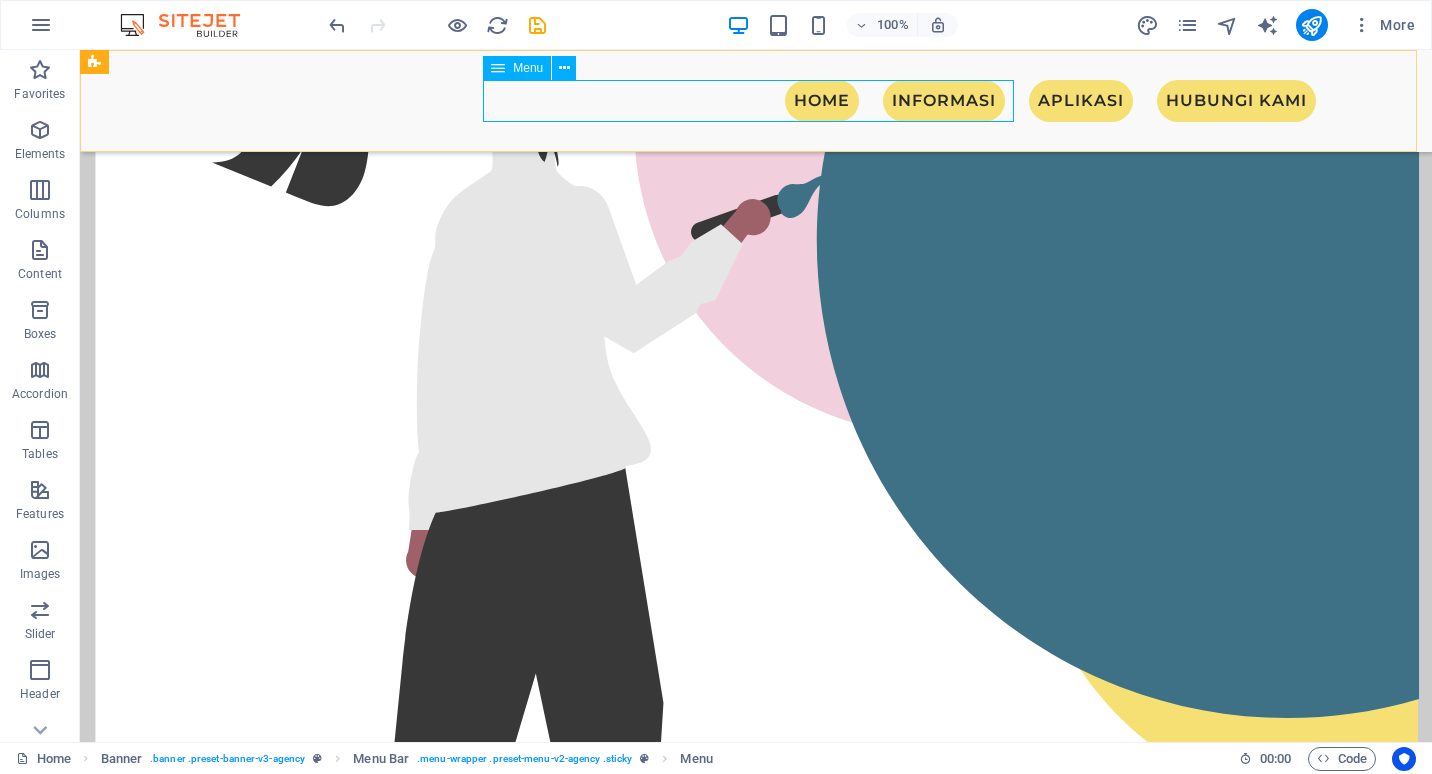 click on "HOME MAKLUMAT UMUM INFORMASI STATISTIK SUAPAN MEDIA SOSIAL APLIKASI HUBUNGI KAMI" at bounding box center (756, 101) 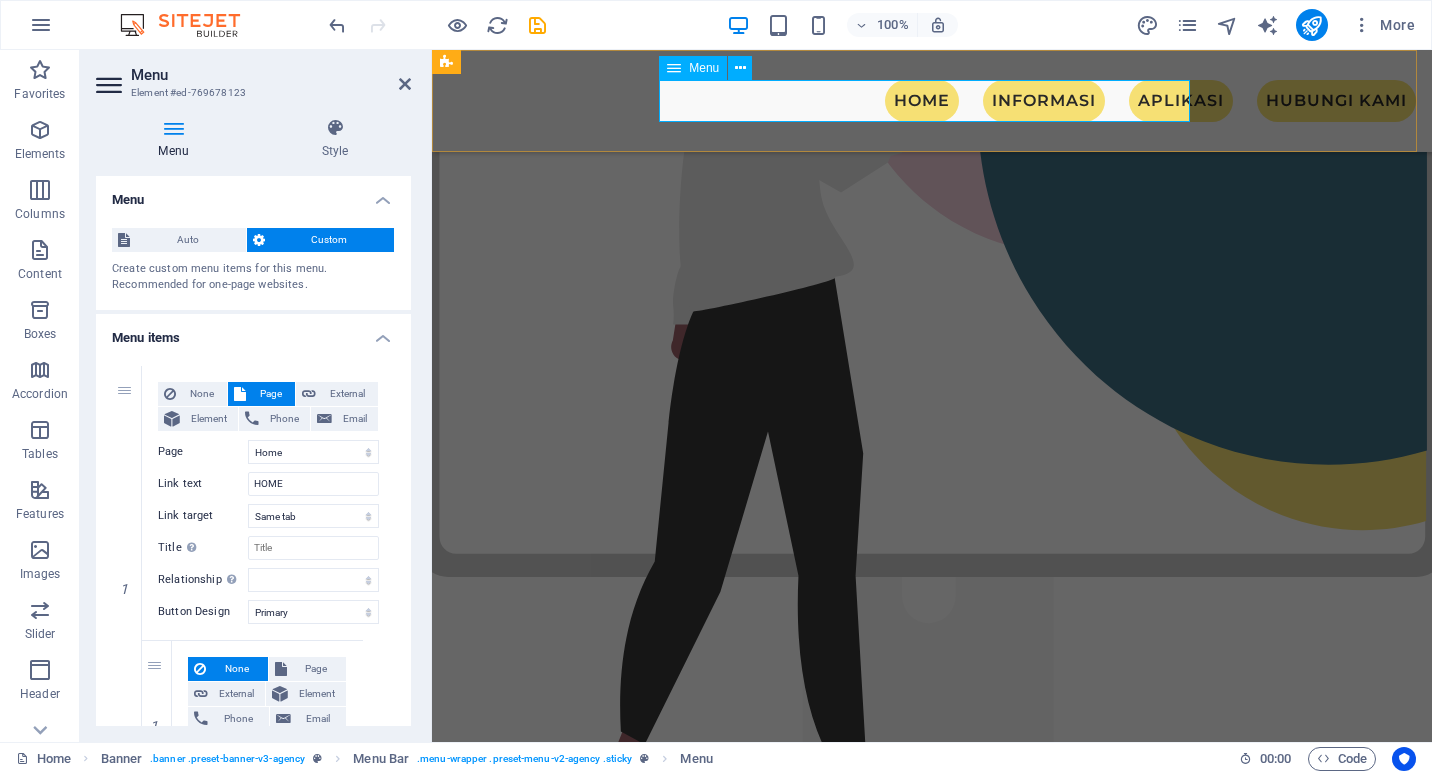 scroll, scrollTop: 1410, scrollLeft: 0, axis: vertical 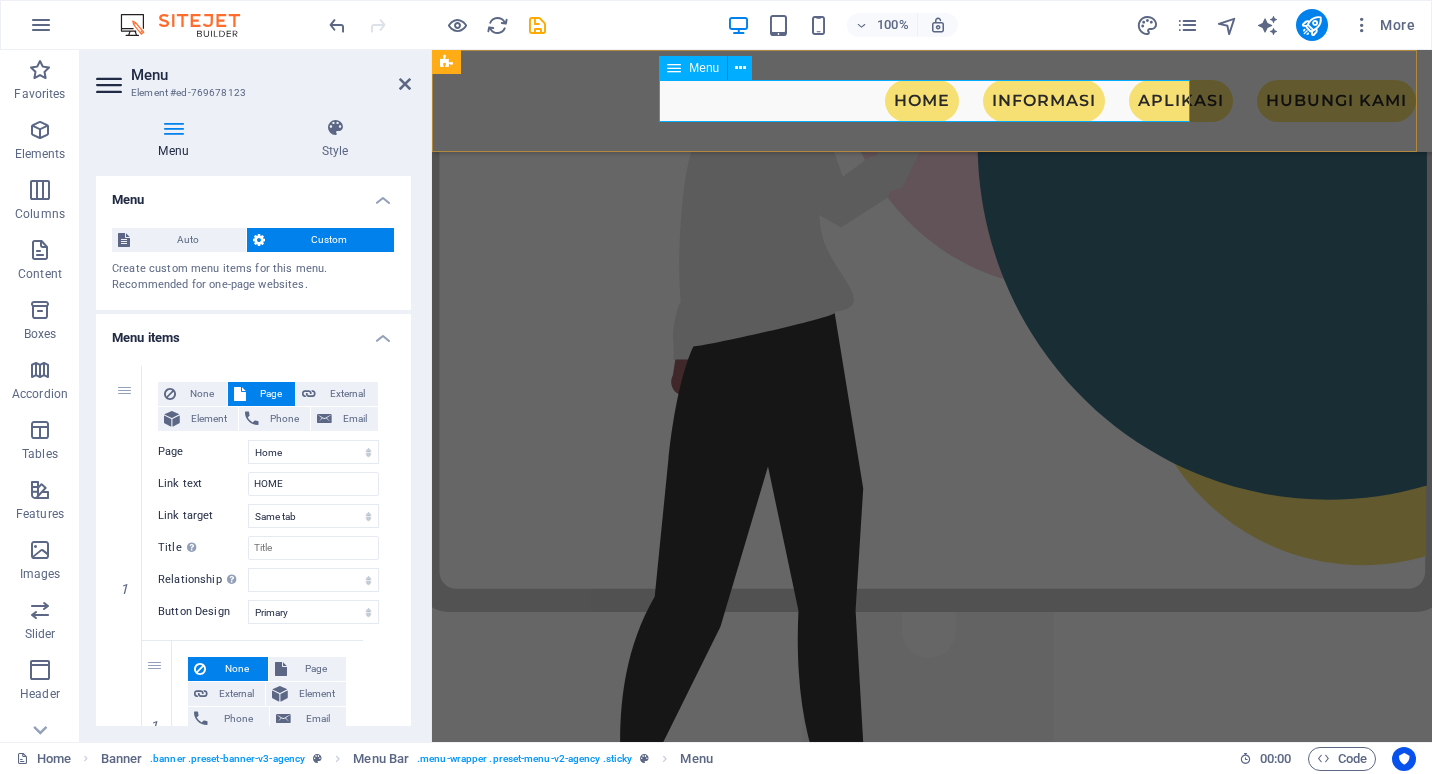 click on "HOME MAKLUMAT UMUM INFORMASI STATISTIK SUAPAN MEDIA SOSIAL APLIKASI HUBUNGI KAMI" at bounding box center [932, 101] 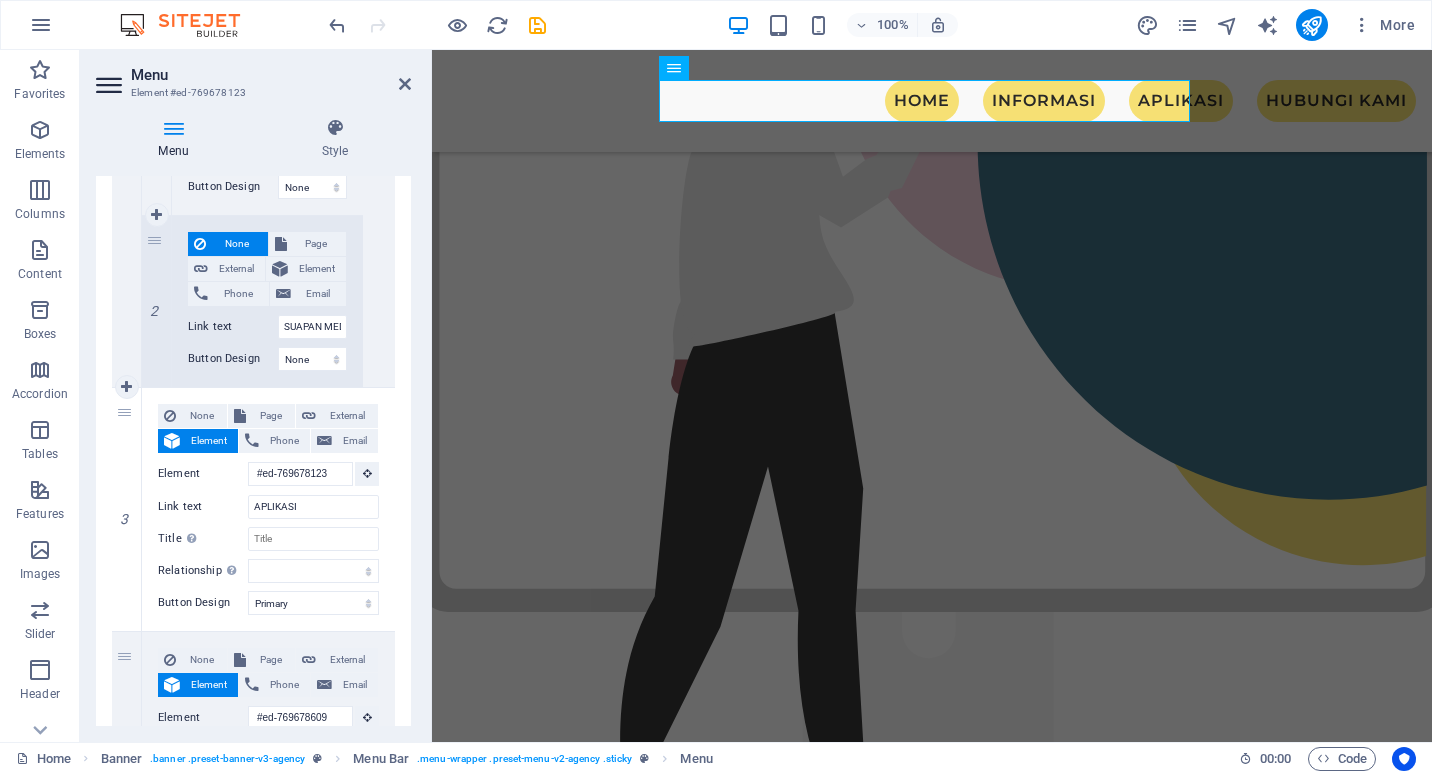 scroll, scrollTop: 1200, scrollLeft: 0, axis: vertical 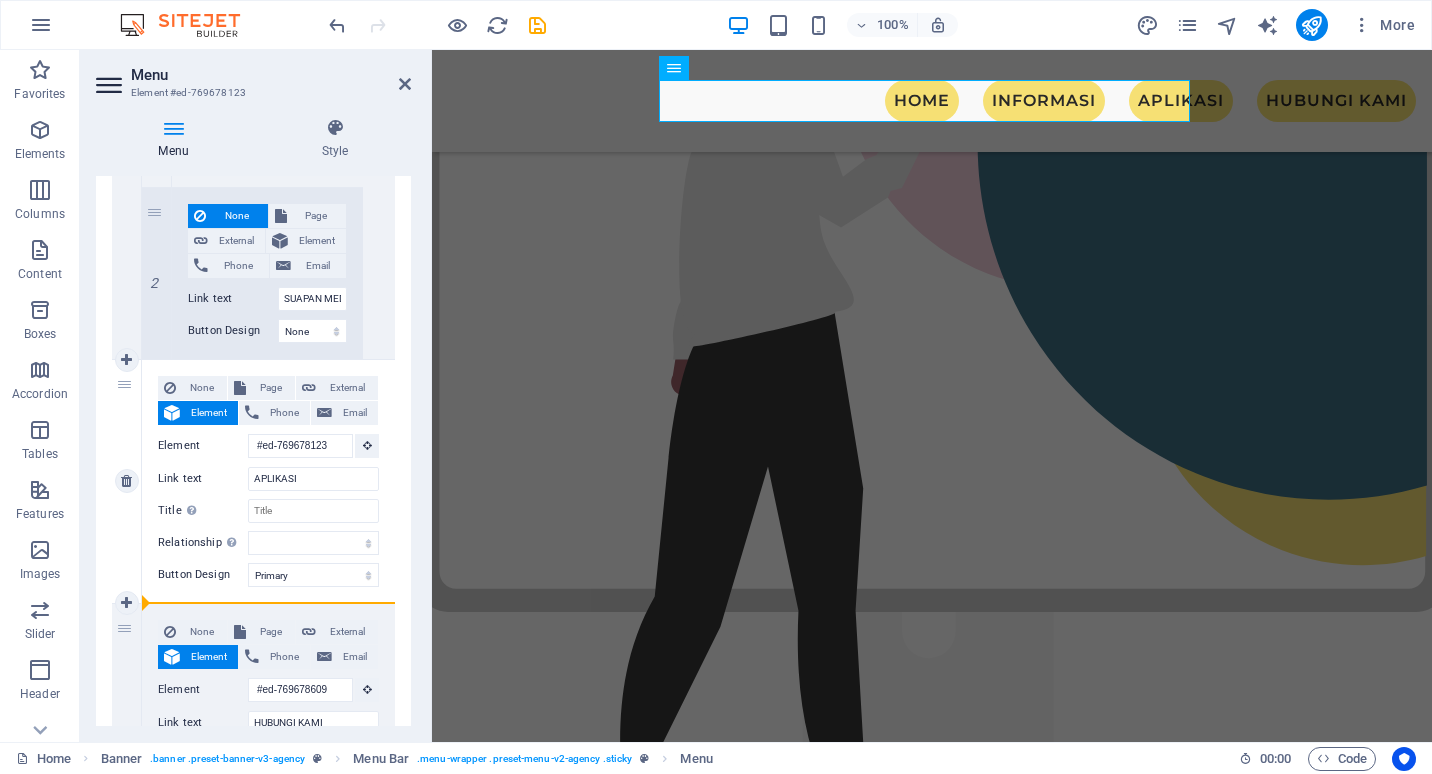 drag, startPoint x: 140, startPoint y: 609, endPoint x: 346, endPoint y: 596, distance: 206.40979 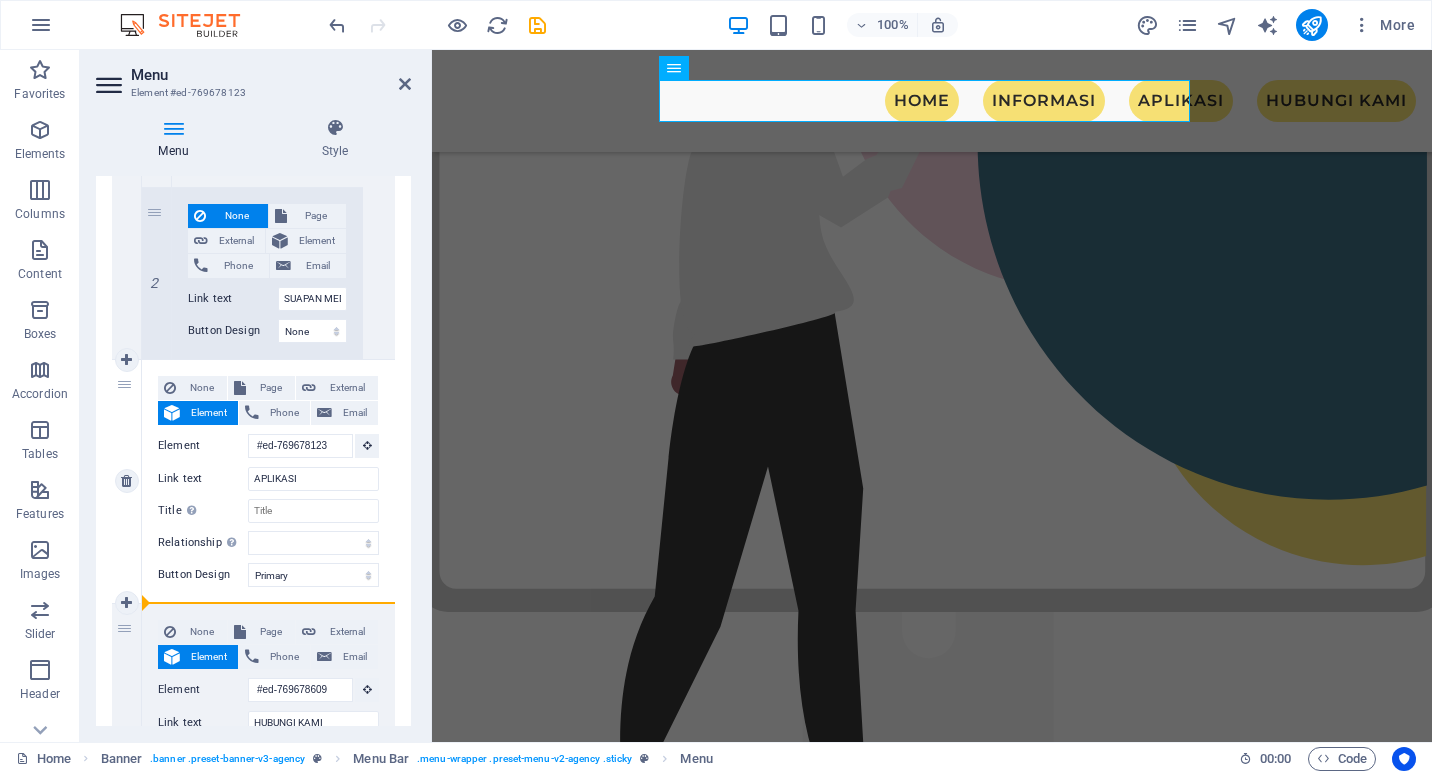 select 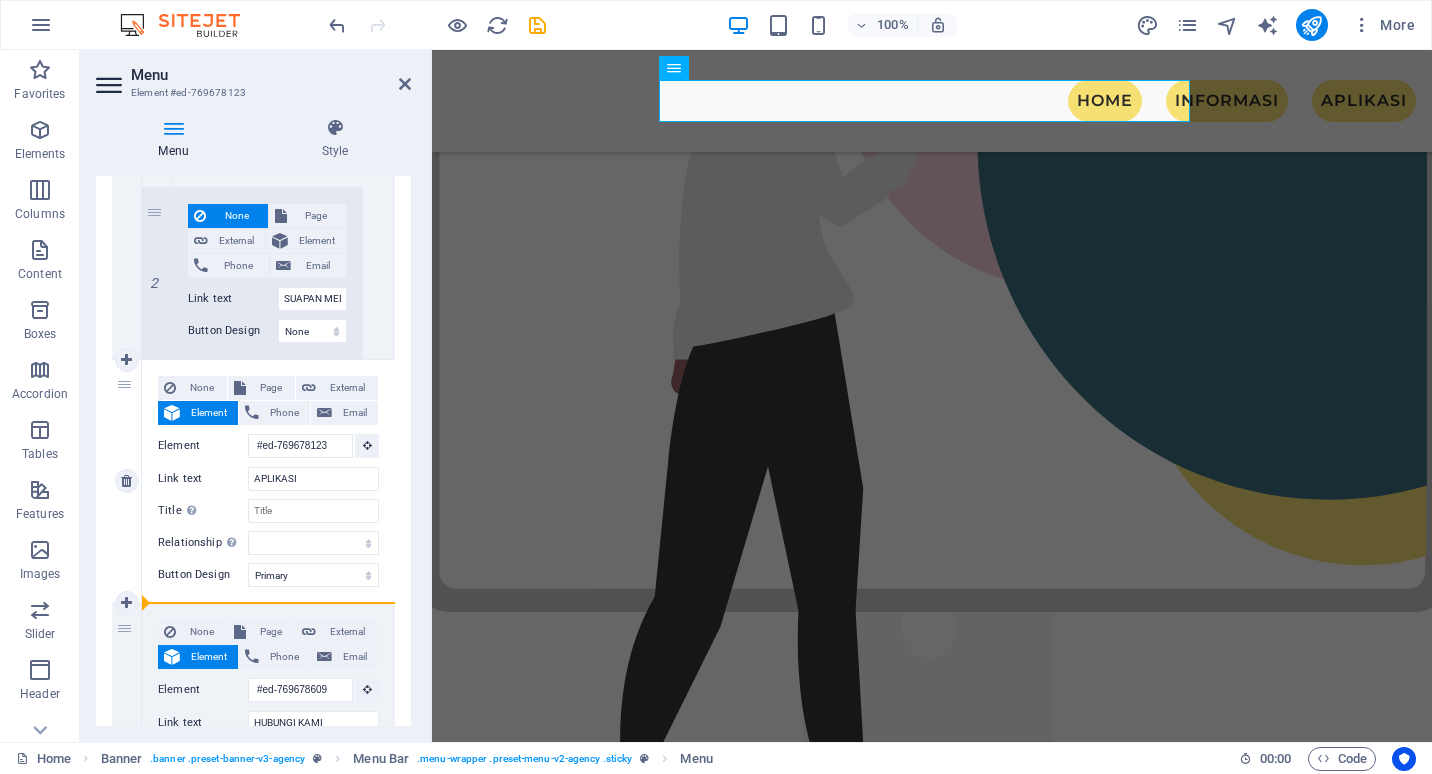 select on "primary" 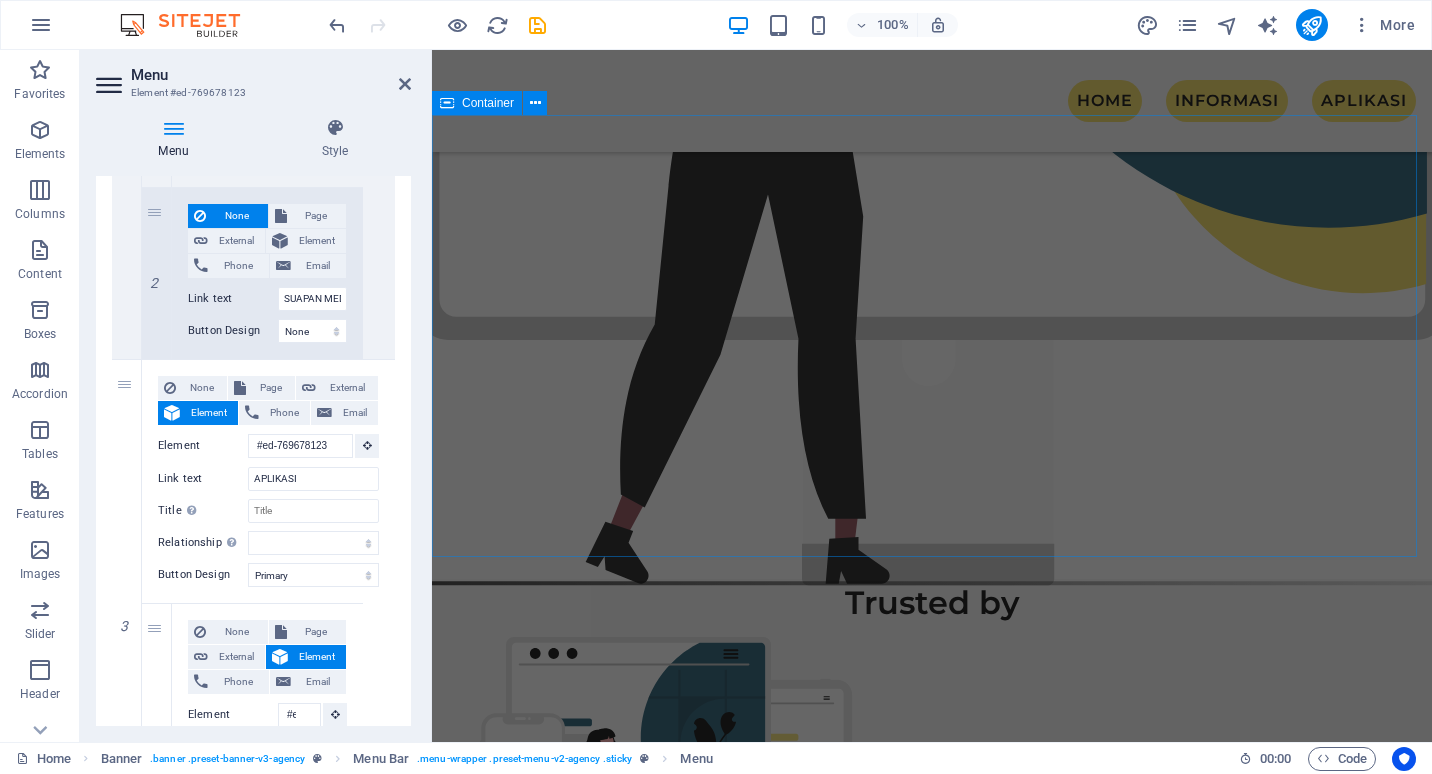 scroll, scrollTop: 1710, scrollLeft: 0, axis: vertical 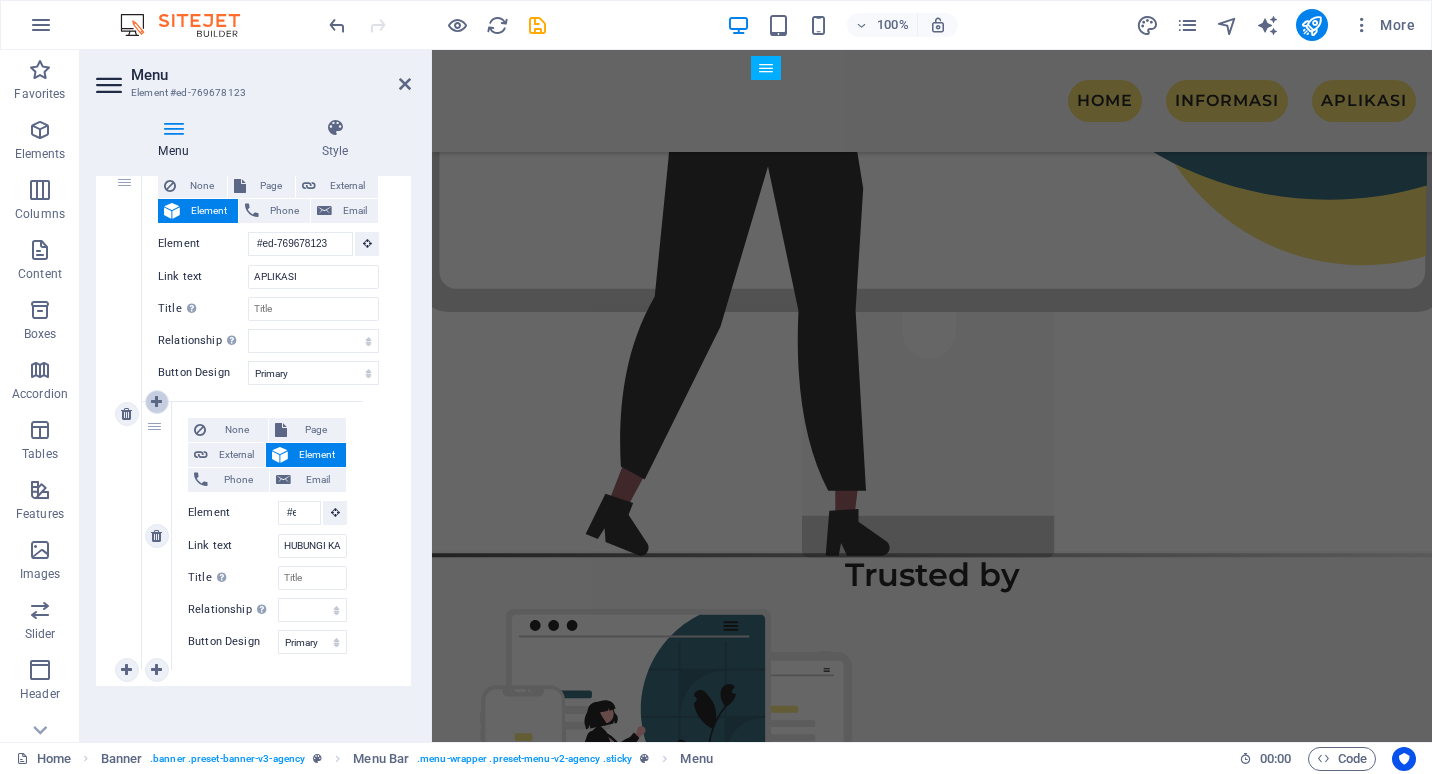 click at bounding box center (156, 402) 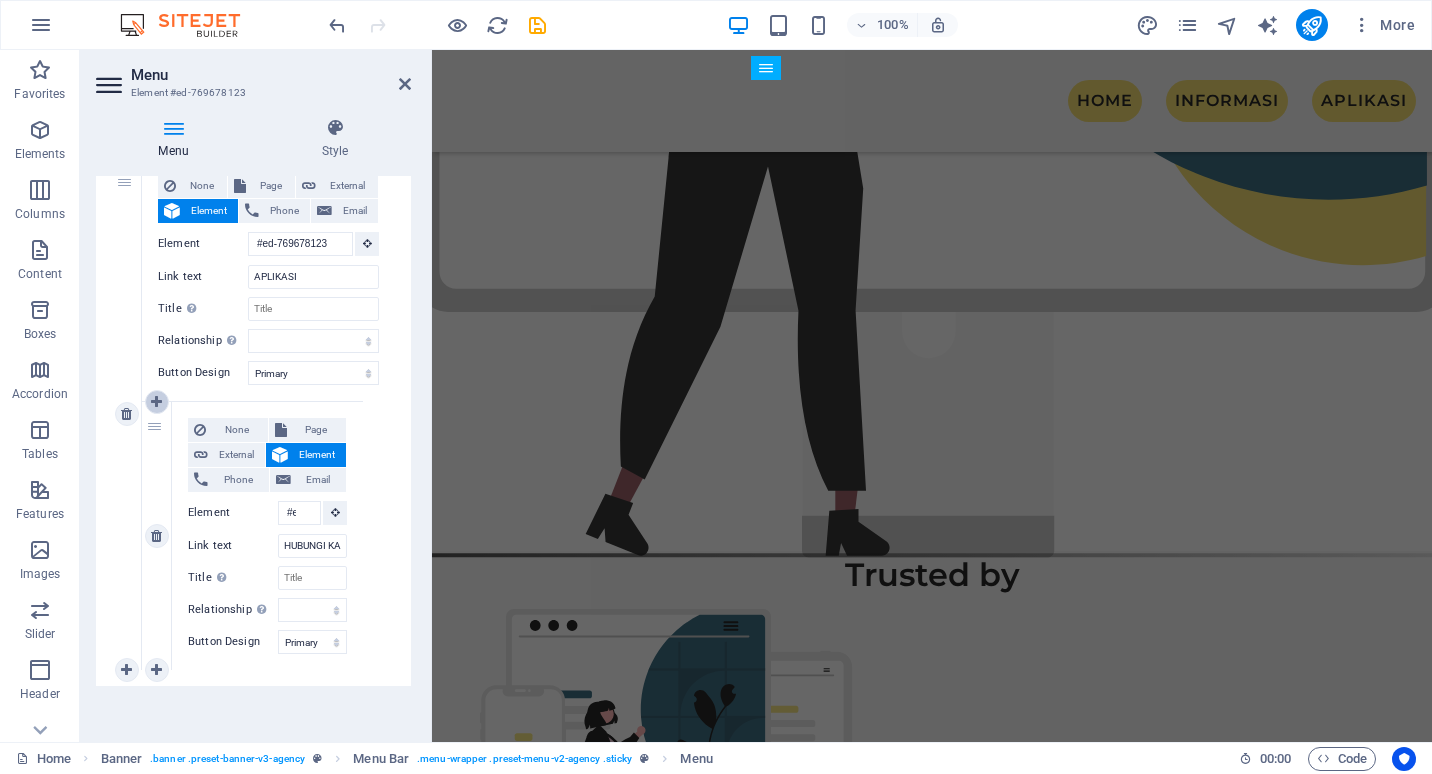 select 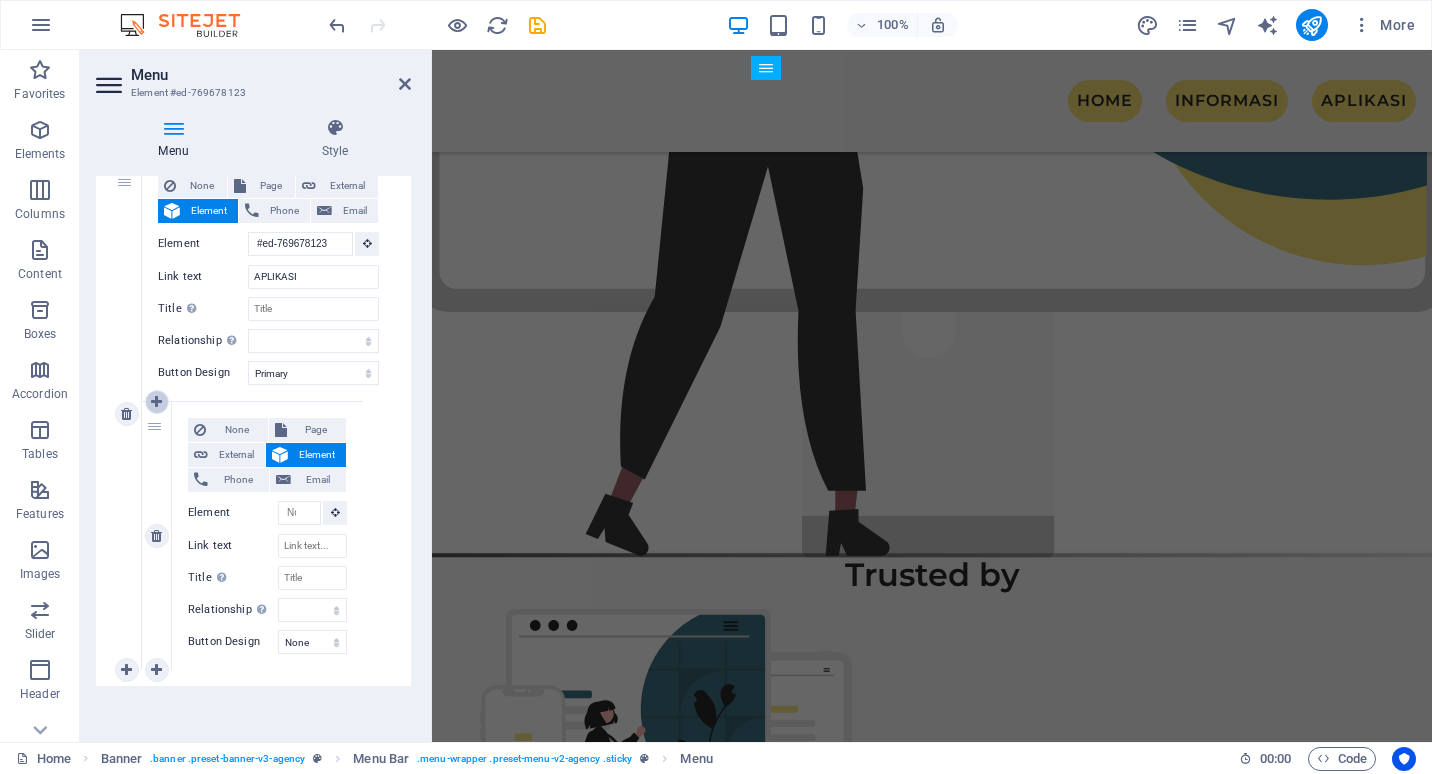 select on "primary" 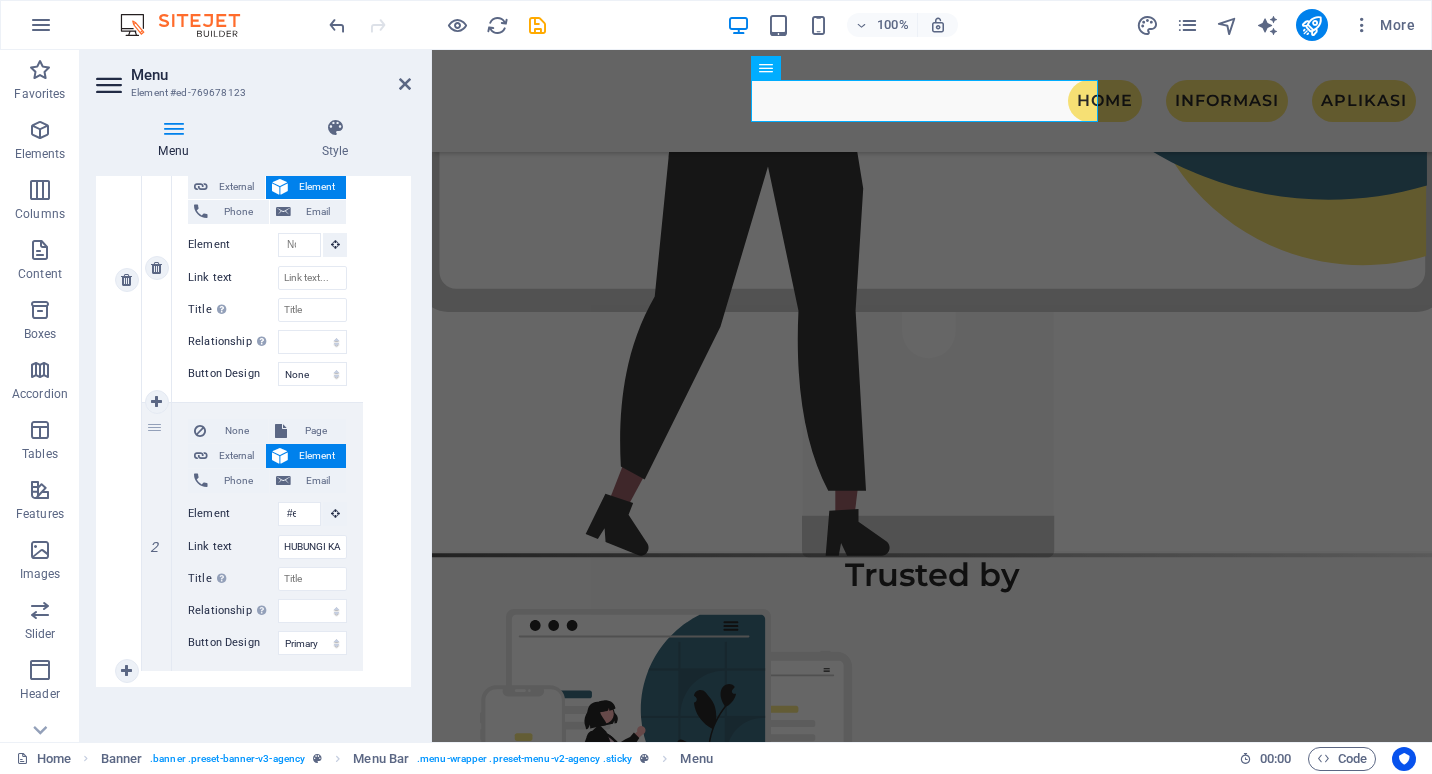 scroll, scrollTop: 1671, scrollLeft: 0, axis: vertical 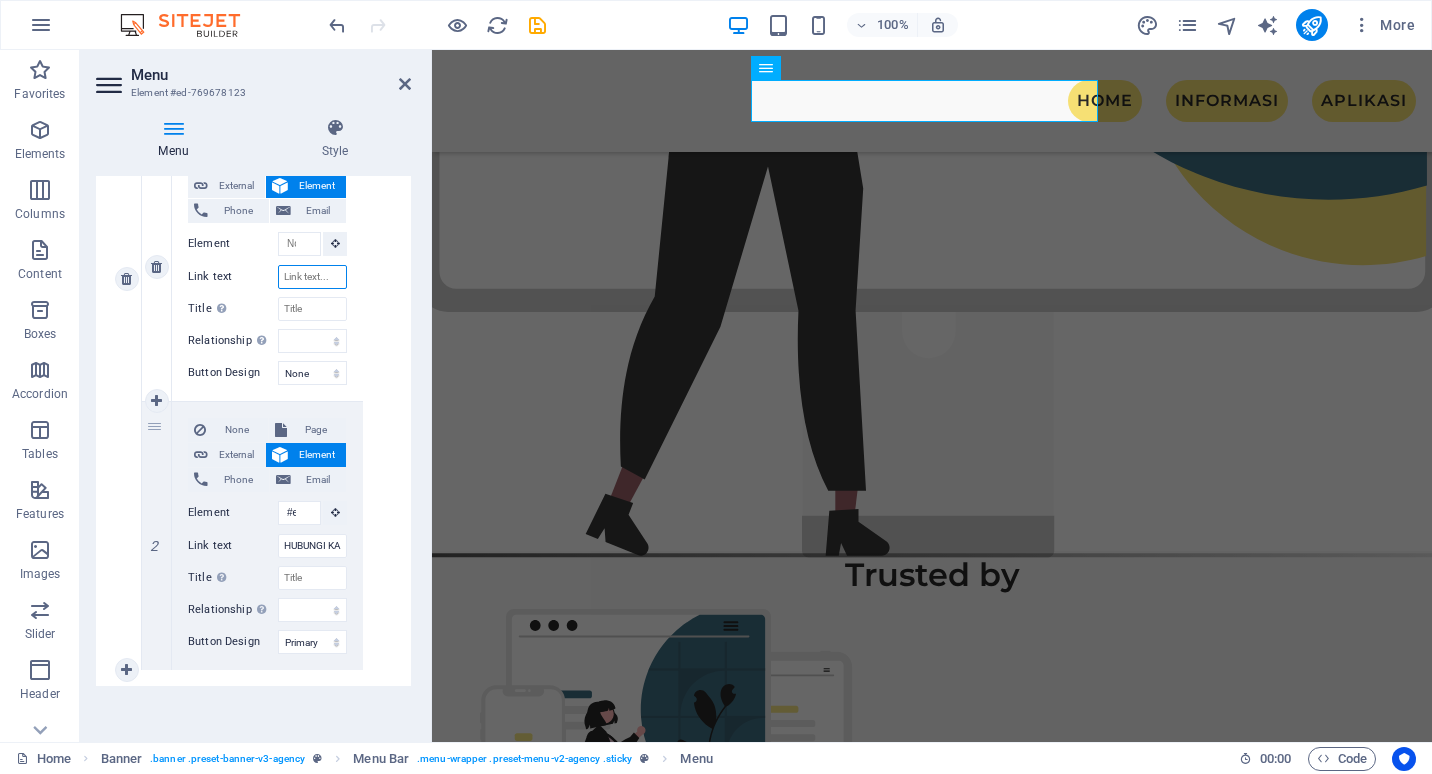 click on "Link text" at bounding box center [312, 277] 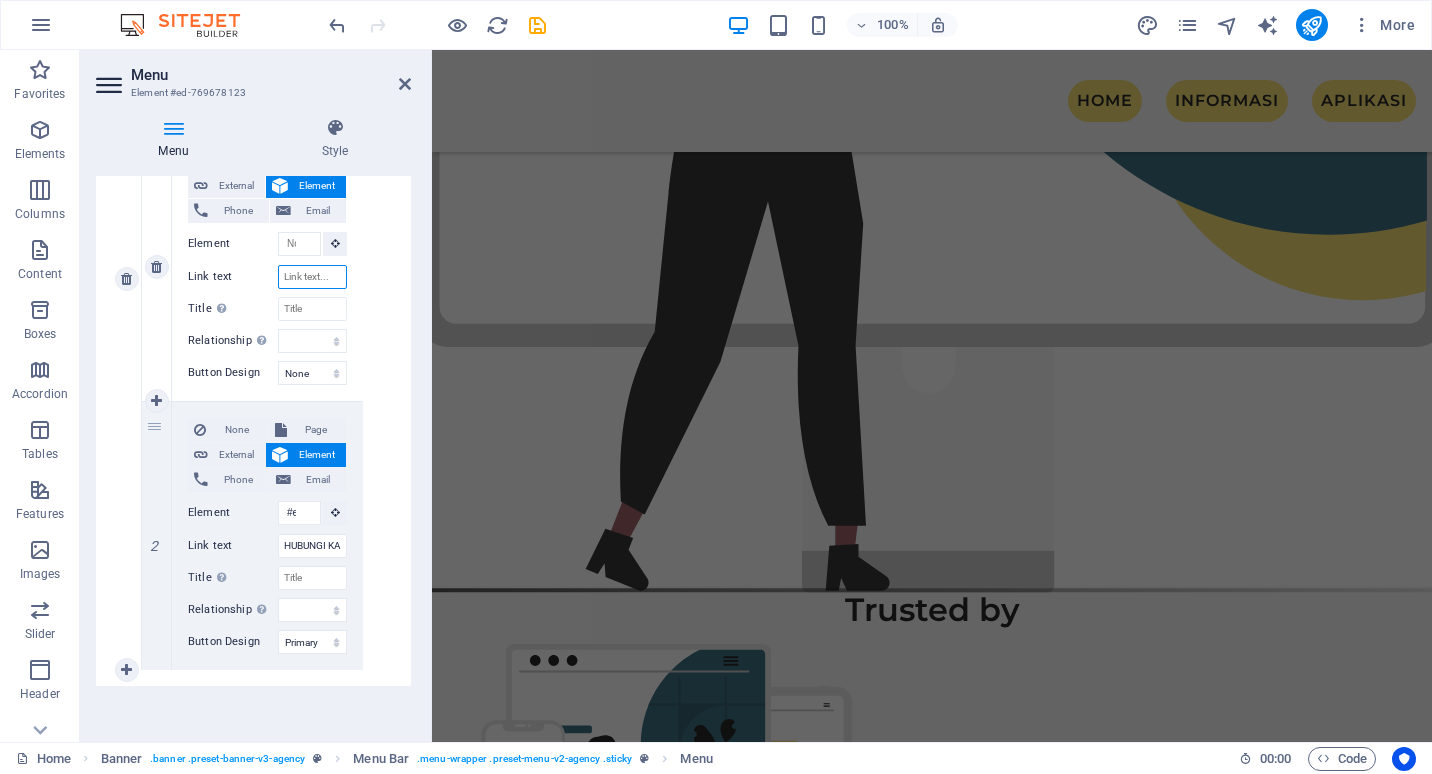 scroll, scrollTop: 1608, scrollLeft: 0, axis: vertical 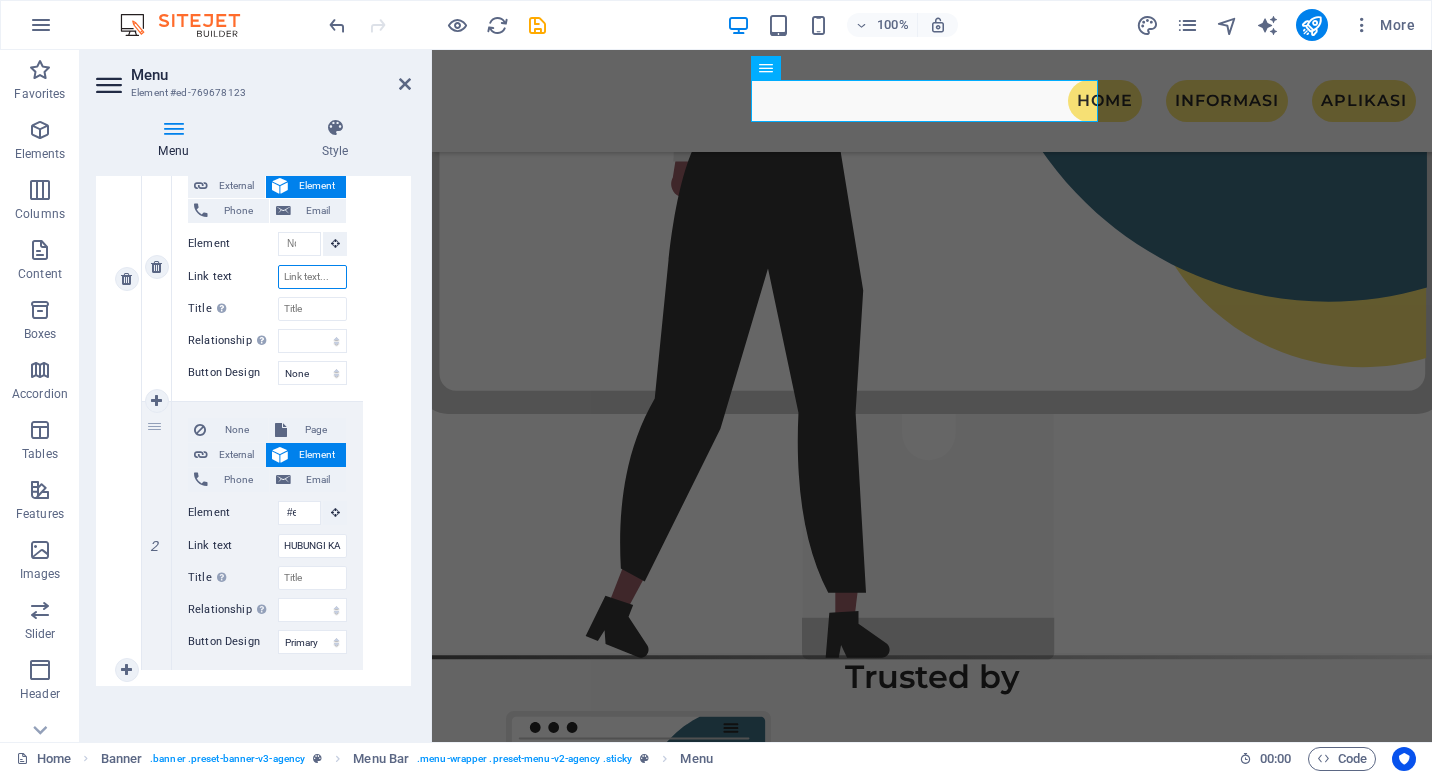 click on "Link text" at bounding box center (312, 277) 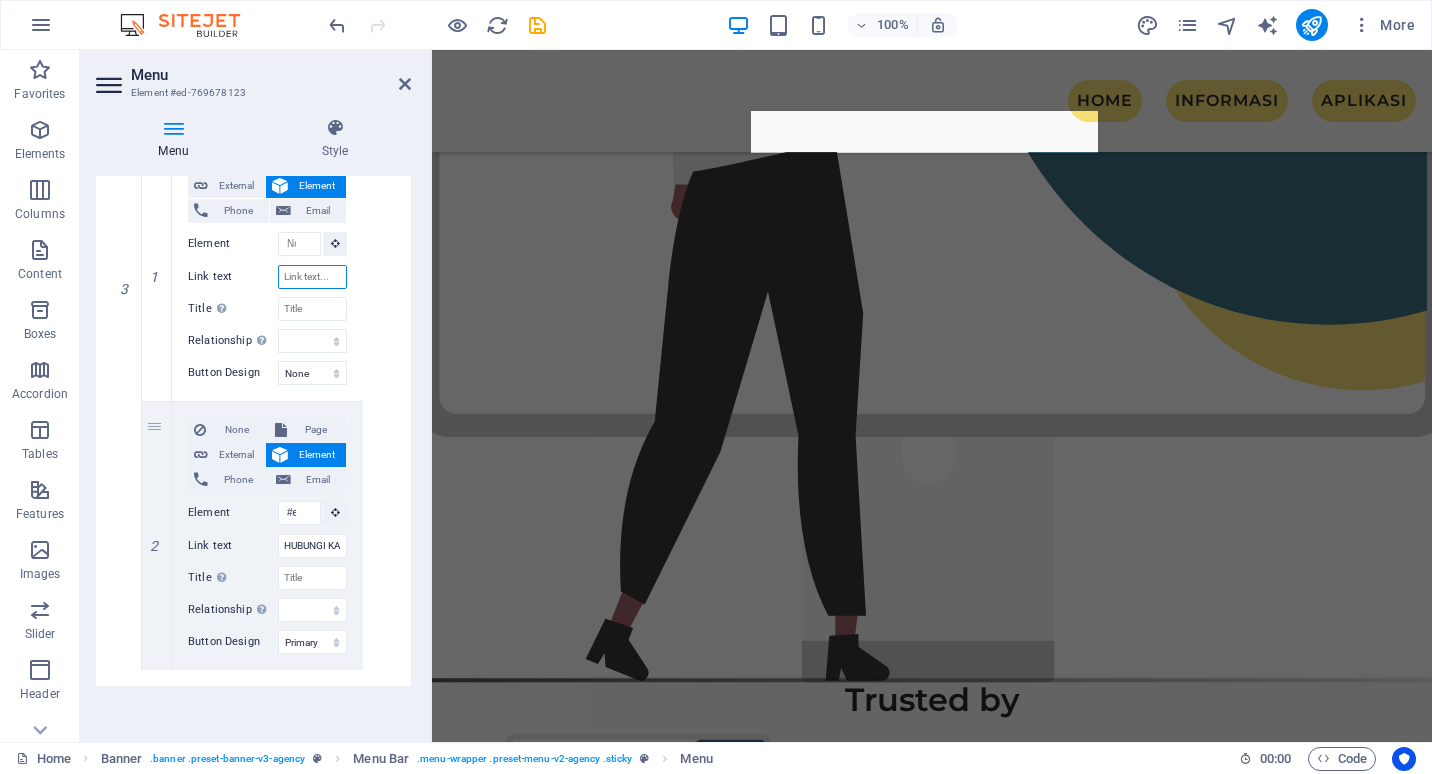 scroll, scrollTop: 1506, scrollLeft: 0, axis: vertical 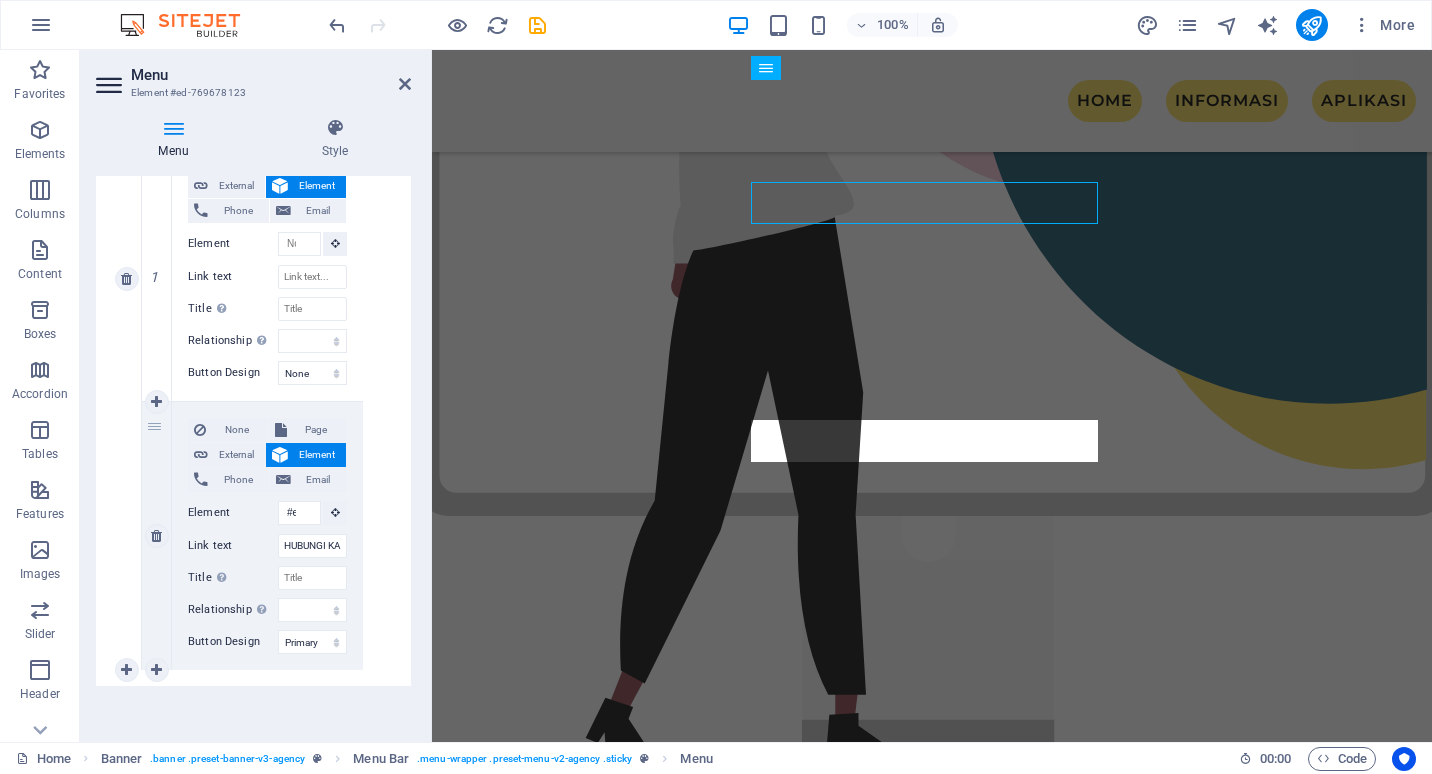 click on "None Page External Element Phone Email Page Home Services Portfolio Legal Notice Privacy Element #ed-769678609
URL Phone Email Link text HUBUNGI KAMI Link target New tab Same tab Overlay Title Additional link description, should not be the same as the link text. The title is most often shown as a tooltip text when the mouse moves over the element. Leave empty if uncertain. Relationship Sets the  relationship of this link to the link target . For example, the value "nofollow" instructs search engines not to follow the link. Can be left empty. alternate author bookmark external help license next nofollow noreferrer noopener prev search tag Button Design None Default Primary Secondary" at bounding box center (267, 536) 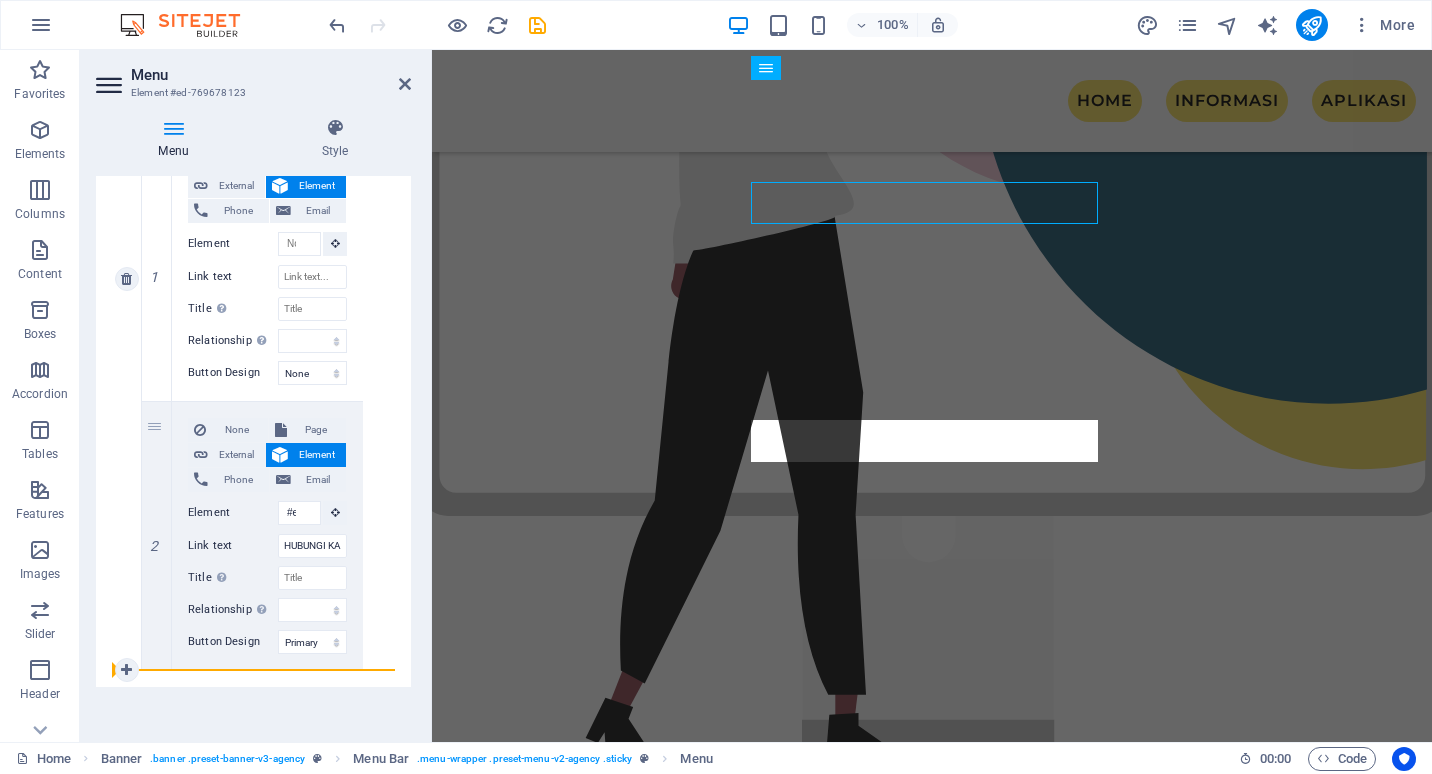 drag, startPoint x: 171, startPoint y: 397, endPoint x: 122, endPoint y: 430, distance: 59.07622 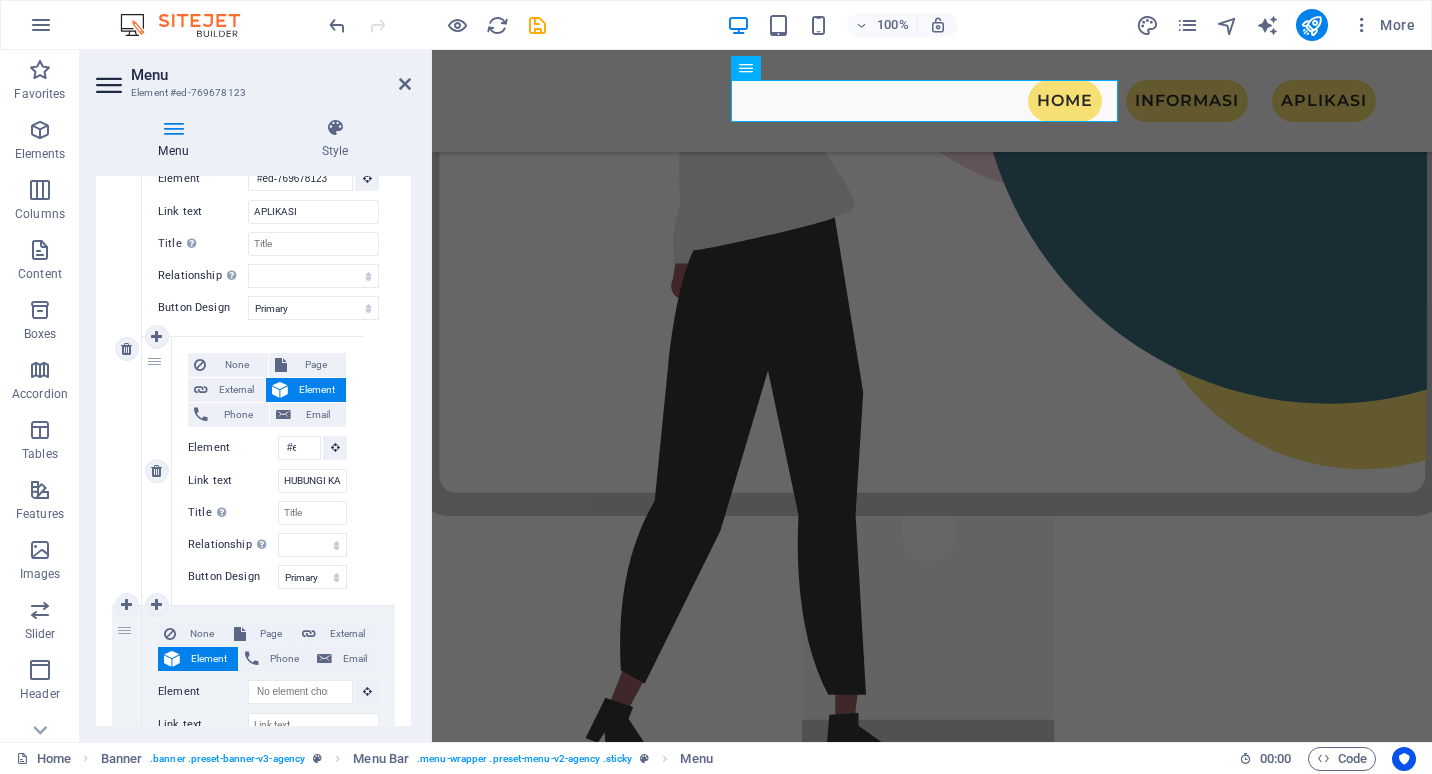scroll, scrollTop: 1646, scrollLeft: 0, axis: vertical 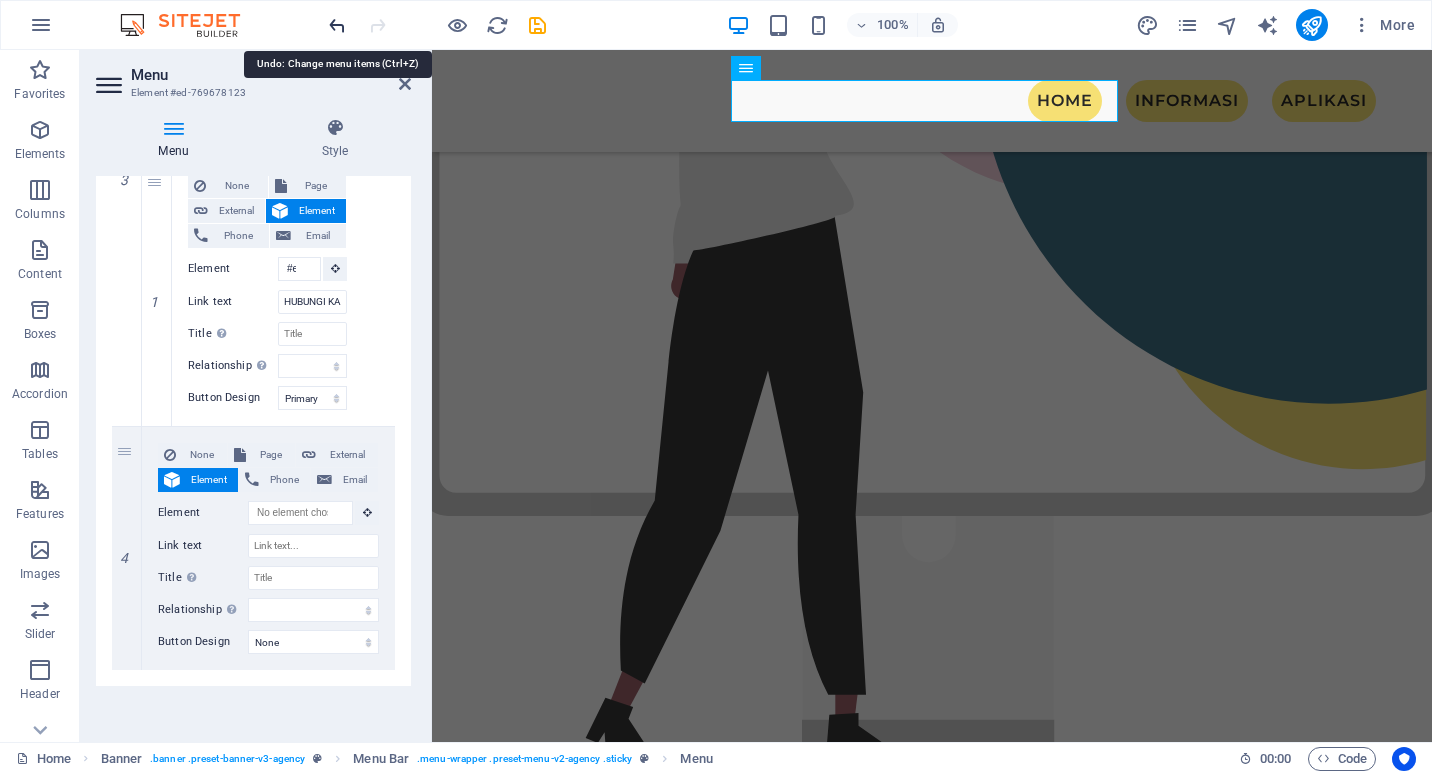 click at bounding box center [337, 25] 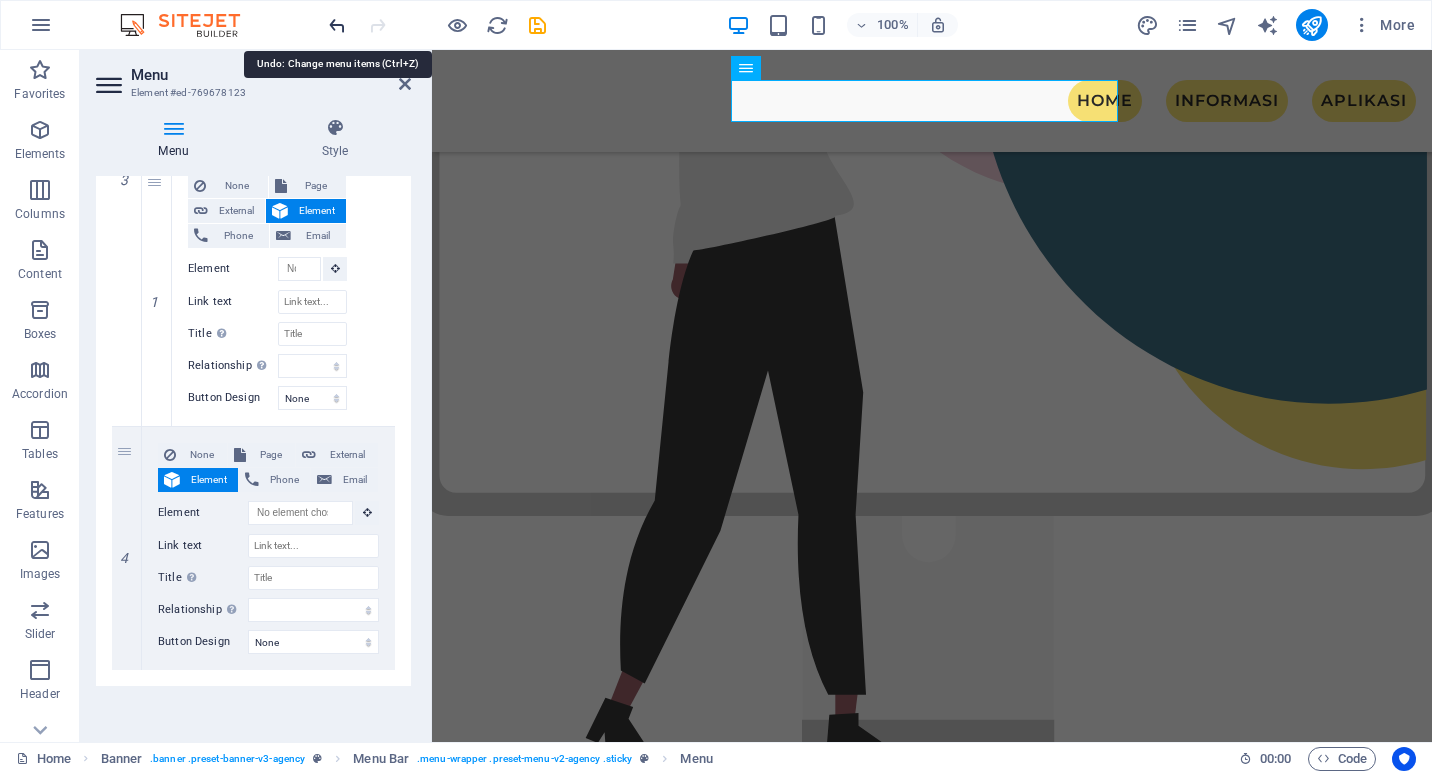 select on "primary" 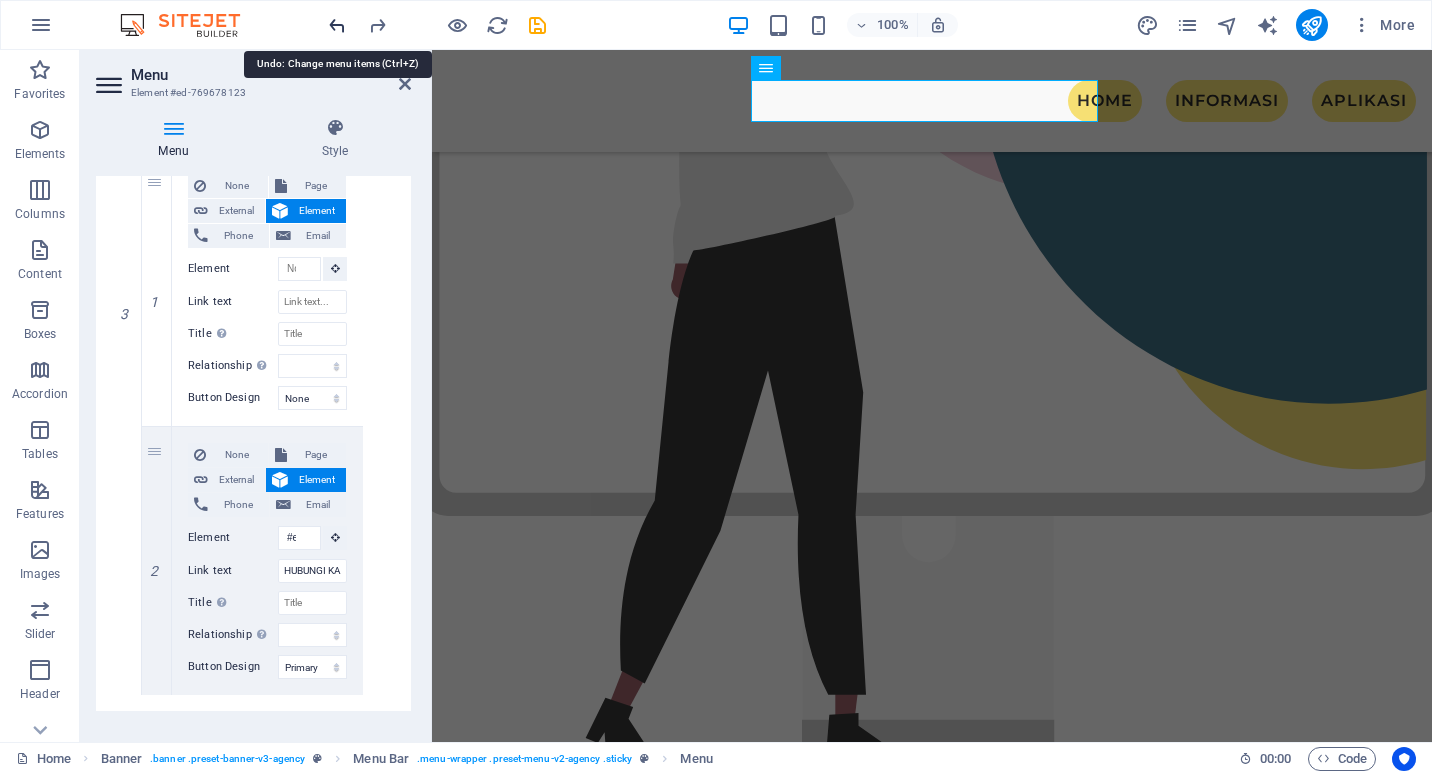 click at bounding box center [337, 25] 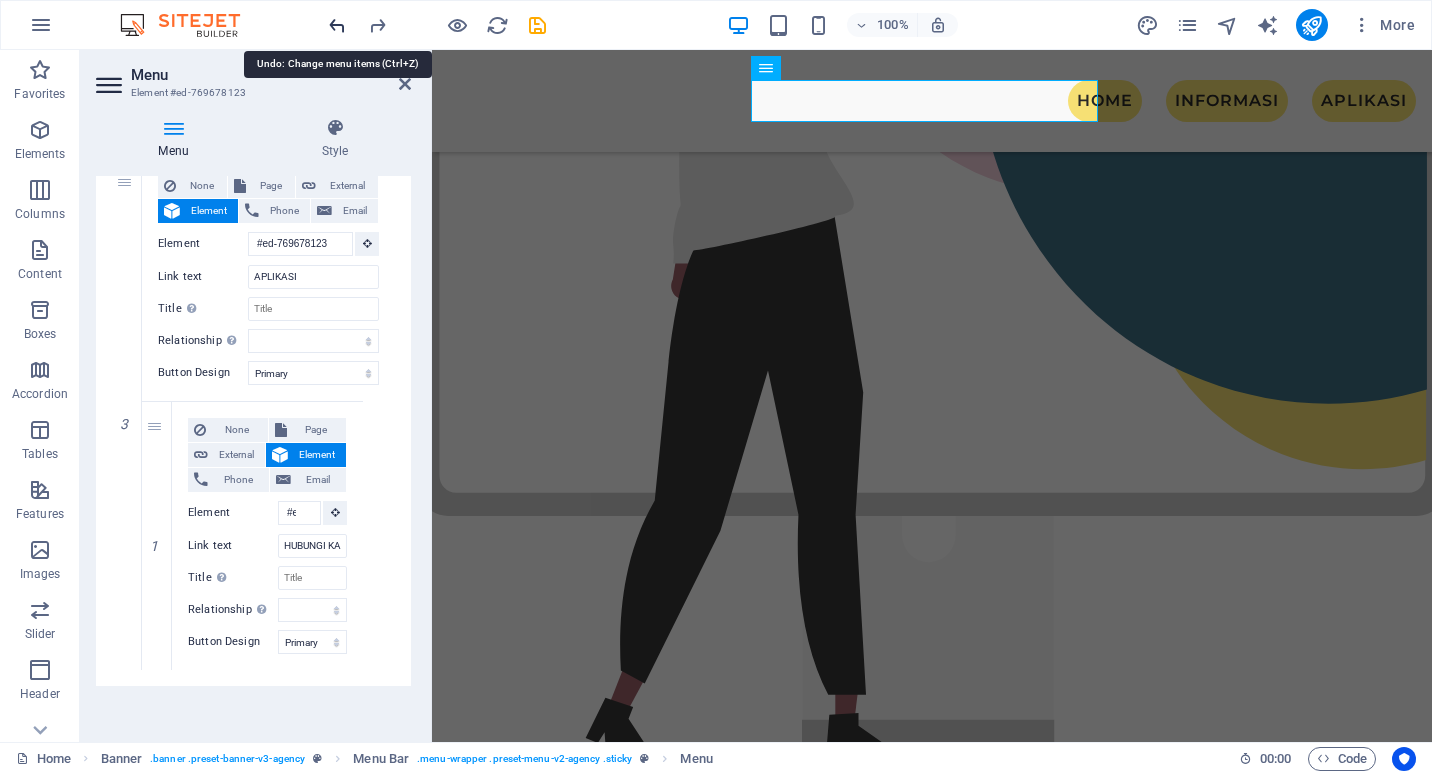 click at bounding box center (337, 25) 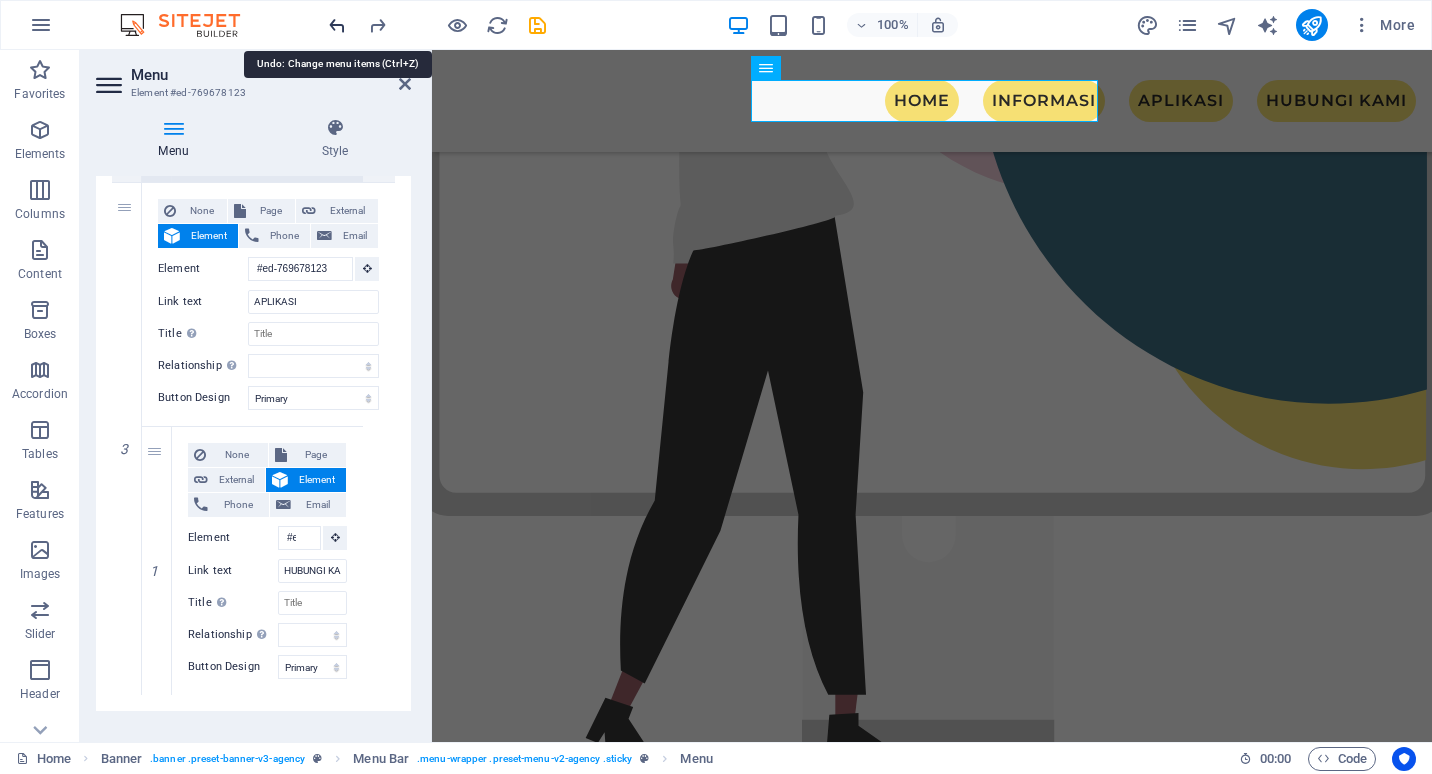 select on "primary" 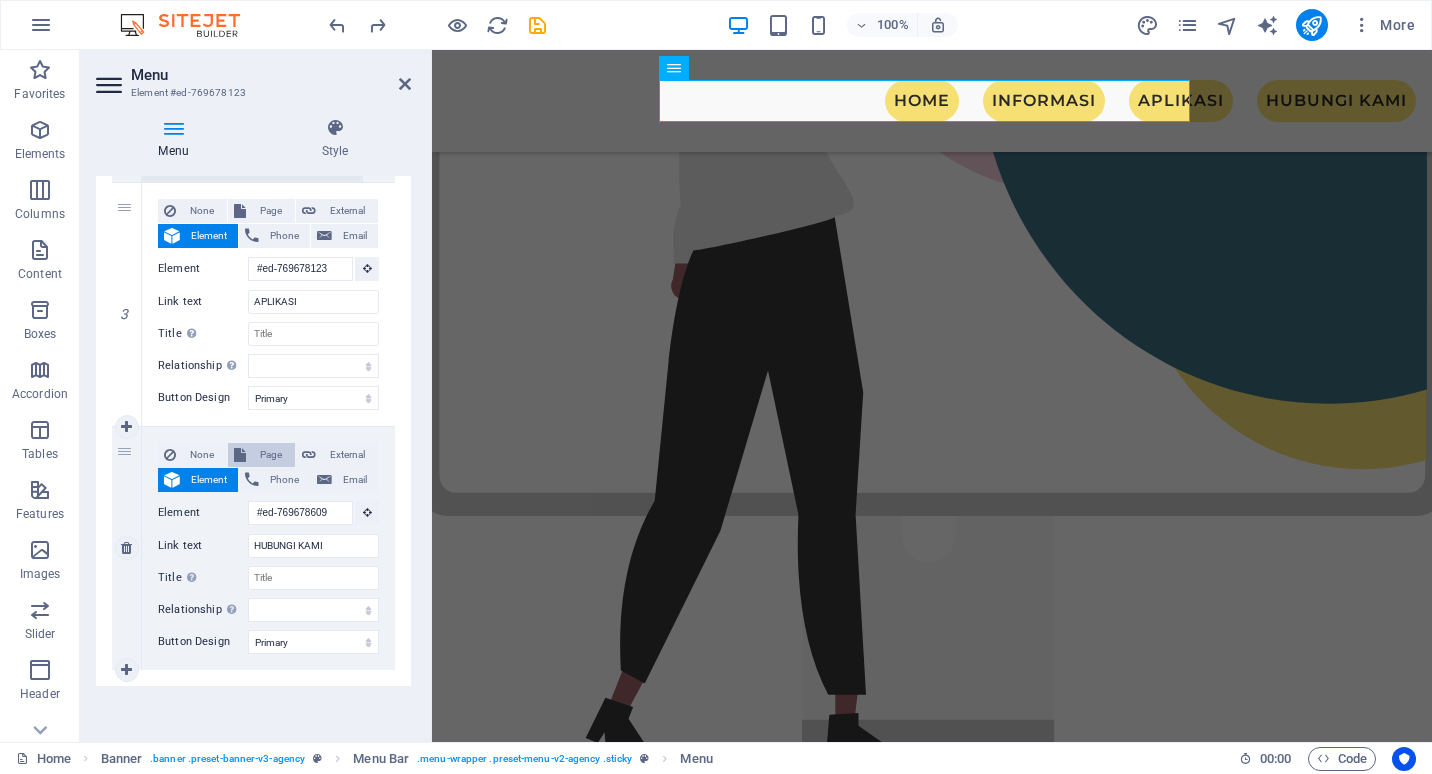 scroll, scrollTop: 1277, scrollLeft: 0, axis: vertical 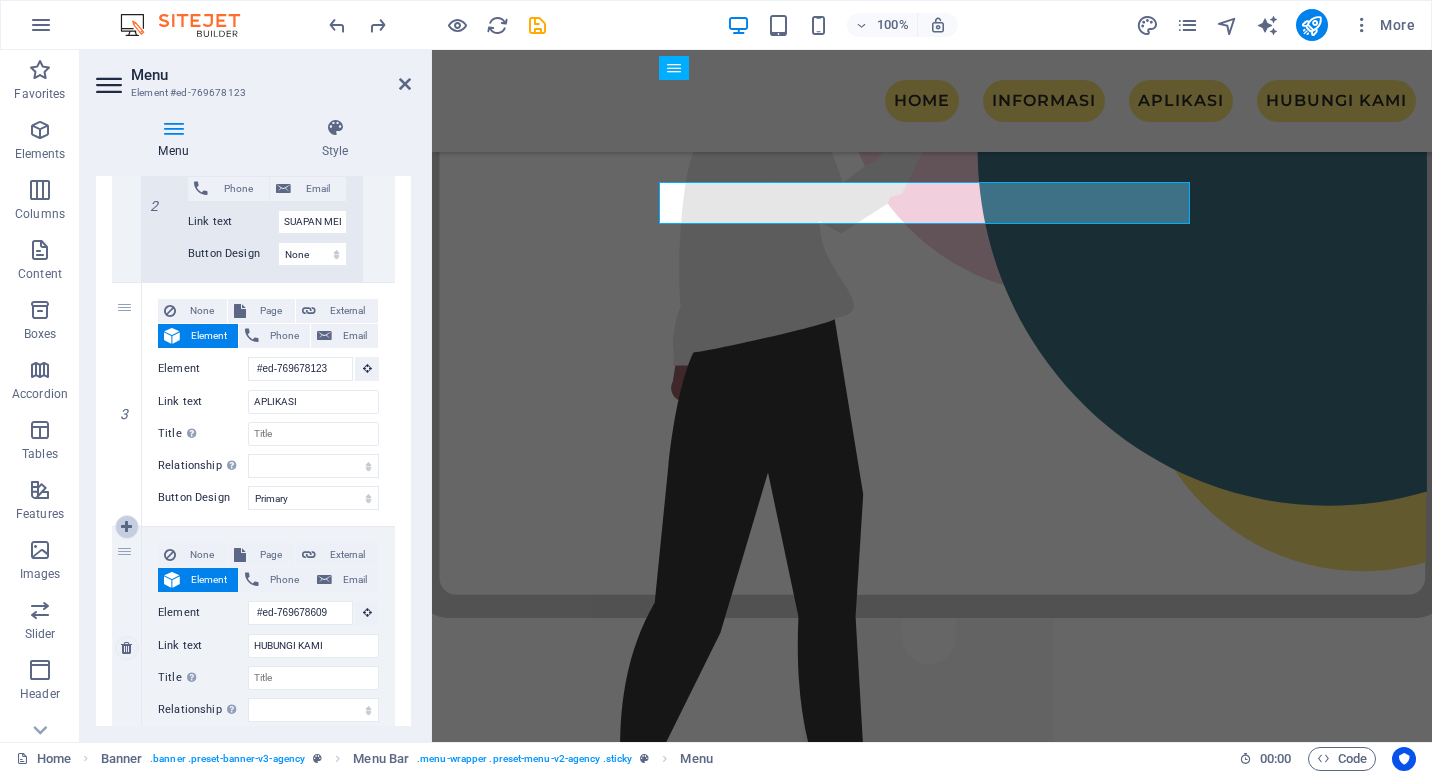 click at bounding box center (126, 527) 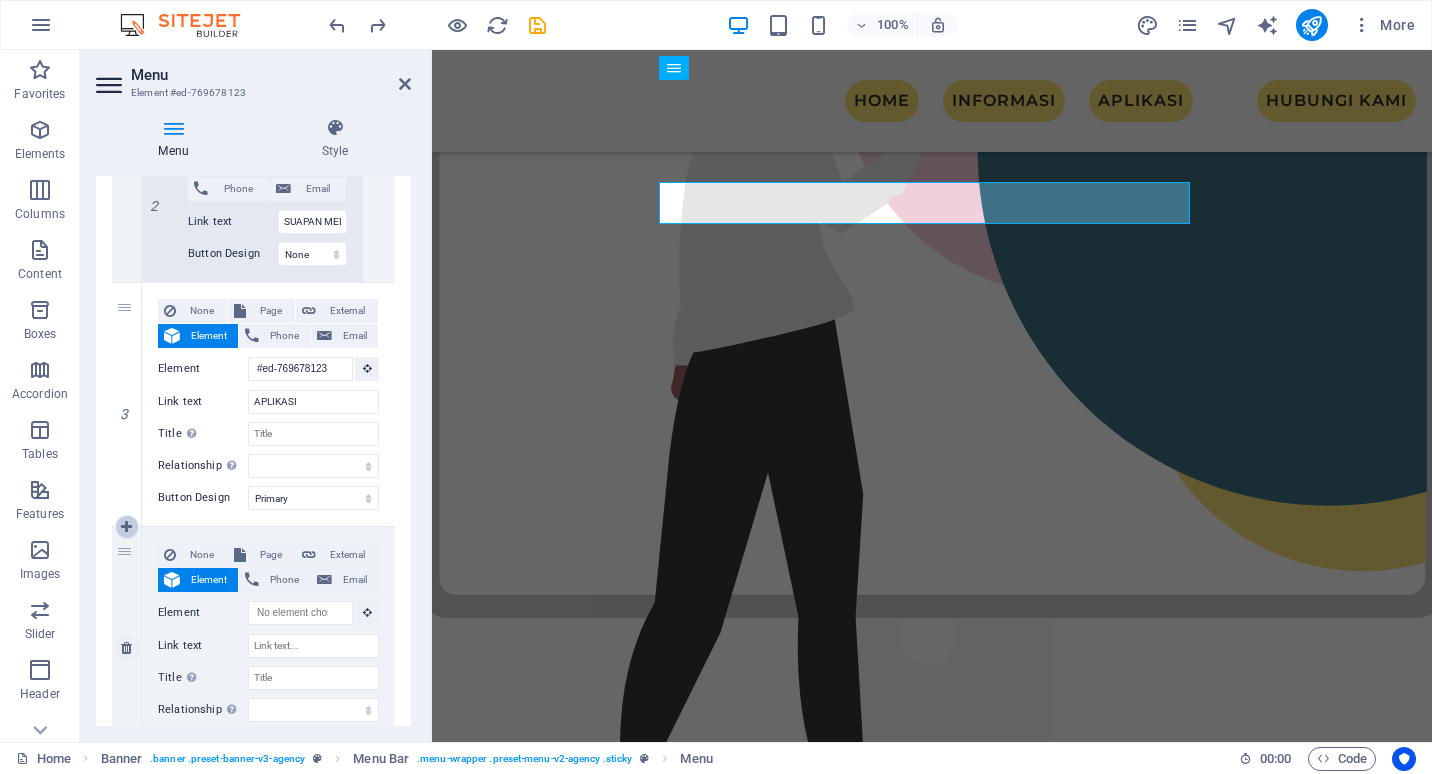 select on "primary" 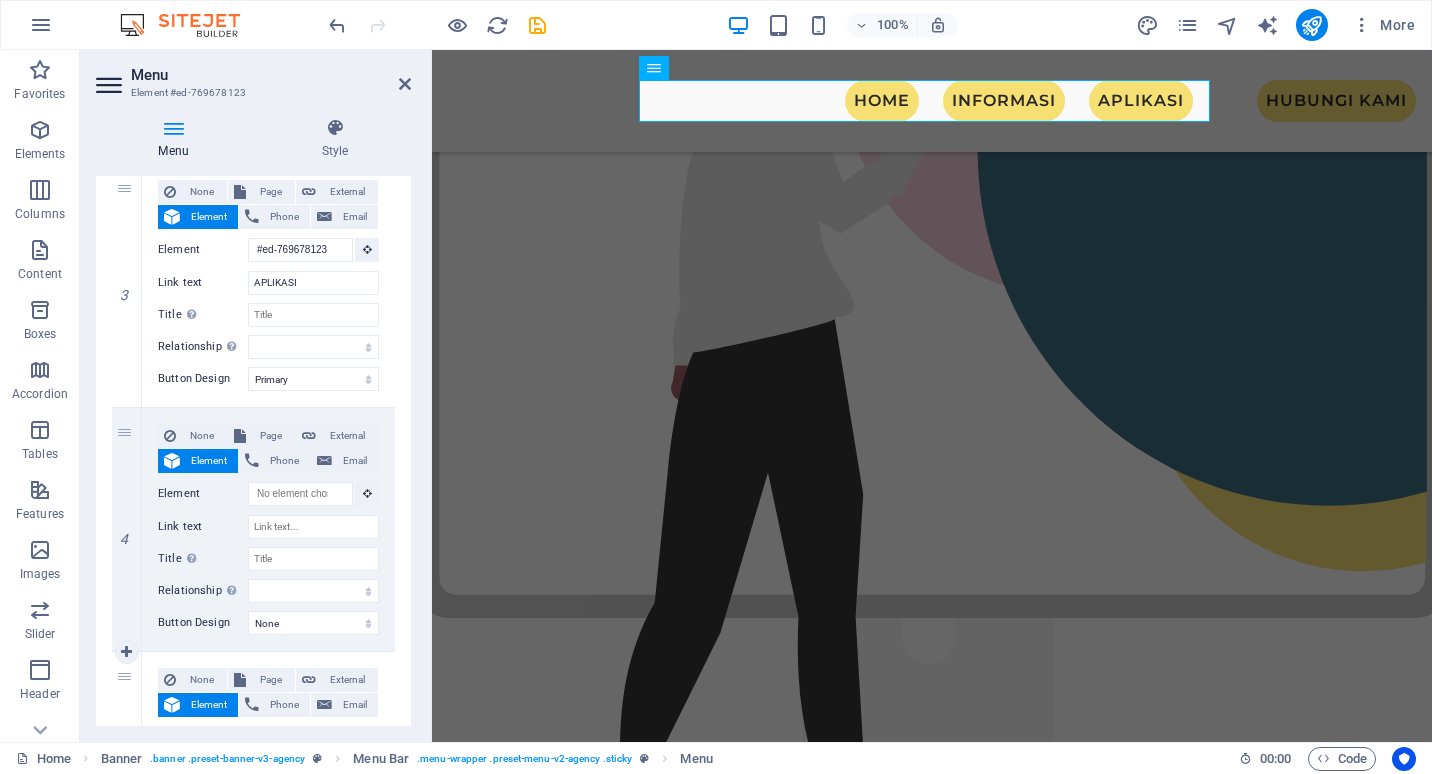 scroll, scrollTop: 1577, scrollLeft: 0, axis: vertical 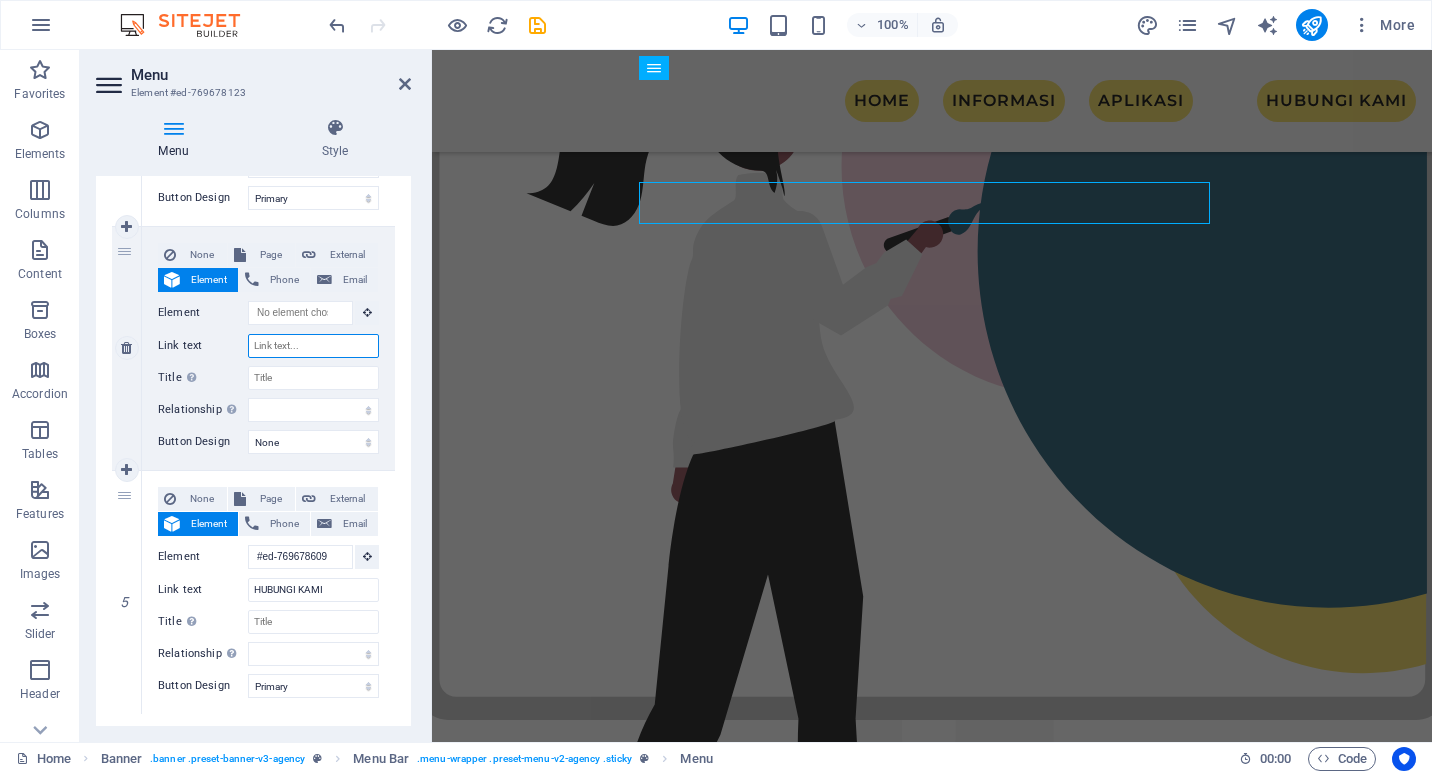 click on "Link text" at bounding box center [313, 346] 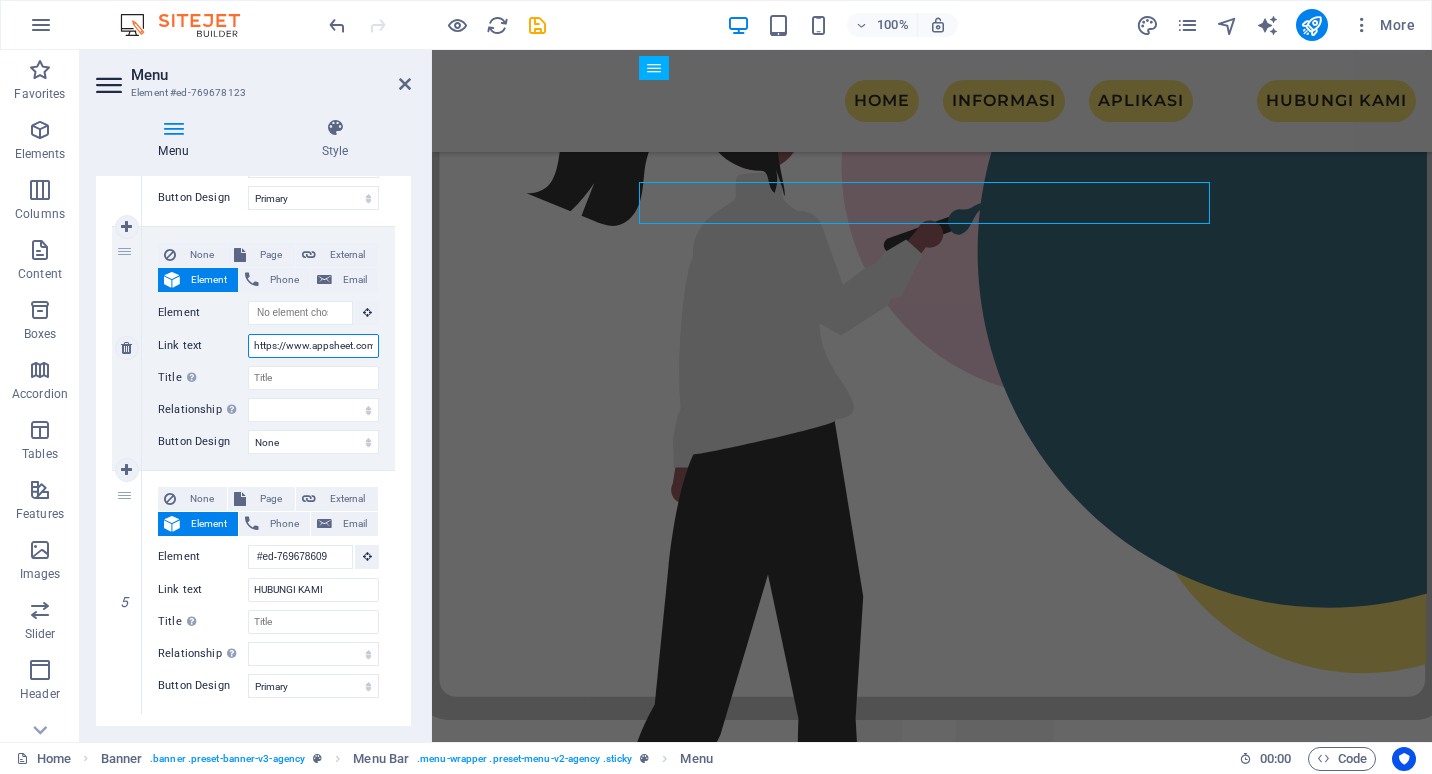 scroll, scrollTop: 0, scrollLeft: 1824, axis: horizontal 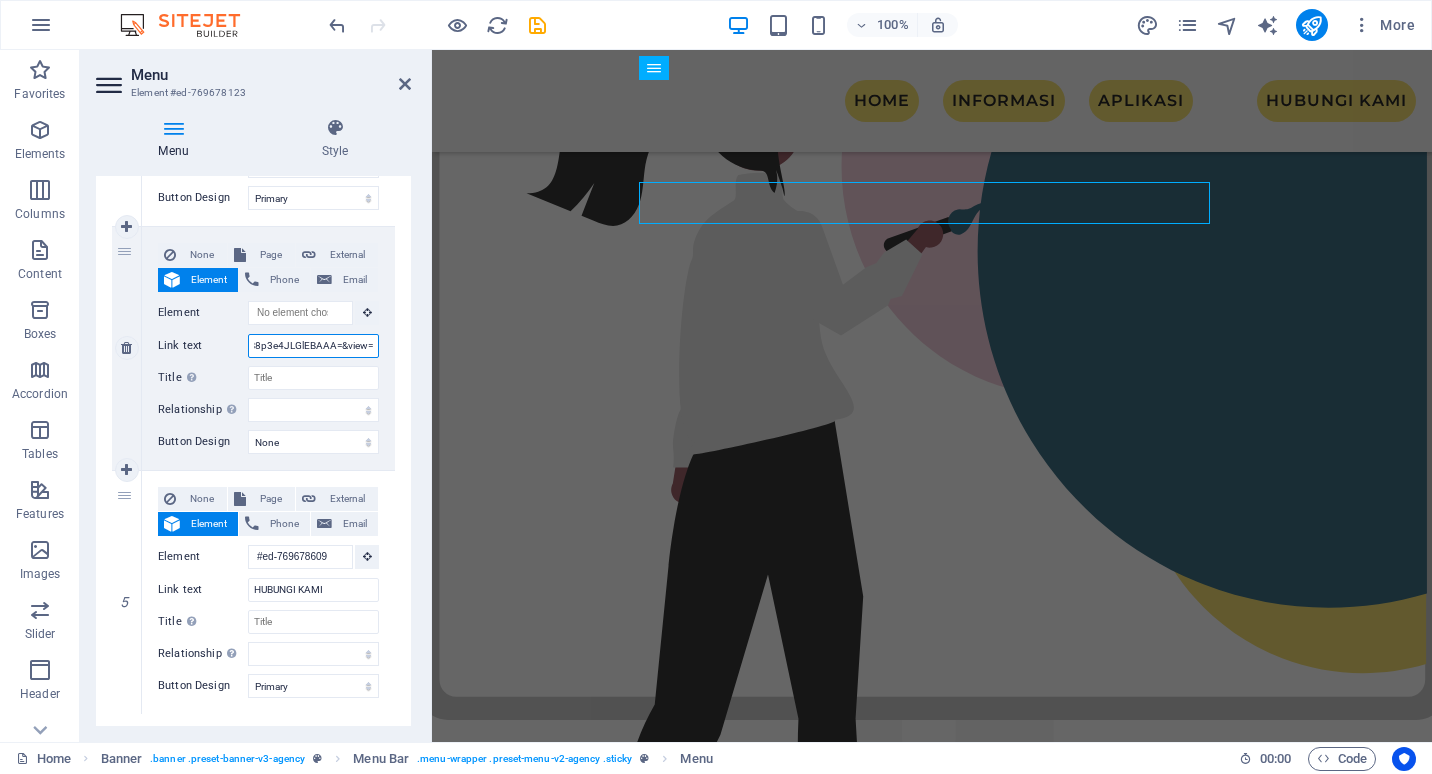 select 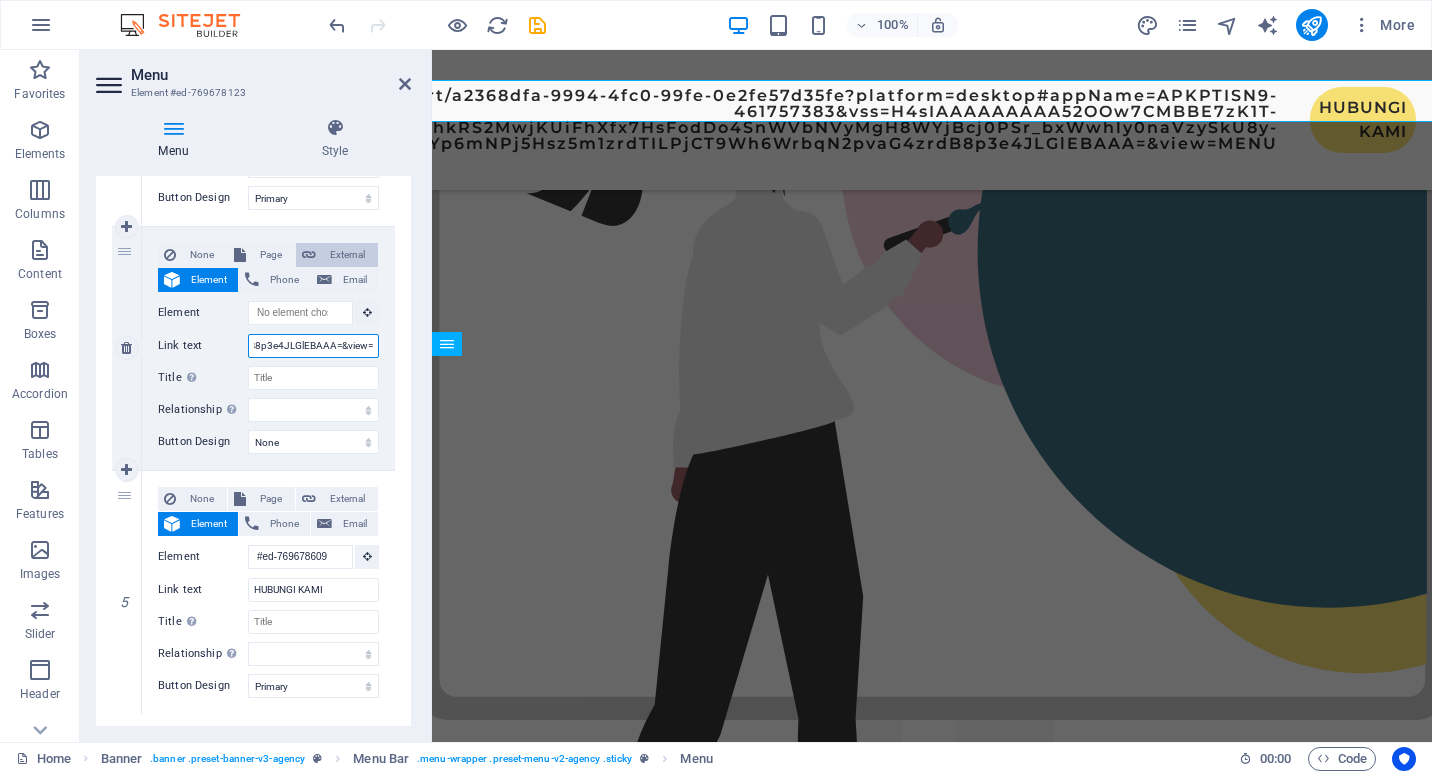 type on "https://www.appsheet.com/start/a2368dfa-9994-4fc0-99fe-0e2fe57d35fe?platform=desktop#appName=APKPTISN9-461757383&vss=H4sIAAAAAAAAA52OOw7CMBBE7zK1T-AWpUAoafg0mMLEG8kisSPsAJHlu7PmI1qg3Nl5M5NwsXRdR92eIPfpc61ohkRS2MwjKUiFhXfx7HsFodDo4SnWVbNVyMgH8WYjBcj0PSr_bxWwhly0naVzySkU8y-G34VgofiRBYYp6mNPj5Hsz5m1zrdTILPjCT9Wh6WrbqN2pvaG4zrdB8p3e4JLGlEBAAA=&view=MENU" 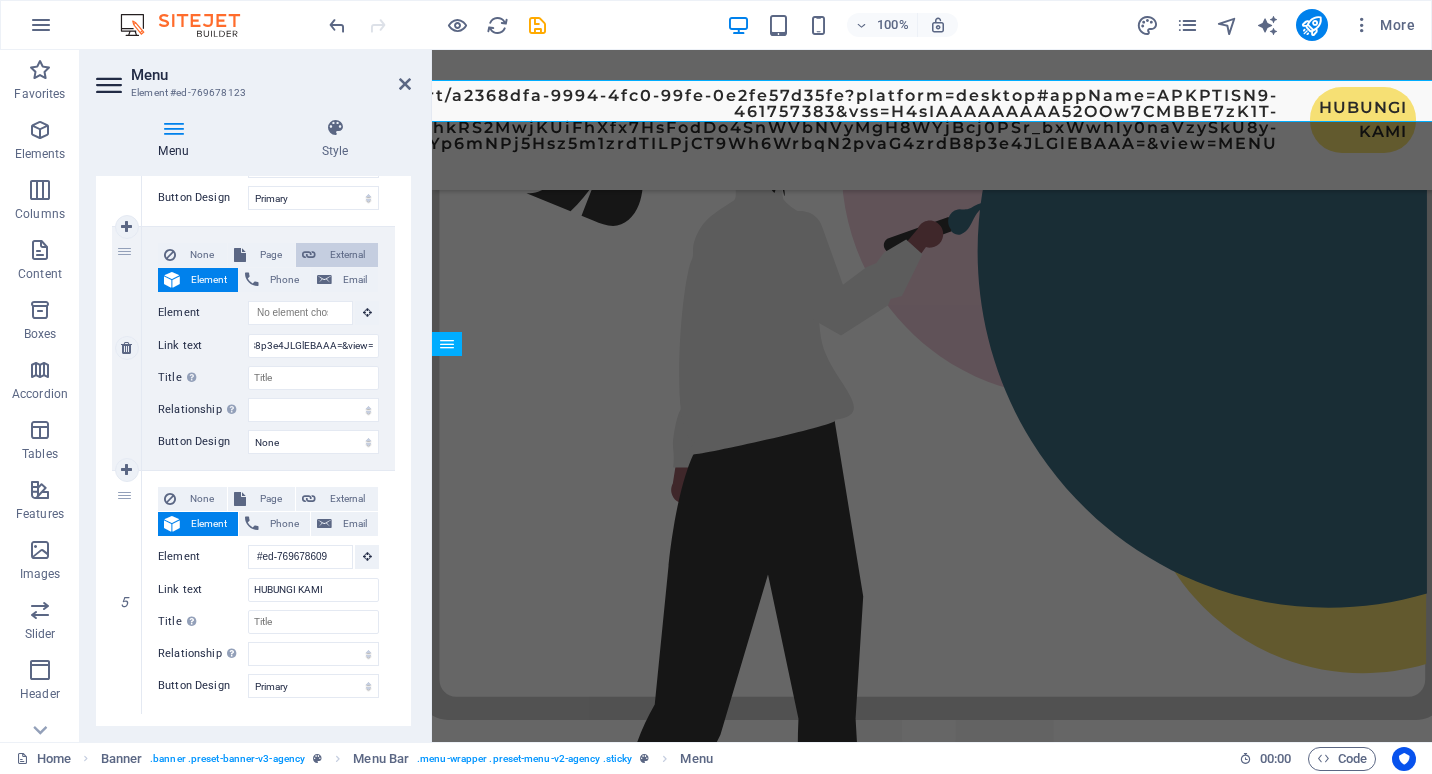 click on "External" at bounding box center (347, 255) 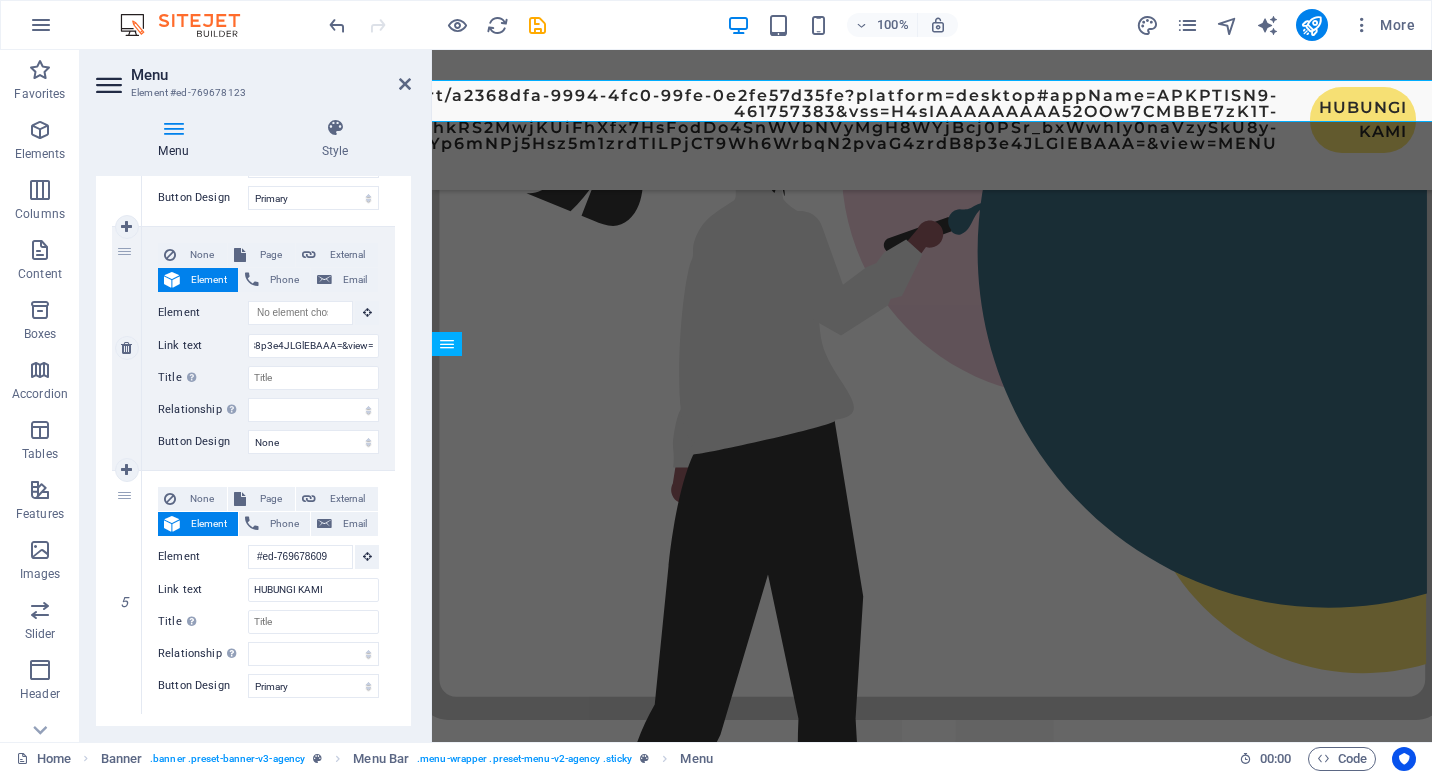select 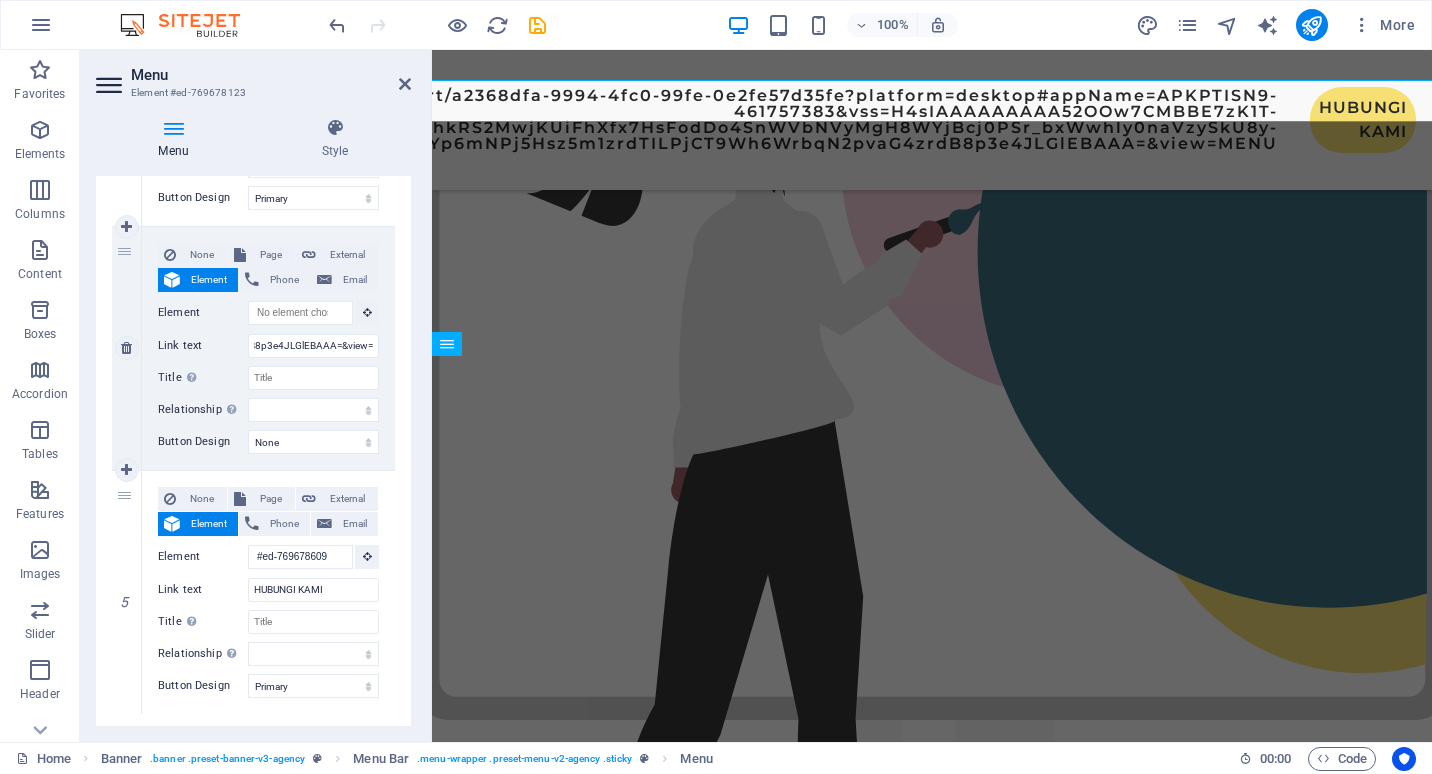 scroll, scrollTop: 0, scrollLeft: 0, axis: both 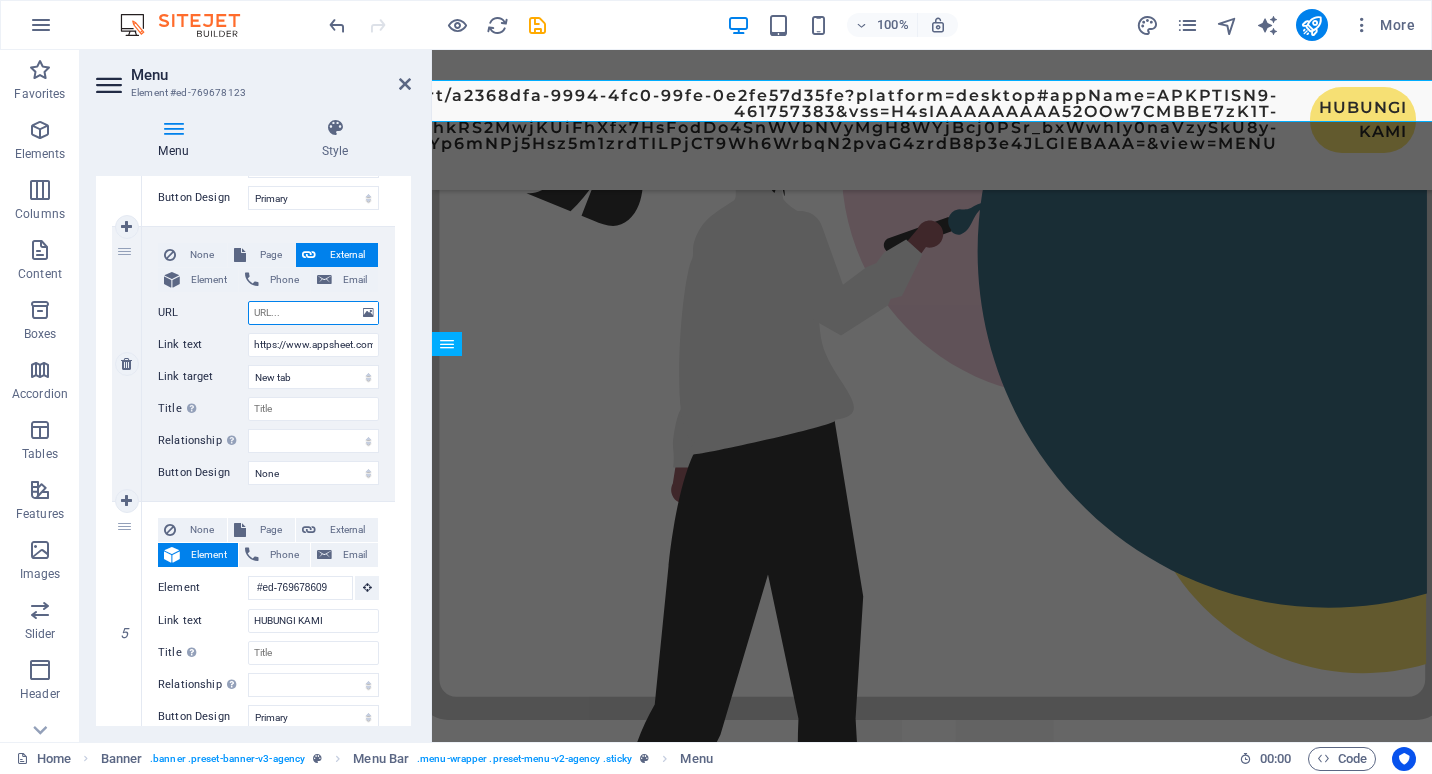 click on "URL" at bounding box center [313, 313] 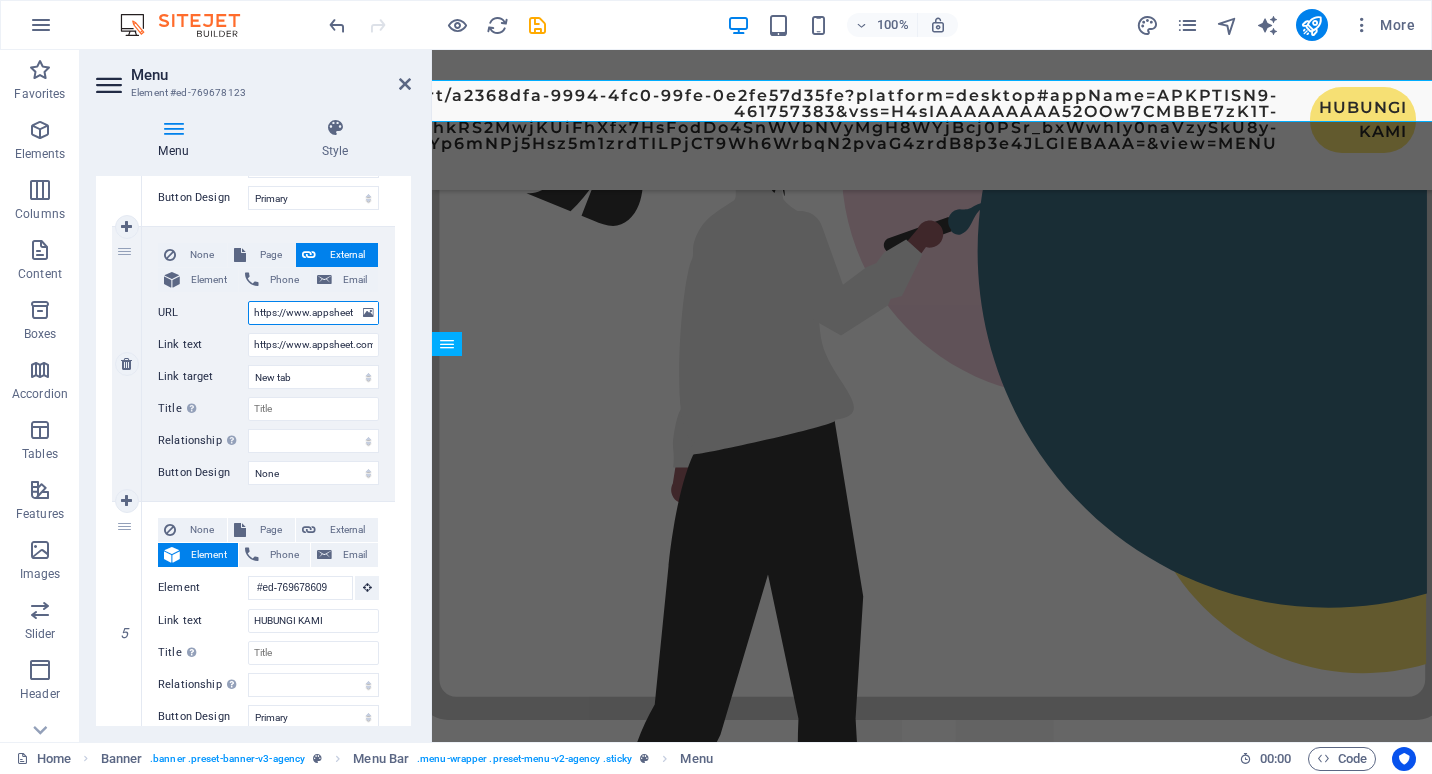 scroll, scrollTop: 0, scrollLeft: 1844, axis: horizontal 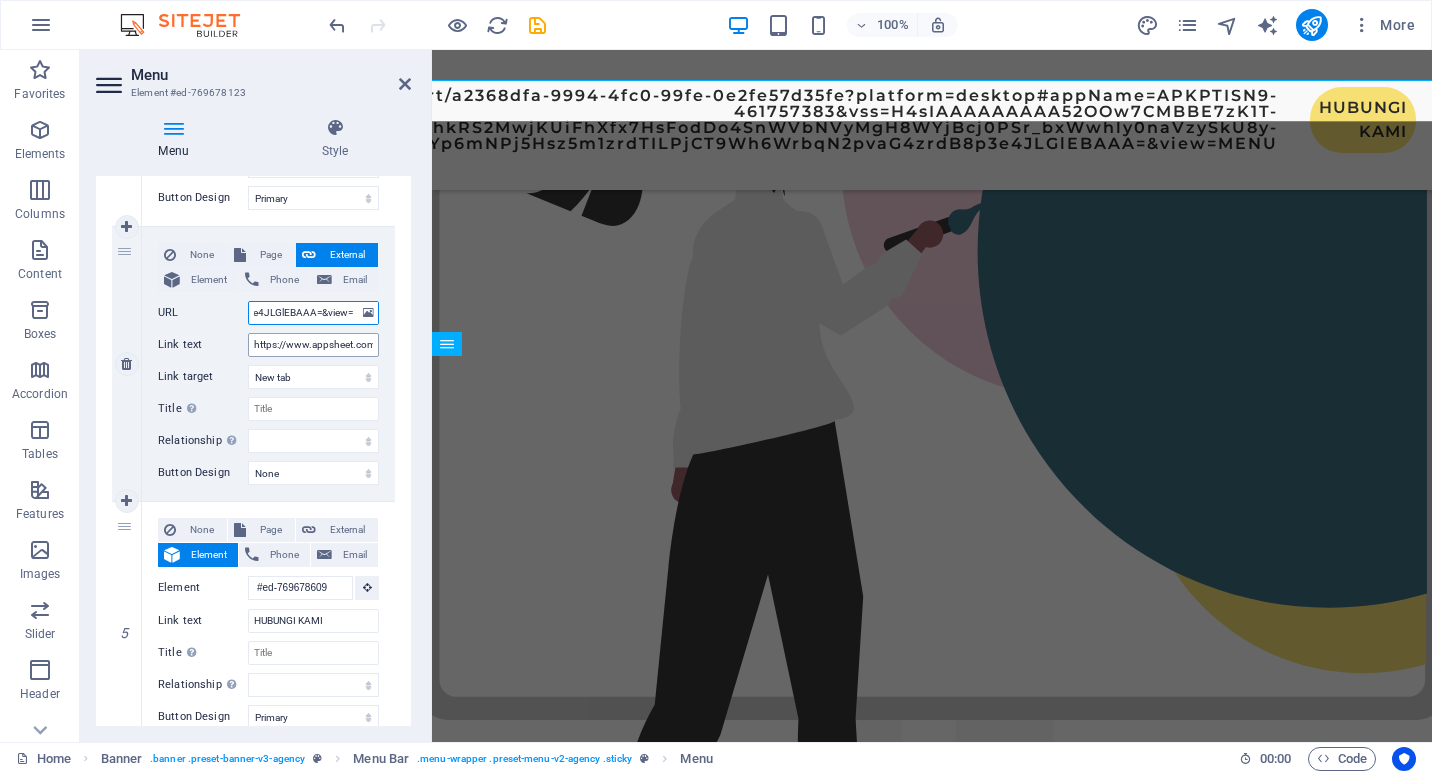 select 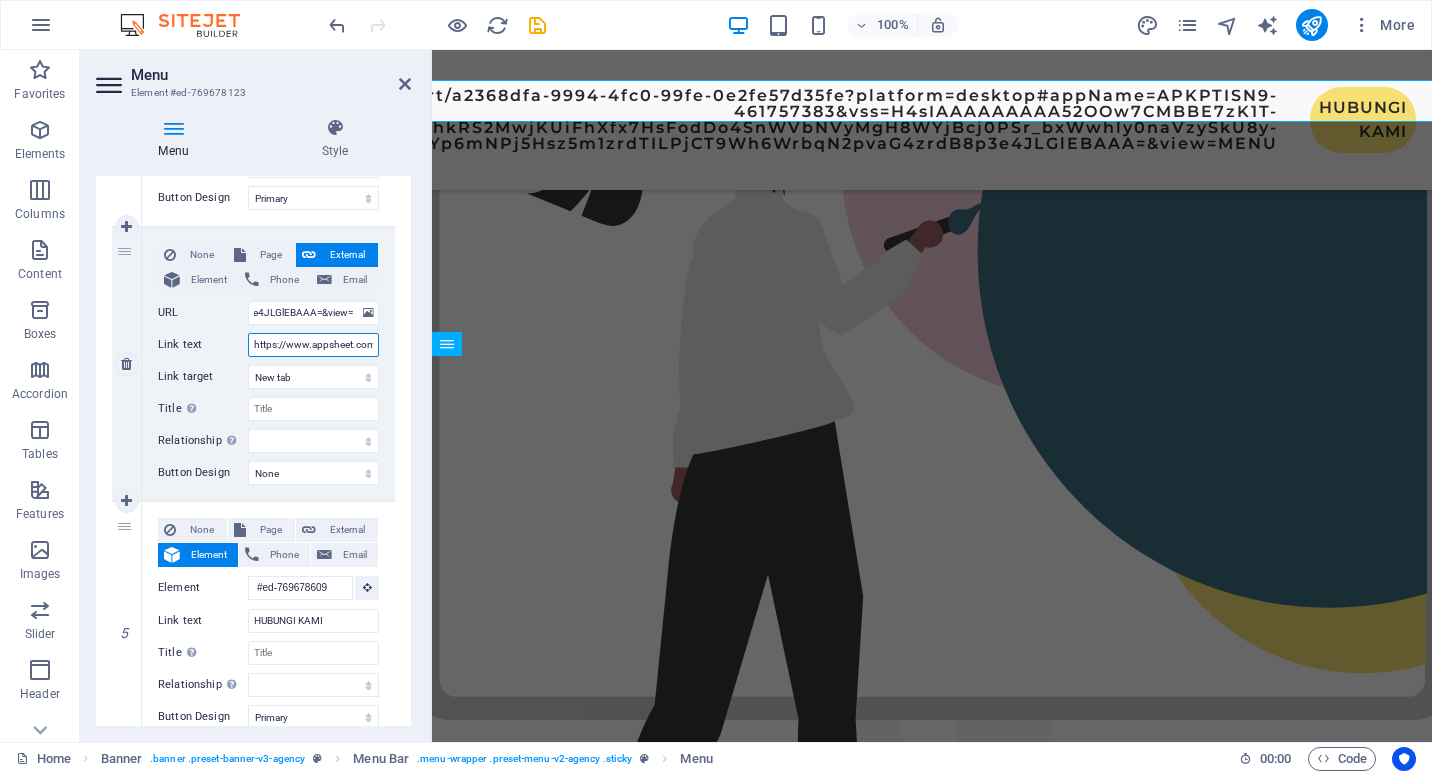 click on "https://www.appsheet.com/start/a2368dfa-9994-4fc0-99fe-0e2fe57d35fe?platform=desktop#appName=APKPTISN9-461757383&vss=H4sIAAAAAAAAA52OOw7CMBBE7zK1T-AWpUAoafg0mMLEG8kisSPsAJHlu7PmI1qg3Nl5M5NwsXRdR92eIPfpc61ohkRS2MwjKUiFhXfx7HsFodDo4SnWVbNVyMgH8WYjBcj0PSr_bxWwhly0naVzySkU8y-G34VgofiRBYYp6mNPj5Hsz5m1zrdTILPjCT9Wh6WrbqN2pvaG4zrdB8p3e4JLGlEBAAA=&view=MENU" at bounding box center [313, 345] 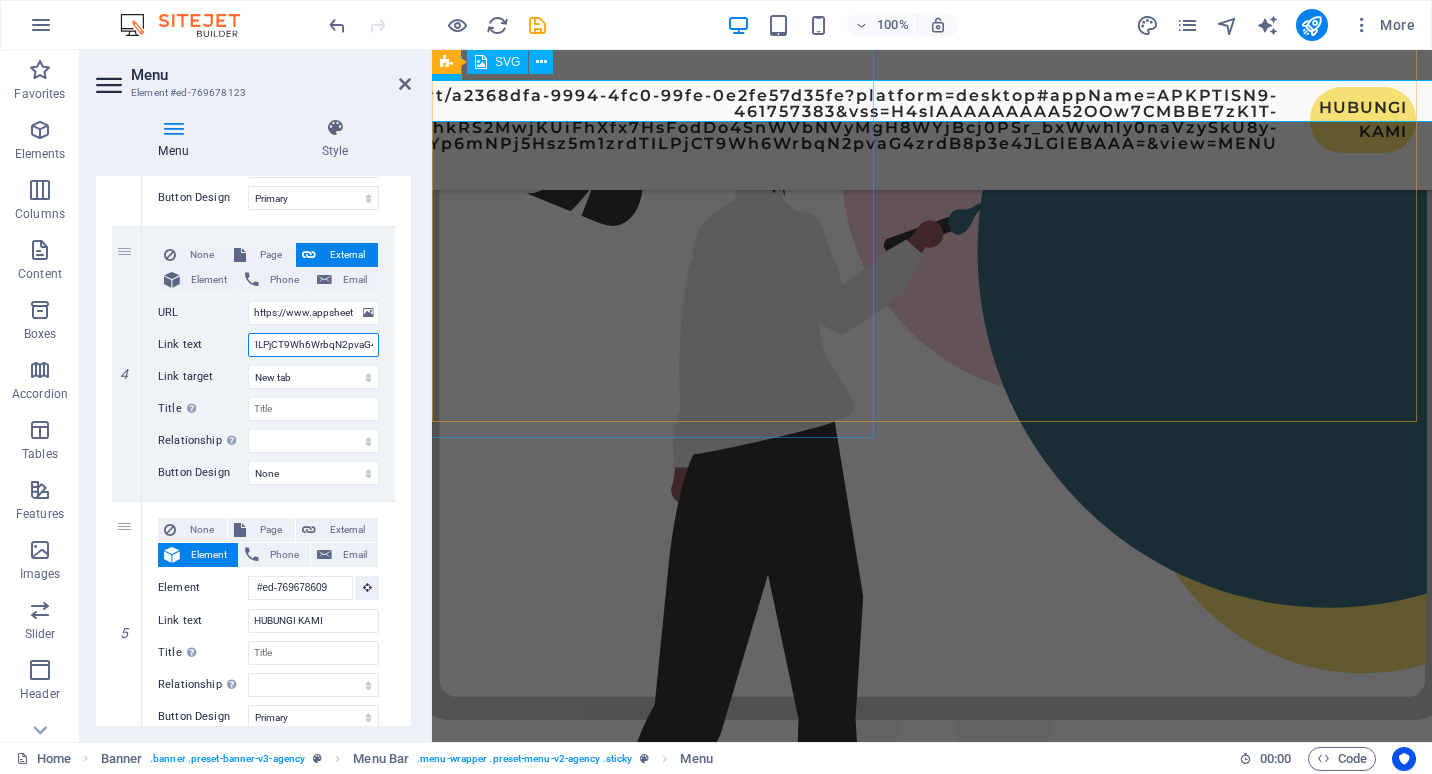 scroll, scrollTop: 0, scrollLeft: 1824, axis: horizontal 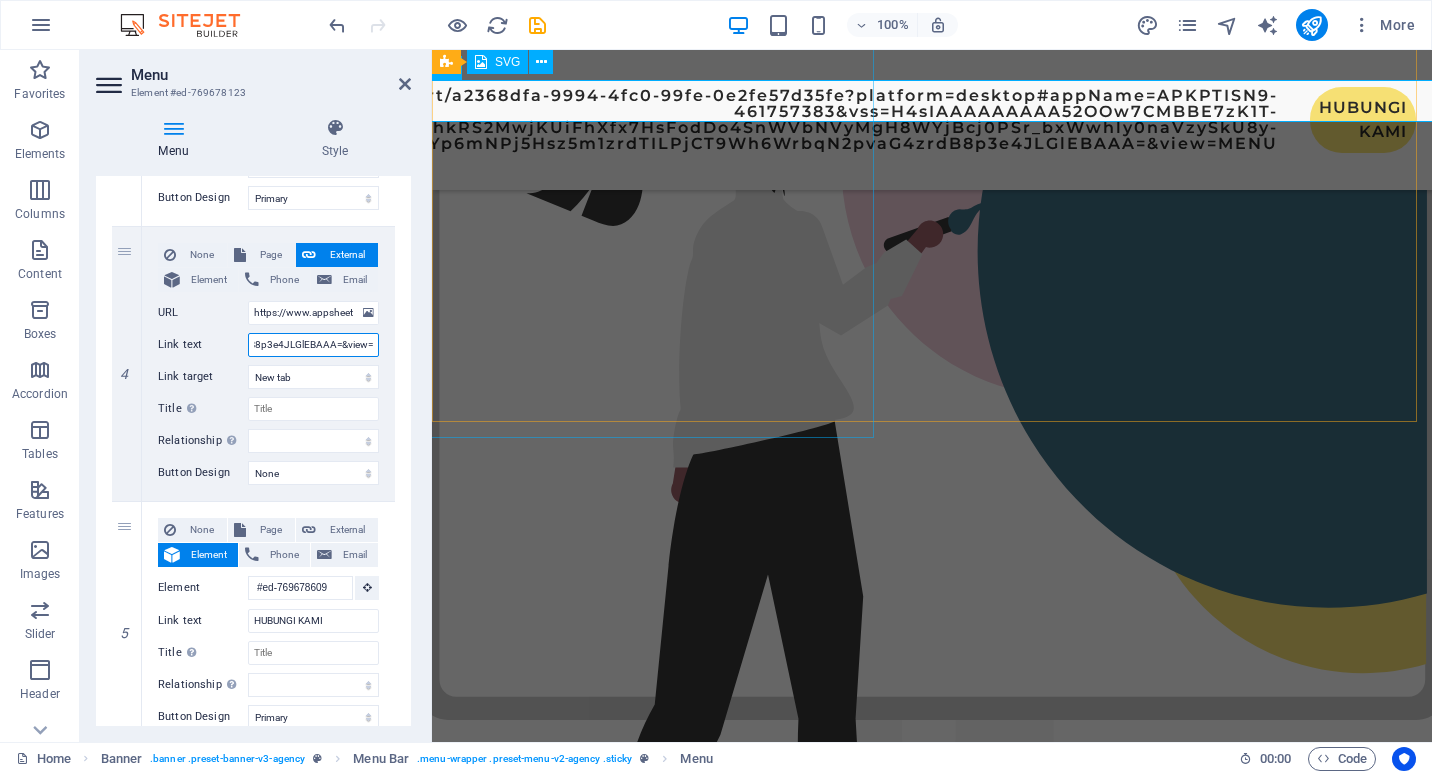 drag, startPoint x: 684, startPoint y: 394, endPoint x: 512, endPoint y: 357, distance: 175.93465 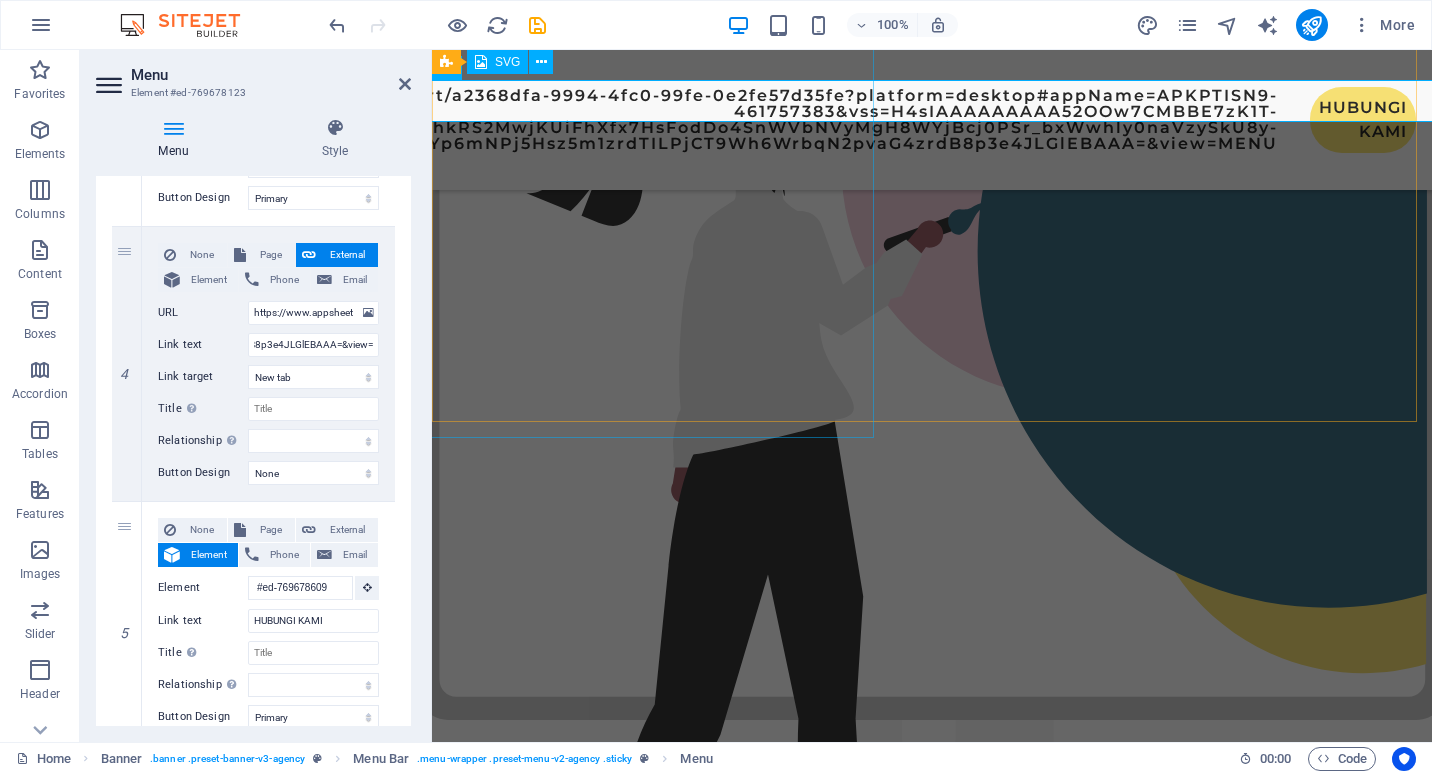 scroll, scrollTop: 0, scrollLeft: 0, axis: both 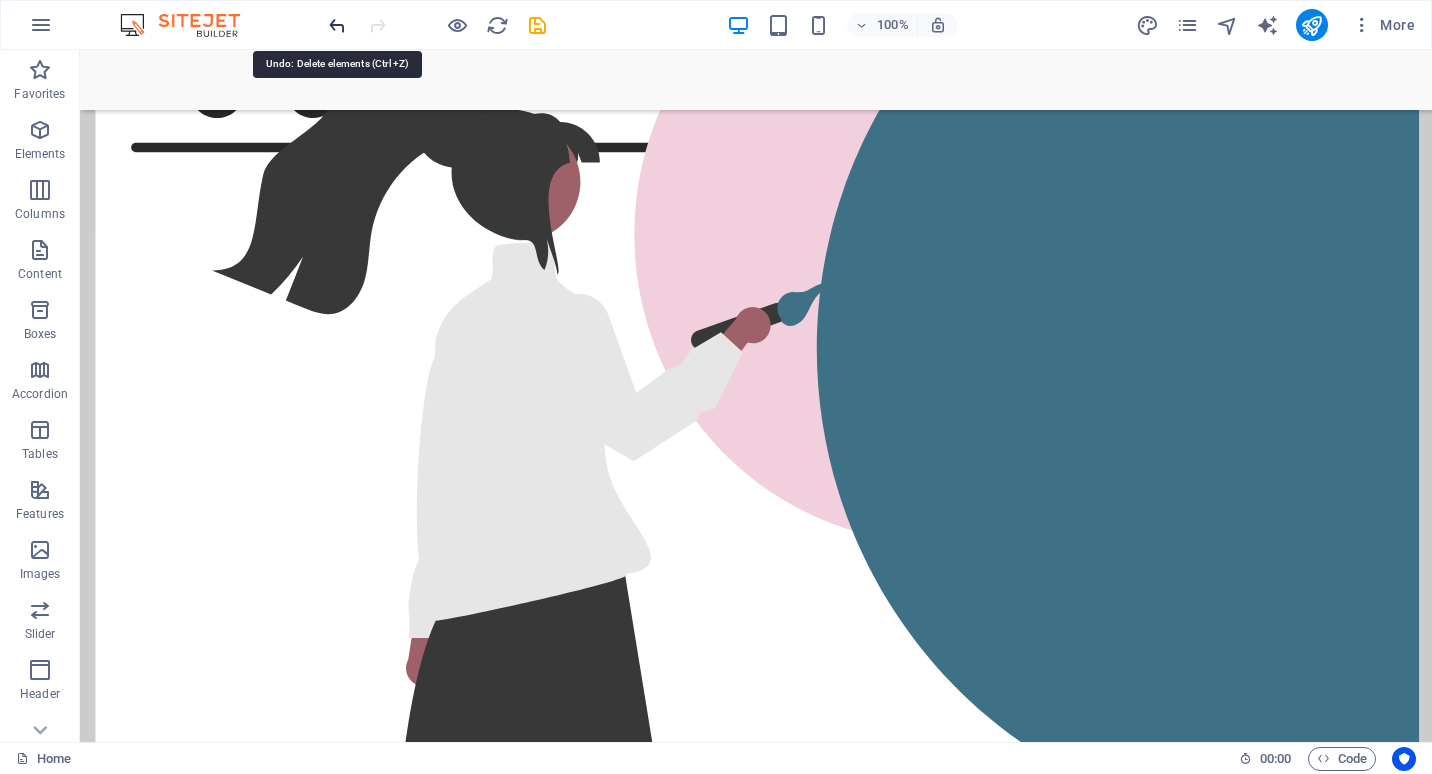 click at bounding box center [337, 25] 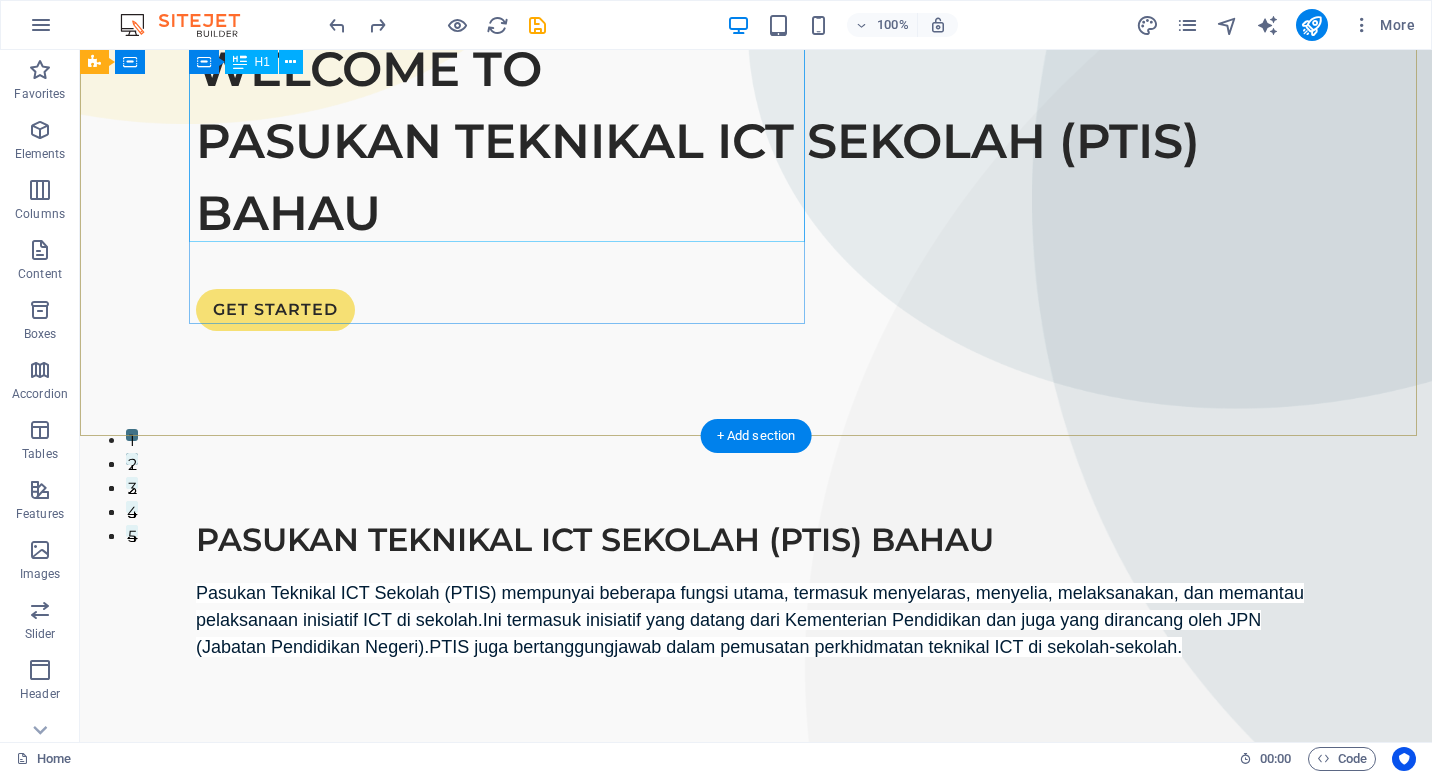 scroll, scrollTop: 0, scrollLeft: 0, axis: both 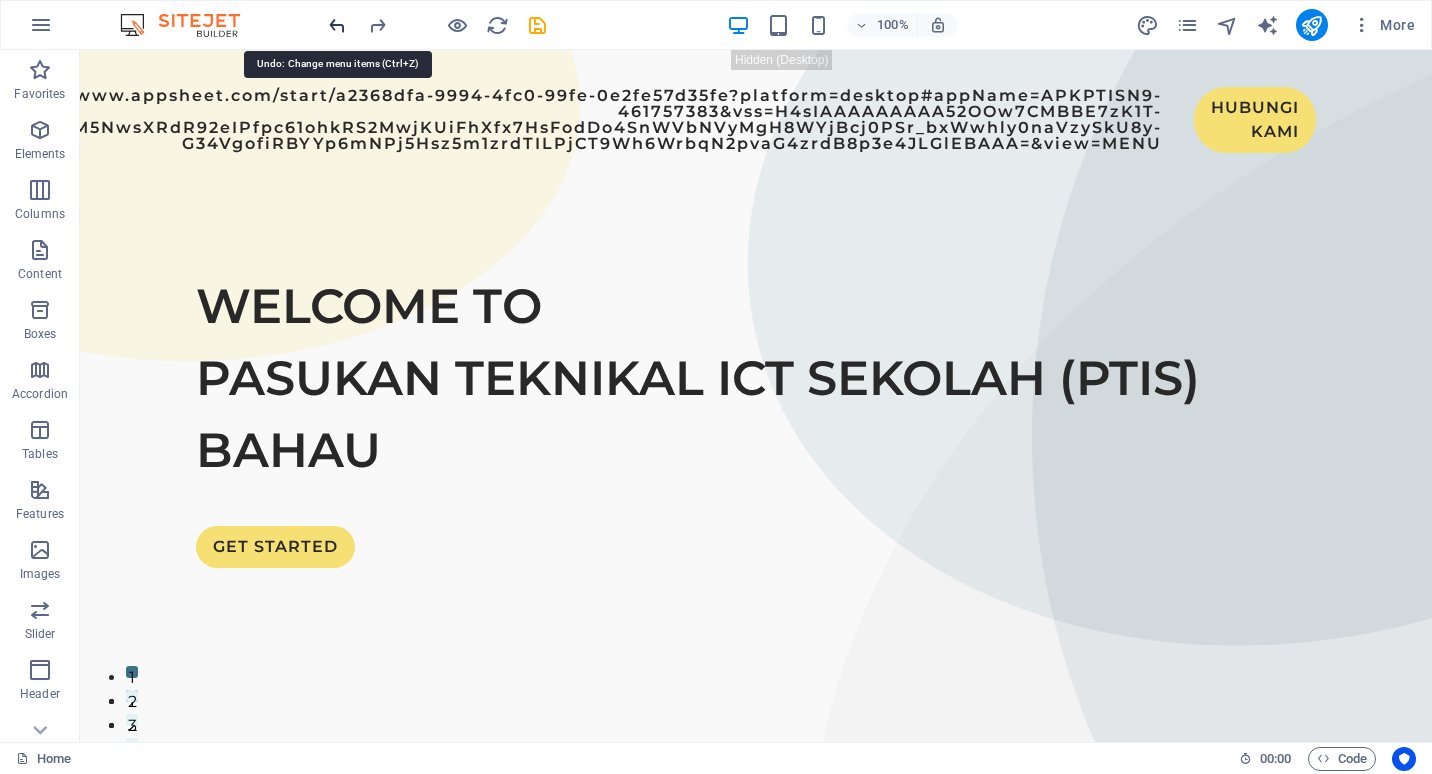 click at bounding box center [337, 25] 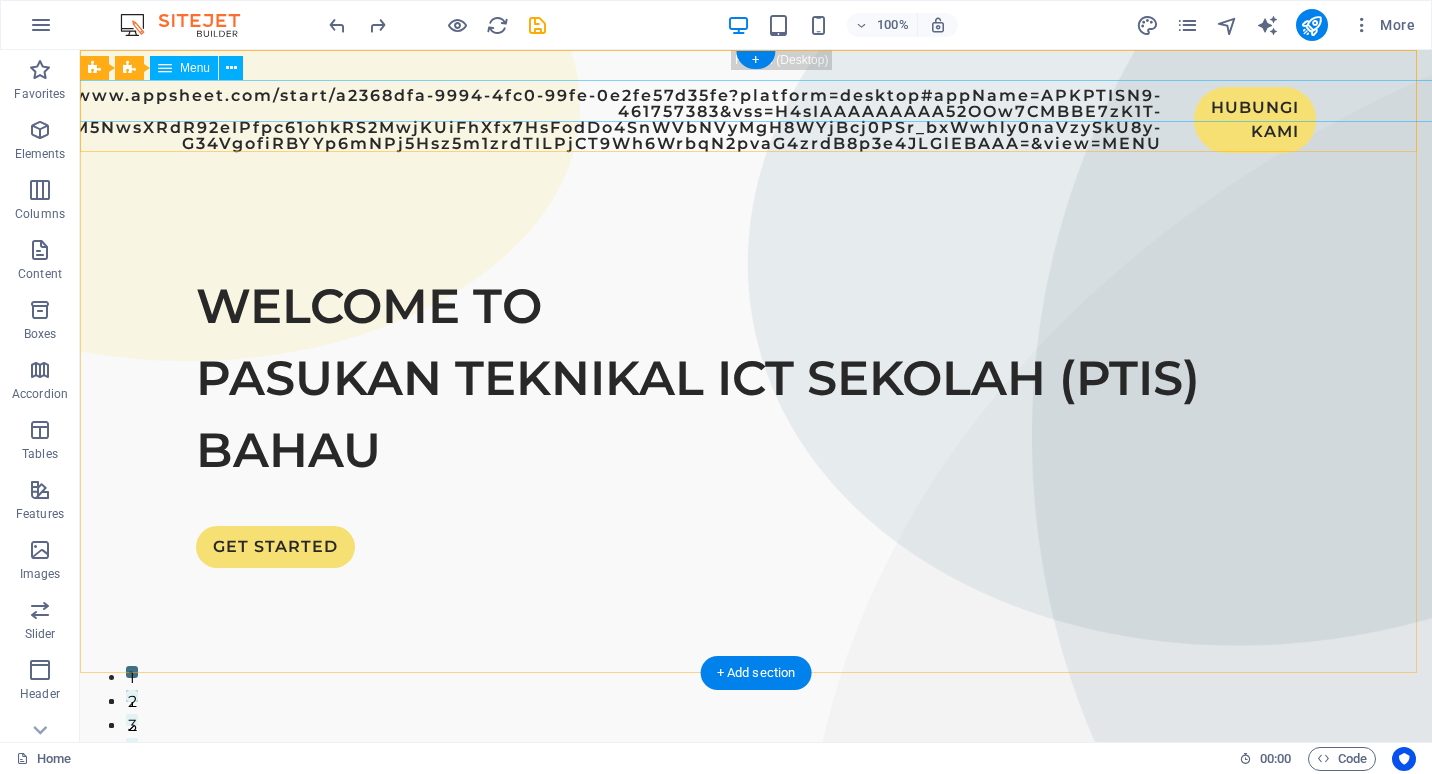 click on "HOME MAKLUMAT UMUM INFORMASI STATISTIK SUAPAN MEDIA SOSIAL APLIKASI https://www.appsheet.com/start/a2368dfa-9994-4fc0-99fe-0e2fe57d35fe?platform=desktop#appName=APKPTISN9-461757383&vss=H4sIAAAAAAAAA52OOw7CMBBE7zK1T-AWpUAoafg0mMLEG8kisSPsAJHlu7PmI1qg3Nl5M5NwsXRdR92eIPfpc61ohkRS2MwjKUiFhXfx7HsFodDo4SnWVbNVyMgH8WYjBcj0PSr_bxWwhly0naVzySkU8y-G34VgofiRBYYp6mNPj5Hsz5m1zrdTILPjCT9Wh6WrbqN2pvaG4zrdB8p3e4JLGlEBAAA=&view=MENU HUBUNGI KAMI" at bounding box center (756, 120) 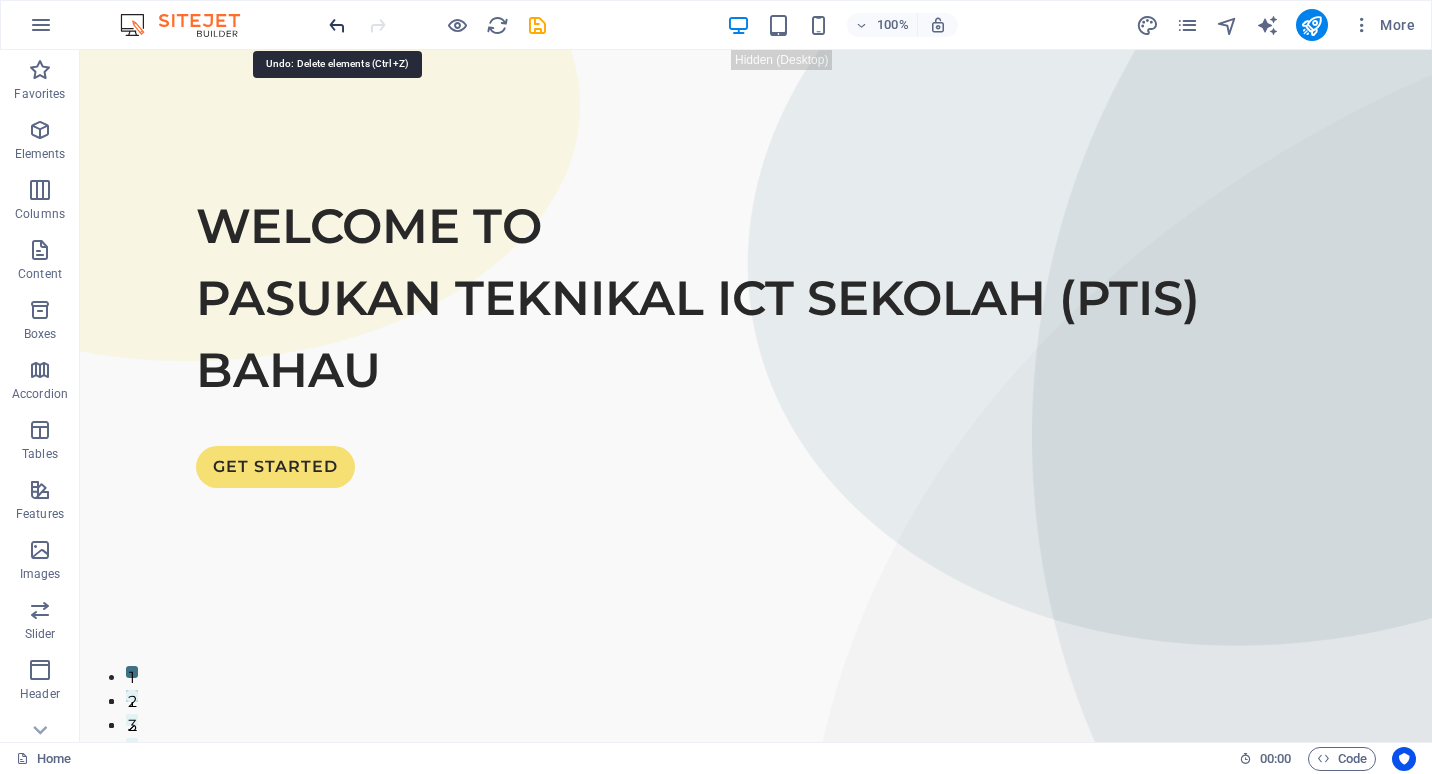 click at bounding box center [337, 25] 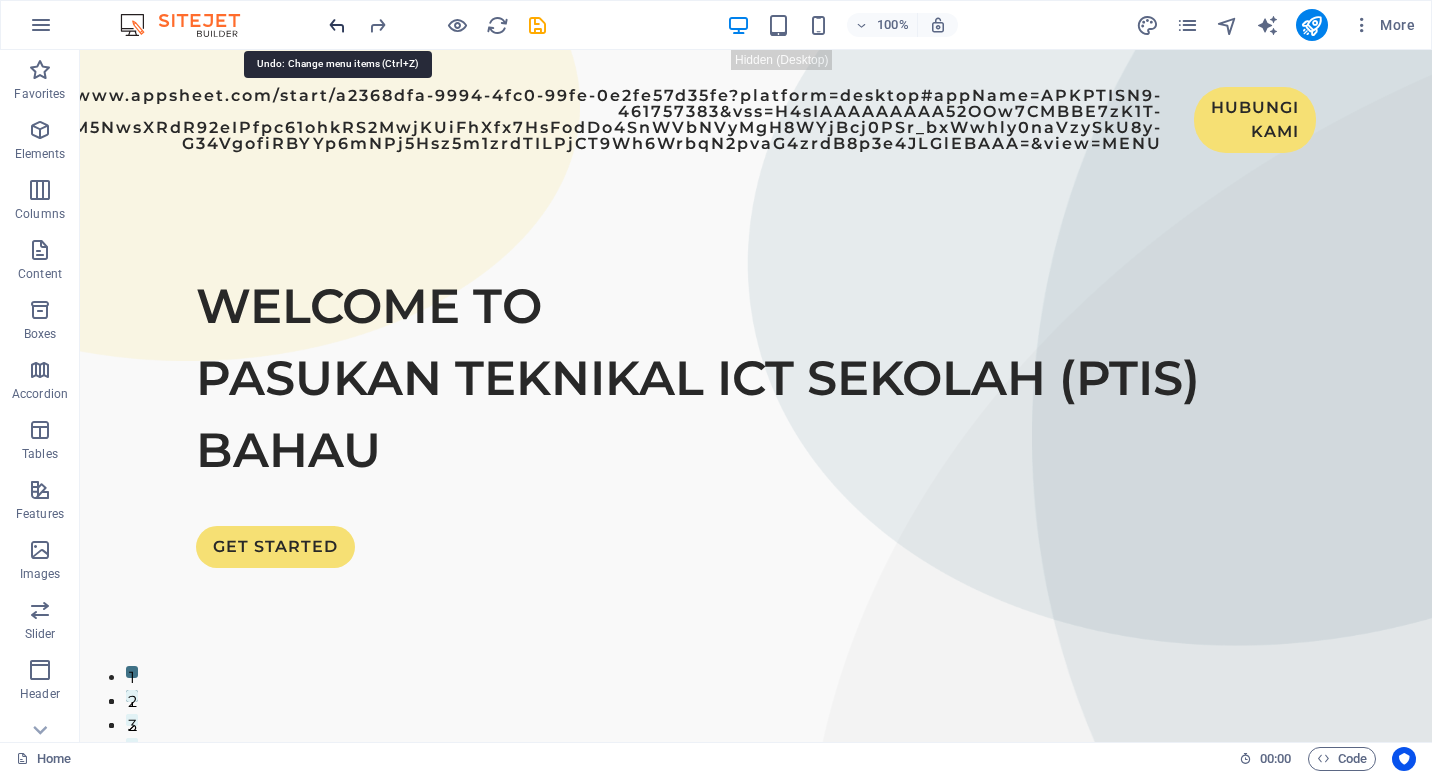 click at bounding box center (337, 25) 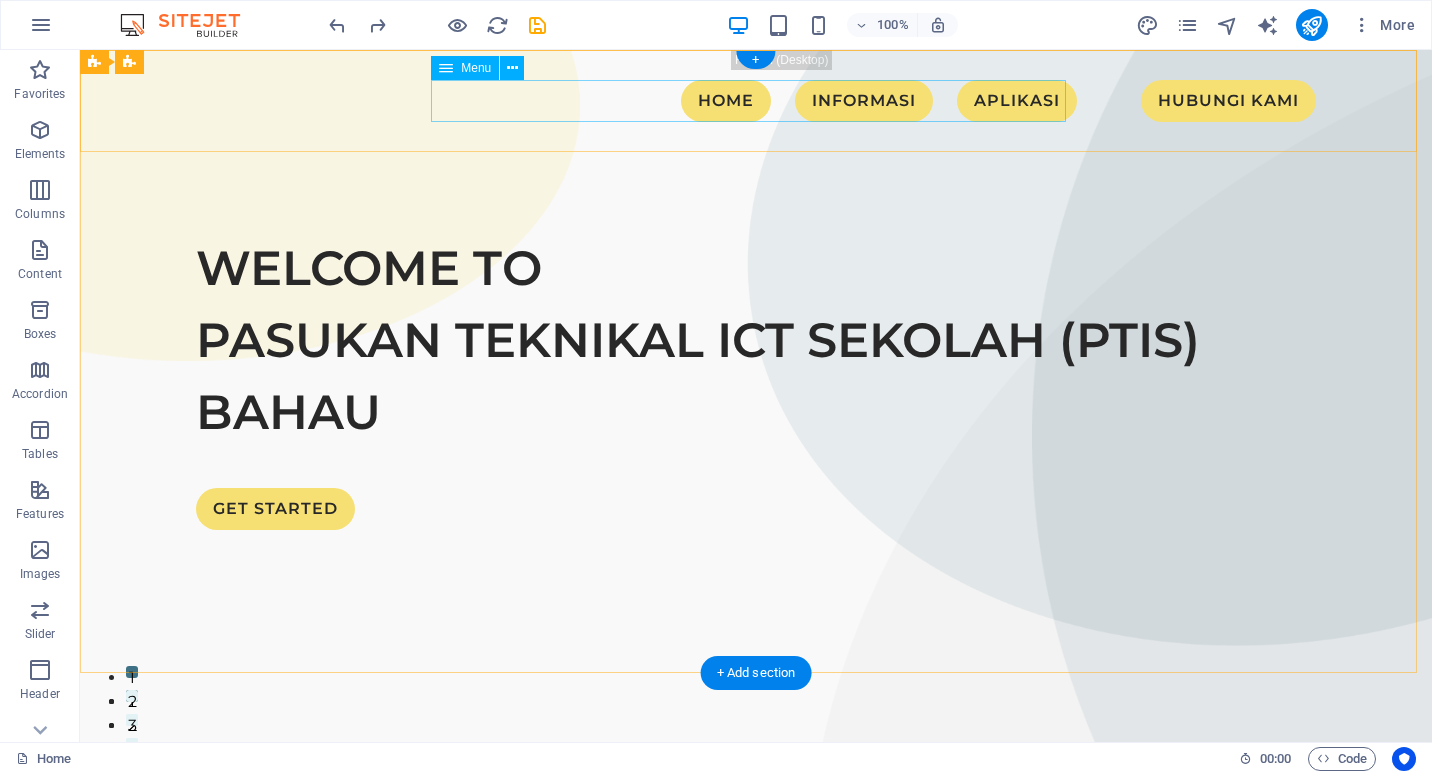 click on "HOME MAKLUMAT UMUM INFORMASI STATISTIK SUAPAN MEDIA SOSIAL APLIKASI HUBUNGI KAMI" at bounding box center (756, 101) 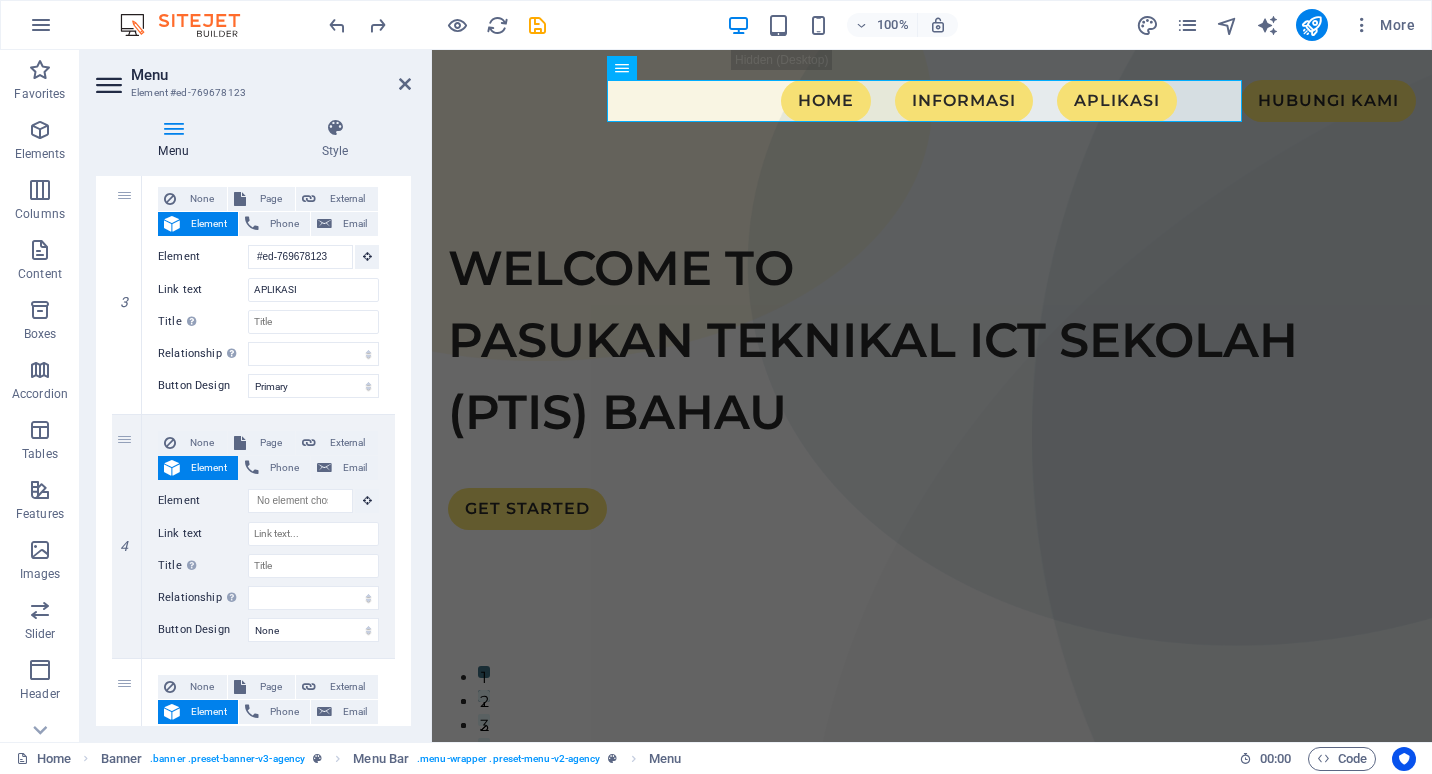 scroll, scrollTop: 1400, scrollLeft: 0, axis: vertical 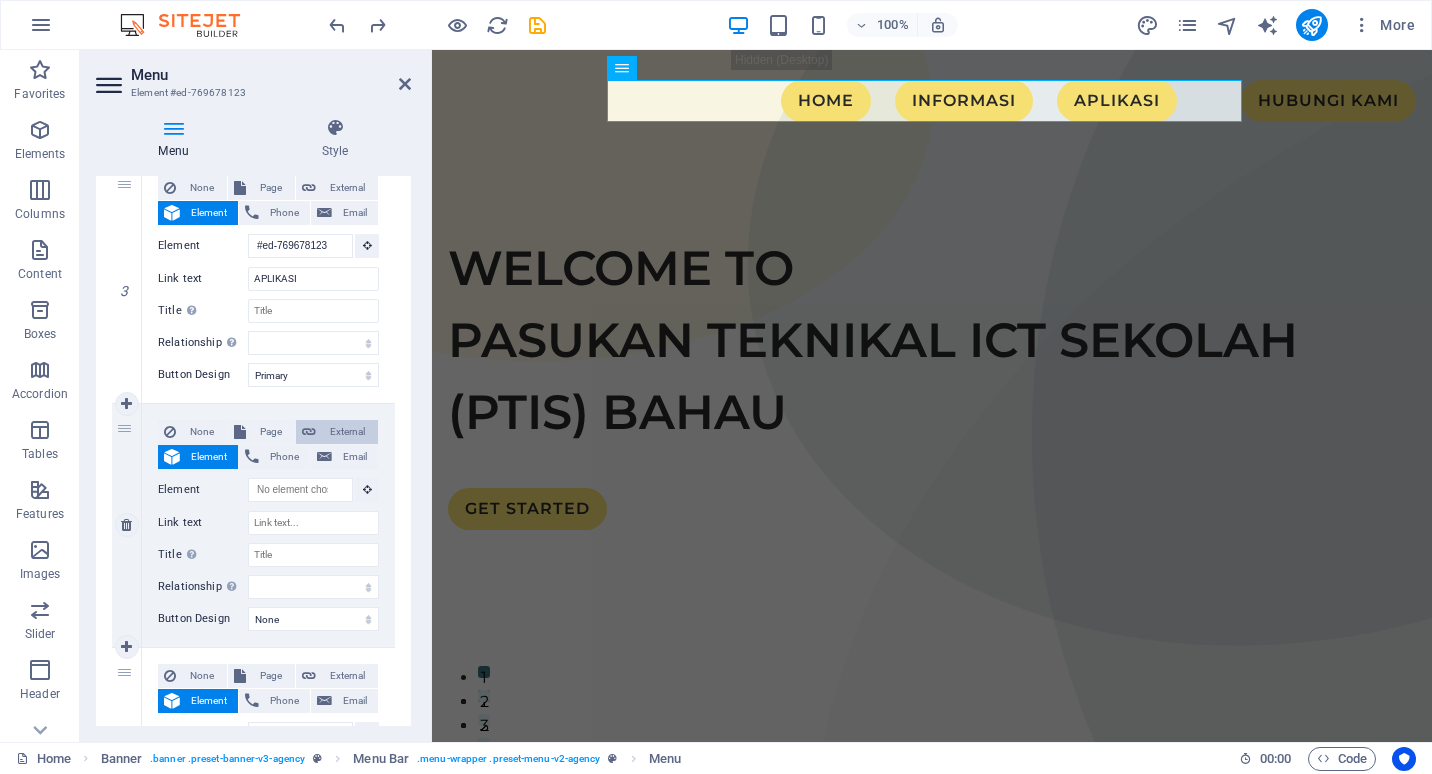 click on "External" at bounding box center [347, 432] 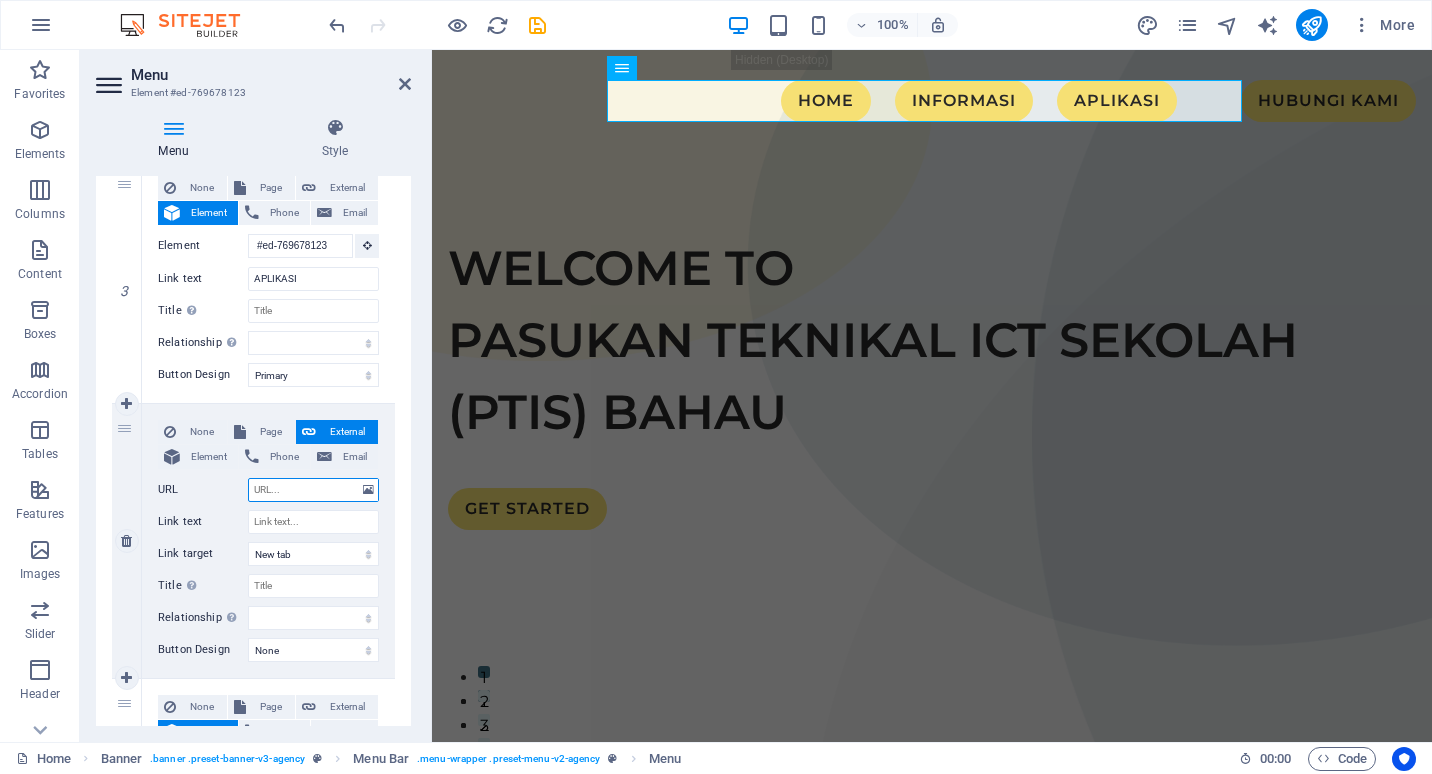 click on "URL" at bounding box center (313, 490) 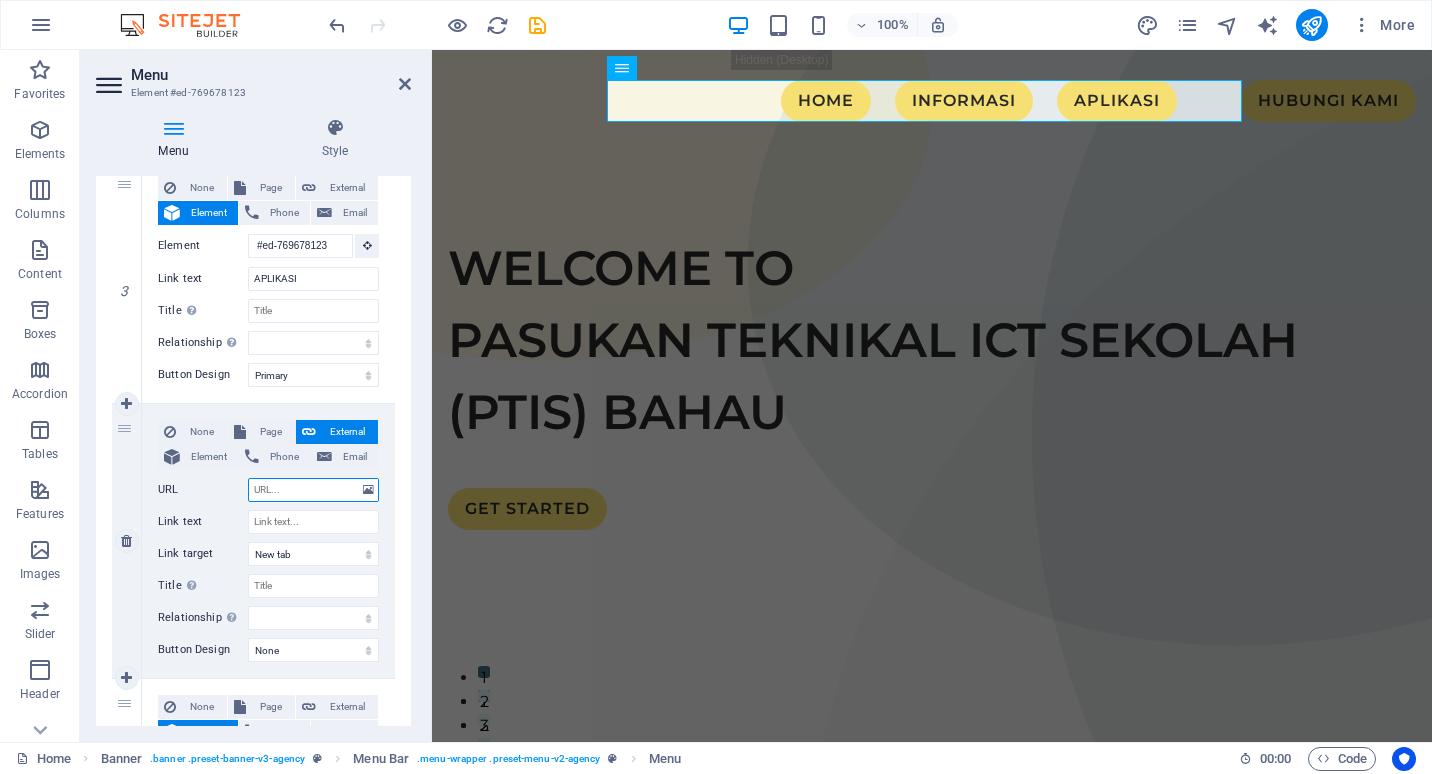 paste on "https://www.appsheet.com/start/a2368dfa-9994-4fc0-99fe-0e2fe57d35fe?platform=desktop#appName=APKPTISN9-461757383&vss=H4sIAAAAAAAAA52OOw7CMBBE7zK1T-AWpUAoafg0mMLEG8kisSPsAJHlu7PmI1qg3Nl5M5NwsXRdR92eIPfpc61ohkRS2MwjKUiFhXfx7HsFodDo4SnWVbNVyMgH8WYjBcj0PSr_bxWwhly0naVzySkU8y-G34VgofiRBYYp6mNPj5Hsz5m1zrdTILPjCT9Wh6WrbqN2pvaG4zrdB8p3e4JLGlEBAAA=&view=MENU" 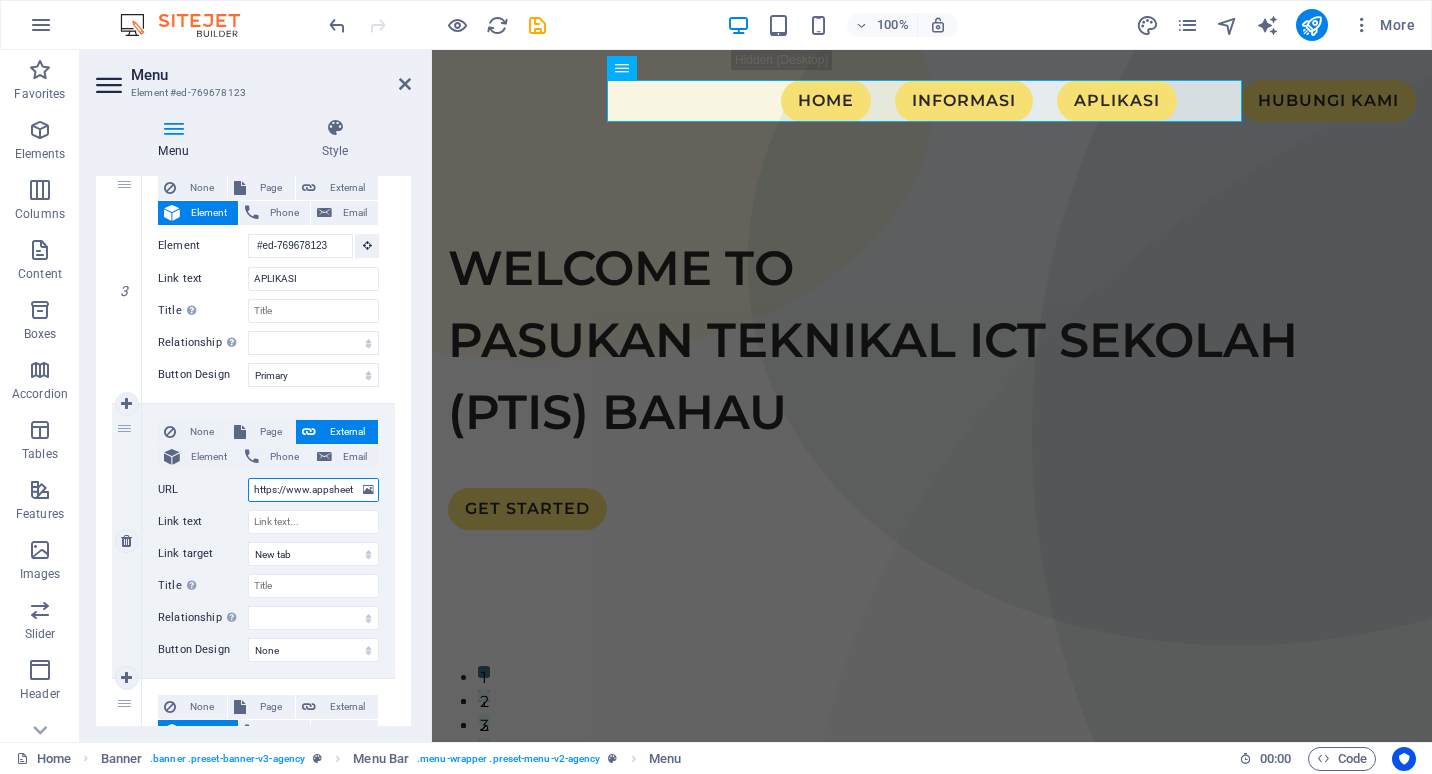 scroll, scrollTop: 0, scrollLeft: 1844, axis: horizontal 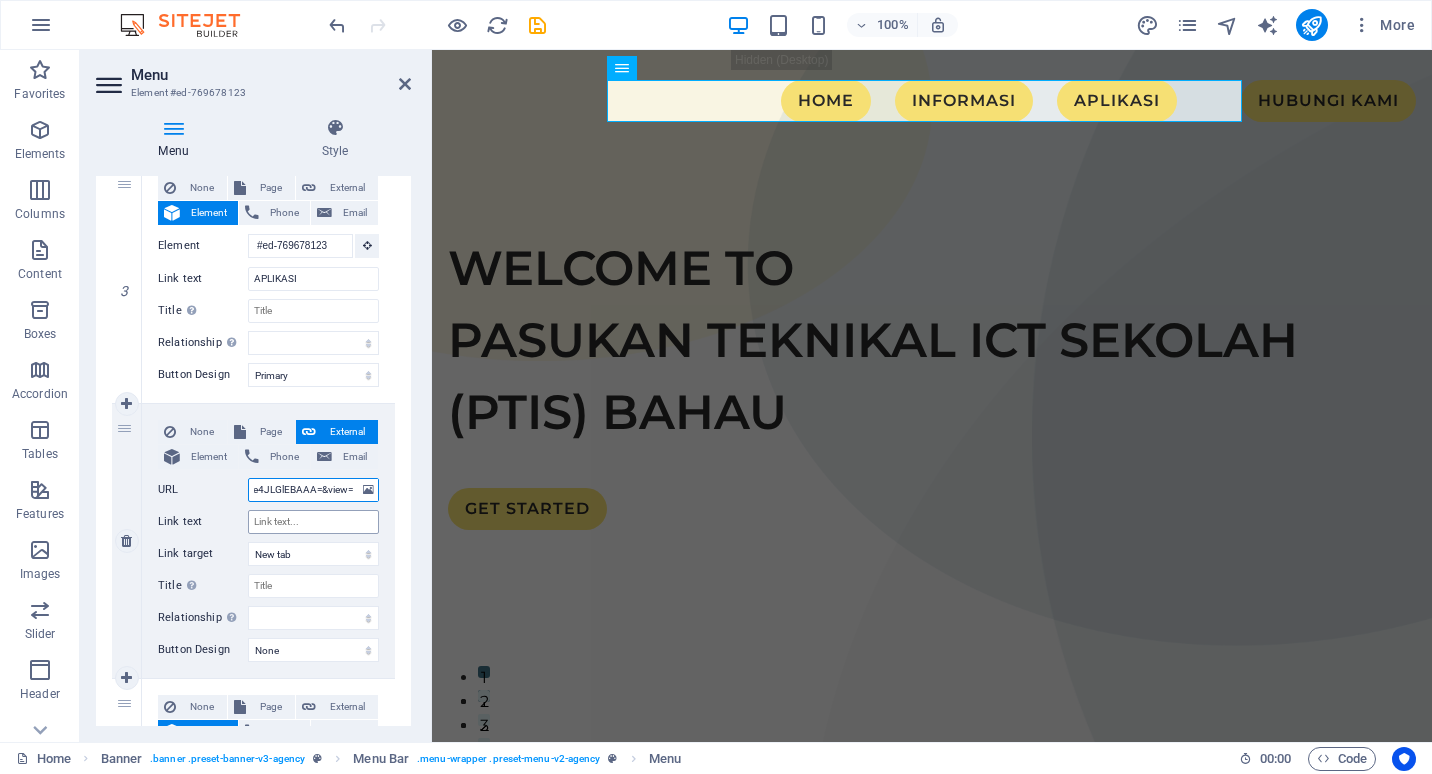 select 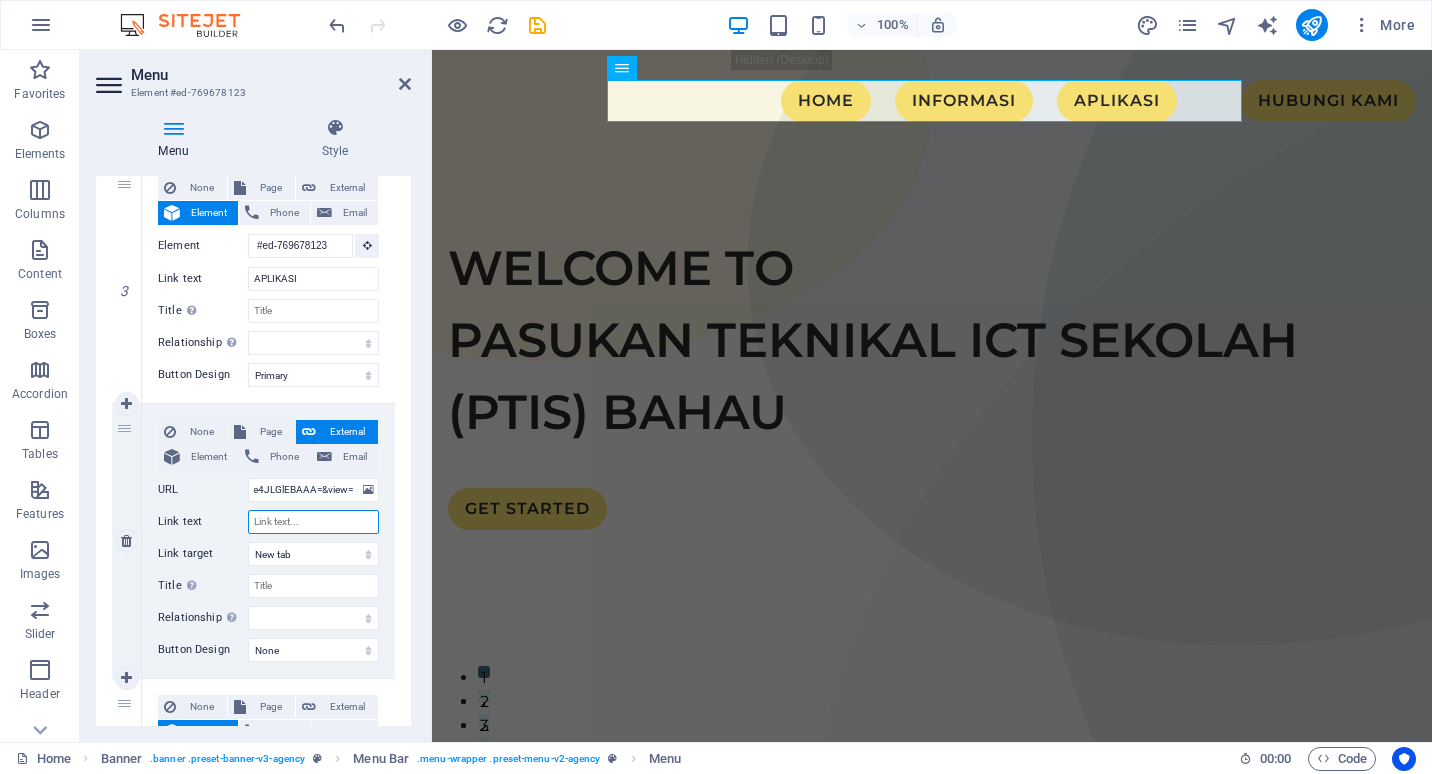 click on "Link text" at bounding box center (313, 522) 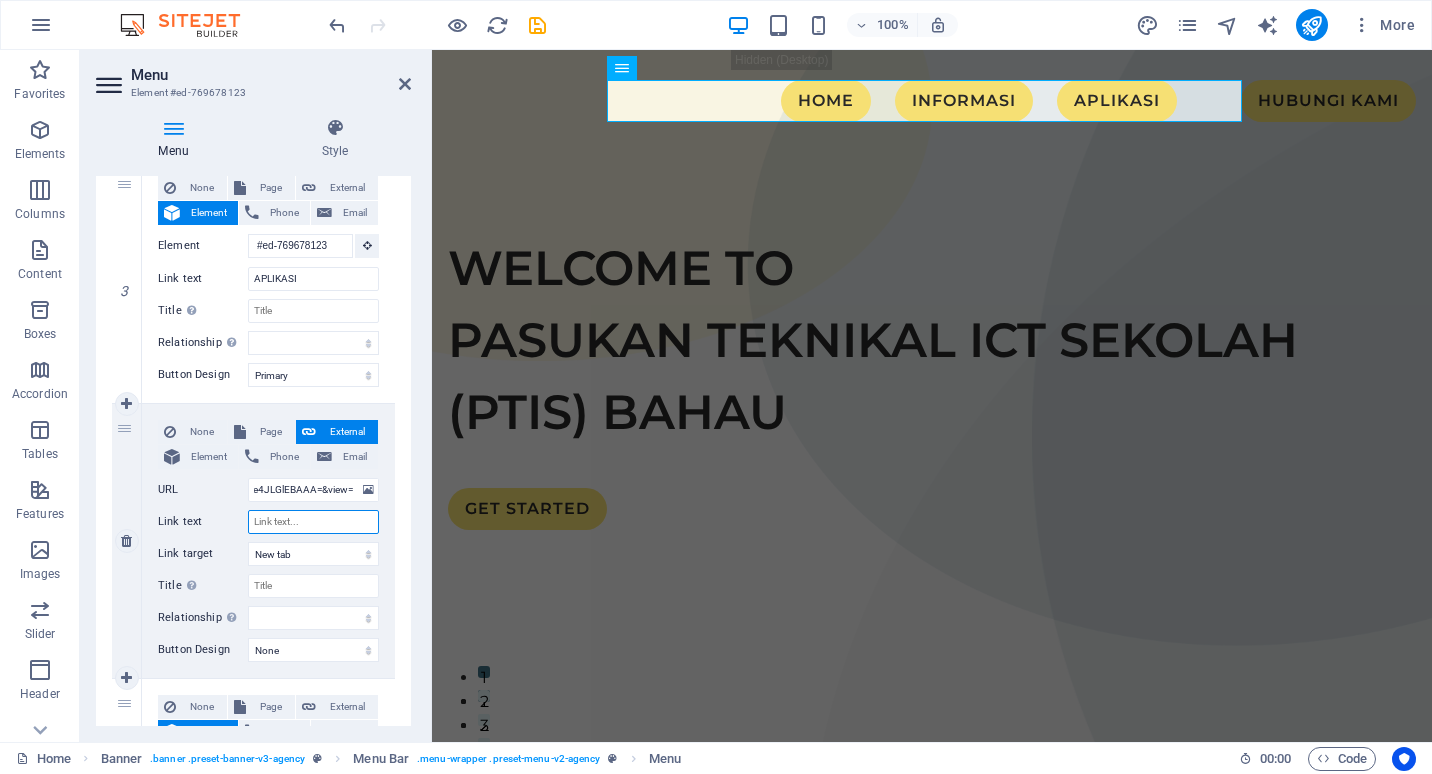 scroll, scrollTop: 0, scrollLeft: 0, axis: both 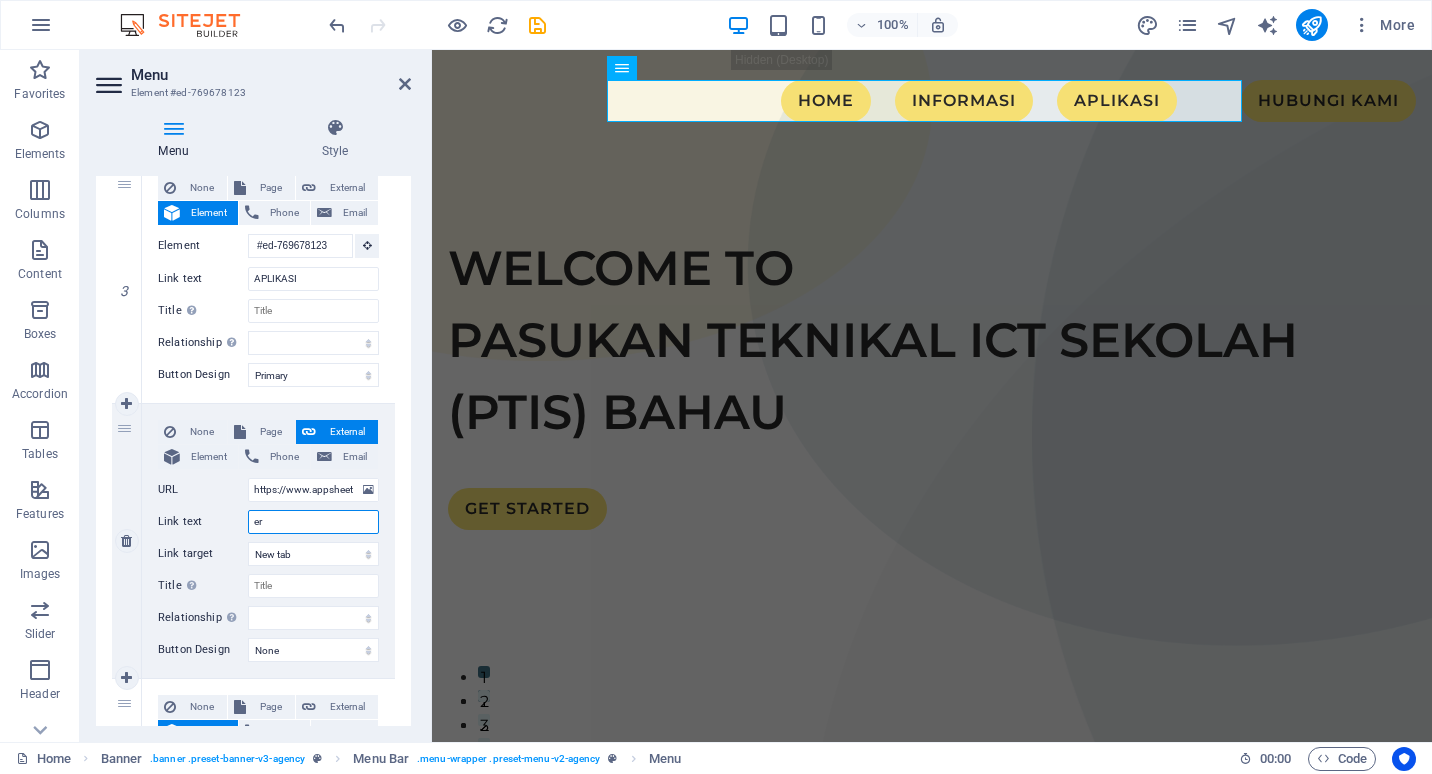 type on "era" 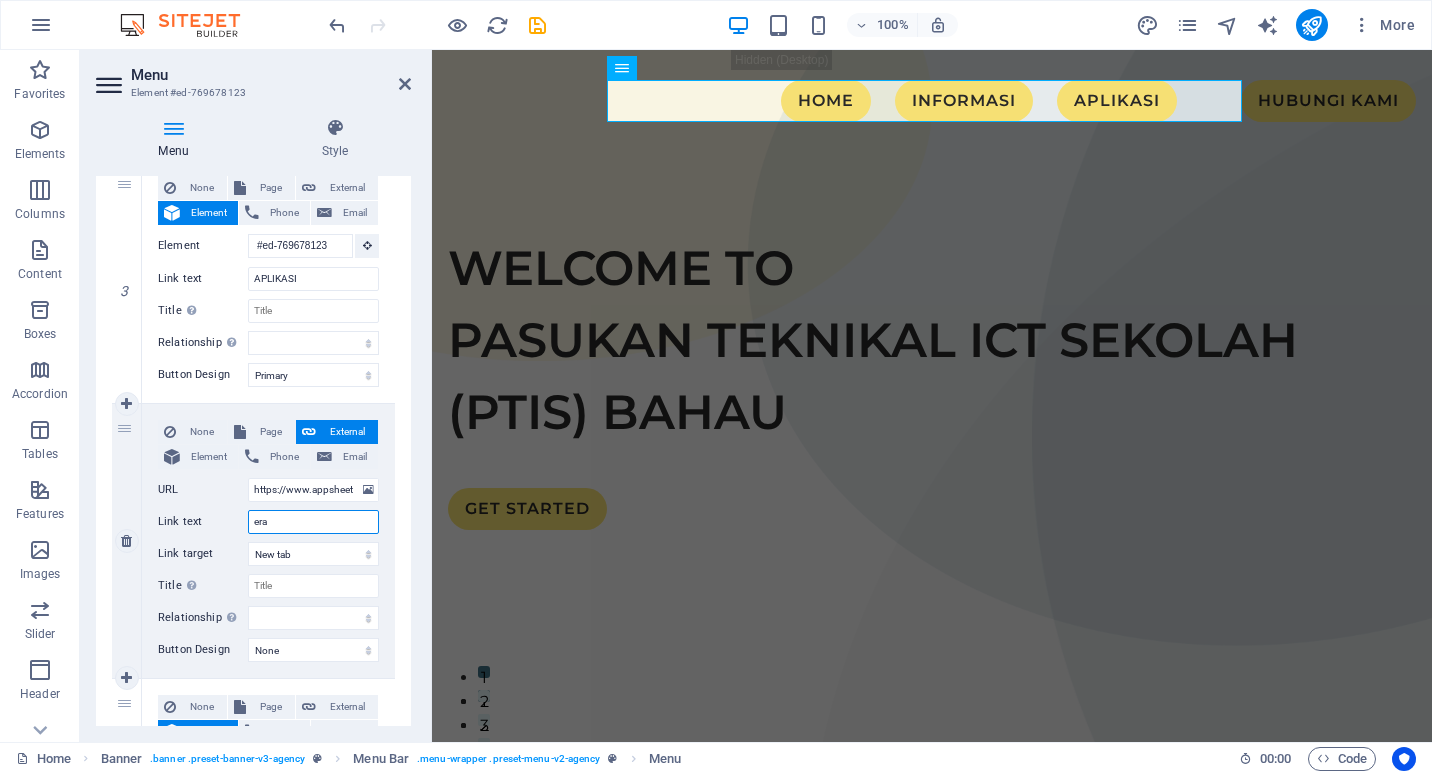 select 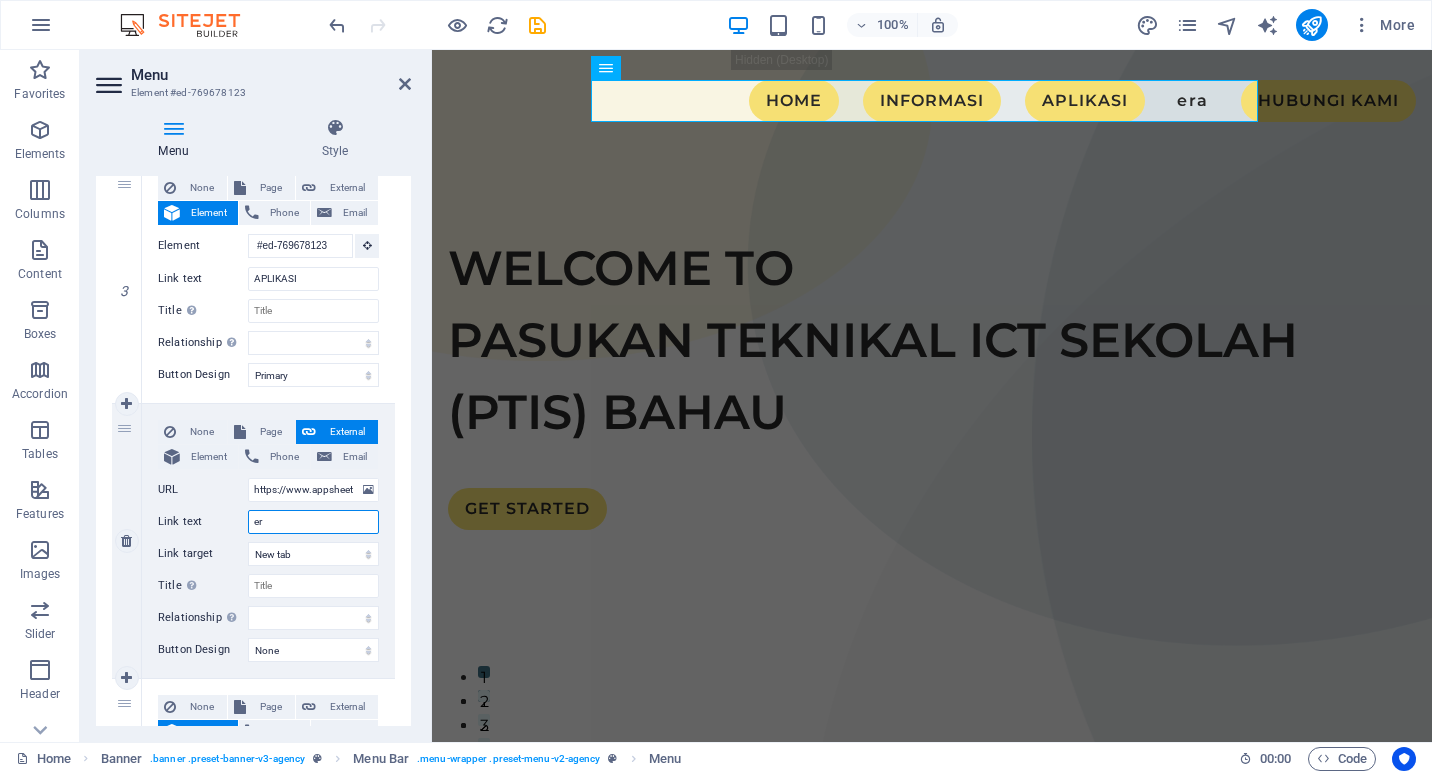 type on "e" 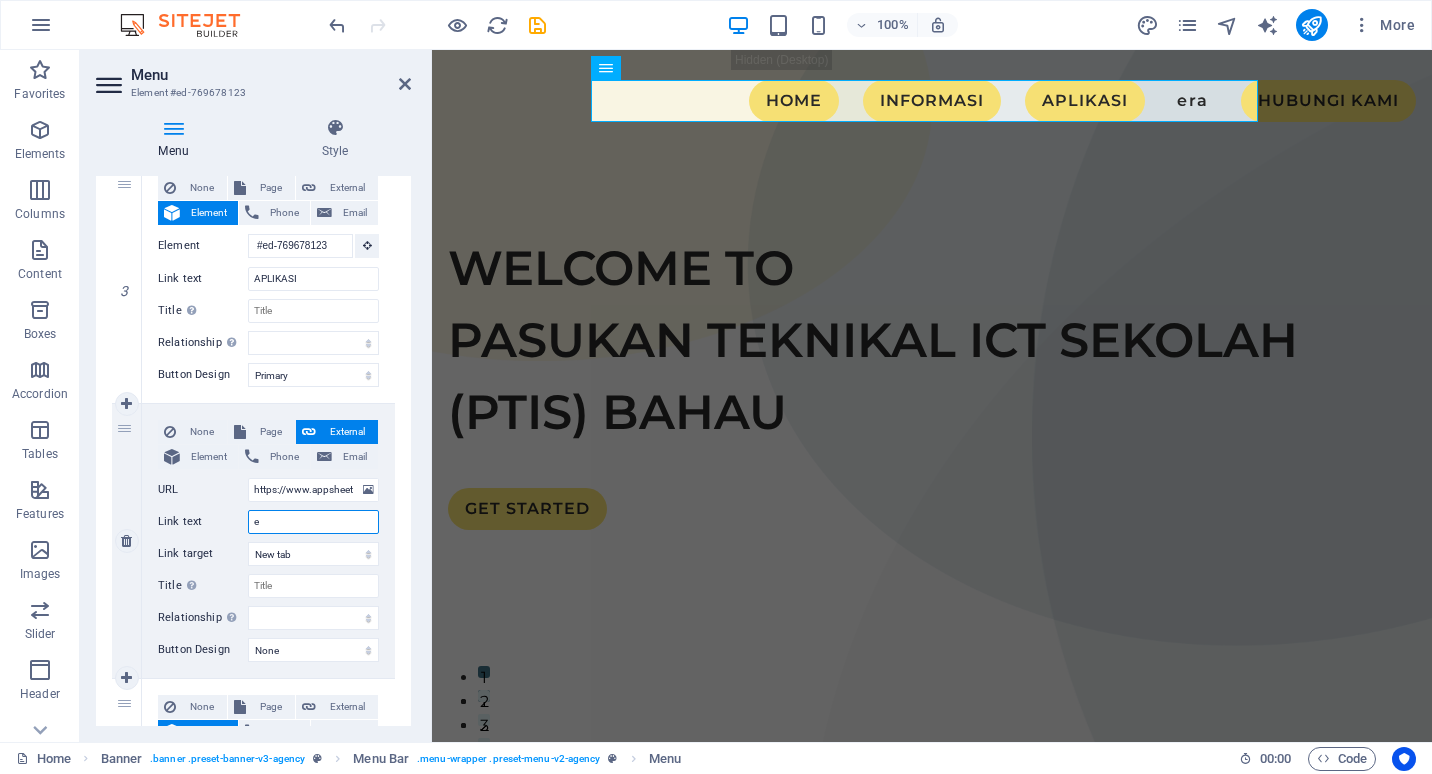 type 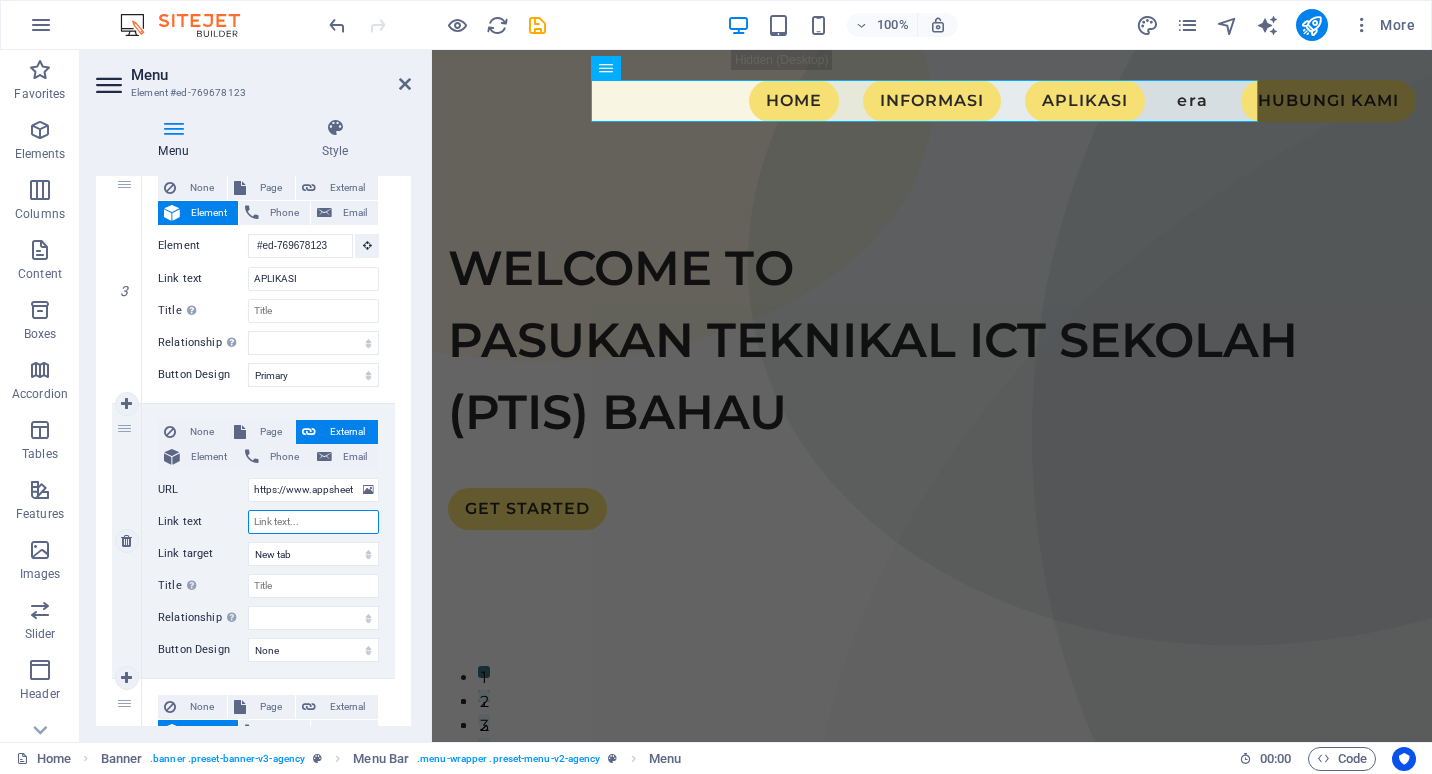 select 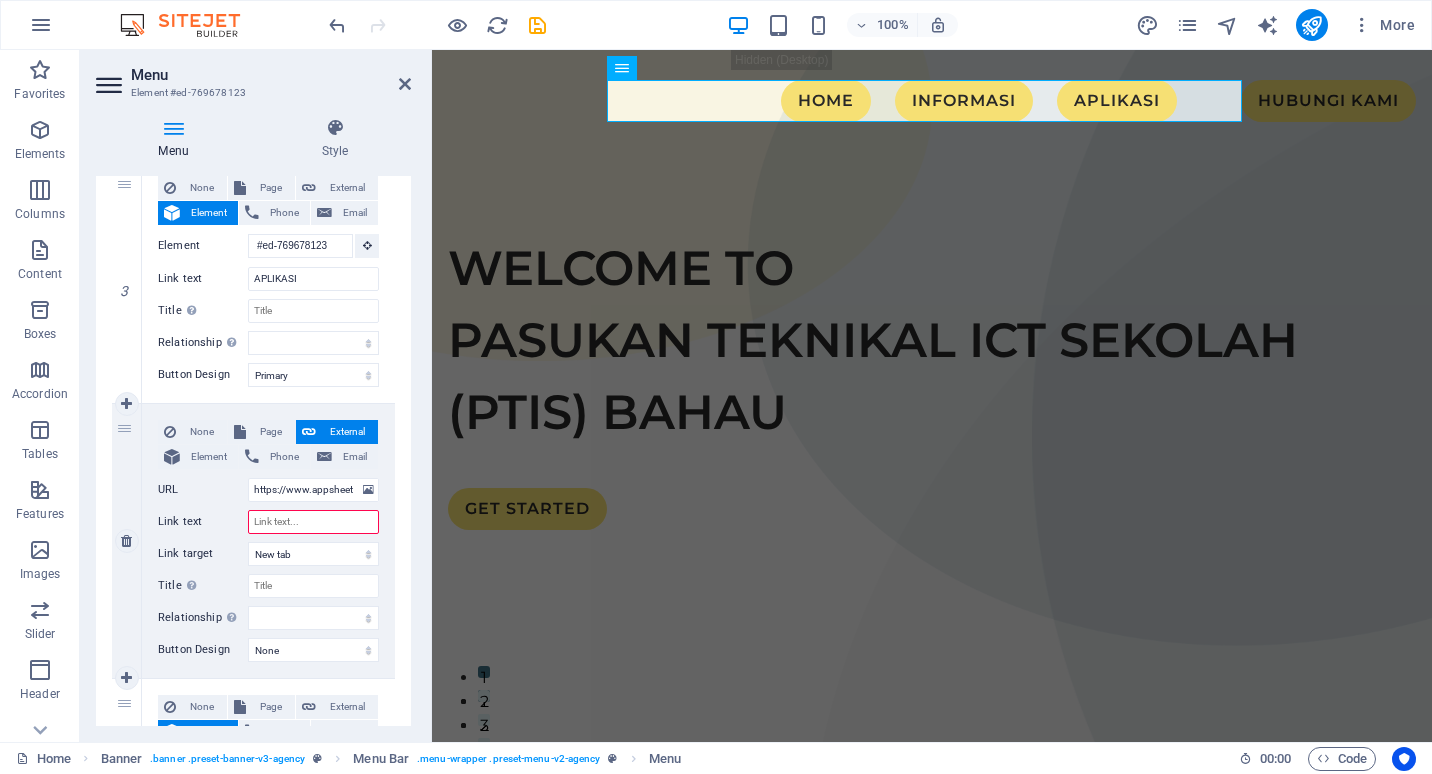 type on "e" 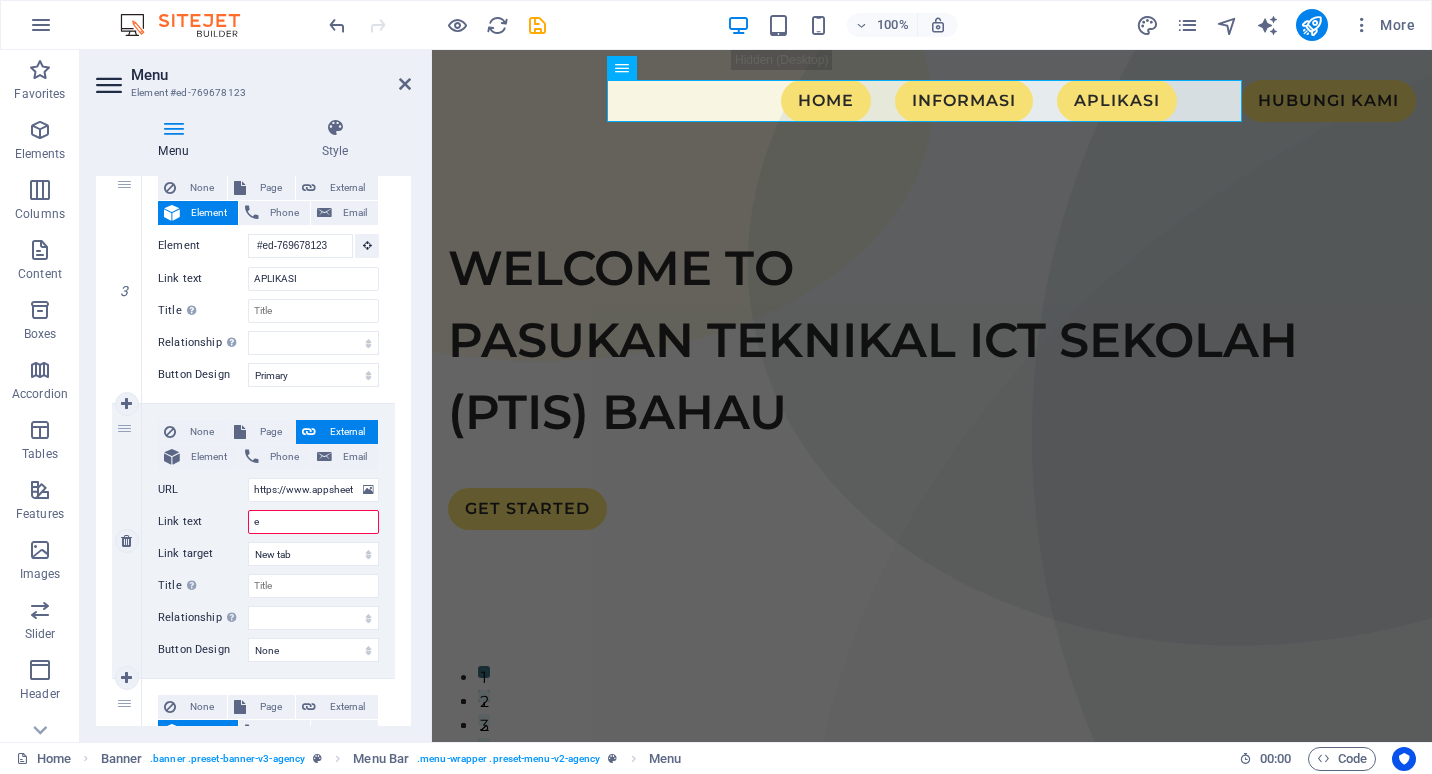 select 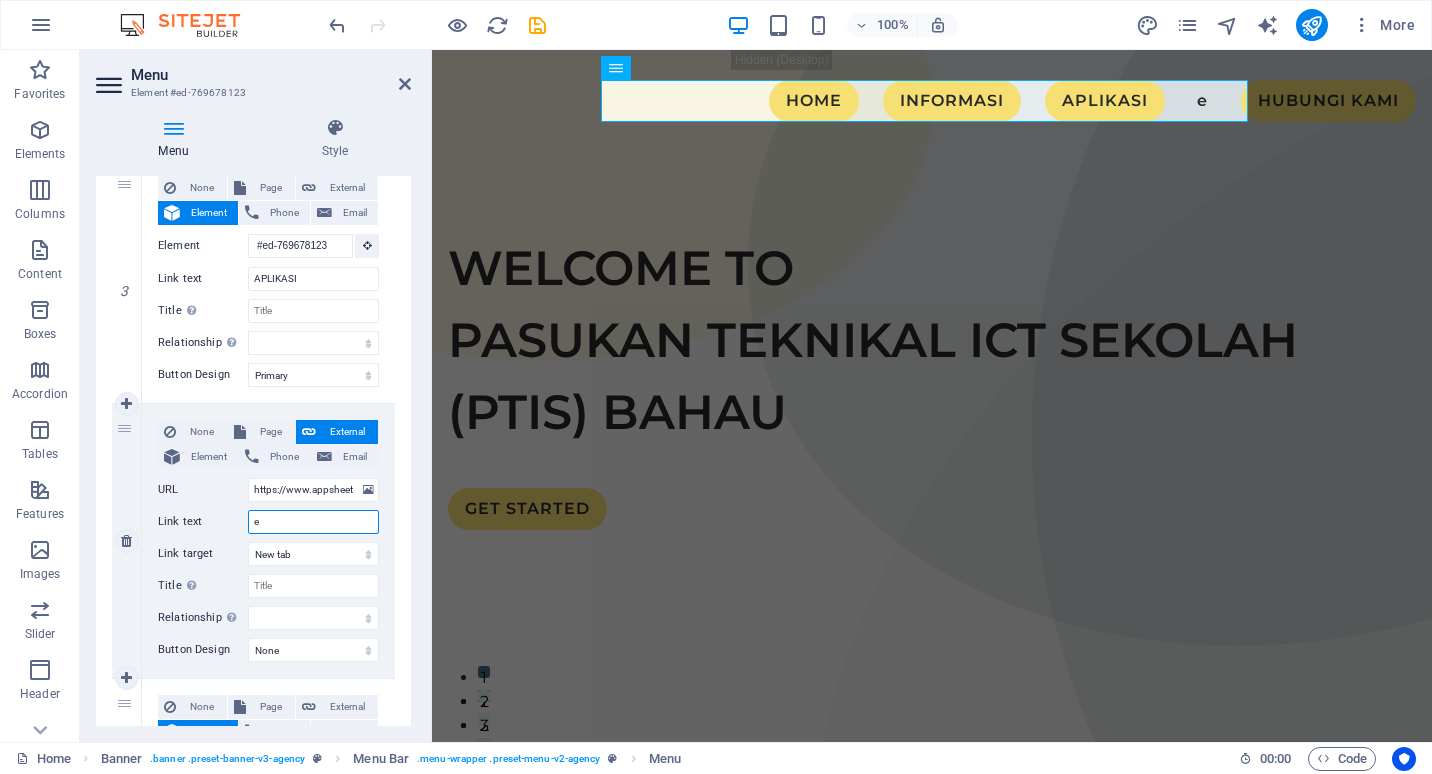type 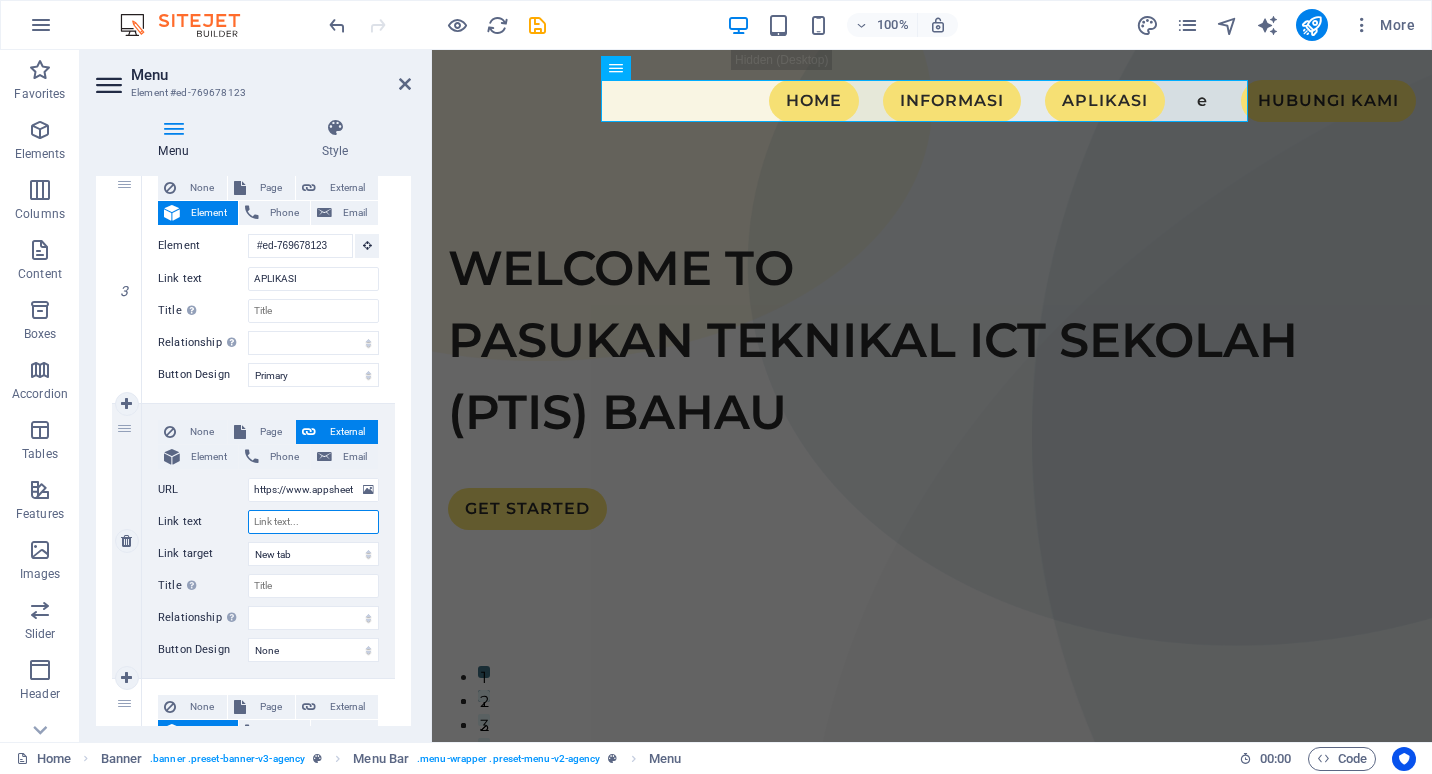 select 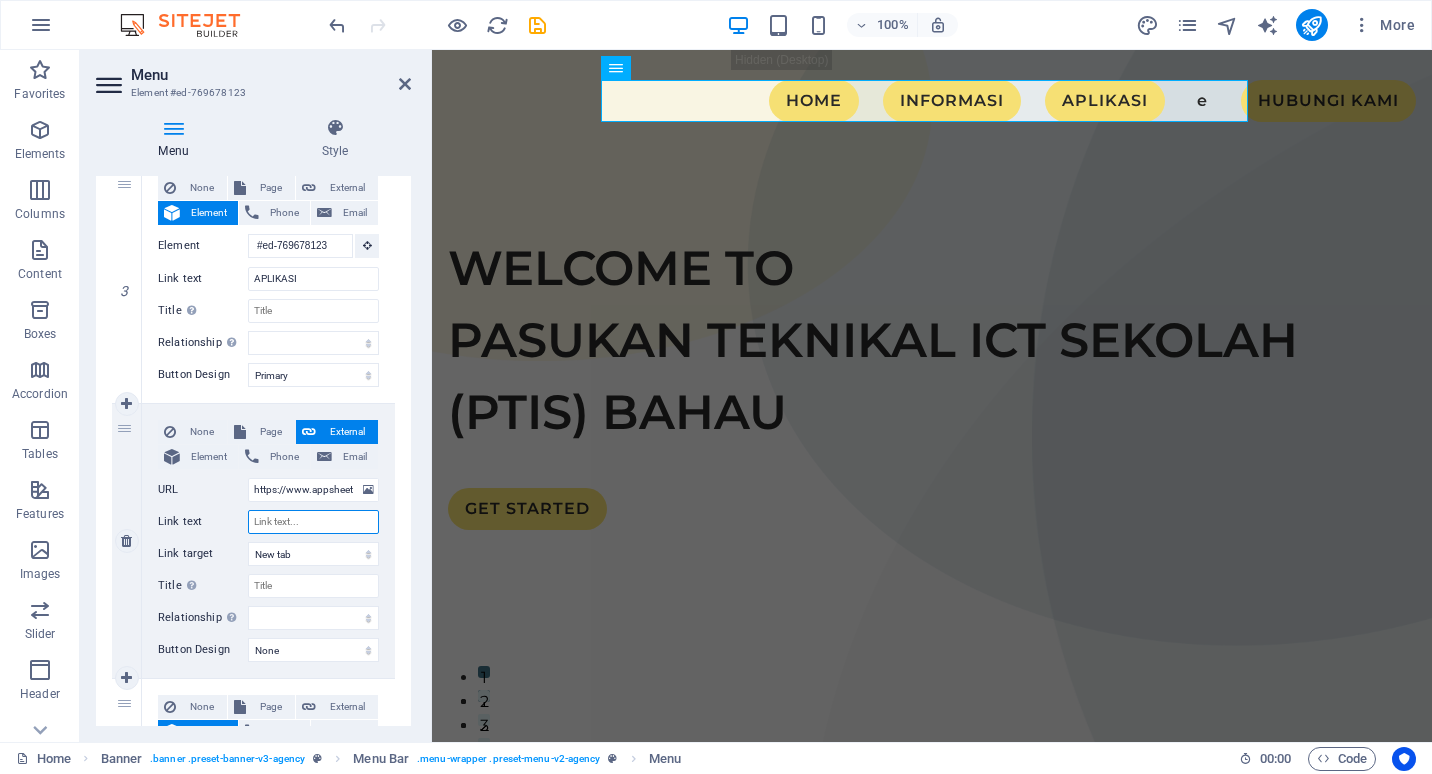 select 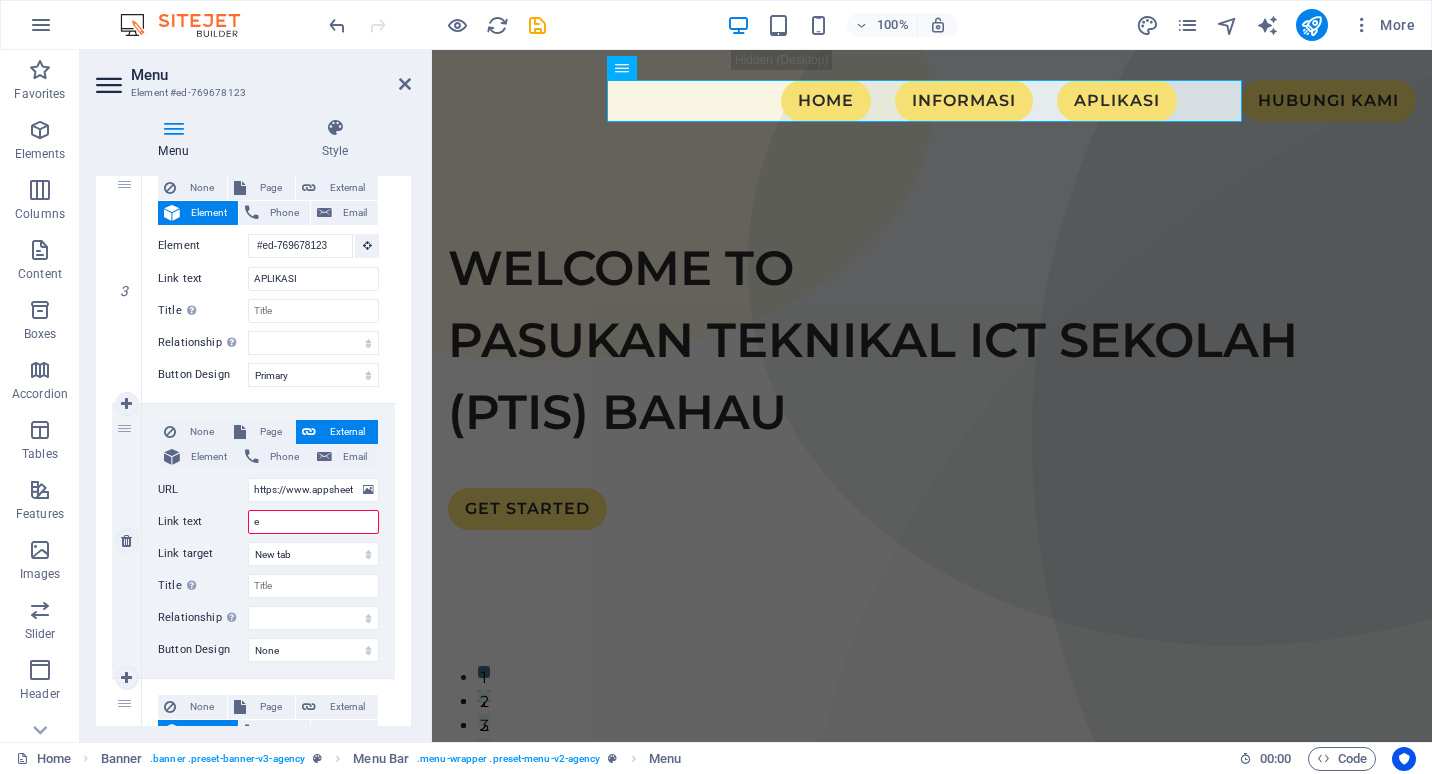 type on "eG" 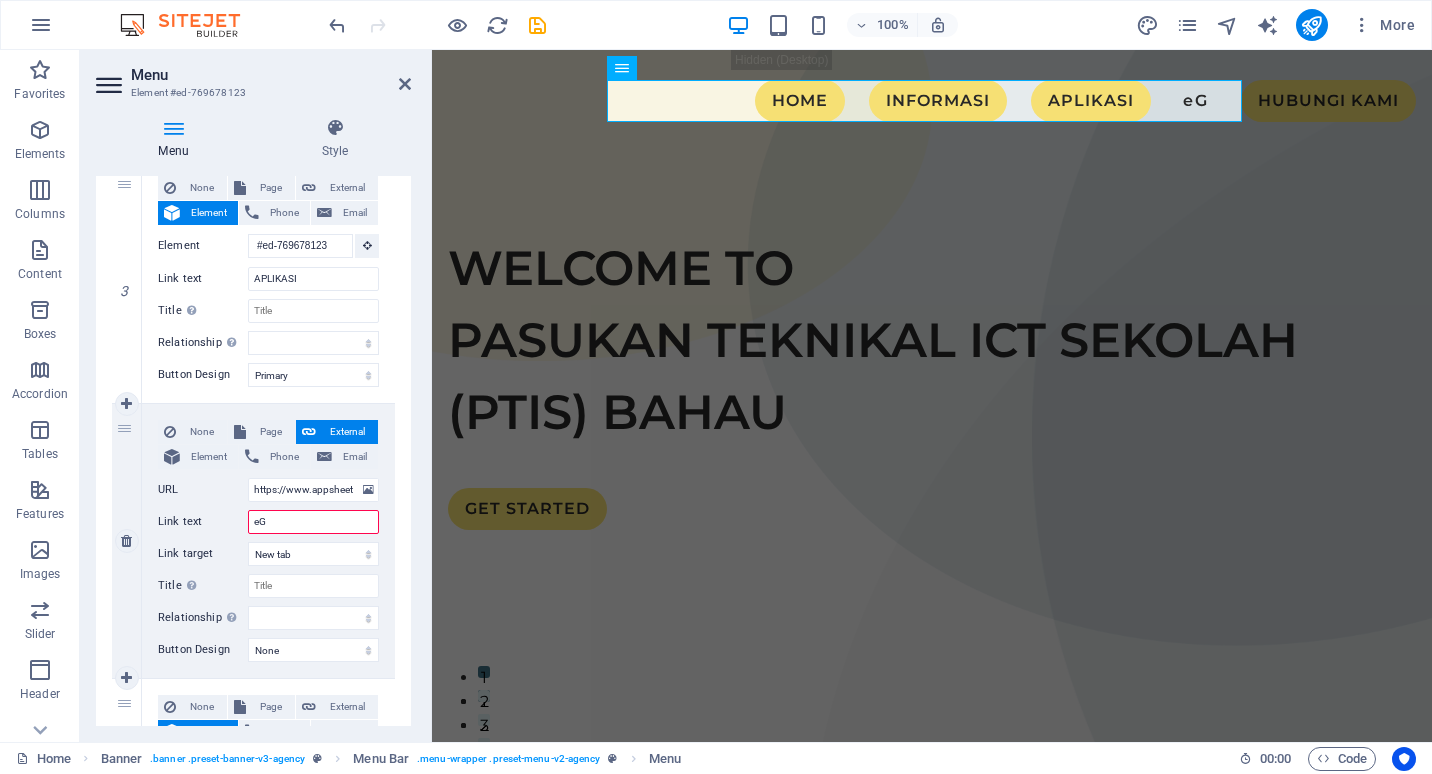 select 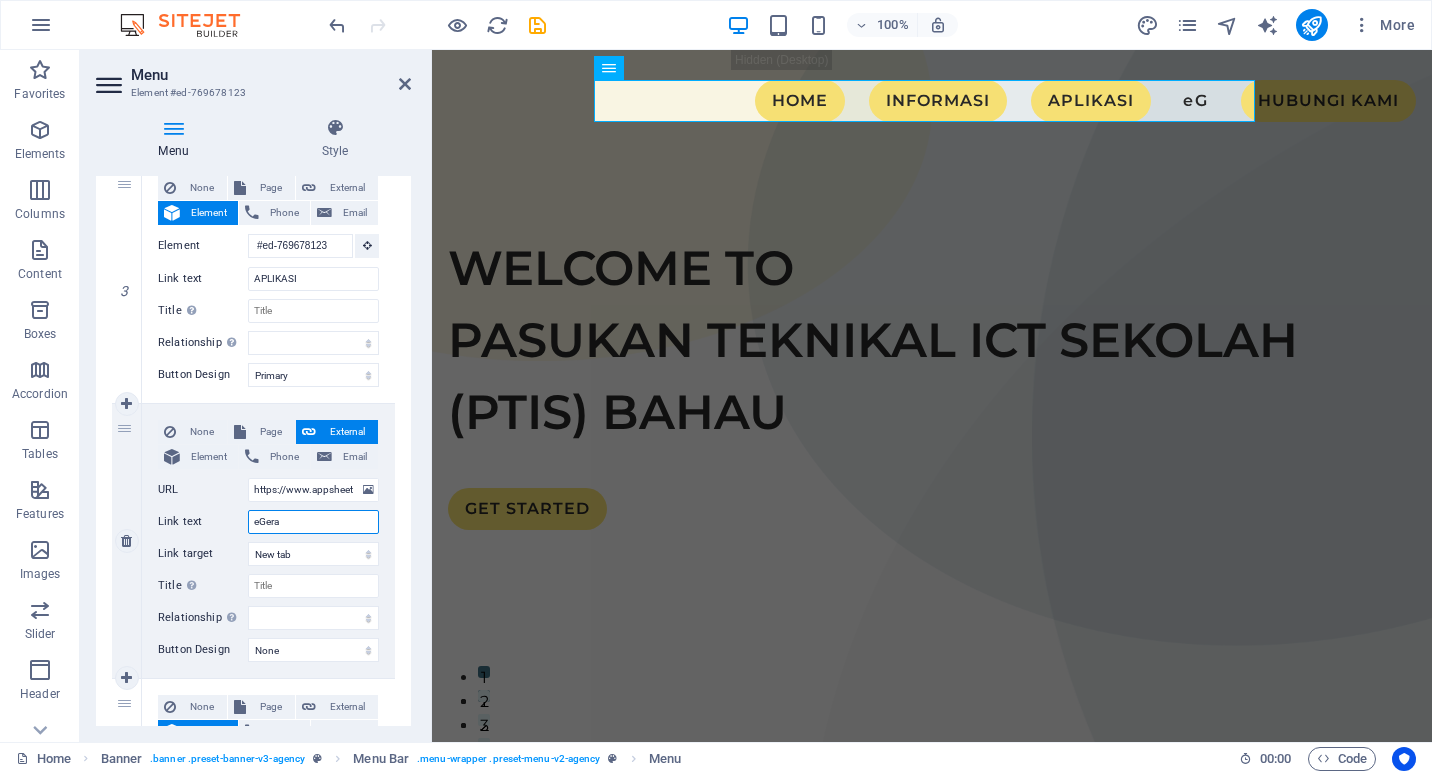 type on "eGerak" 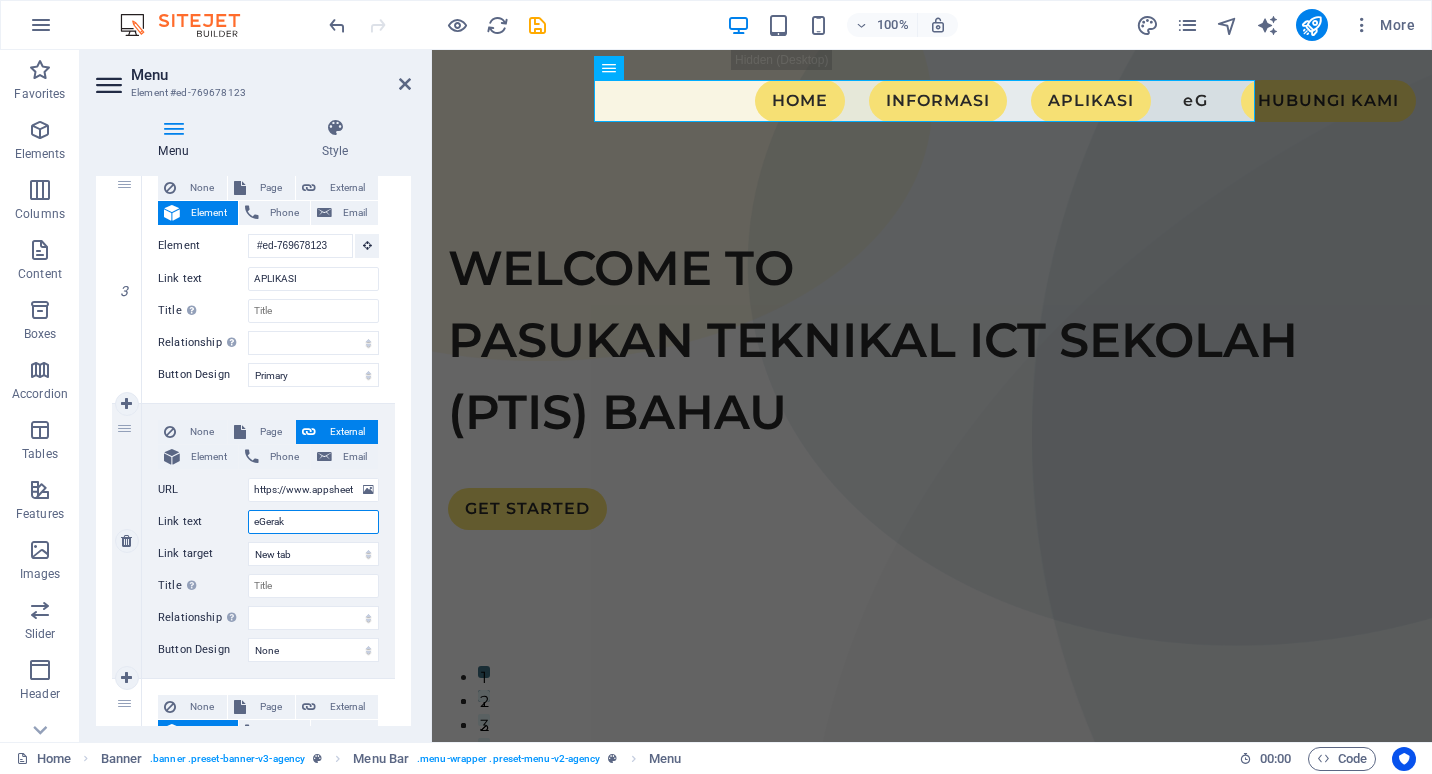 select 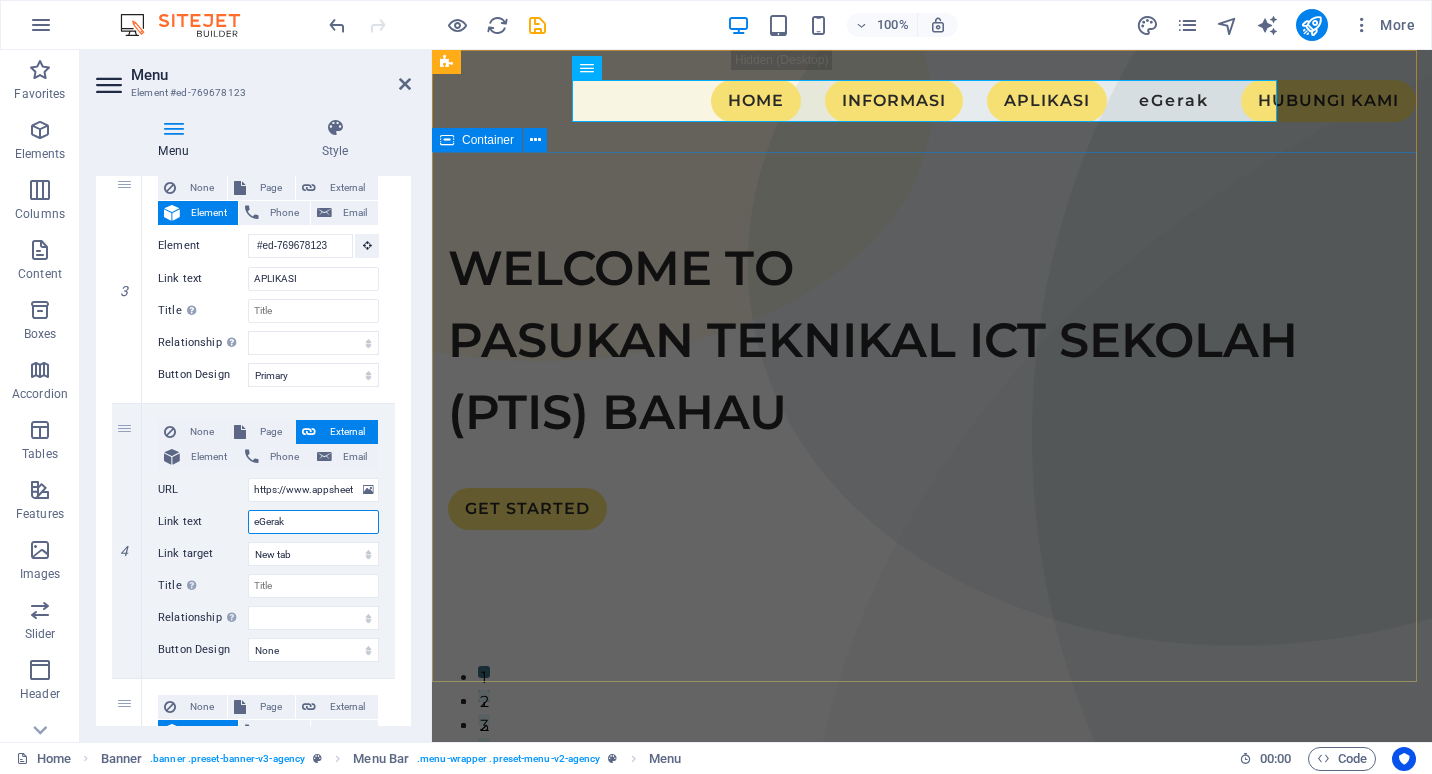 type on "eGerak" 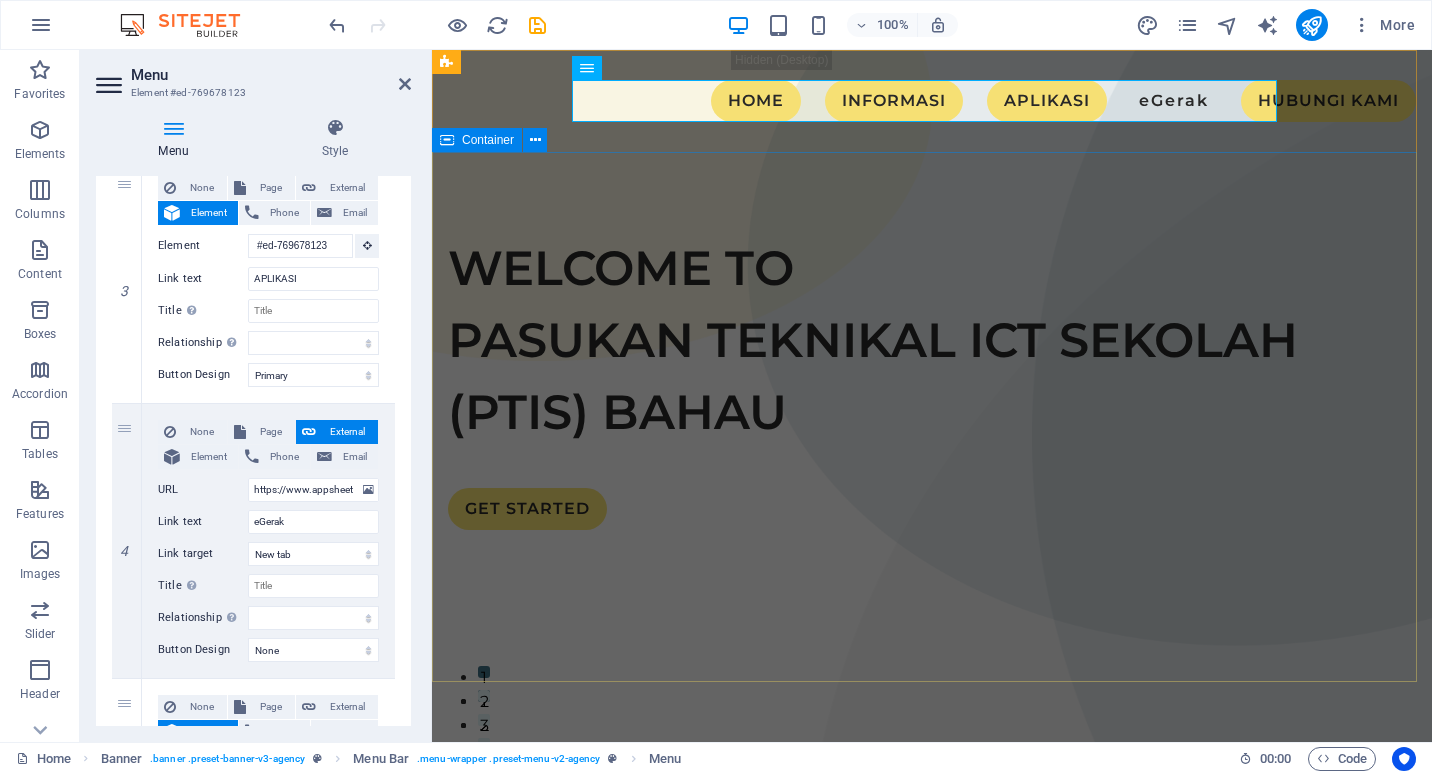 click on "WELCOME TO PASUKAN TEKNIKAL ICT SEKOLAH (PTIS) BAHAU GET STARTED" at bounding box center (932, 381) 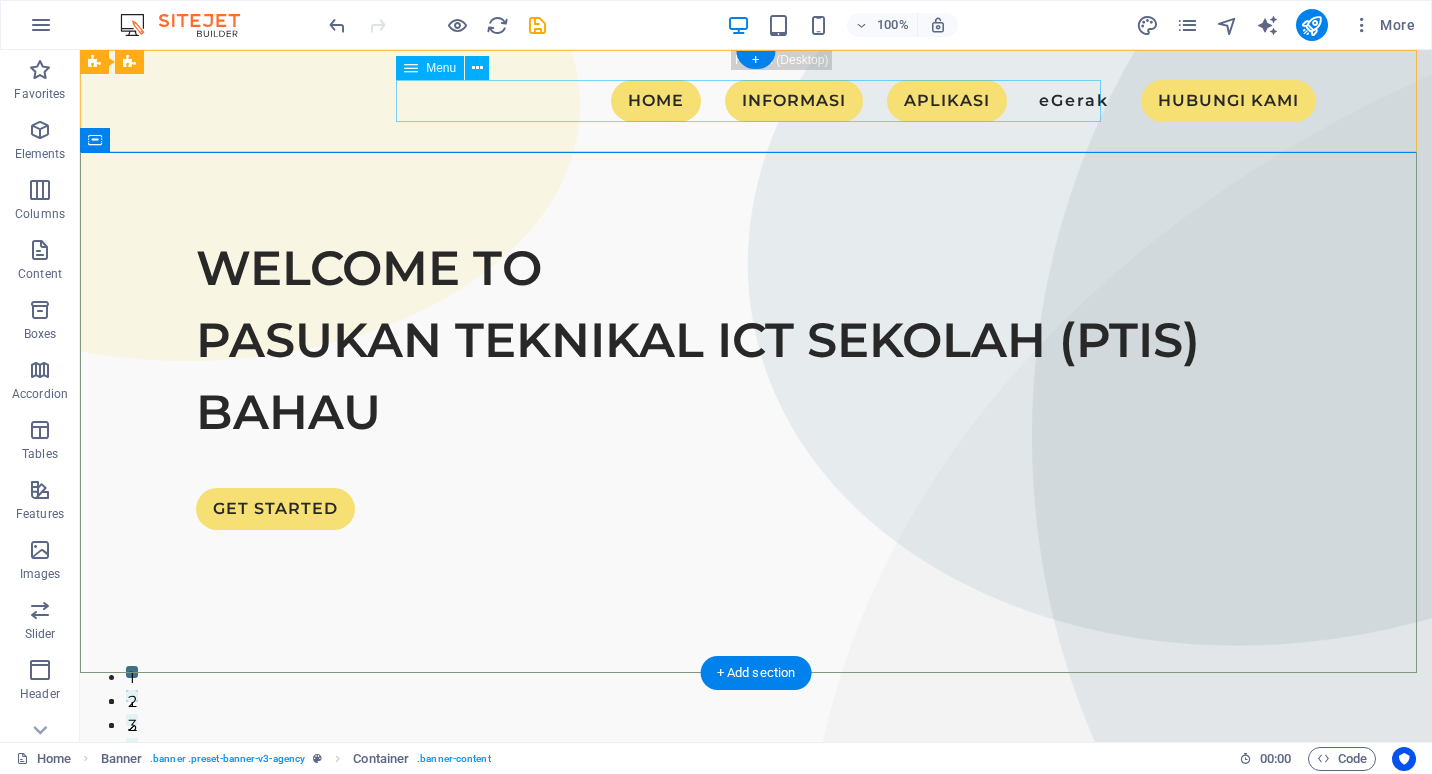 click on "HOME MAKLUMAT UMUM INFORMASI STATISTIK SUAPAN MEDIA SOSIAL APLIKASI eGerak HUBUNGI KAMI" at bounding box center (756, 101) 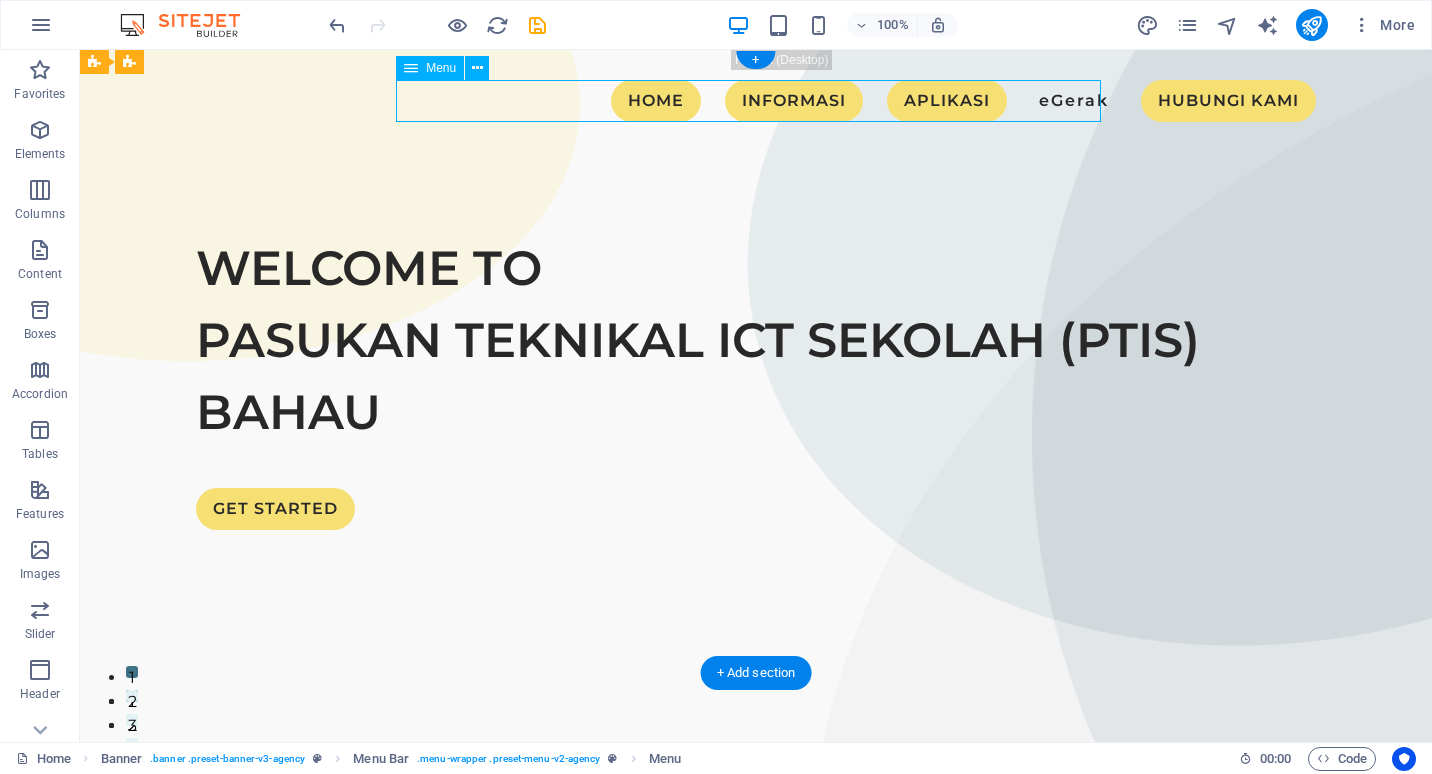 click on "HOME MAKLUMAT UMUM INFORMASI STATISTIK SUAPAN MEDIA SOSIAL APLIKASI eGerak HUBUNGI KAMI" at bounding box center [756, 101] 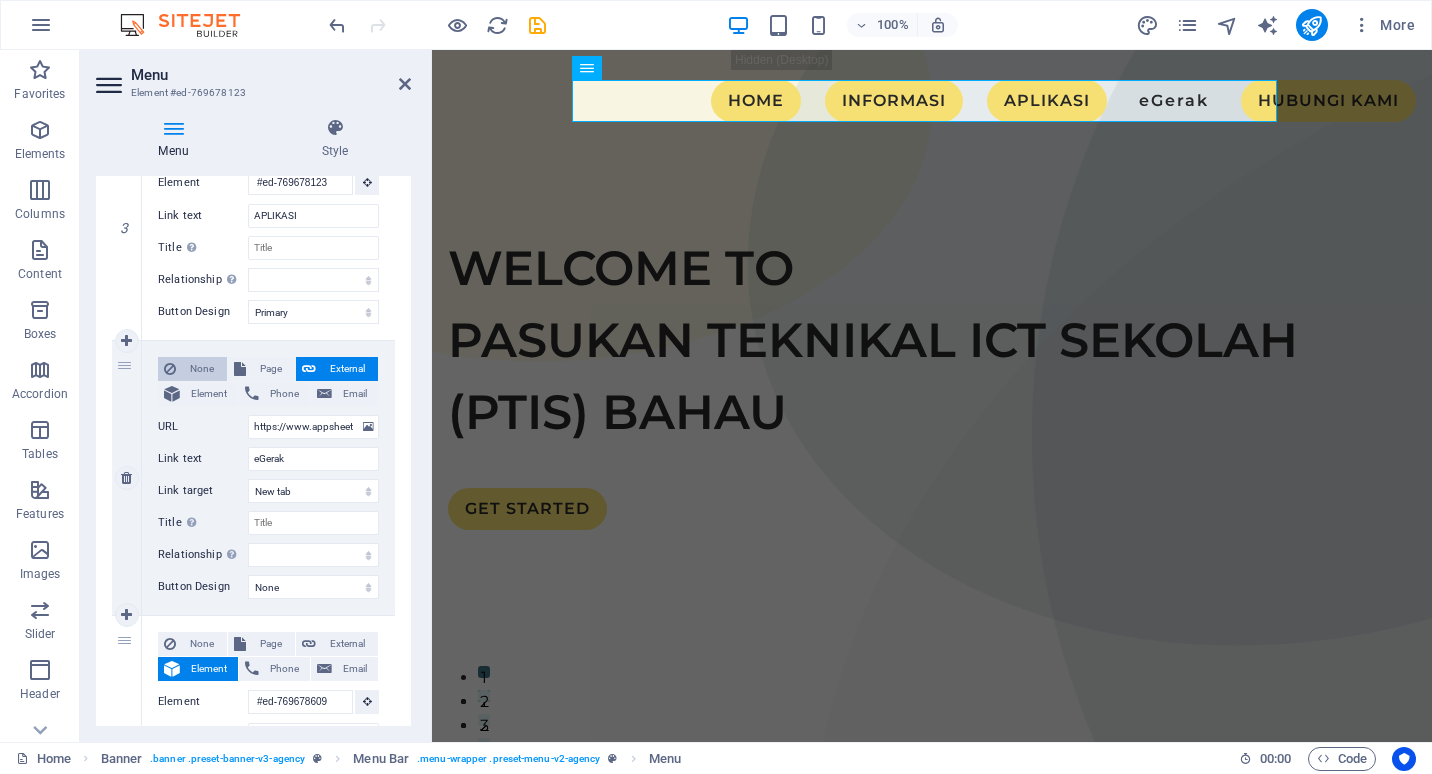 scroll, scrollTop: 1352, scrollLeft: 0, axis: vertical 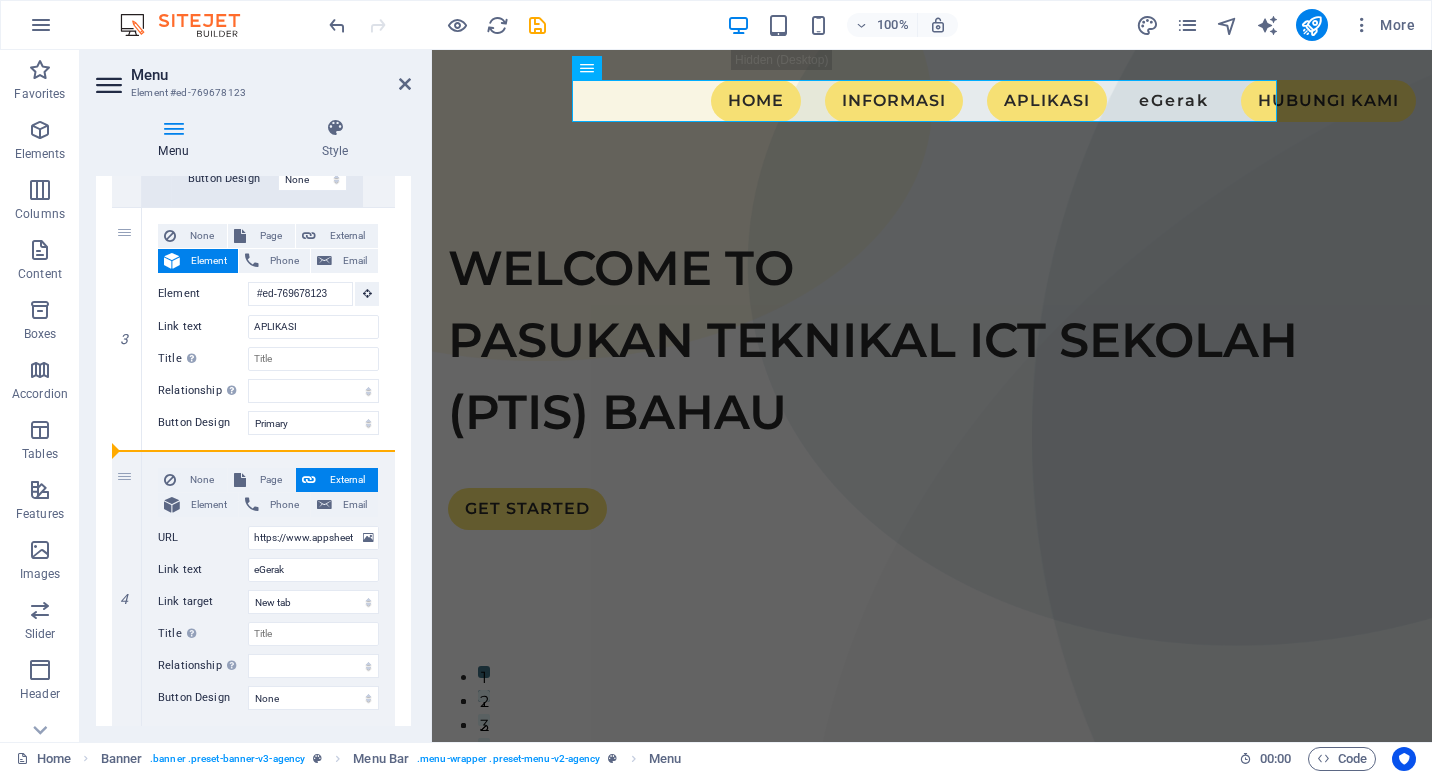 drag, startPoint x: 139, startPoint y: 449, endPoint x: 391, endPoint y: 450, distance: 252.00198 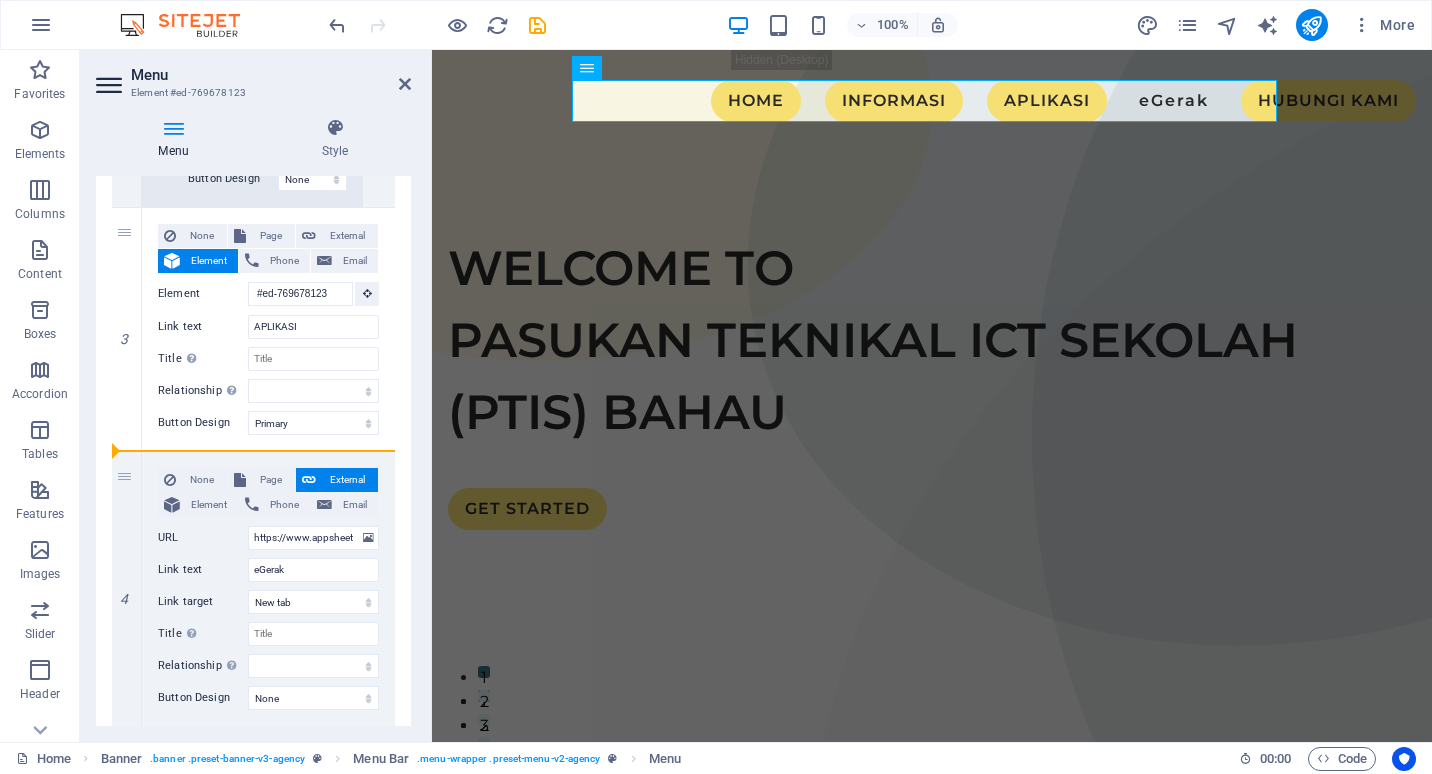 select 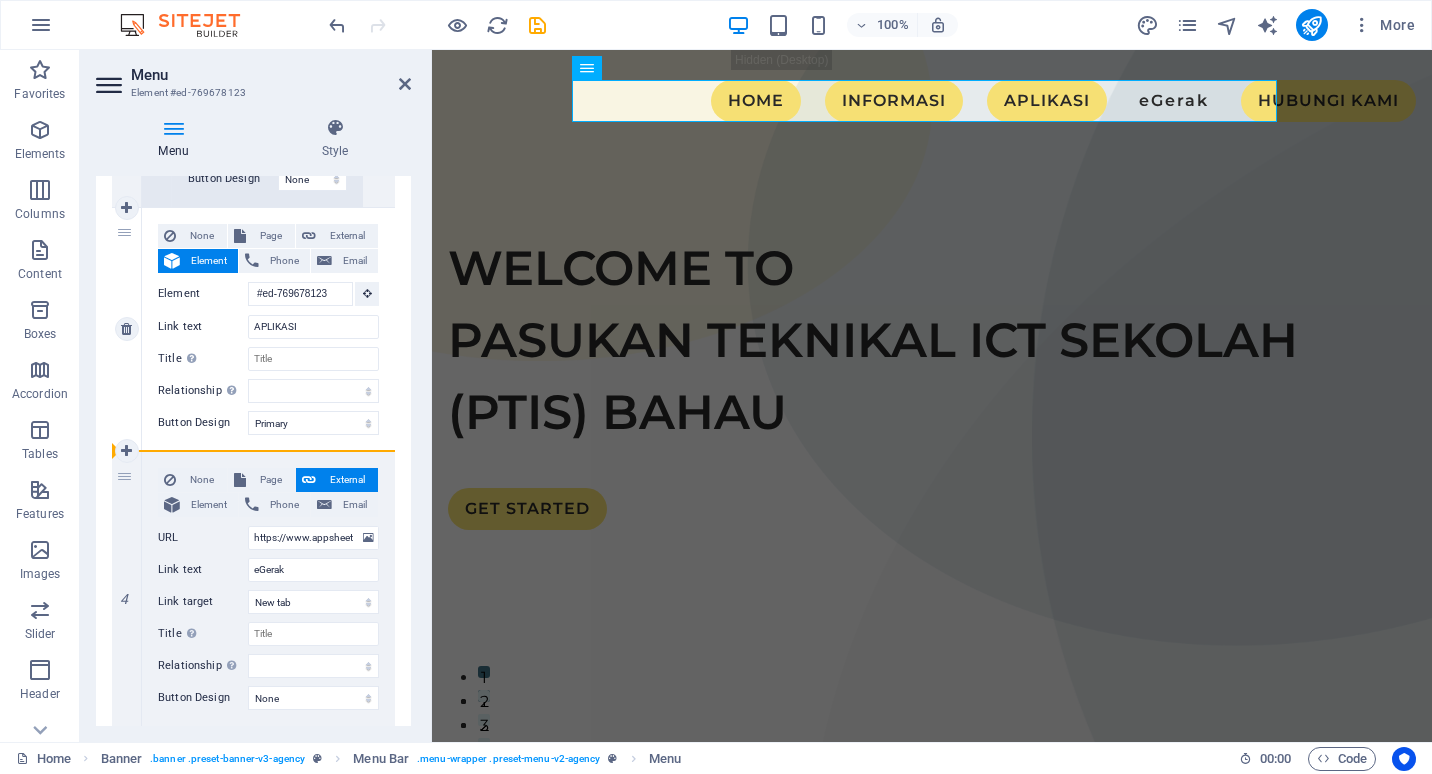 drag, startPoint x: 141, startPoint y: 450, endPoint x: 298, endPoint y: 449, distance: 157.00319 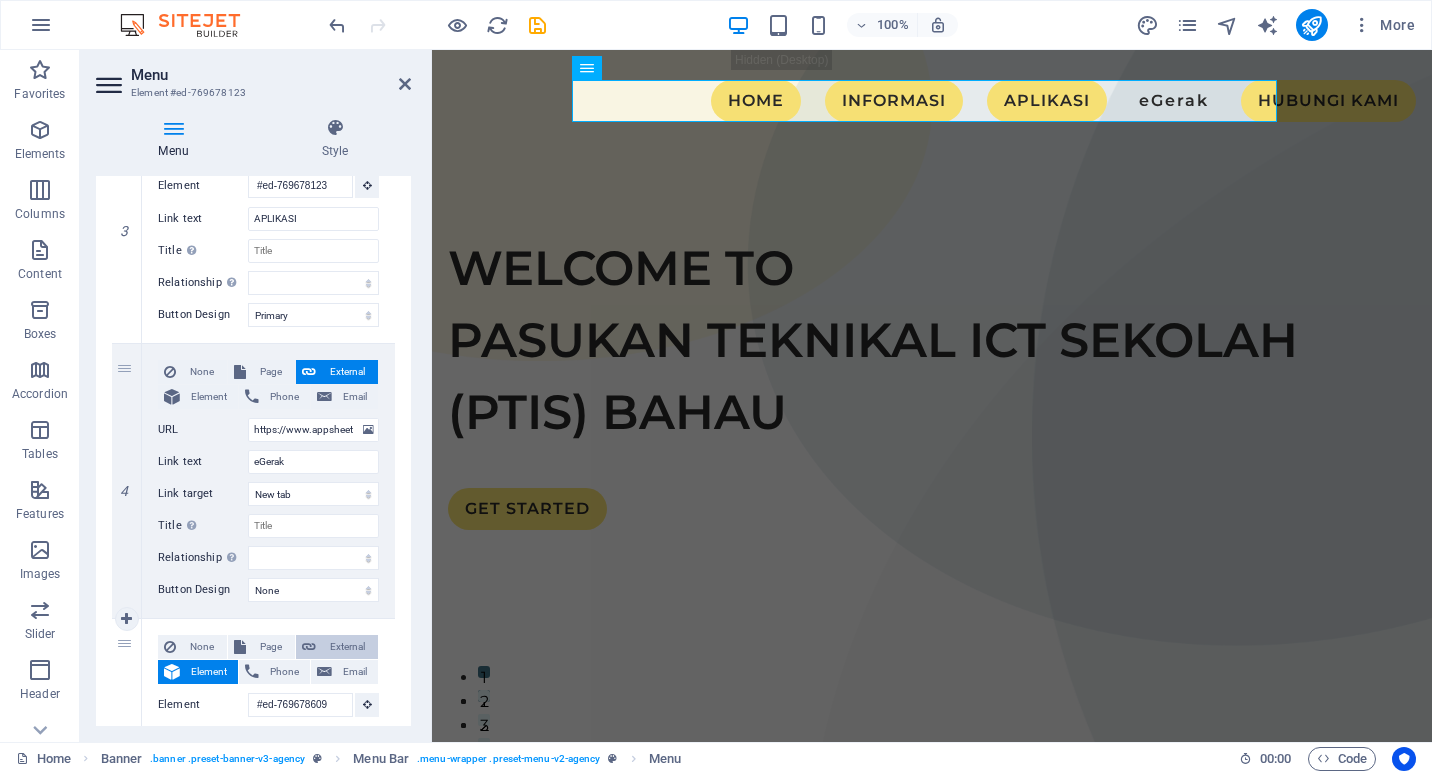 scroll, scrollTop: 1452, scrollLeft: 0, axis: vertical 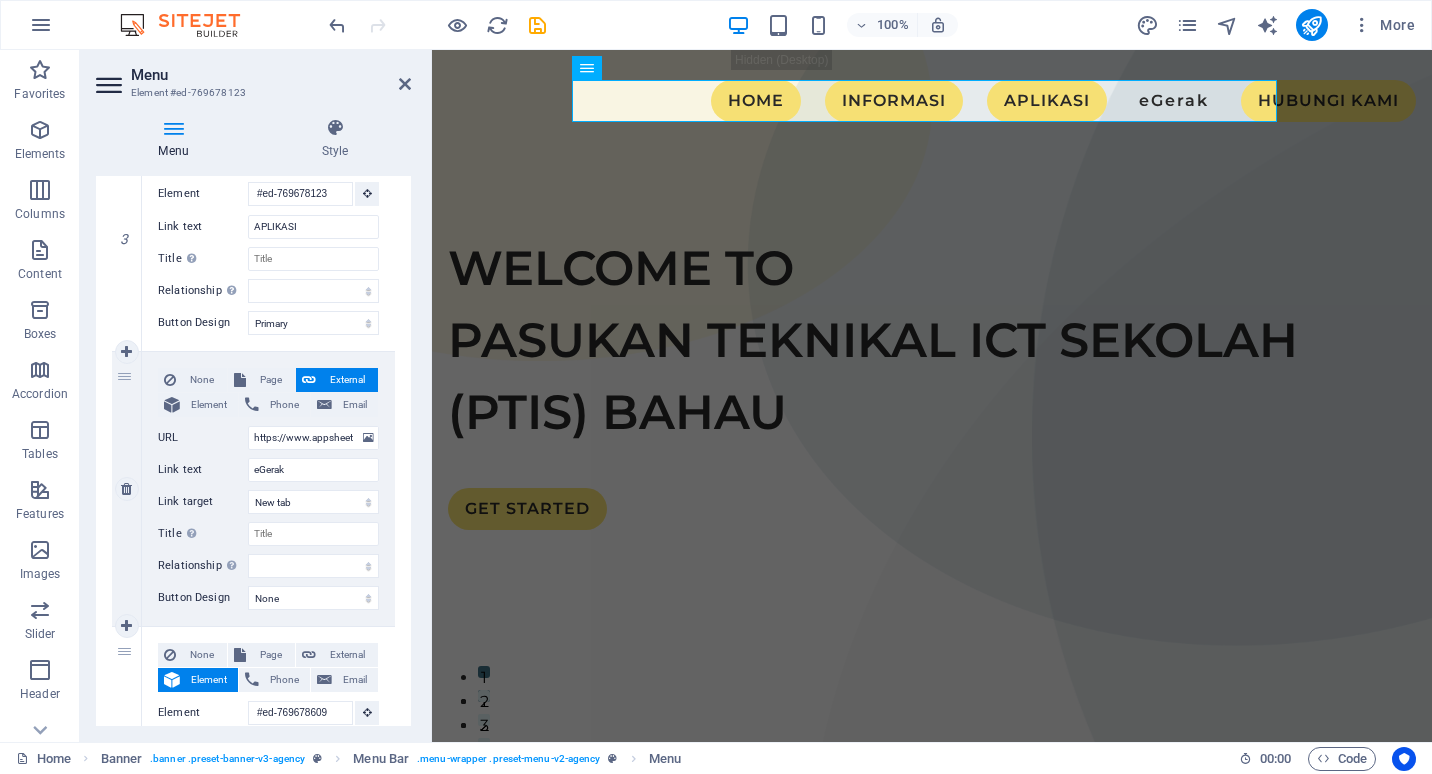 click on "None Page External Element Phone Email Page Home Services Portfolio Legal Notice Privacy Element
URL https://www.appsheet.com/start/a2368dfa-9994-4fc0-99fe-0e2fe57d35fe?platform=desktop#appName=APKPTISN9-461757383&vss=H4sIAAAAAAAAA52OOw7CMBBE7zK1T-AWpUAoafg0mMLEG8kisSPsAJHlu7PmI1qg3Nl5M5NwsXRdR92eIPfpc61ohkRS2MwjKUiFhXfx7HsFodDo4SnWVbNVyMgH8WYjBcj0PSr_bxWwhly0naVzySkU8y-G34VgofiRBYYp6mNPj5Hsz5m1zrdTILPjCT9Wh6WrbqN2pvaG4zrdB8p3e4JLGlEBAAA=&view=MENU Phone Email Link text eGerak Link target New tab Same tab Overlay Title Additional link description, should not be the same as the link text. The title is most often shown as a tooltip text when the mouse moves over the element. Leave empty if uncertain. Relationship Sets the  relationship of this link to the link target . For example, the value "nofollow" instructs search engines not to follow the link. Can be left empty. alternate author bookmark external help license next nofollow noreferrer noopener prev search tag Button Design None" at bounding box center (268, 489) 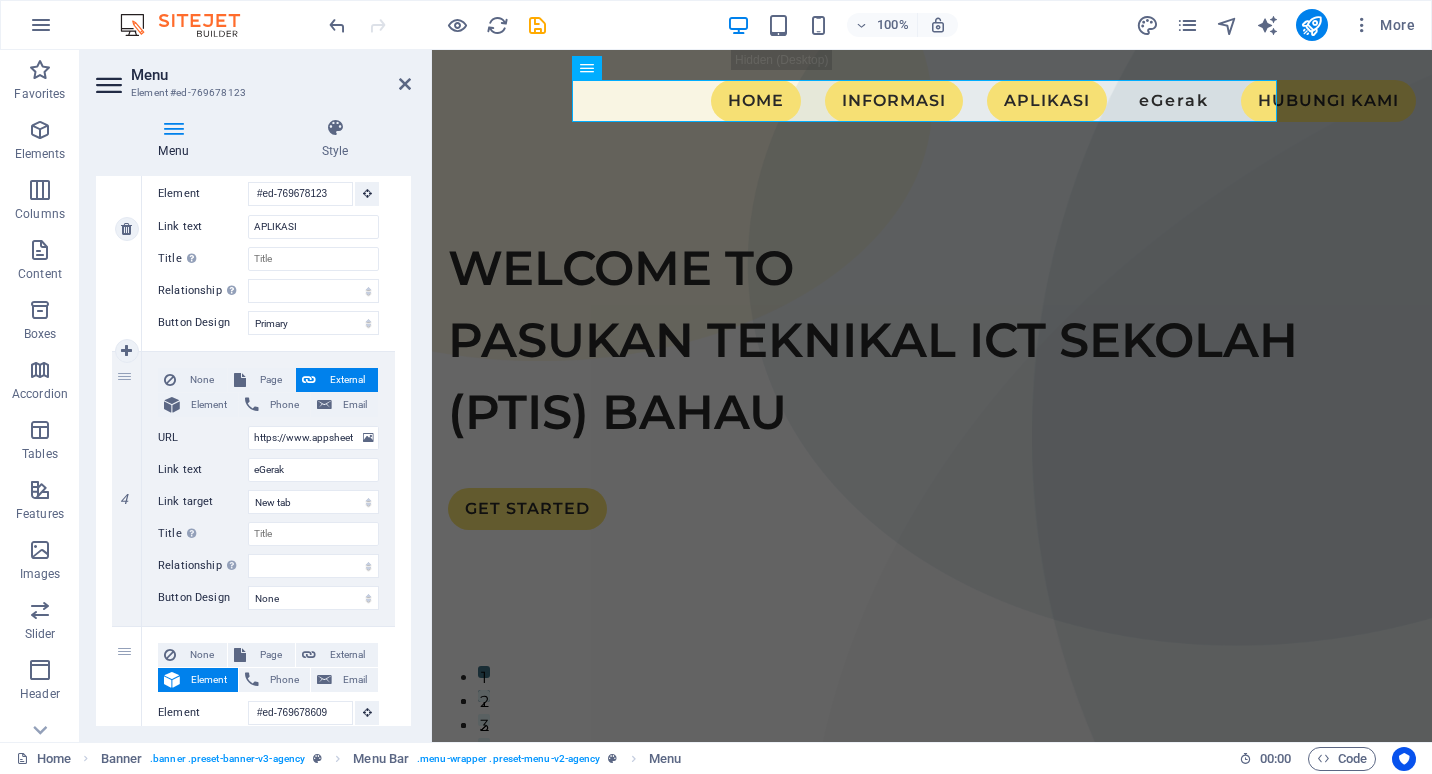 click on "None Page External Element Phone Email Page Home Services Portfolio Legal Notice Privacy Element #ed-769678123
URL /14934379 Phone Email Link text APLIKASI Link target New tab Same tab Overlay Title Additional link description, should not be the same as the link text. The title is most often shown as a tooltip text when the mouse moves over the element. Leave empty if uncertain. Relationship Sets the  relationship of this link to the link target . For example, the value "nofollow" instructs search engines not to follow the link. Can be left empty. alternate author bookmark external help license next nofollow noreferrer noopener prev search tag Button Design None Default Primary Secondary" at bounding box center (268, 229) 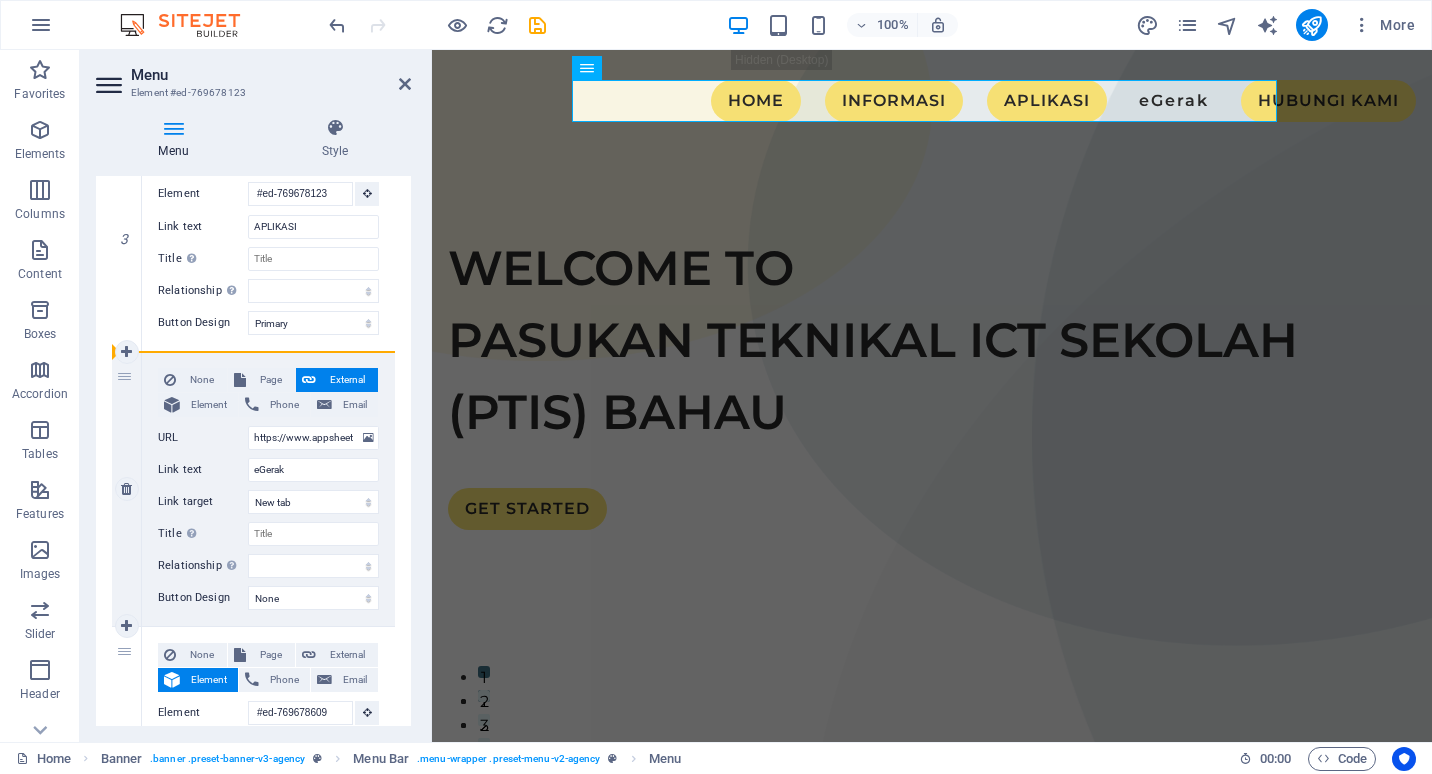 drag, startPoint x: 139, startPoint y: 350, endPoint x: 387, endPoint y: 355, distance: 248.0504 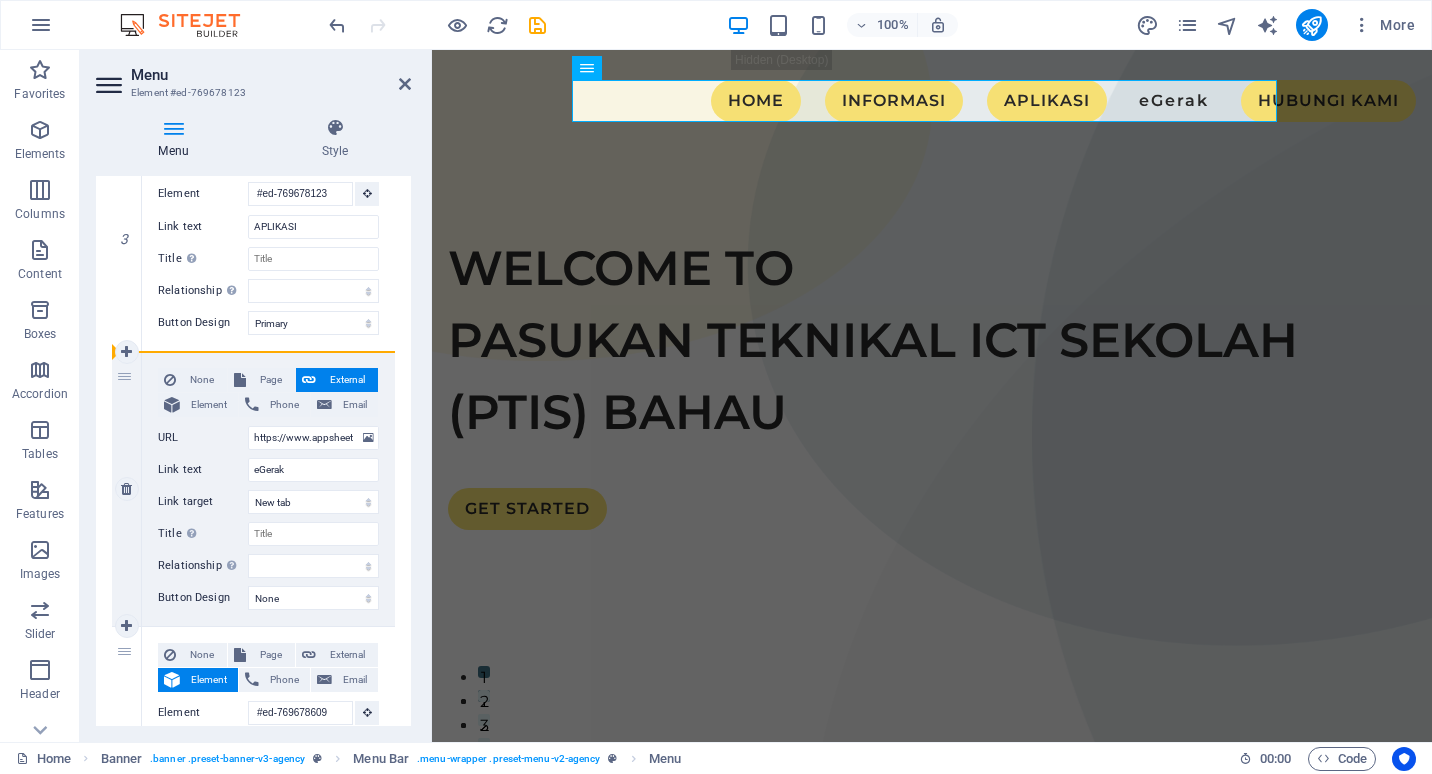 select 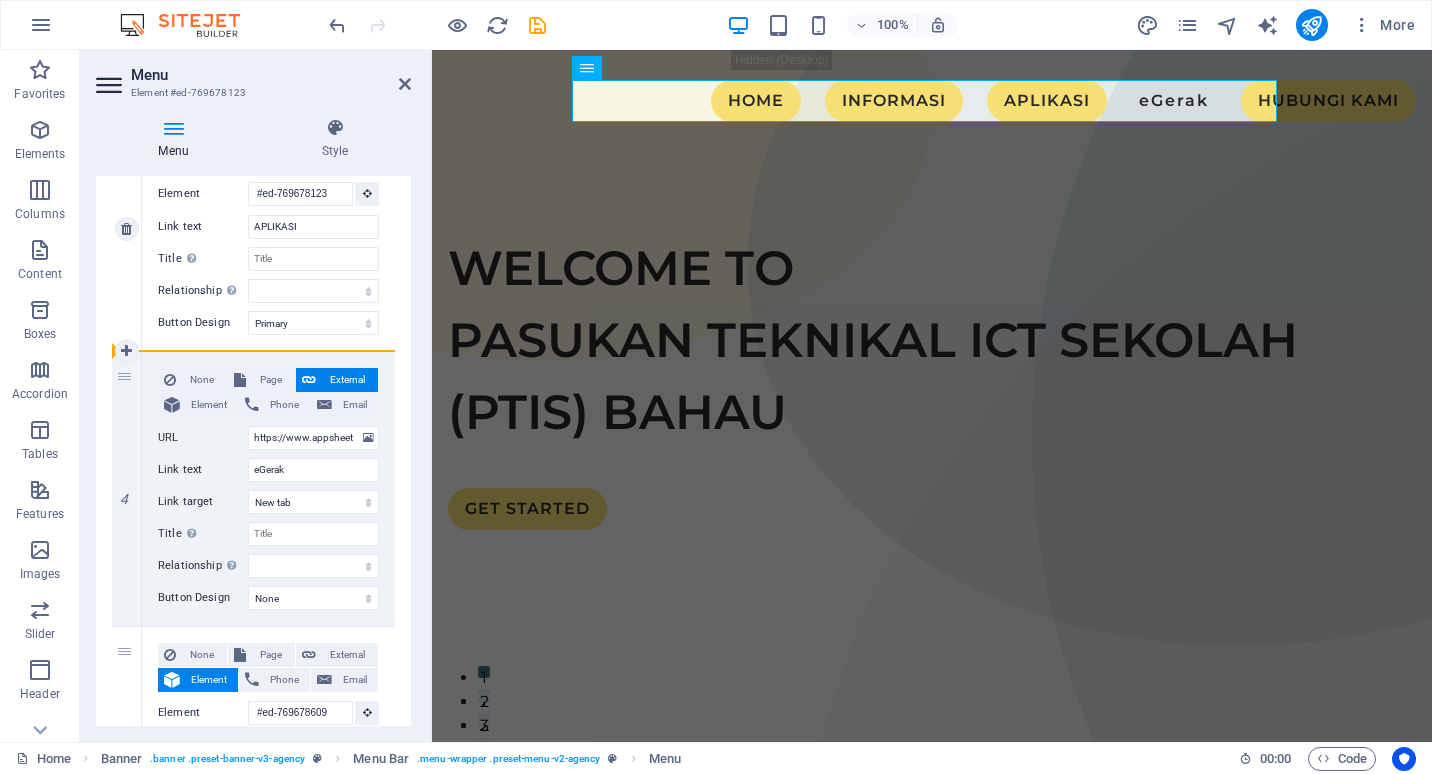 drag, startPoint x: 141, startPoint y: 403, endPoint x: 207, endPoint y: 347, distance: 86.55634 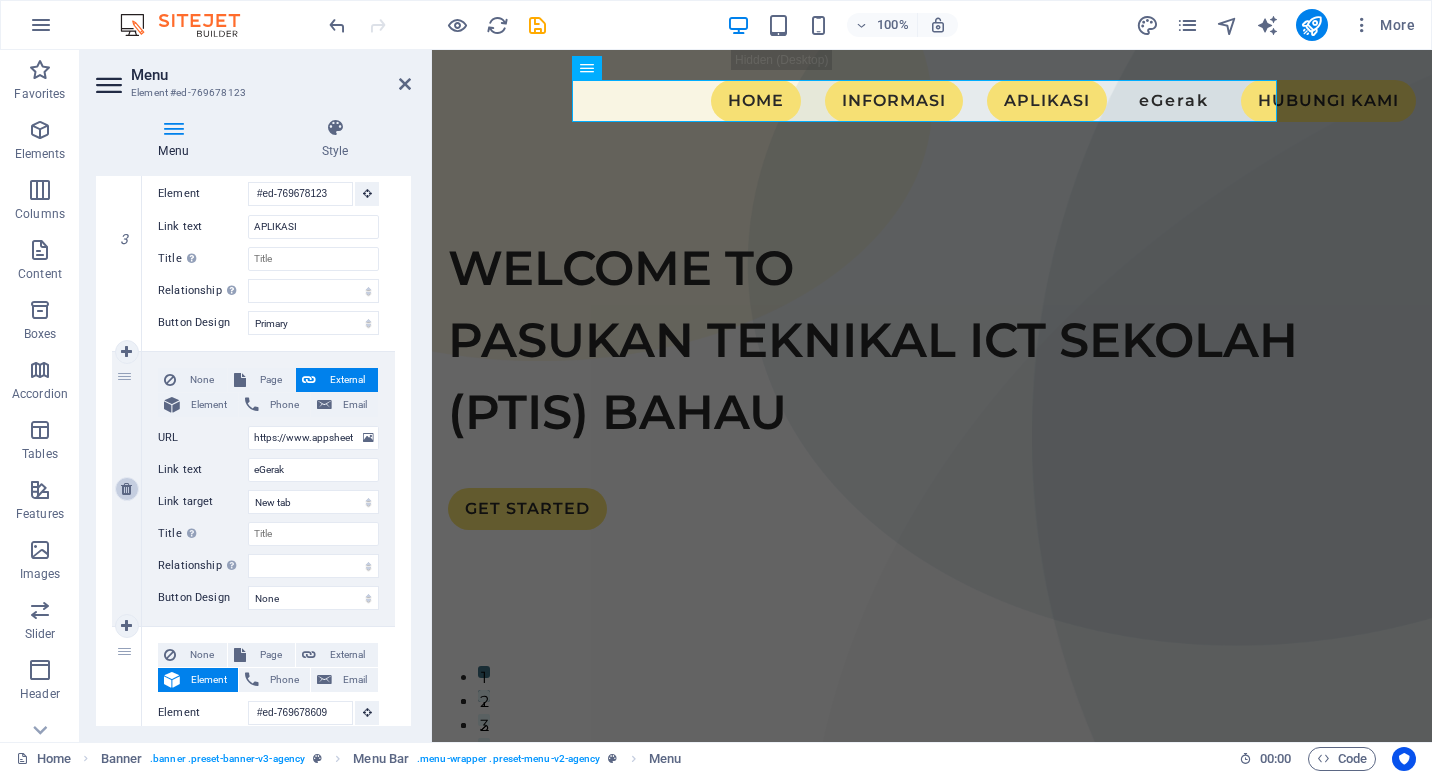 click at bounding box center [126, 489] 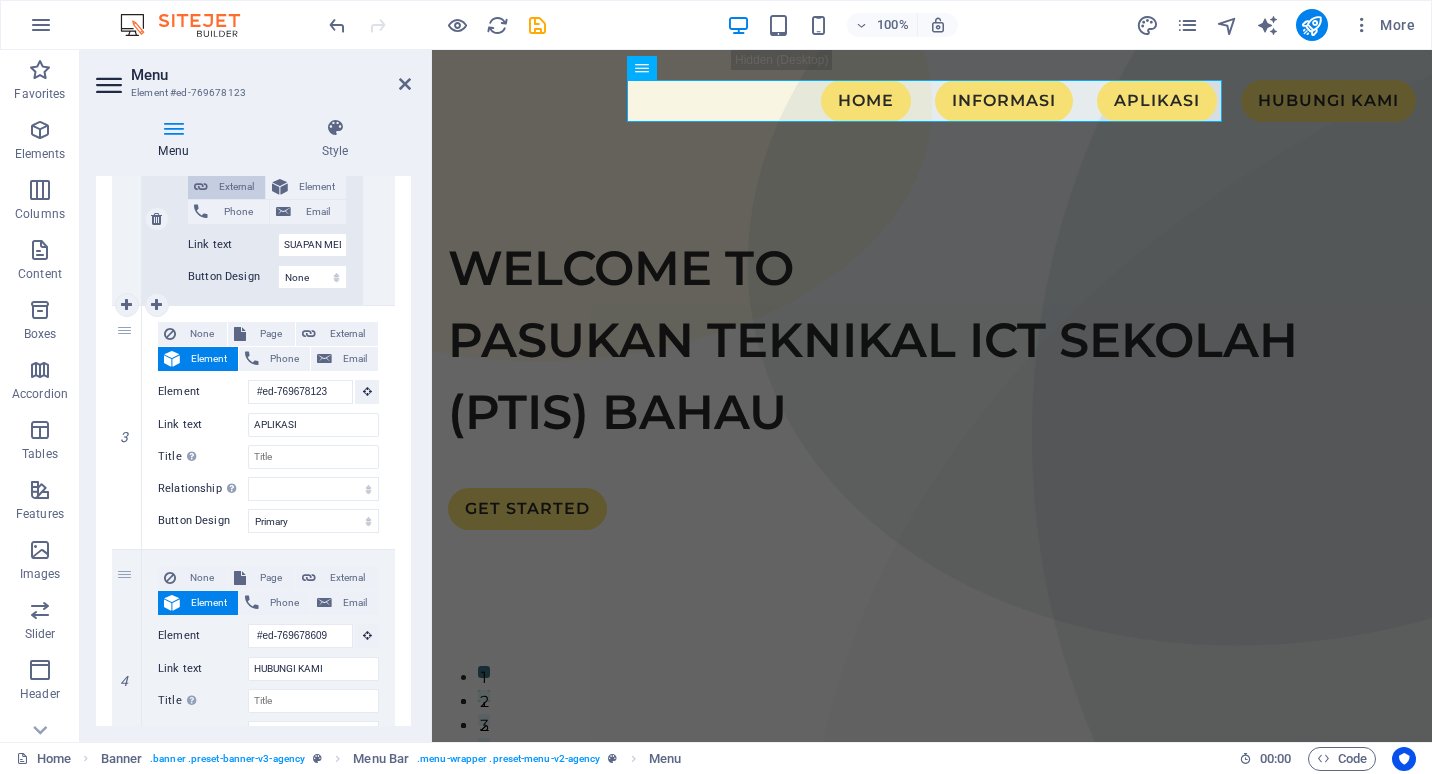 scroll, scrollTop: 1277, scrollLeft: 0, axis: vertical 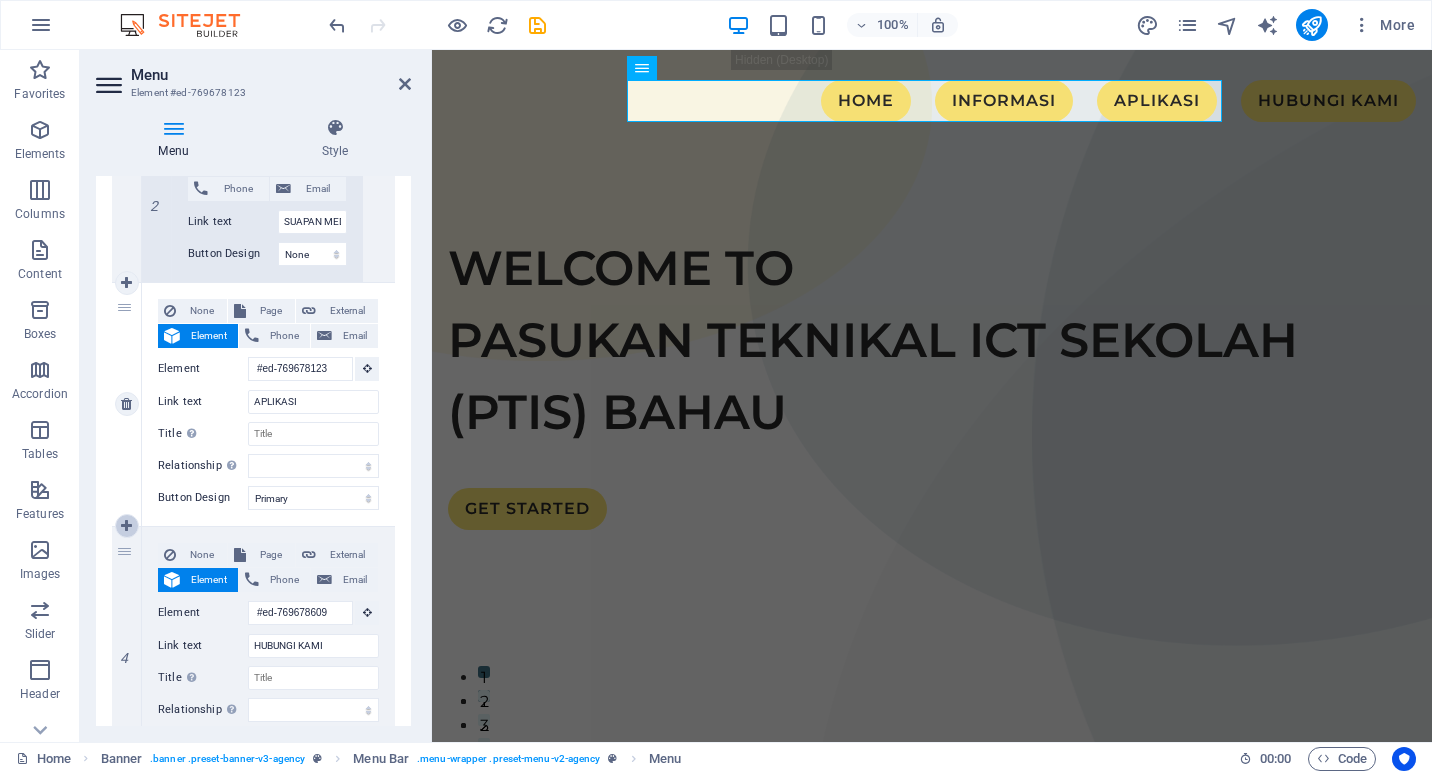 click at bounding box center [126, 526] 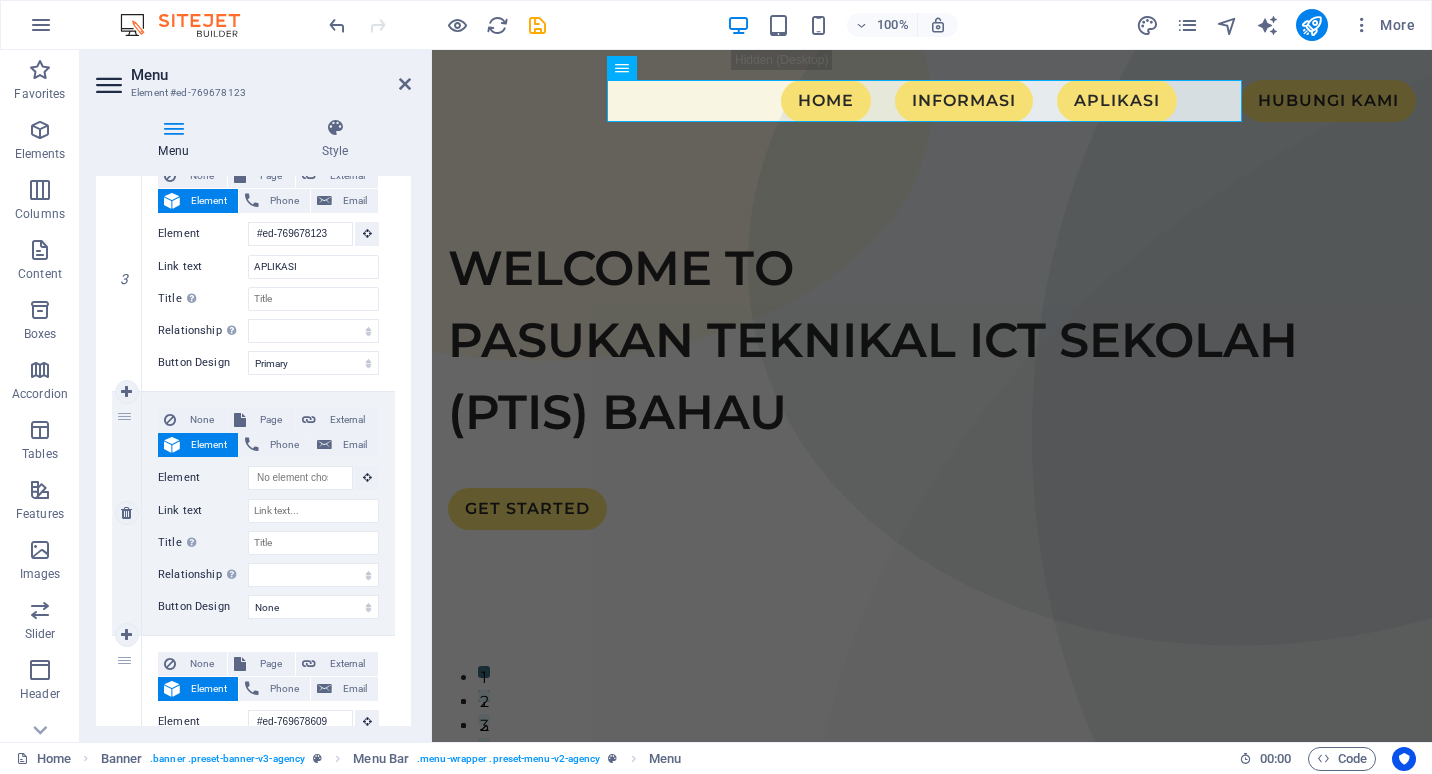 scroll, scrollTop: 1577, scrollLeft: 0, axis: vertical 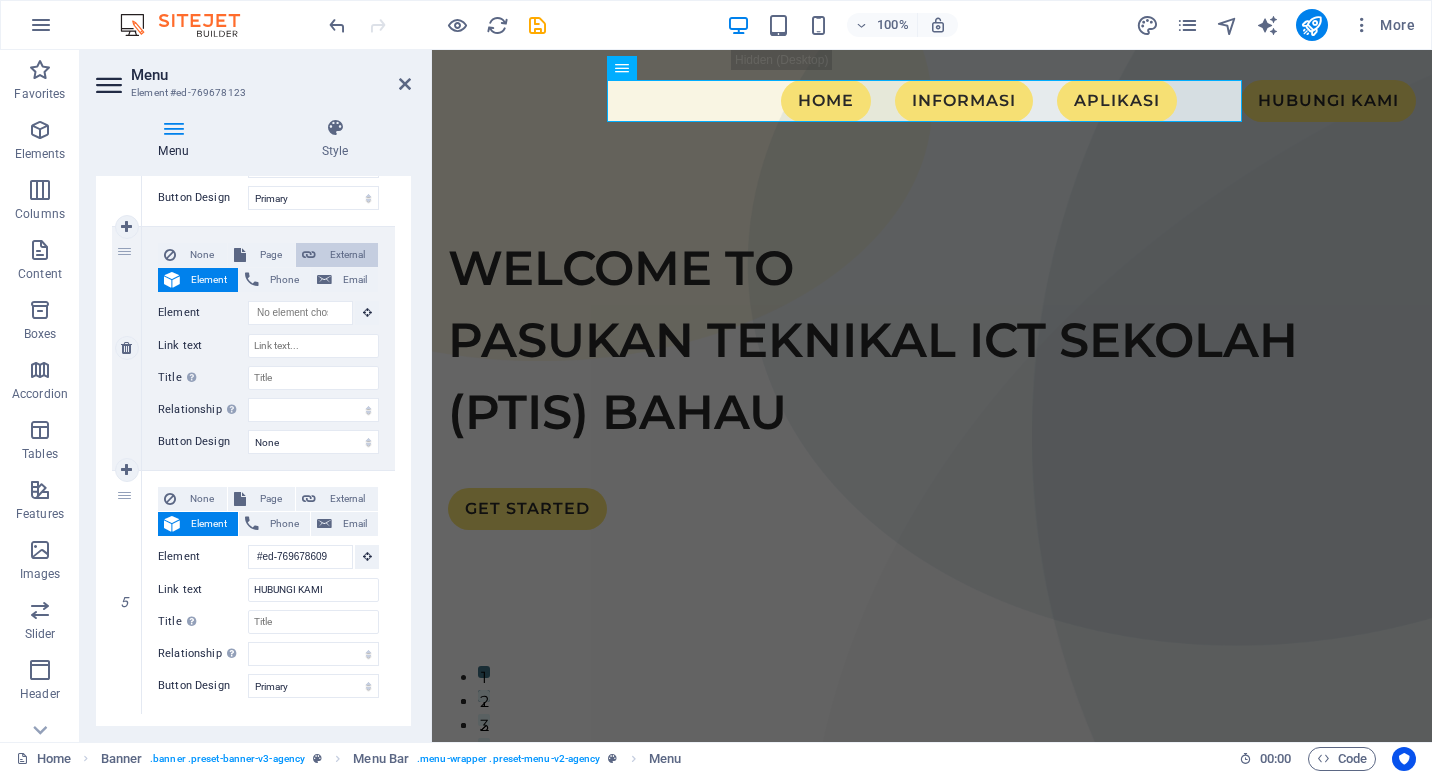 click on "External" at bounding box center [347, 255] 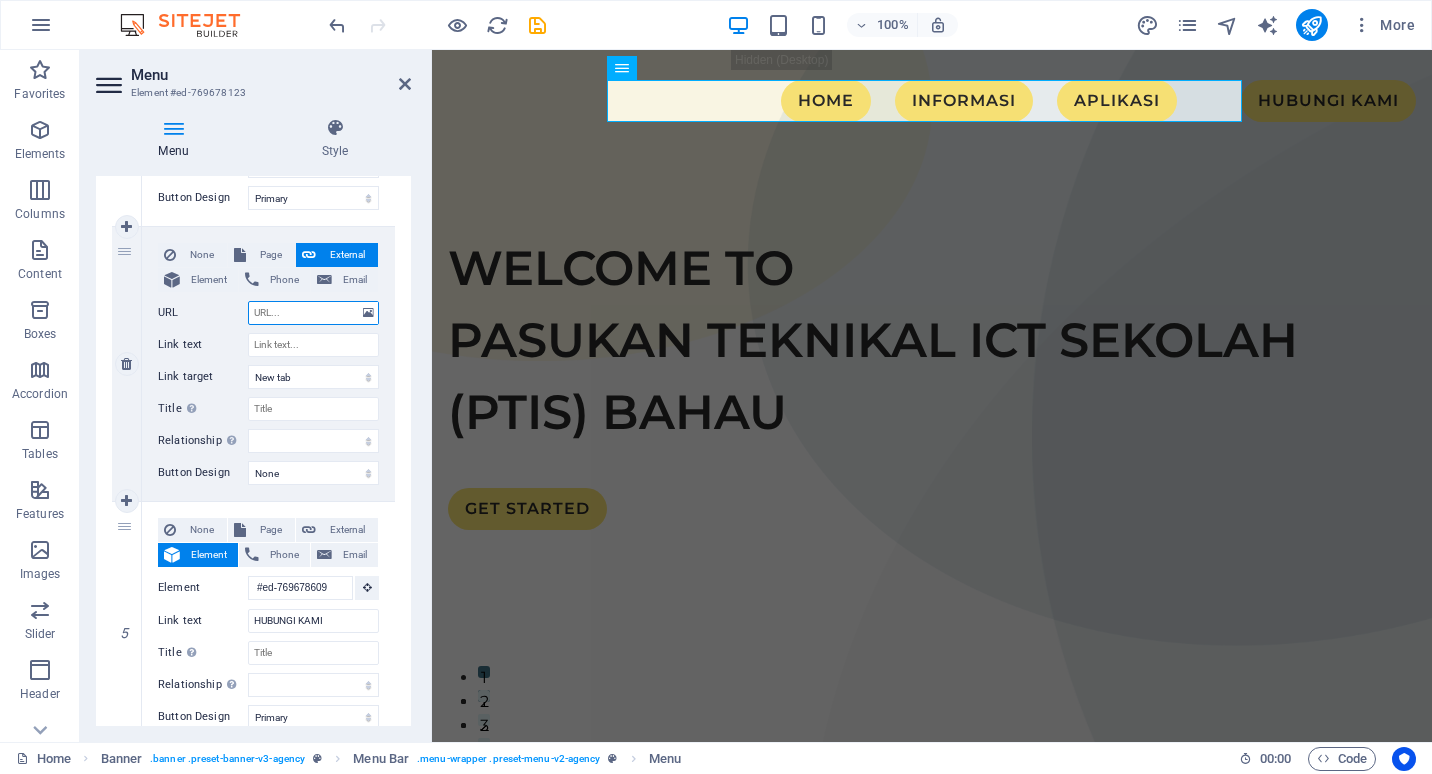 paste on "https://www.appsheet.com/start/a2368dfa-9994-4fc0-99fe-0e2fe57d35fe?platform=desktop#appName=APKPTISN9-461757383&vss=H4sIAAAAAAAAA52OOw7CMBBE7zK1T-AWpUAoafg0mMLEG8kisSPsAJHlu7PmI1qg3Nl5M5NwsXRdR92eIPfpc61ohkRS2MwjKUiFhXfx7HsFodDo4SnWVbNVyMgH8WYjBcj0PSr_bxWwhly0naVzySkU8y-G34VgofiRBYYp6mNPj5Hsz5m1zrdTILPjCT9Wh6WrbqN2pvaG4zrdB8p3e4JLGlEBAAA=&view=MENU" 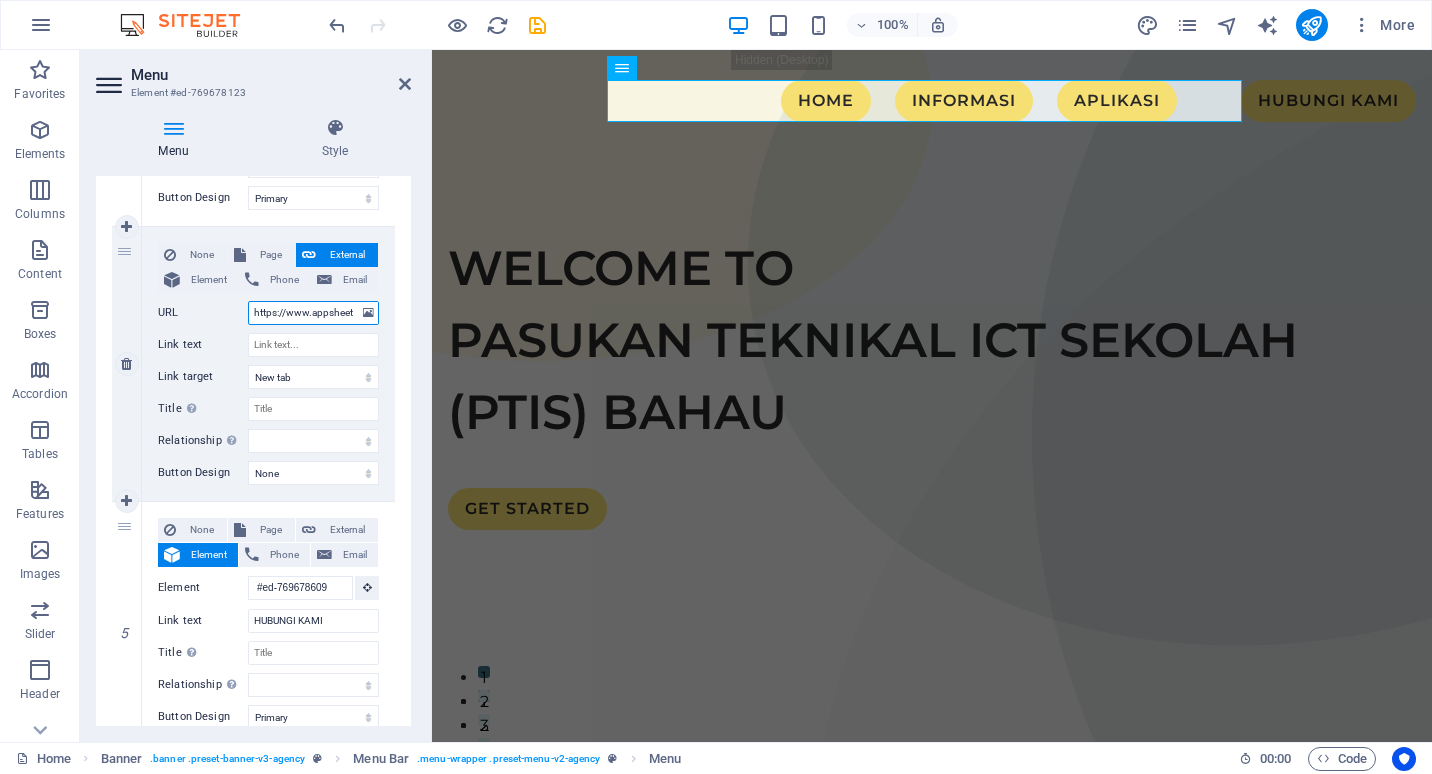 scroll, scrollTop: 0, scrollLeft: 1844, axis: horizontal 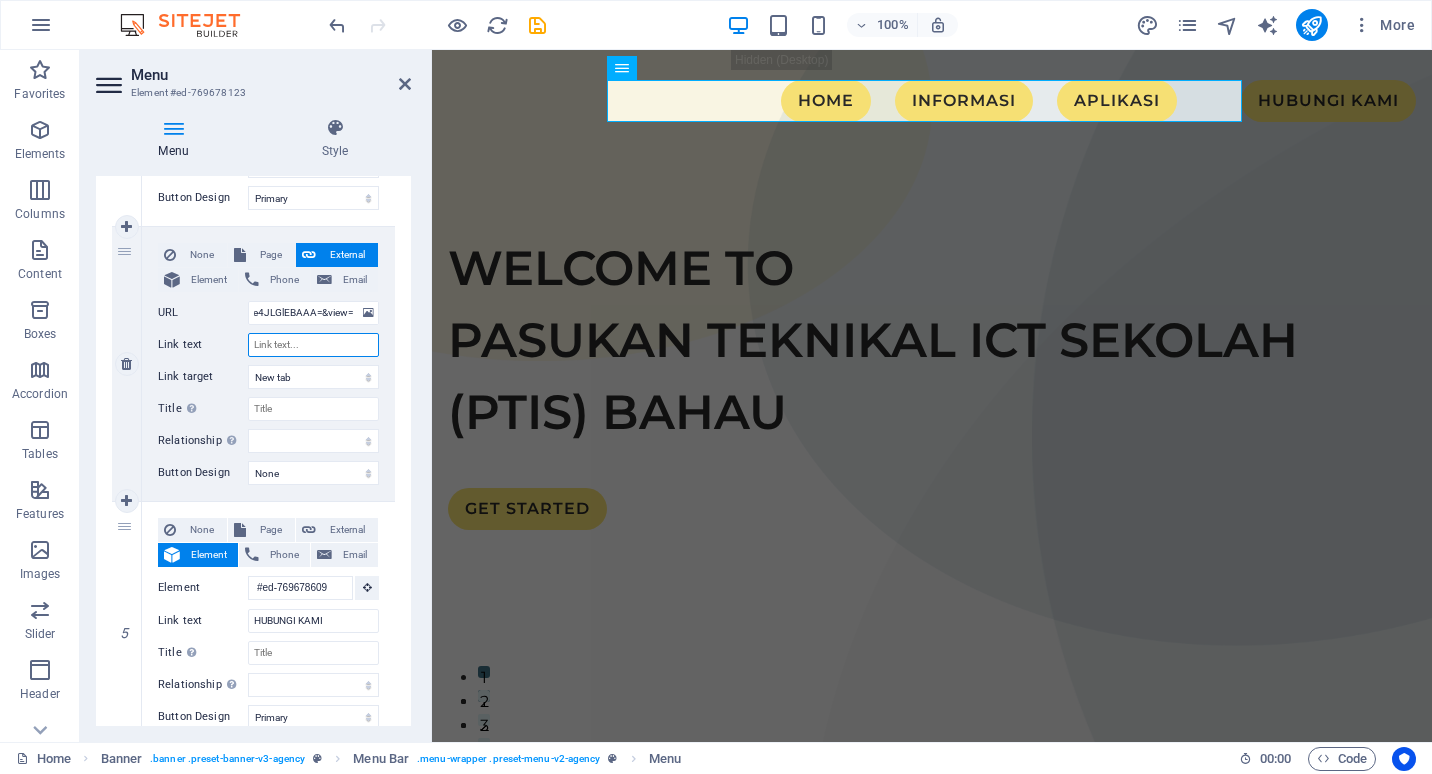 click on "Link text" at bounding box center (313, 345) 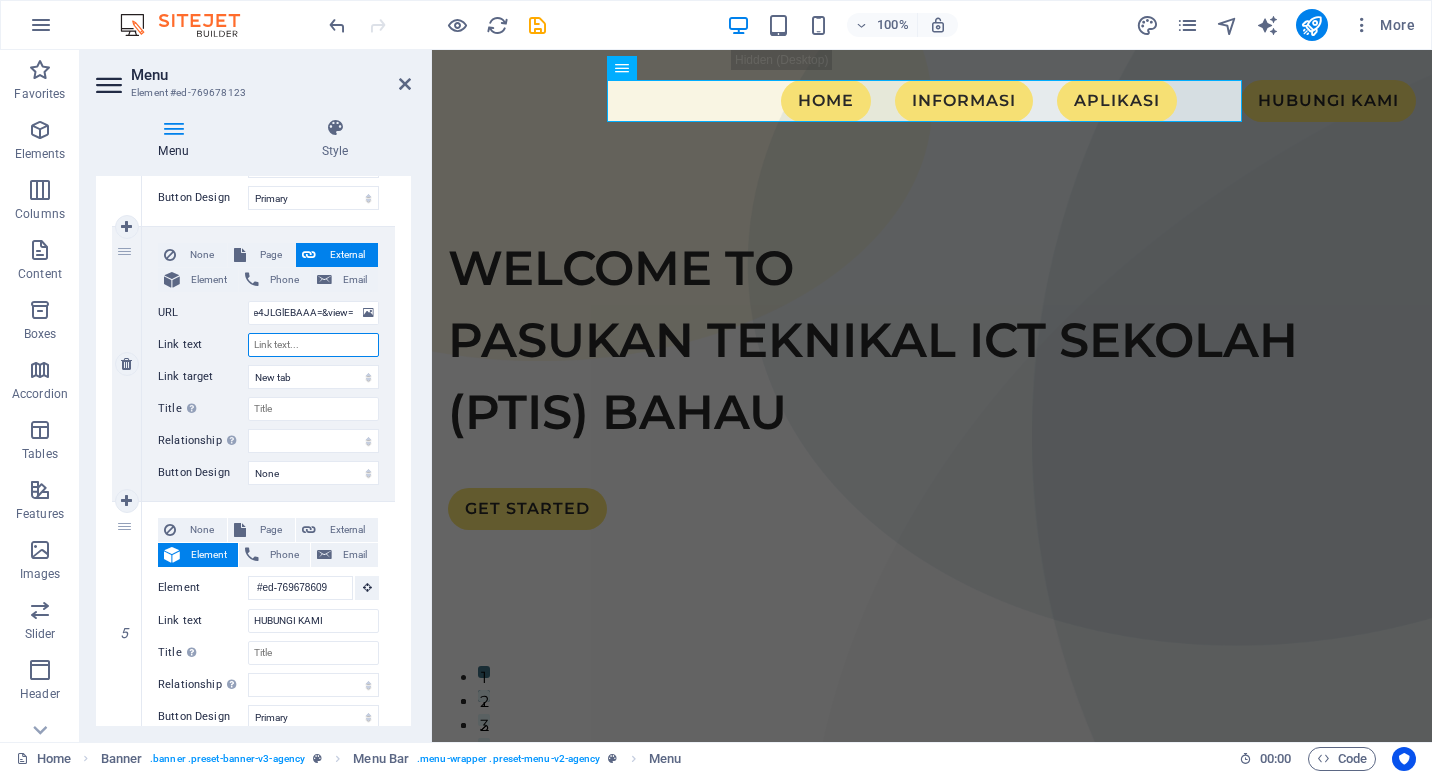scroll, scrollTop: 0, scrollLeft: 0, axis: both 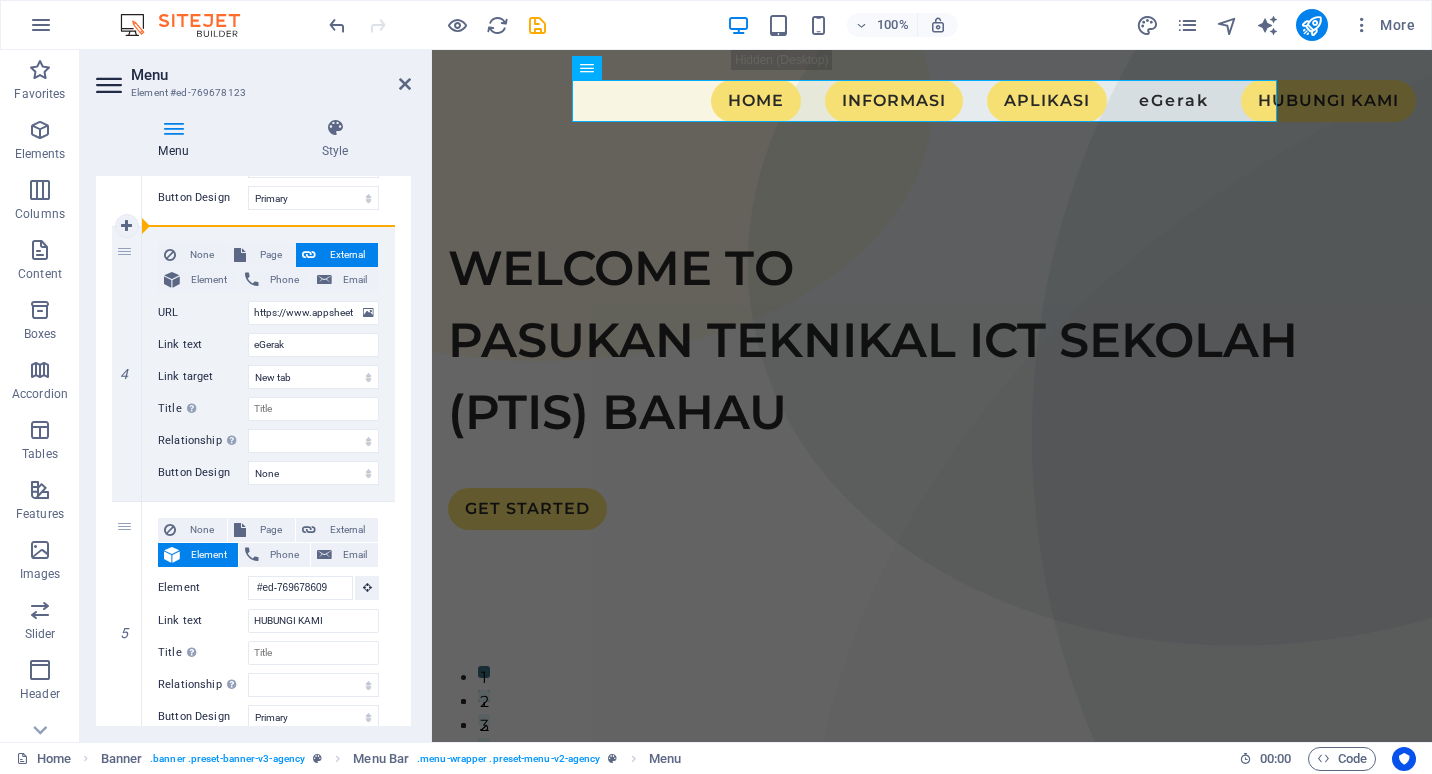 drag, startPoint x: 140, startPoint y: 245, endPoint x: 246, endPoint y: 215, distance: 110.16351 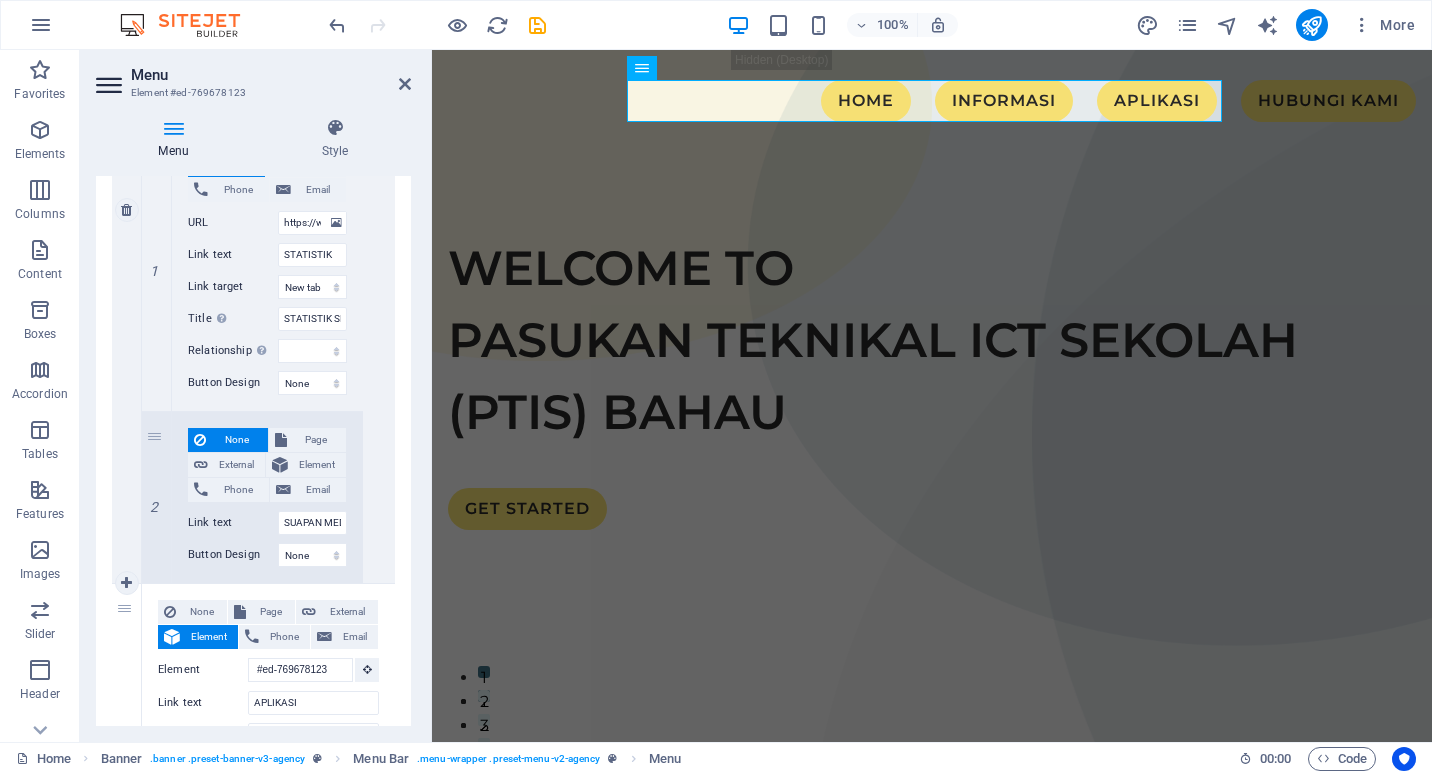 scroll, scrollTop: 677, scrollLeft: 0, axis: vertical 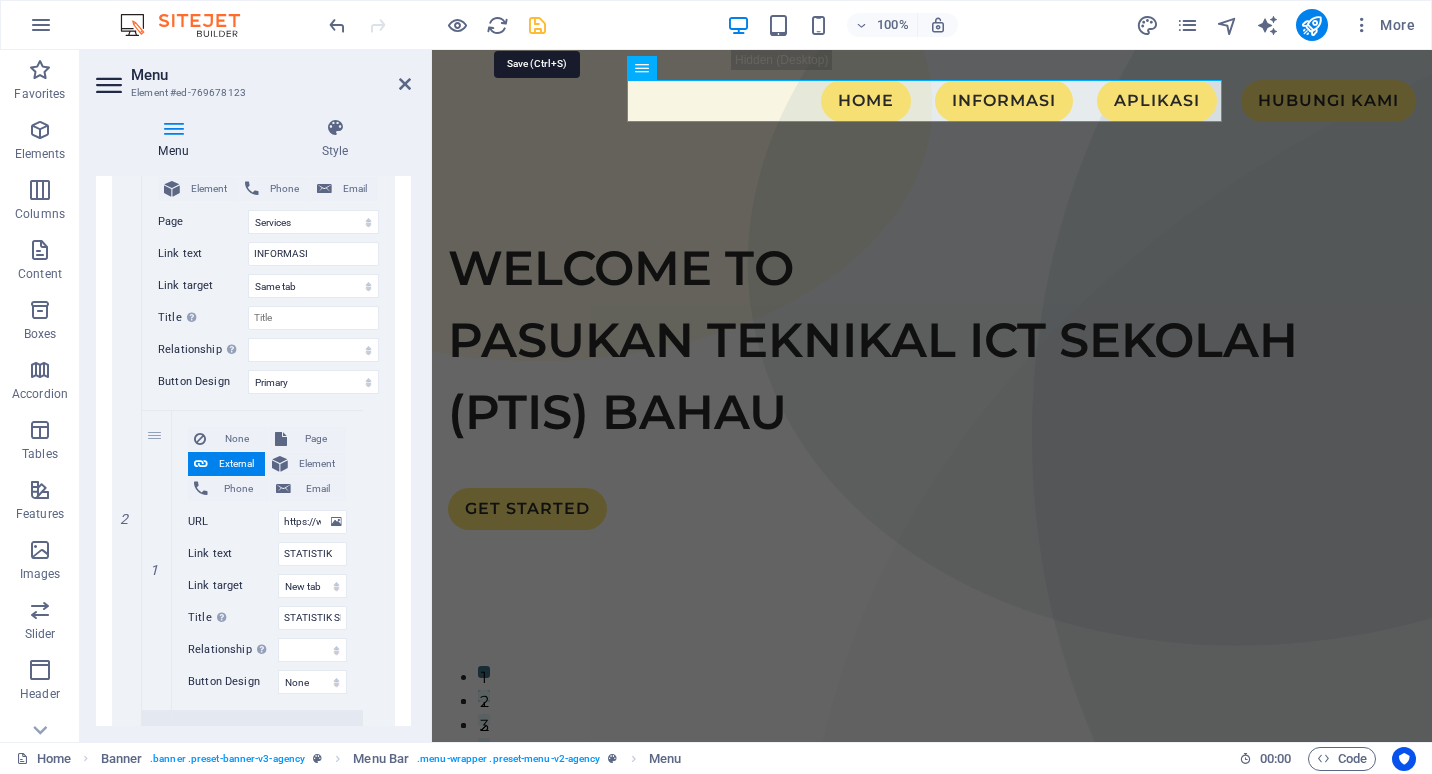 click at bounding box center [537, 25] 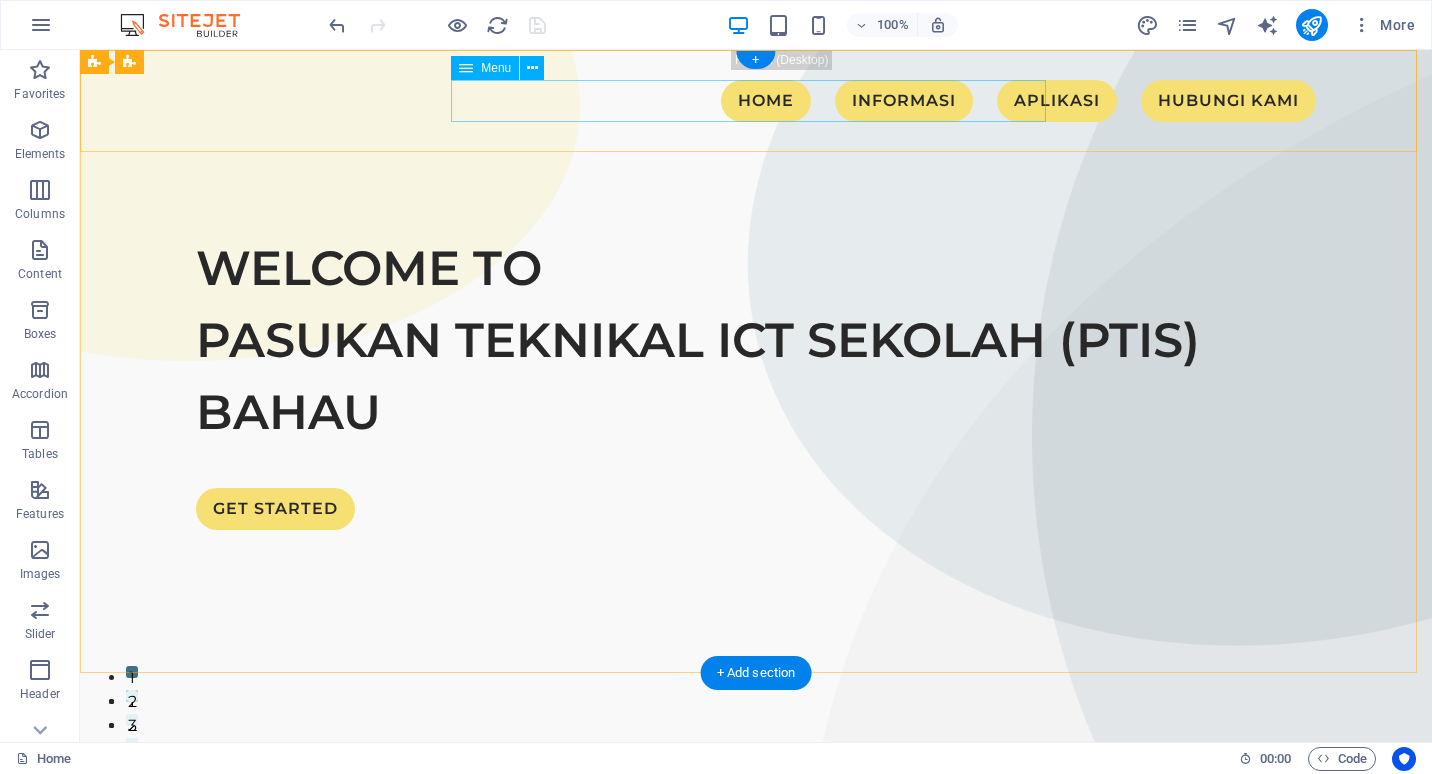 click on "HOME MAKLUMAT UMUM INFORMASI STATISTIK SUAPAN MEDIA SOSIAL APLIKASI eGerak HUBUNGI KAMI" at bounding box center [756, 101] 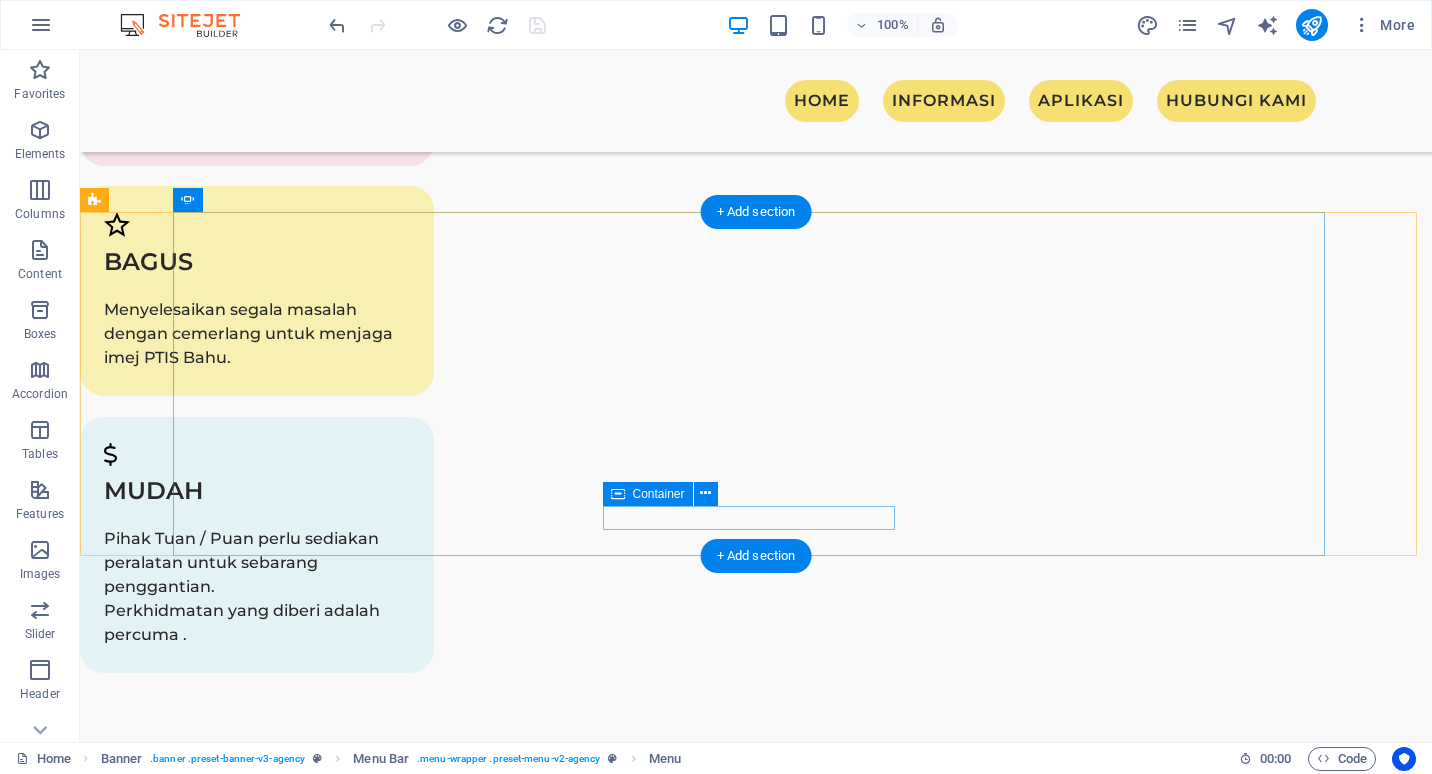 scroll, scrollTop: 3700, scrollLeft: 0, axis: vertical 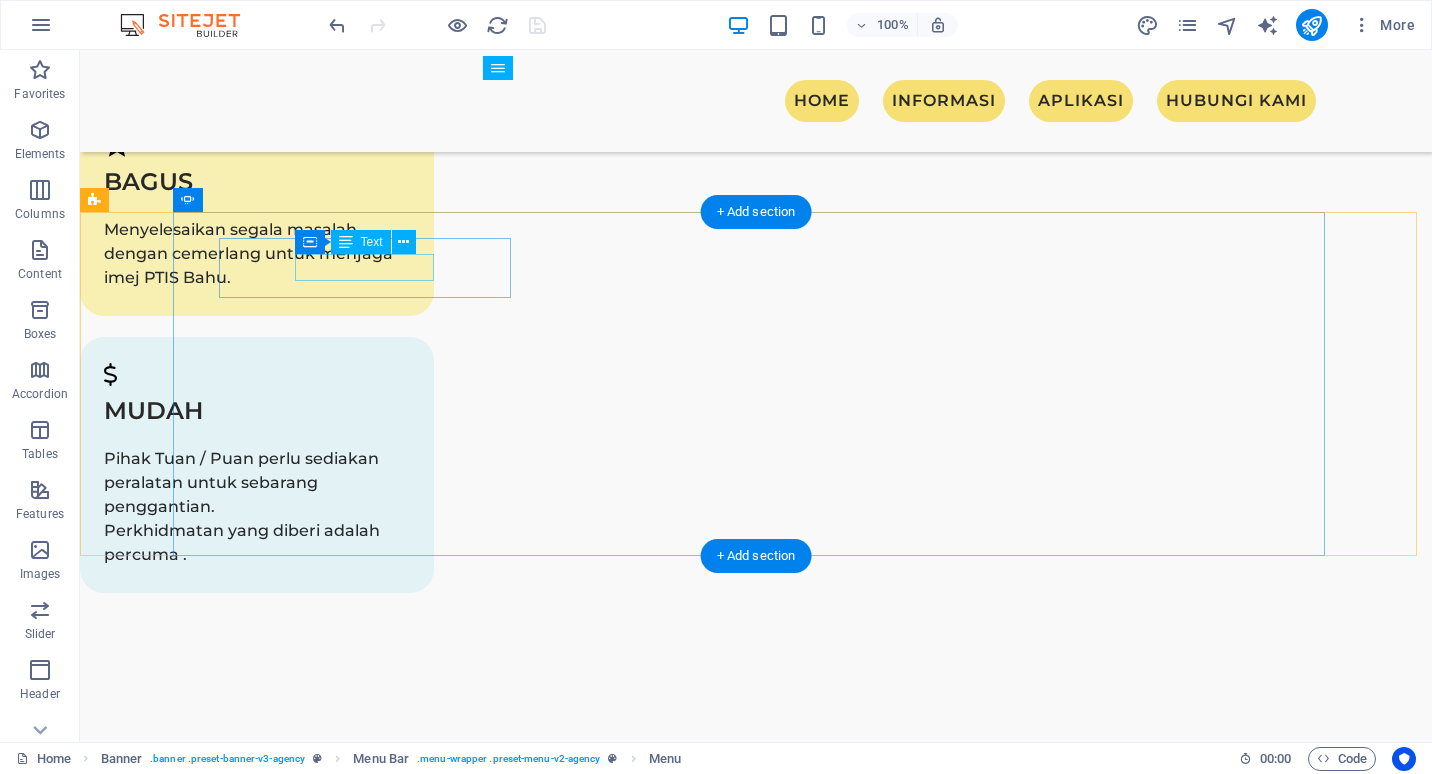 click on "Amanda Johns" at bounding box center [-806, 4165] 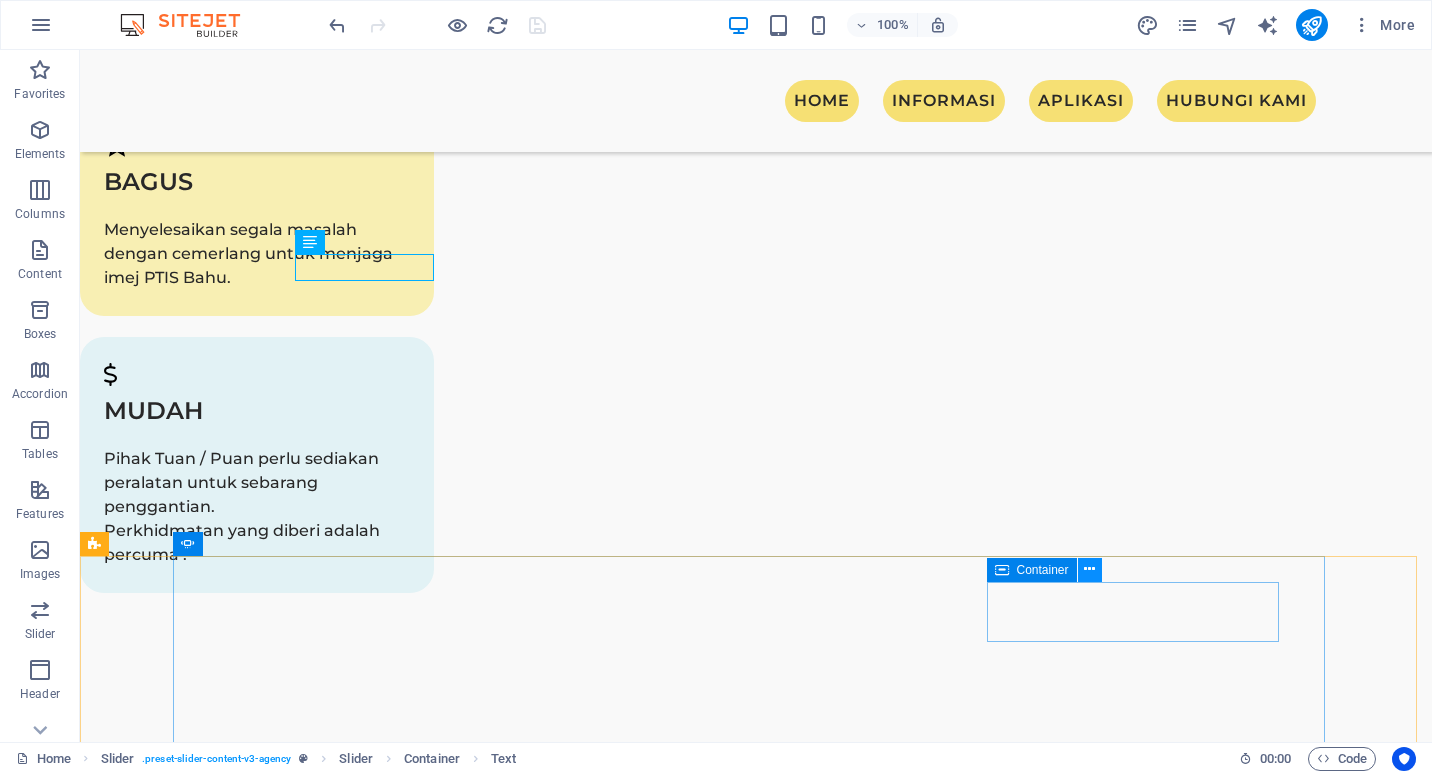 click at bounding box center [1089, 569] 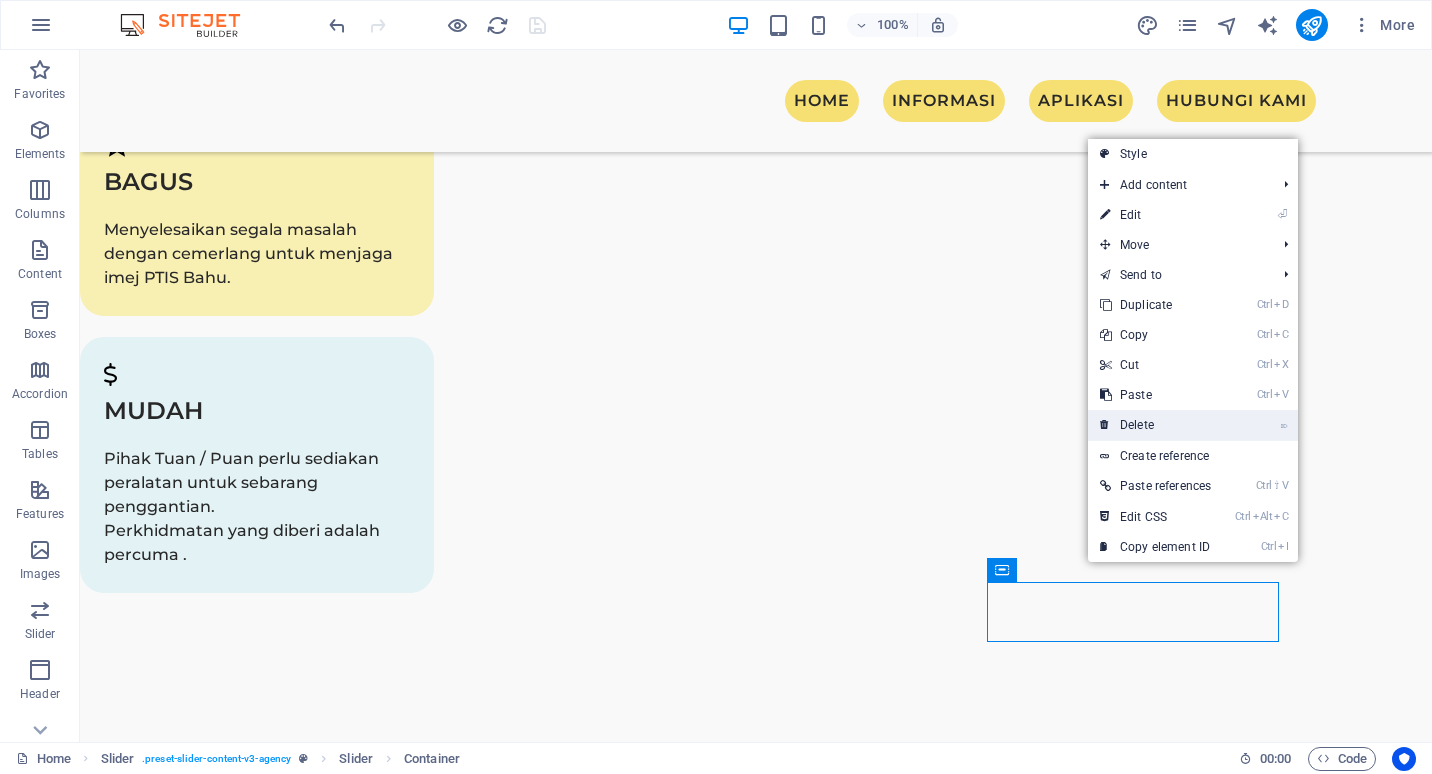 click on "⌦  Delete" at bounding box center [1155, 425] 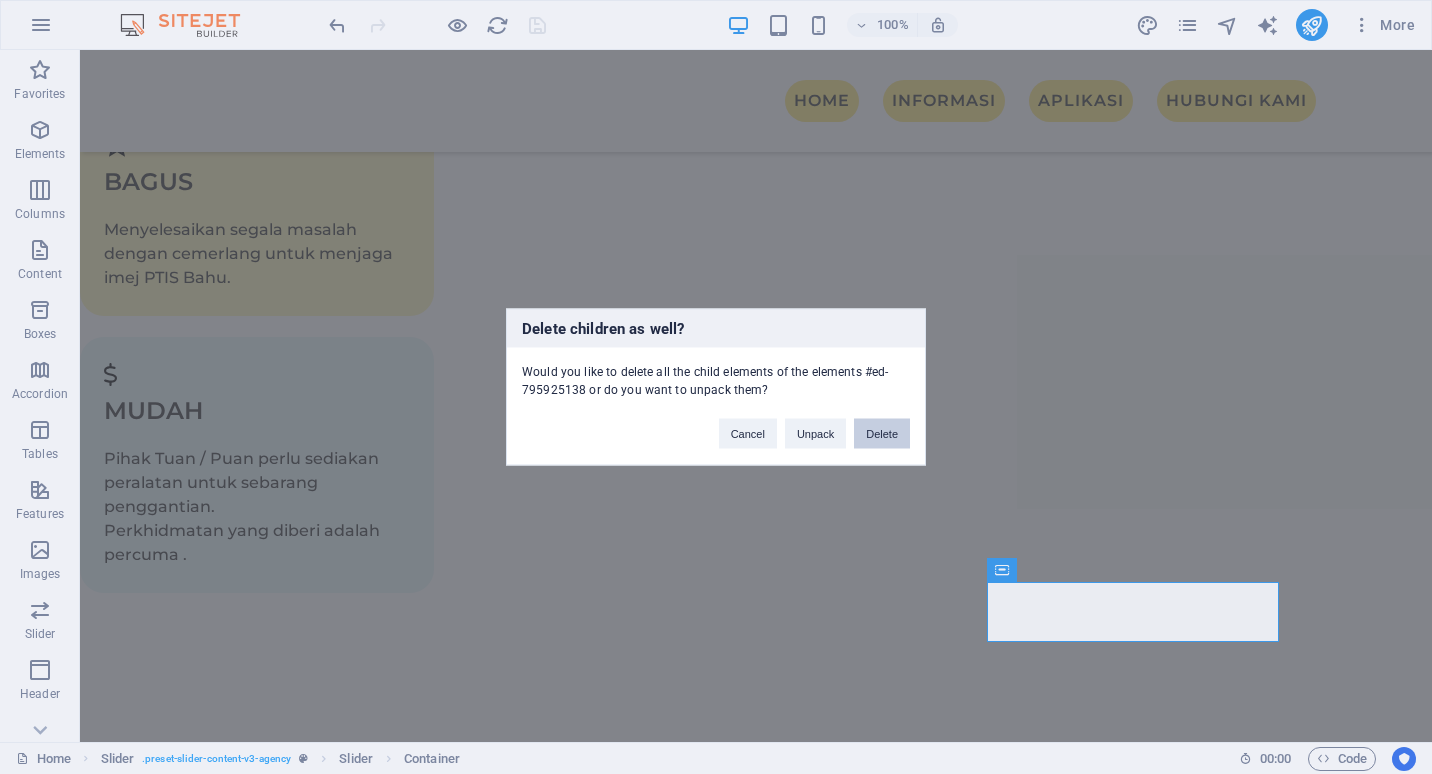 click on "Delete" at bounding box center (882, 434) 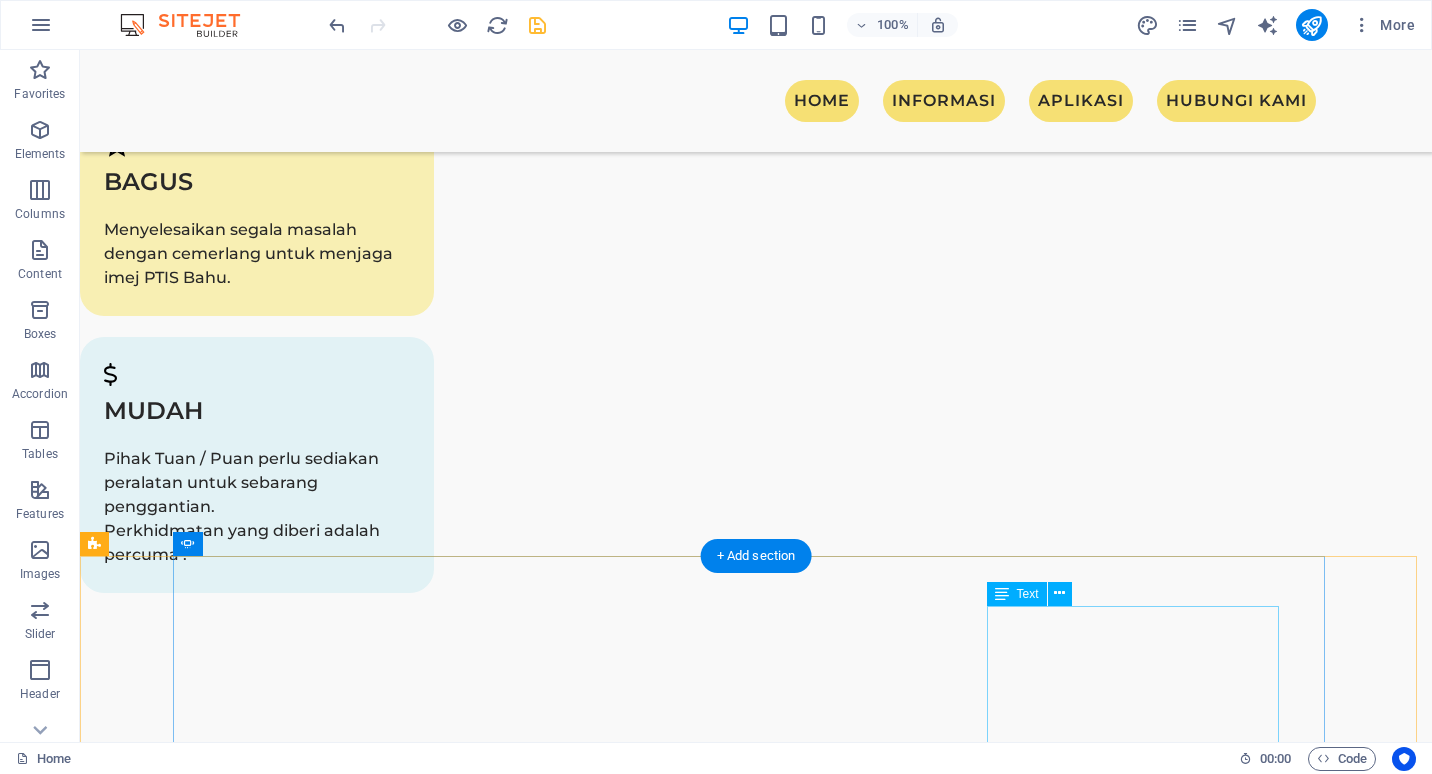 click on "“Sed ut perspiciatis unde omnis iste natus error sit voluptatem accusantium, totam  aperiam, eaque ipsa quae ab illo inventore veritatis et quasi architecto beatae vitae. “" at bounding box center (-806, 10142) 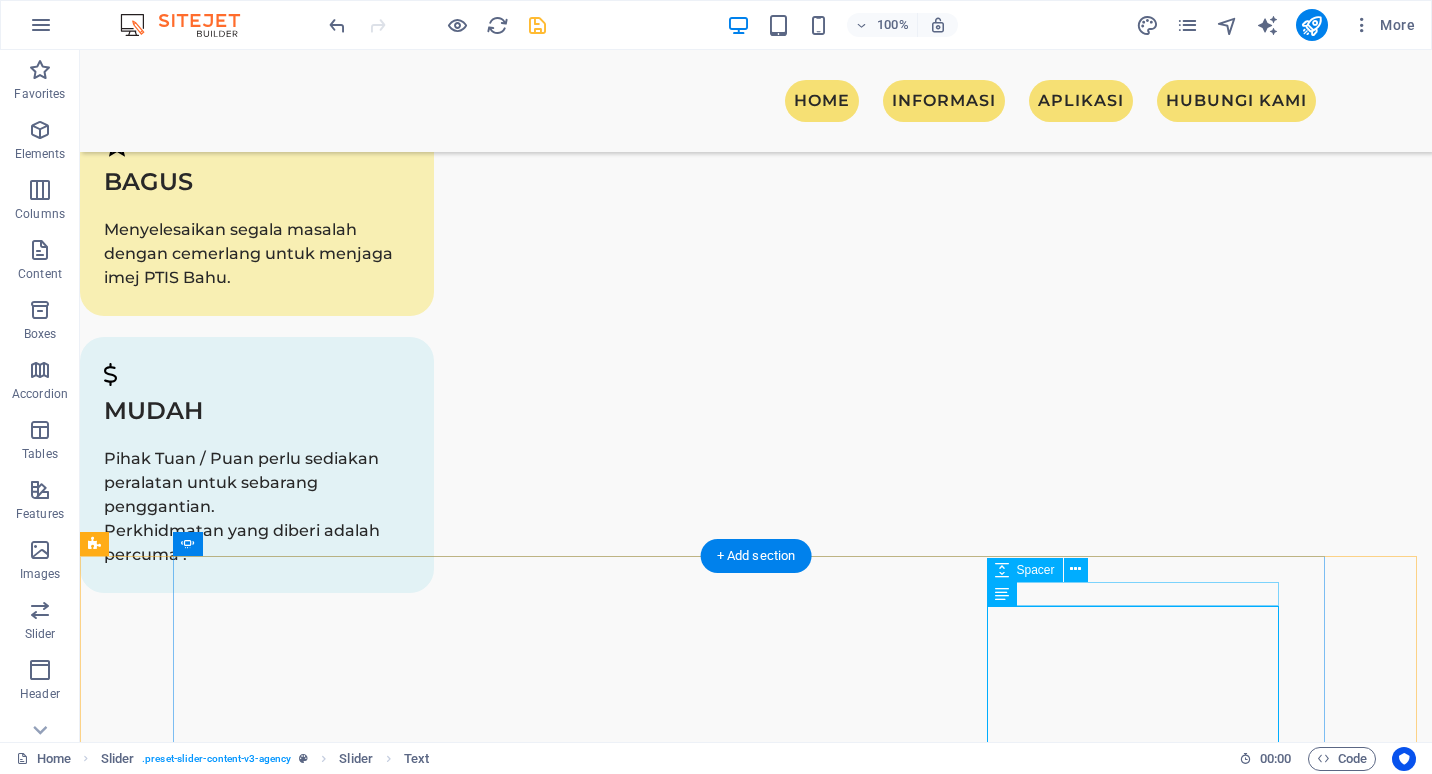 click at bounding box center (-806, 10046) 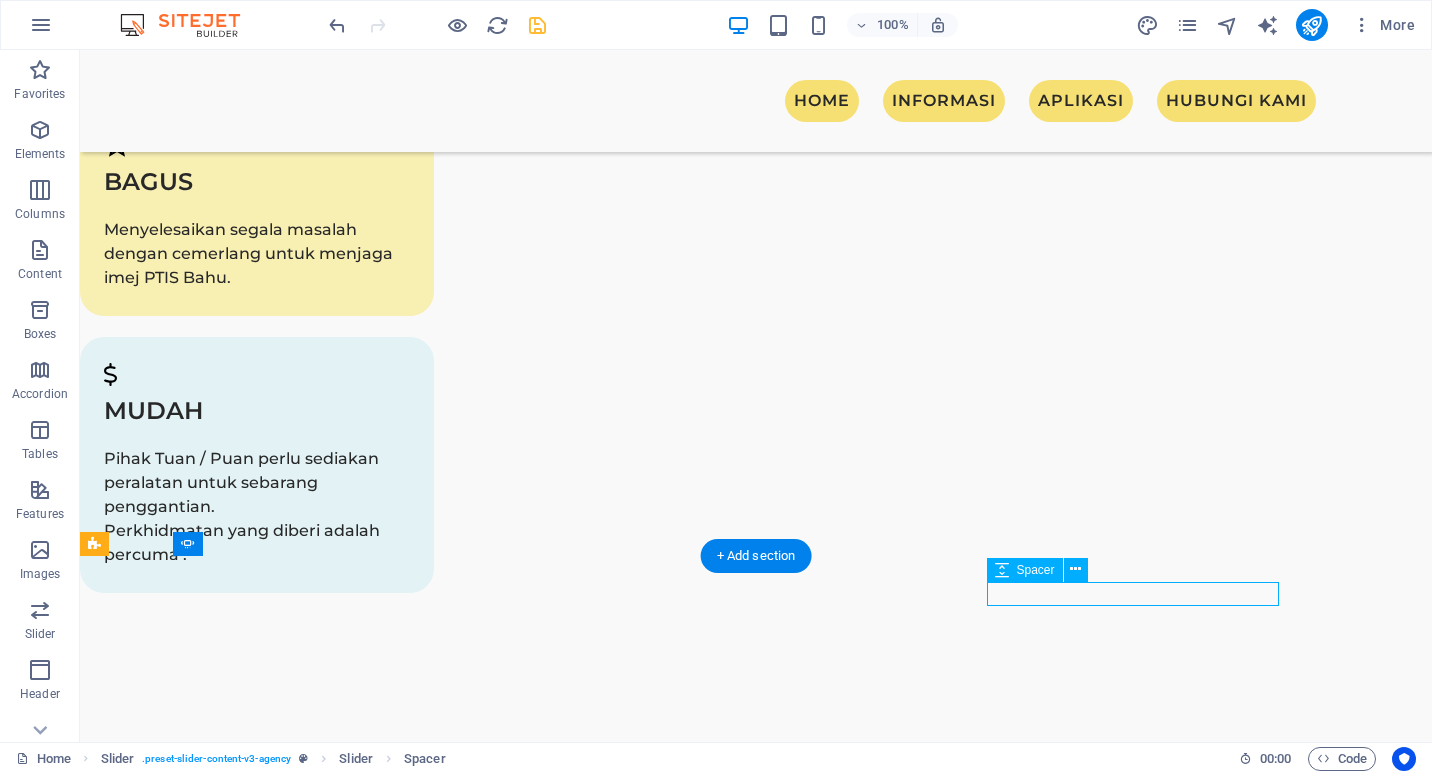 drag, startPoint x: 1112, startPoint y: 602, endPoint x: 1103, endPoint y: 612, distance: 13.453624 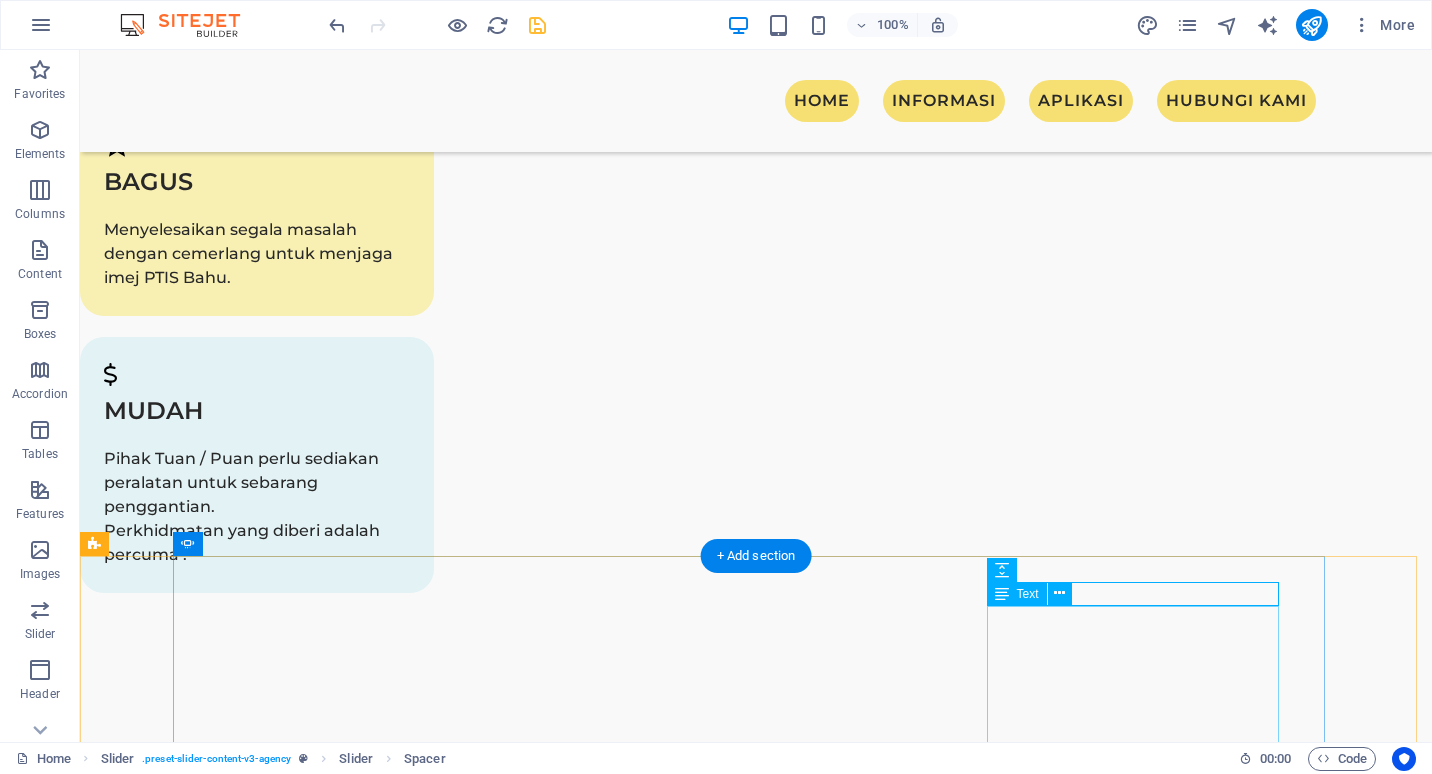 drag, startPoint x: 1103, startPoint y: 615, endPoint x: 1099, endPoint y: 662, distance: 47.169907 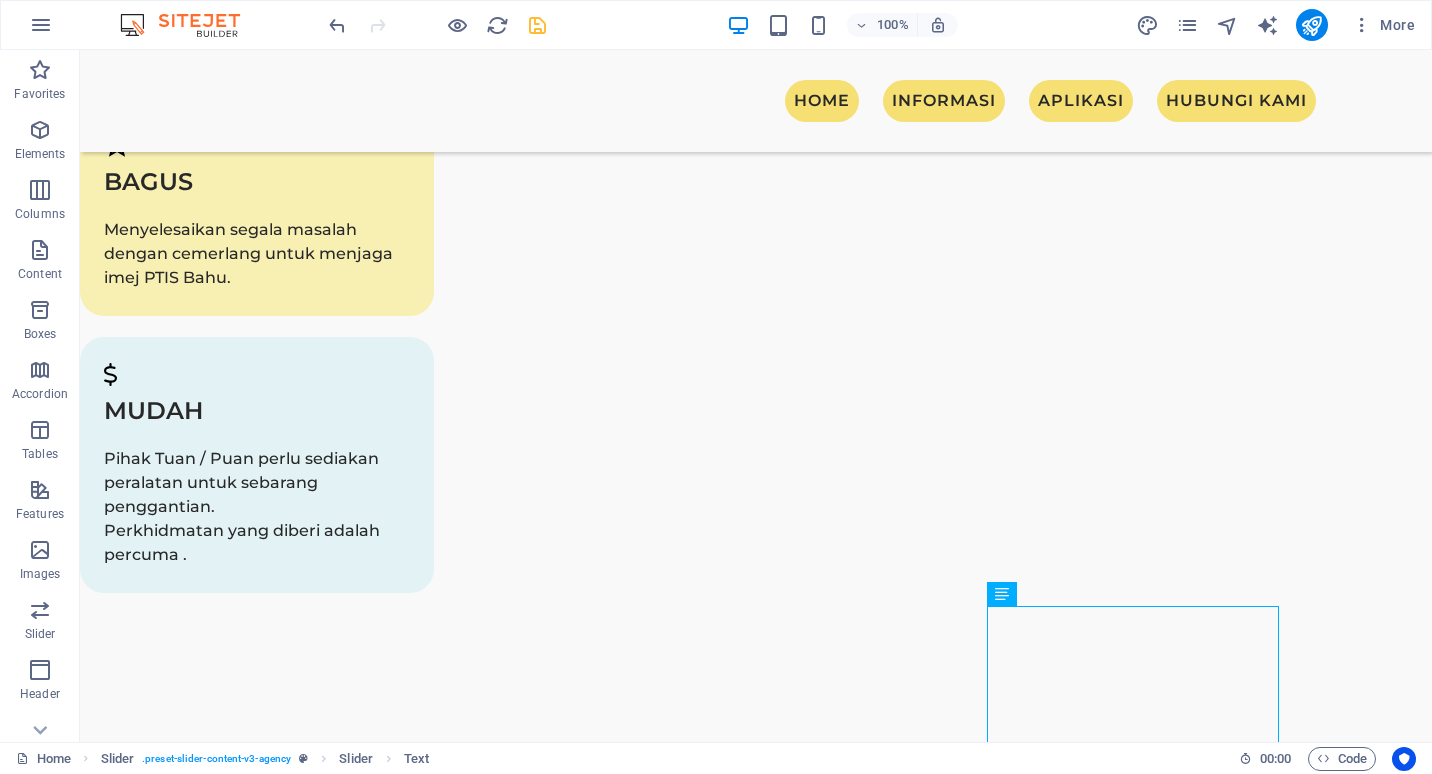 click on "Home Slider . preset-slider-content-v3-agency Slider Text" at bounding box center (619, 759) 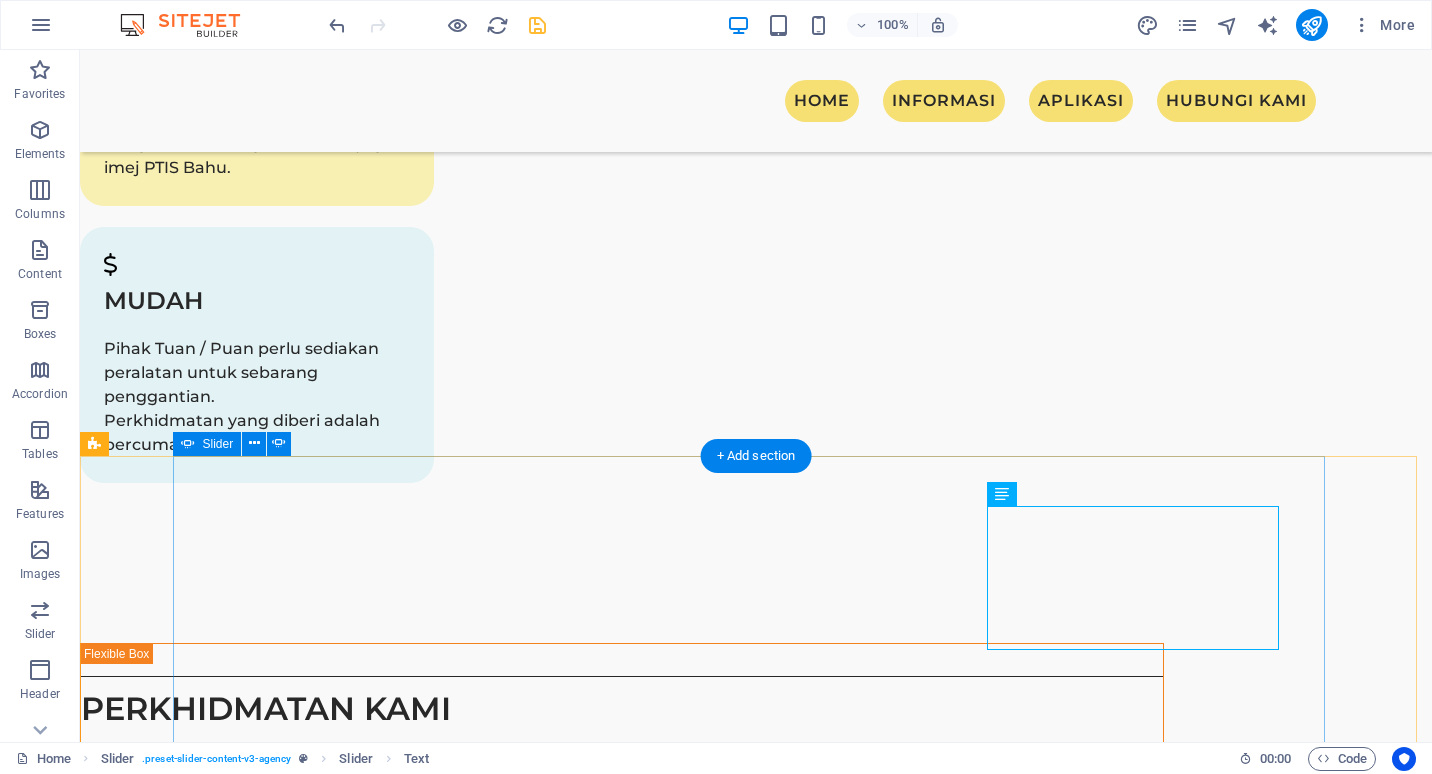 scroll, scrollTop: 3800, scrollLeft: 0, axis: vertical 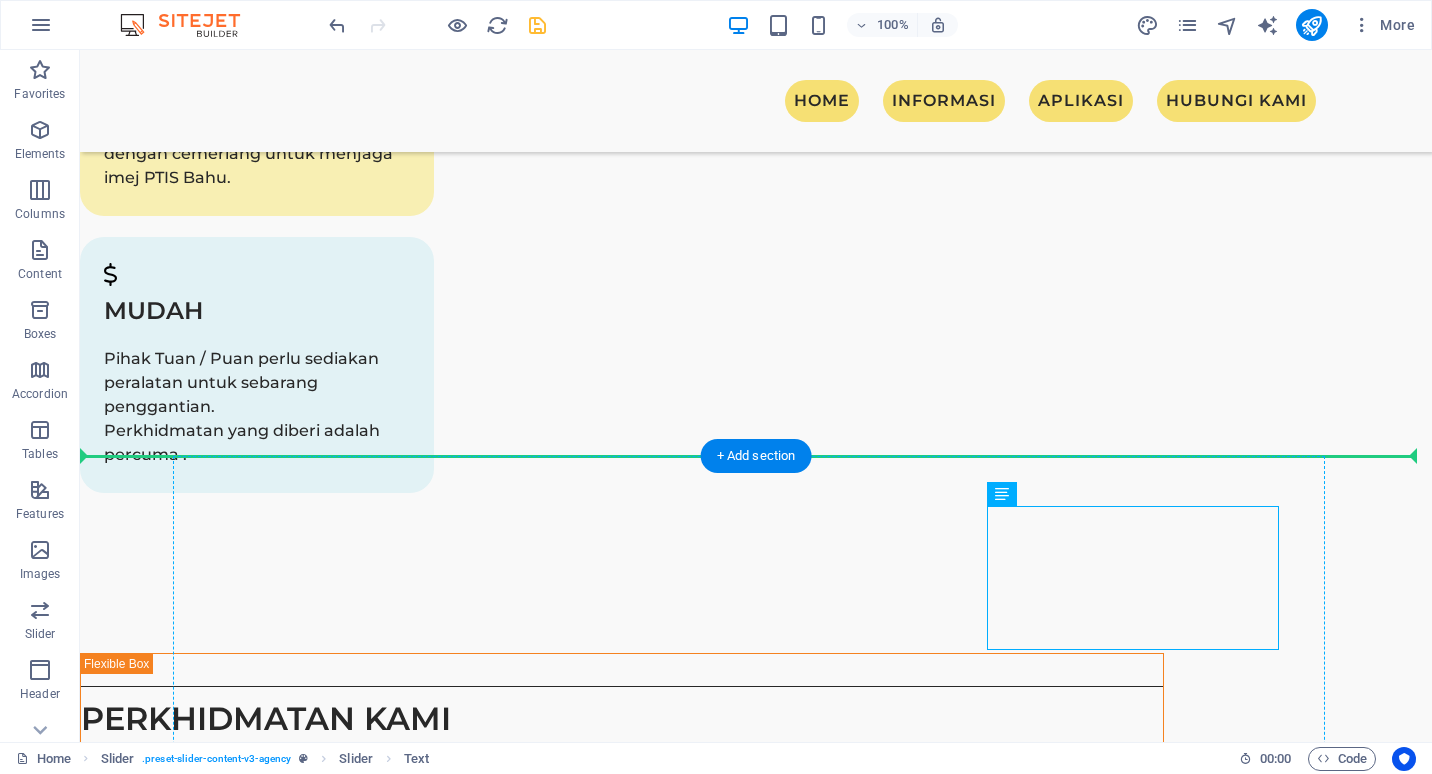 drag, startPoint x: 1053, startPoint y: 634, endPoint x: 1016, endPoint y: 548, distance: 93.62158 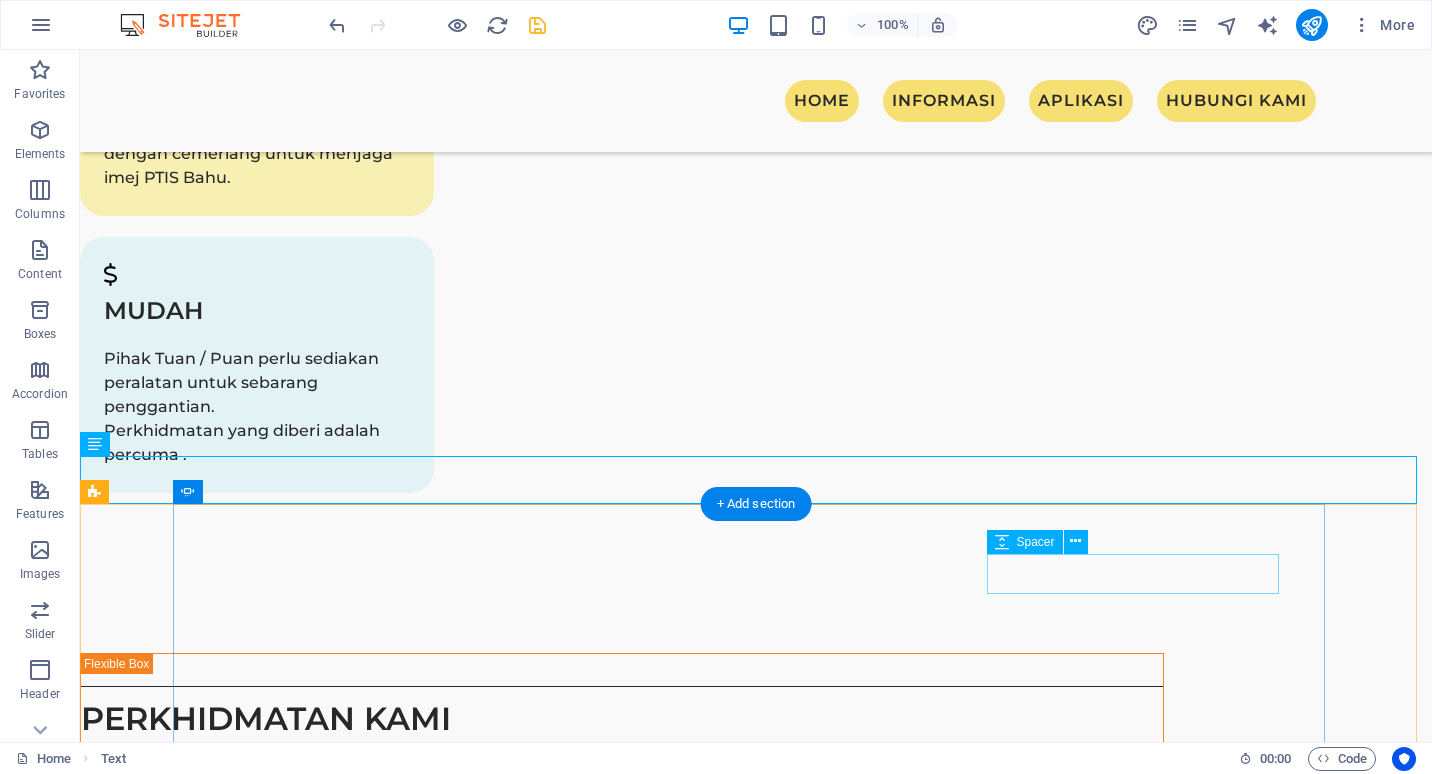 click at bounding box center (-806, 9858) 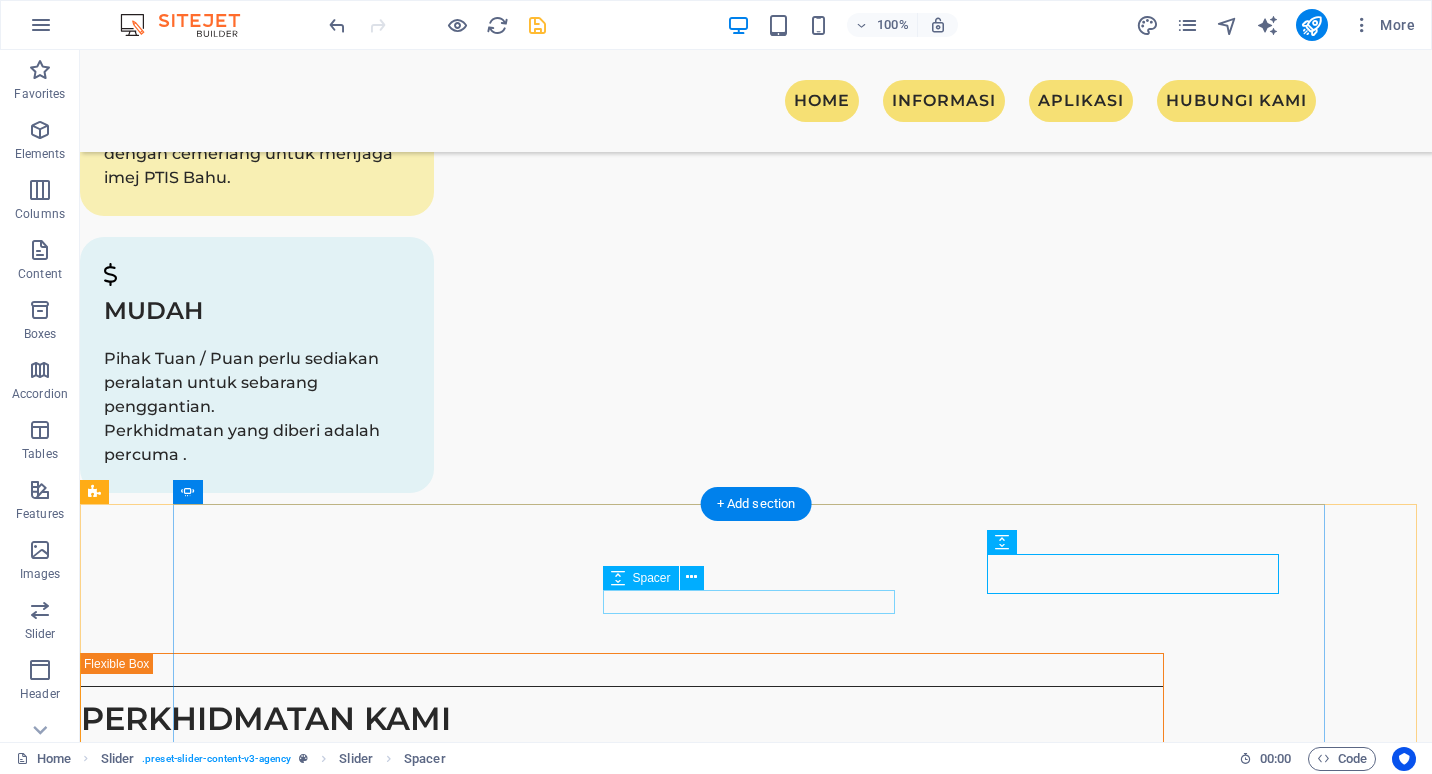 click at bounding box center [-806, 9411] 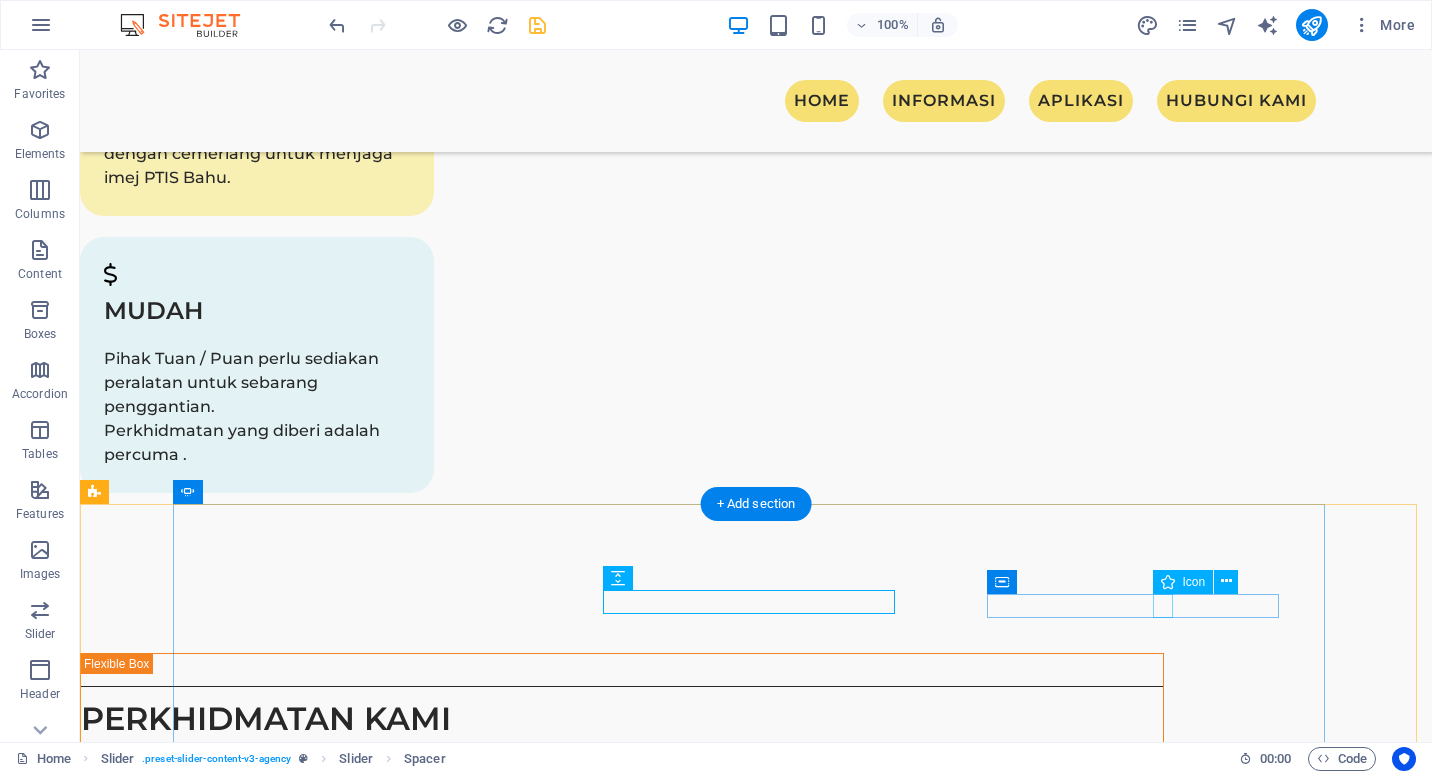 click at bounding box center (-806, 9970) 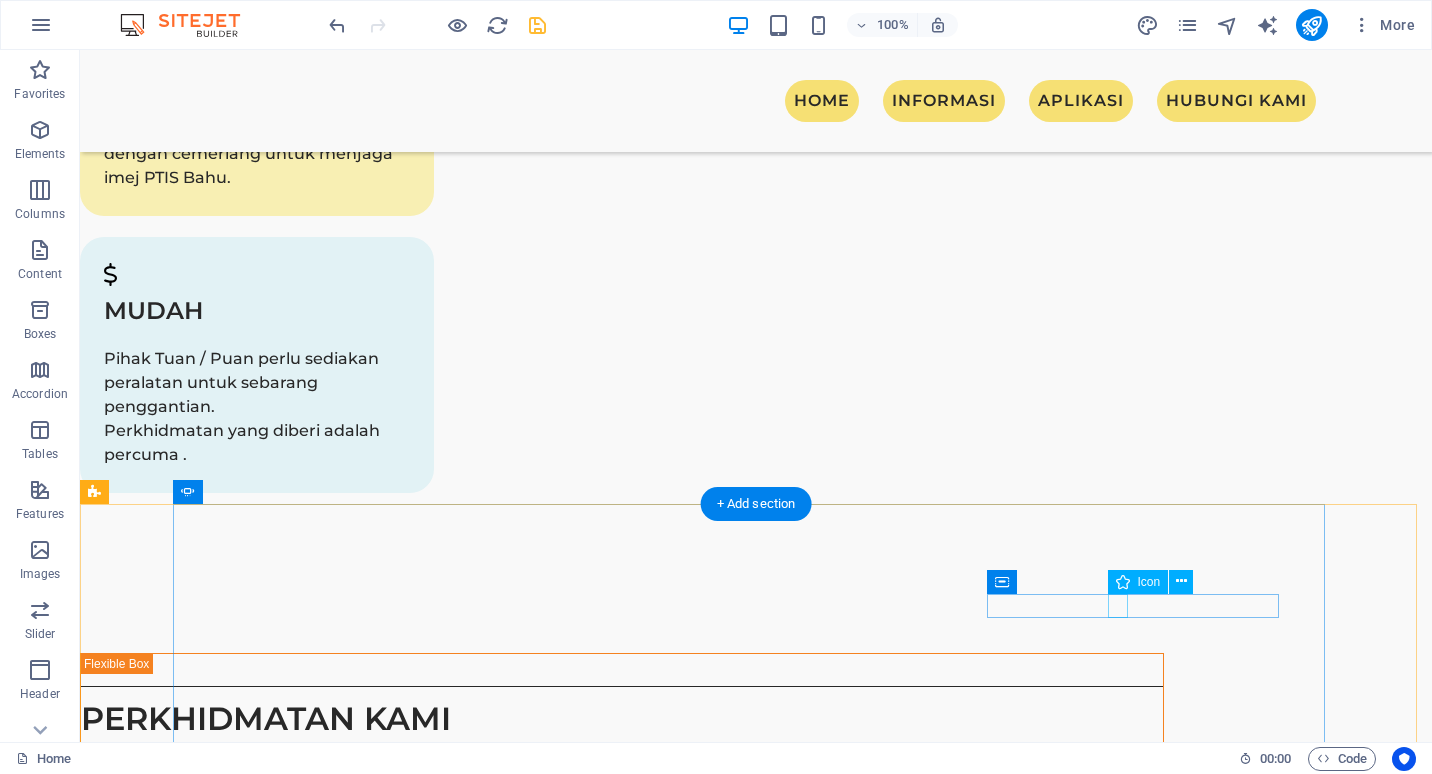 click at bounding box center (-806, 9891) 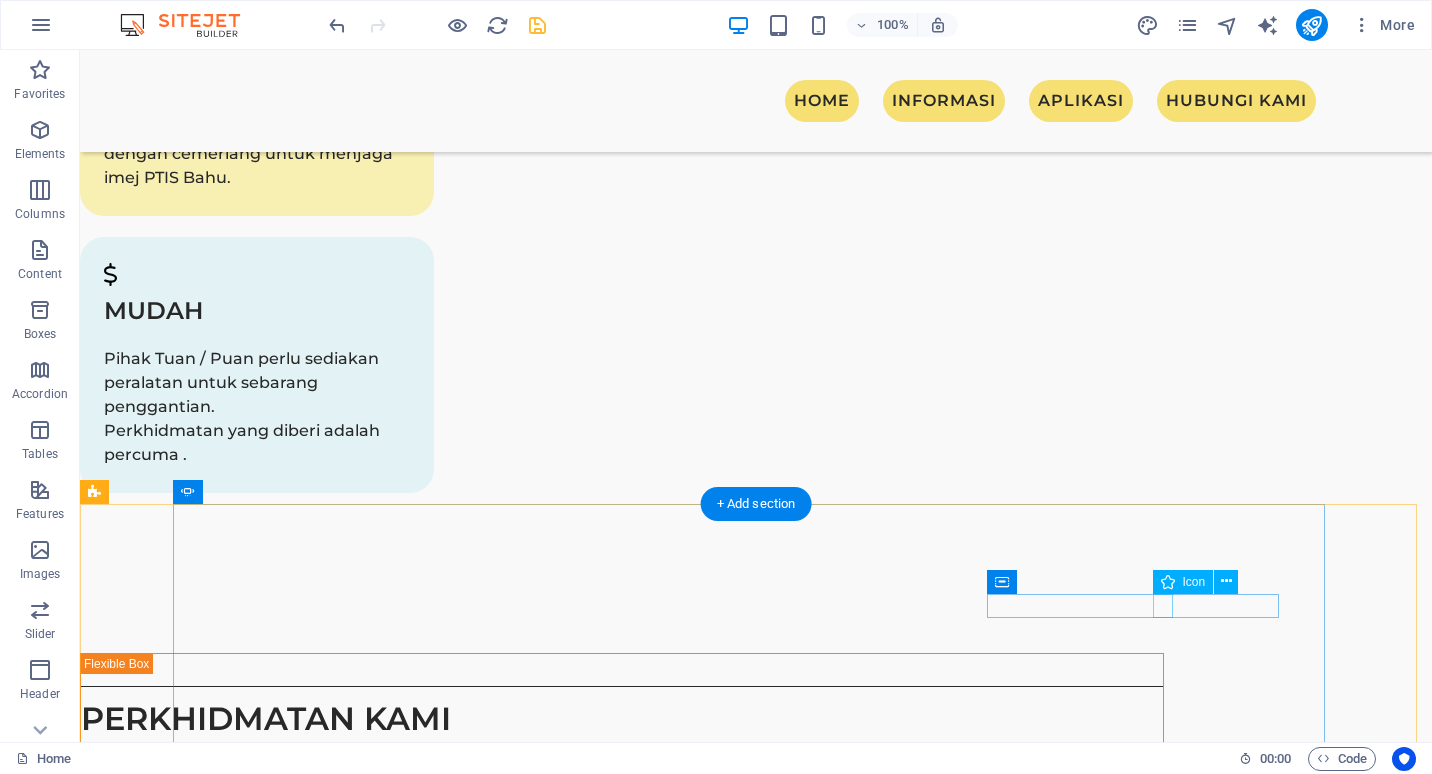 click at bounding box center (-806, 9891) 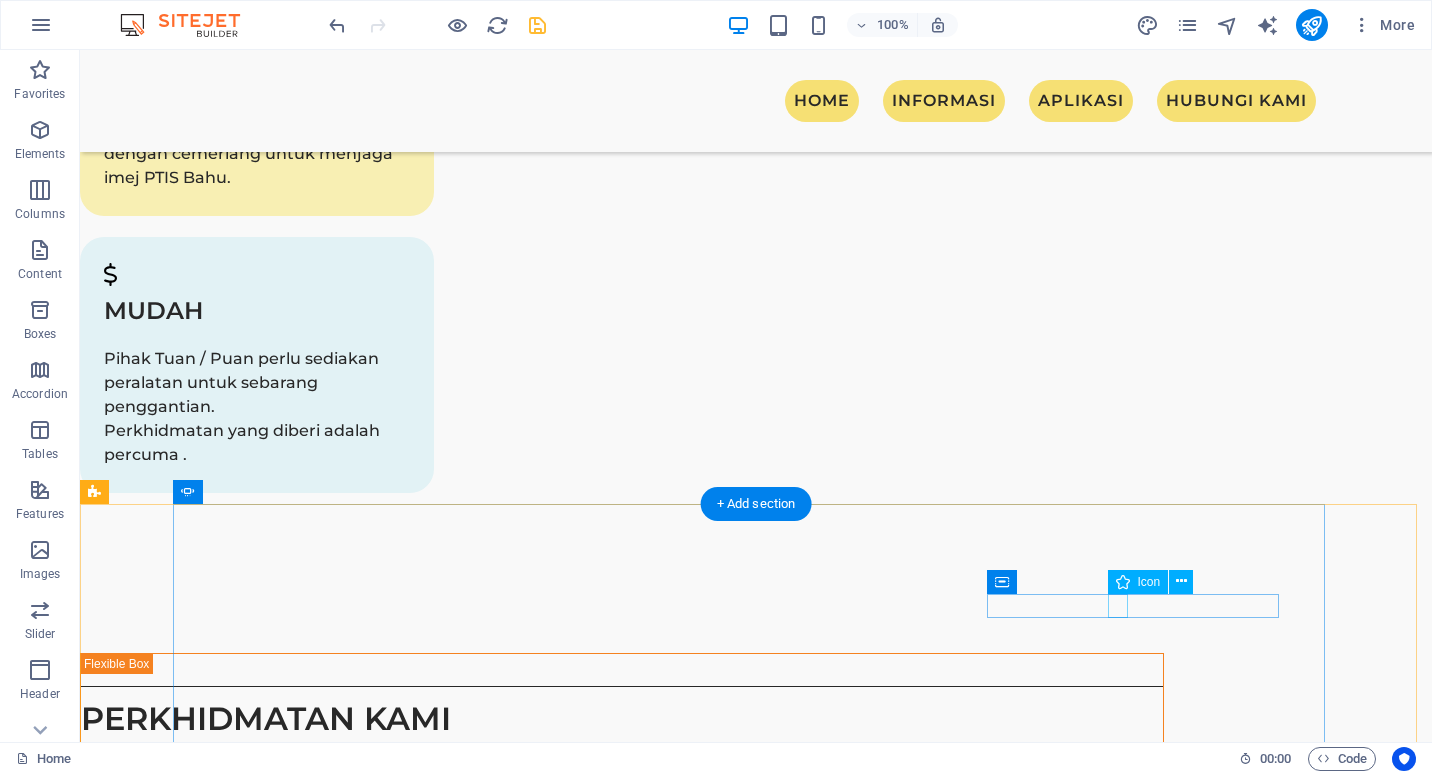 click at bounding box center (-806, 9812) 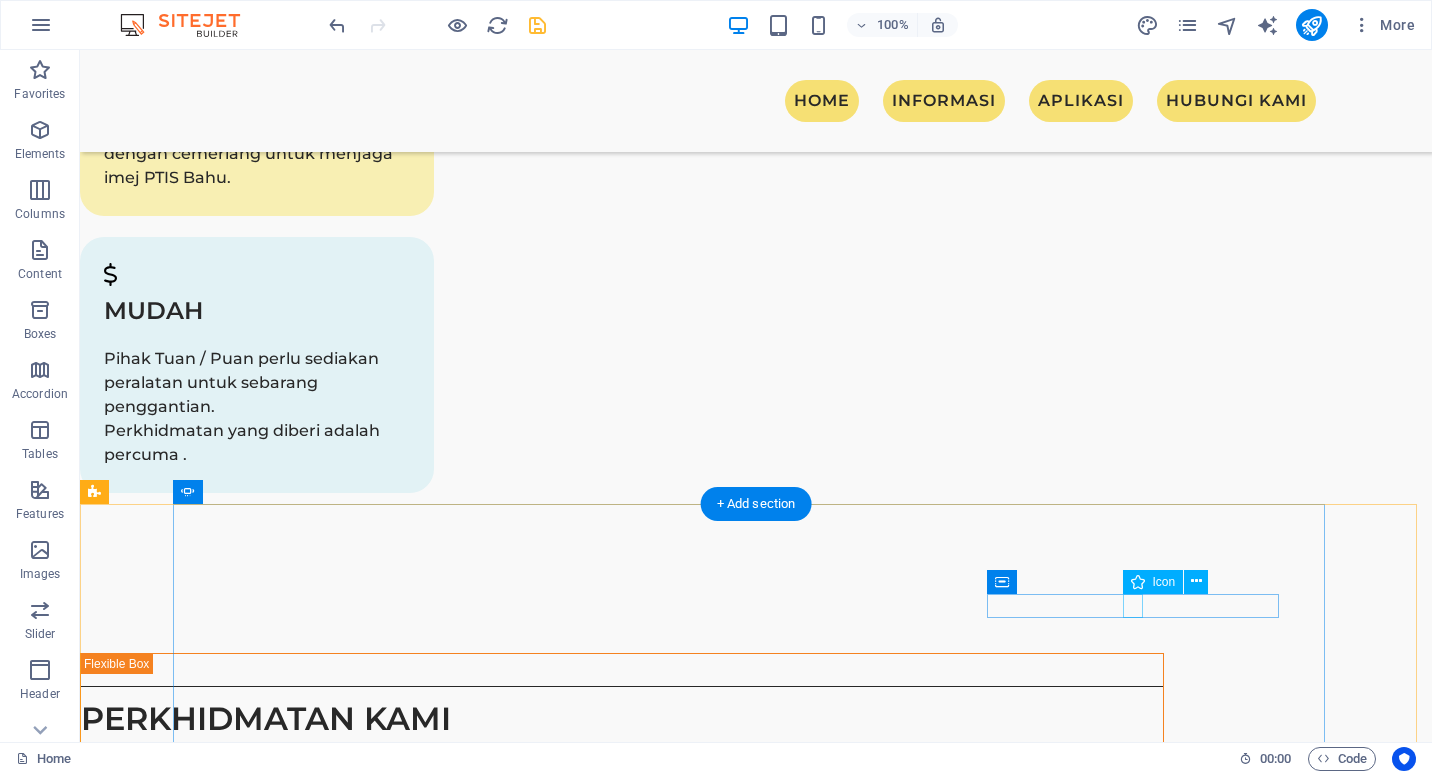 click at bounding box center [-806, 9786] 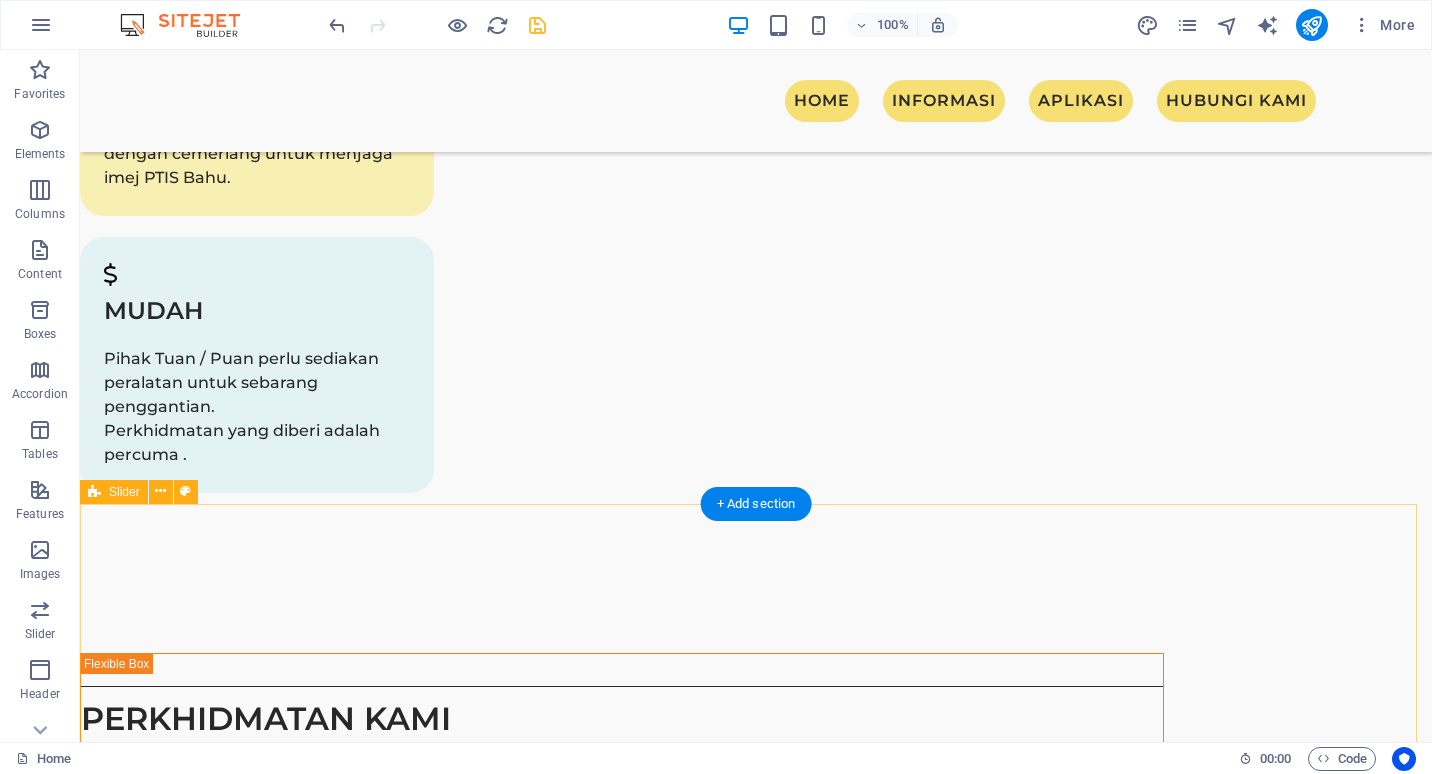 click on "[LAST] [LAST] “Sed ut perspiciatis unde omnis iste natus error sit voluptatem accusantium, totam  aperiam, eaque ipsa quae ab illo inventore veritatis et quasi architecto beatae vitae. “ Drop content here or  Add elements  Paste clipboard [LAST] [LAST] “Sed ut perspiciatis unde omnis iste natus error sit voluptatem accusantium, totam  aperiam, eaque ipsa quae ab illo inventore veritatis et quasi architecto beatae vitae. “ [FIRST] [LAST] “Sed ut perspiciatis unde omnis iste natus error sit voluptatem accusantium, totam  aperiam, eaque ipsa quae ab illo inventore veritatis et quasi architecto beatae vitae. “ [LAST] [LAST] “Sed ut perspiciatis unde omnis iste natus error sit voluptatem accusantium, totam  aperiam, eaque ipsa quae ab illo inventore veritatis et quasi architecto beatae vitae. “ Drop content here or  Add elements  Paste clipboard [LAST] [LAST] [FIRST] [LAST] [LAST] Drop content here or  Add elements  Paste clipboard 1 2 3 4" at bounding box center (756, 9730) 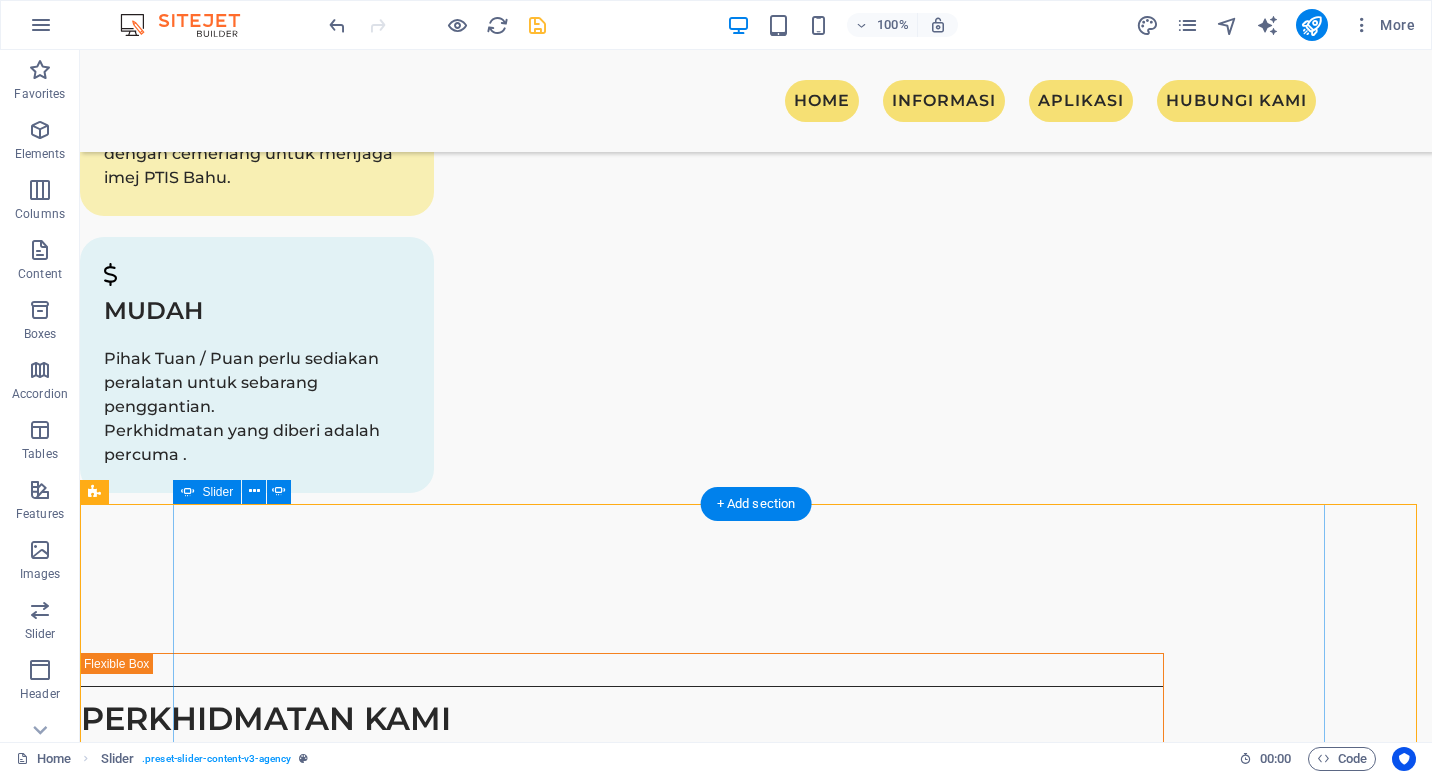 click on "[LAST] [LAST] “Sed ut perspiciatis unde omnis iste natus error sit voluptatem accusantium, totam  aperiam, eaque ipsa quae ab illo inventore veritatis et quasi architecto beatae vitae. “ Drop content here or  Add elements  Paste clipboard [LAST] [LAST] “Sed ut perspiciatis unde omnis iste natus error sit voluptatem accusantium, totam  aperiam, eaque ipsa quae ab illo inventore veritatis et quasi architecto beatae vitae. “ [FIRST] [LAST] “Sed ut perspiciatis unde omnis iste natus error sit voluptatem accusantium, totam  aperiam, eaque ipsa quae ab illo inventore veritatis et quasi architecto beatae vitae. “ [LAST] [LAST] “Sed ut perspiciatis unde omnis iste natus error sit voluptatem accusantium, totam  aperiam, eaque ipsa quae ab illo inventore veritatis et quasi architecto beatae vitae. “ Drop content here or  Add elements  Paste clipboard [LAST] [LAST] [FIRST] [LAST] [LAST] Drop content here or  Add elements  Paste clipboard 1 2 3 4" at bounding box center [756, 9730] 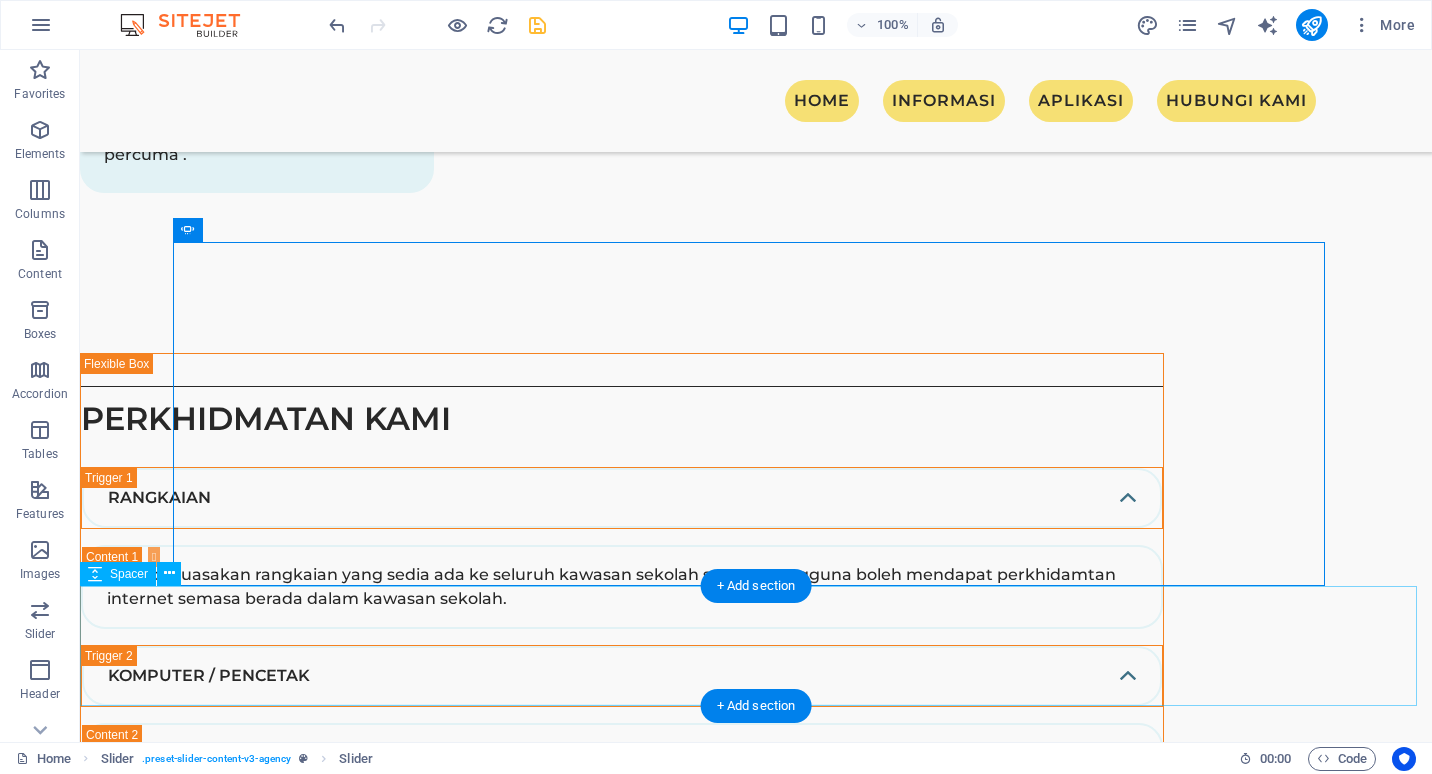 scroll, scrollTop: 4000, scrollLeft: 0, axis: vertical 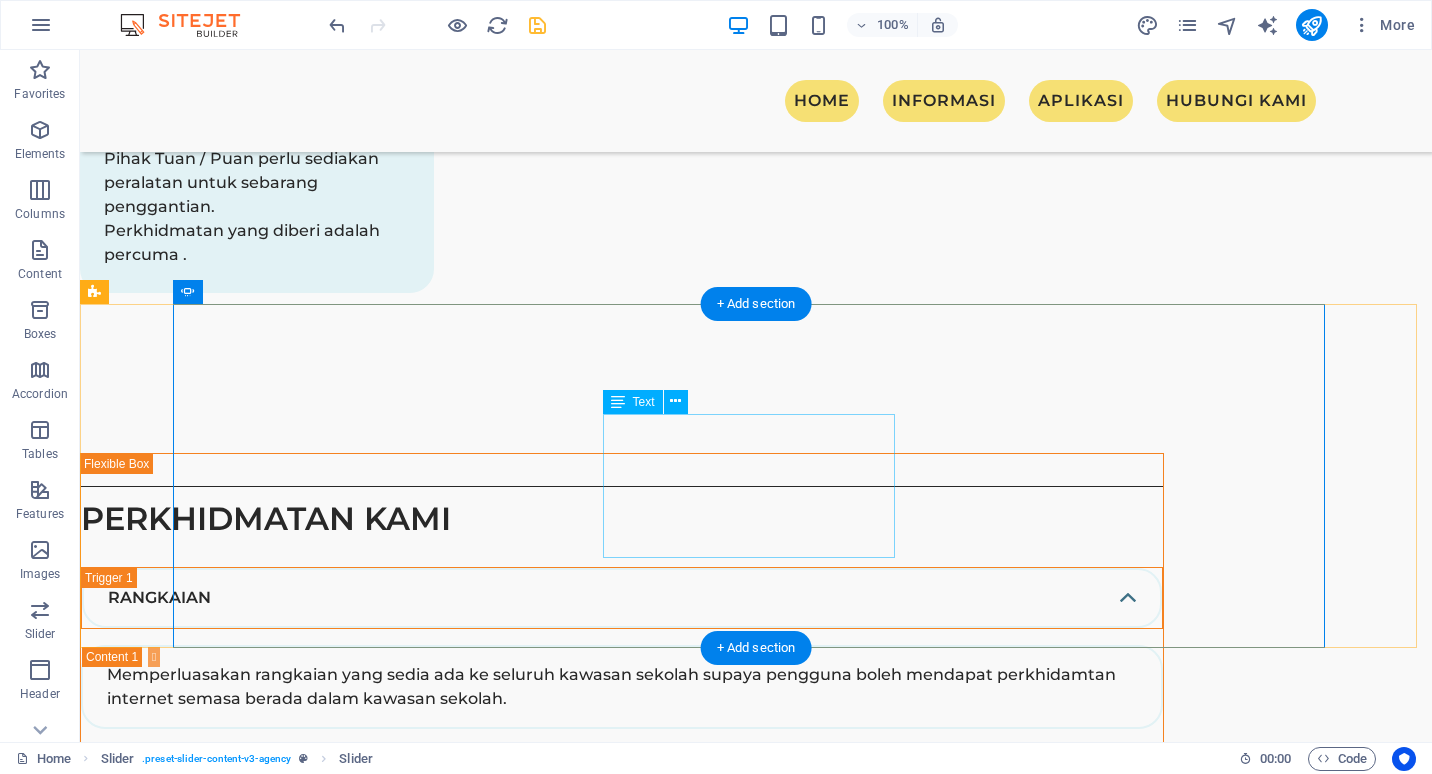 click on "Adam Madian" at bounding box center (-806, 9201) 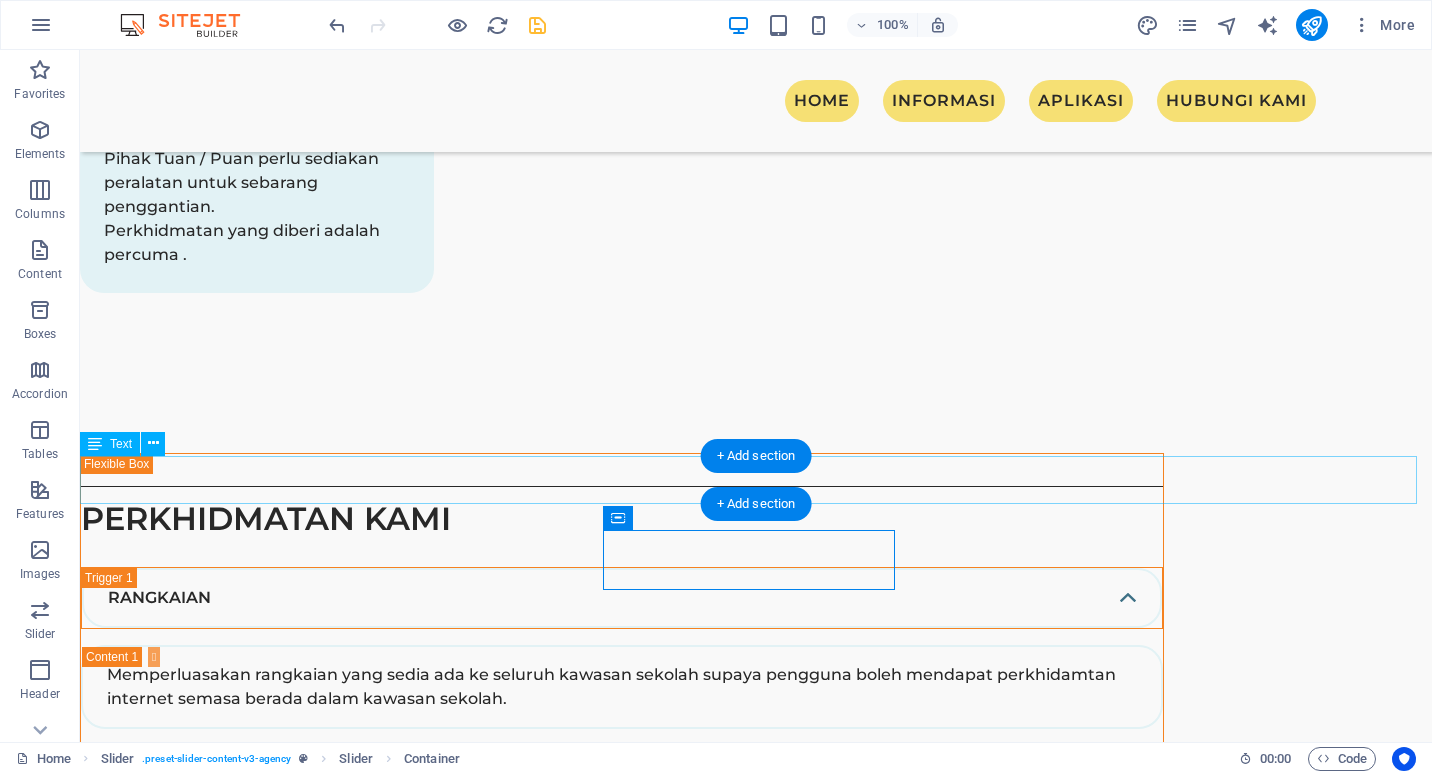scroll, scrollTop: 3600, scrollLeft: 0, axis: vertical 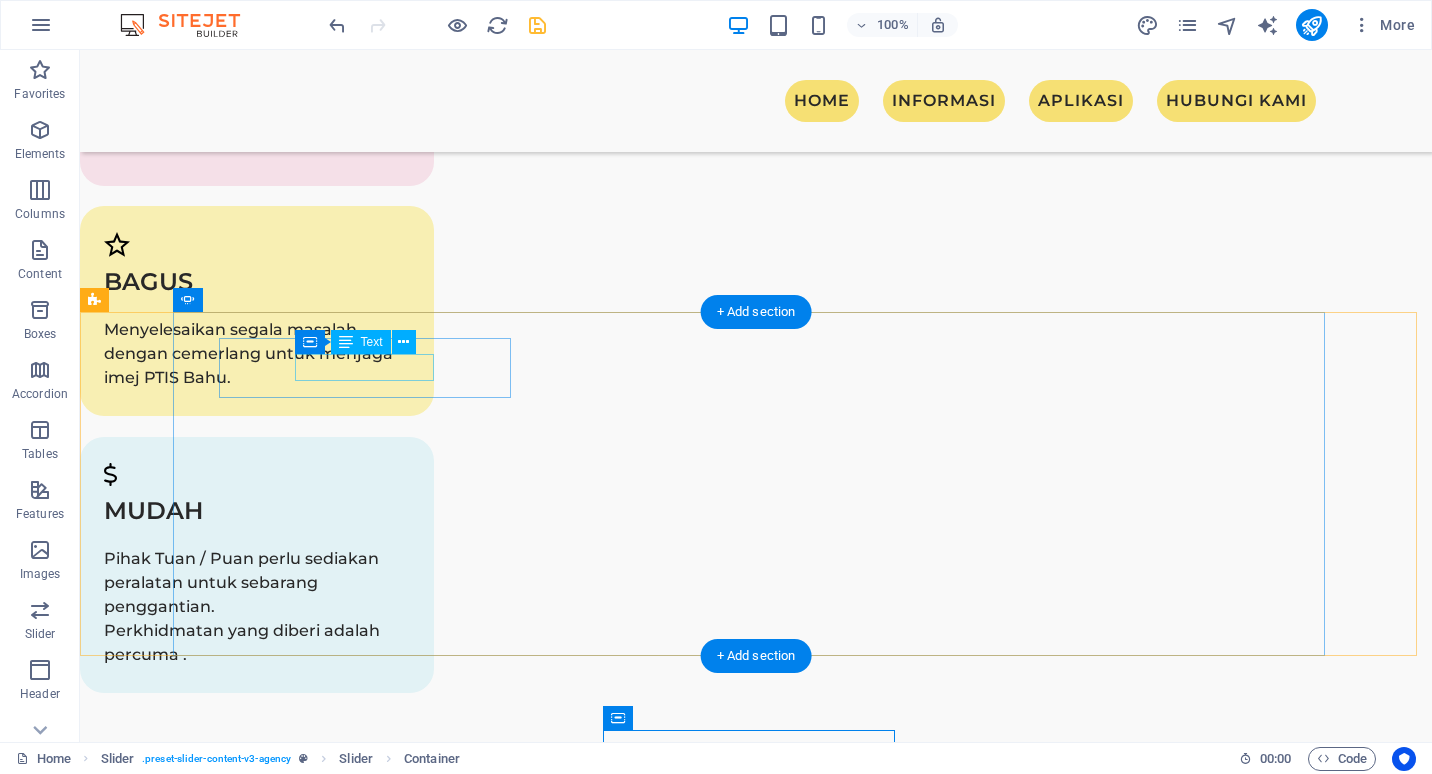 click on "Amanda Johns" at bounding box center (-806, 4265) 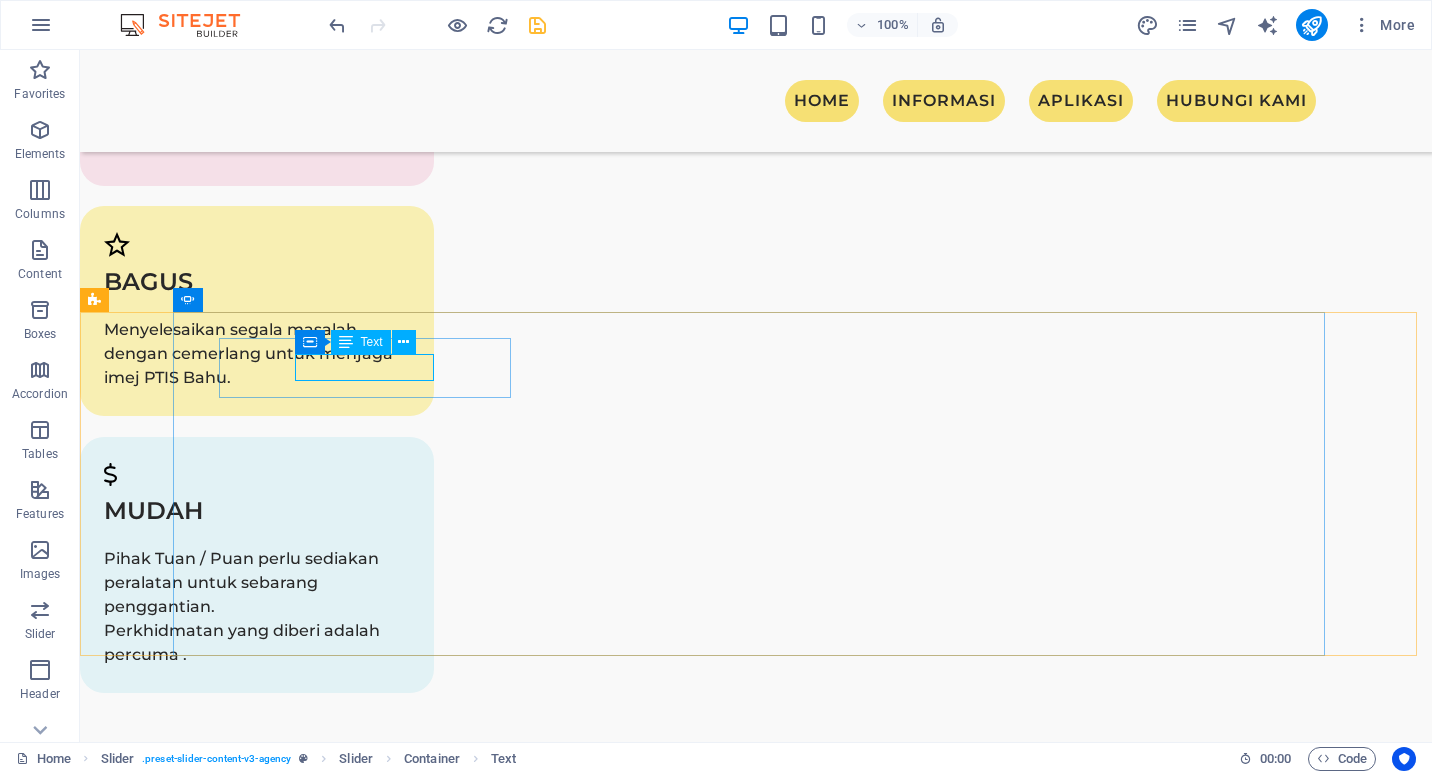 click on "Text" at bounding box center [361, 342] 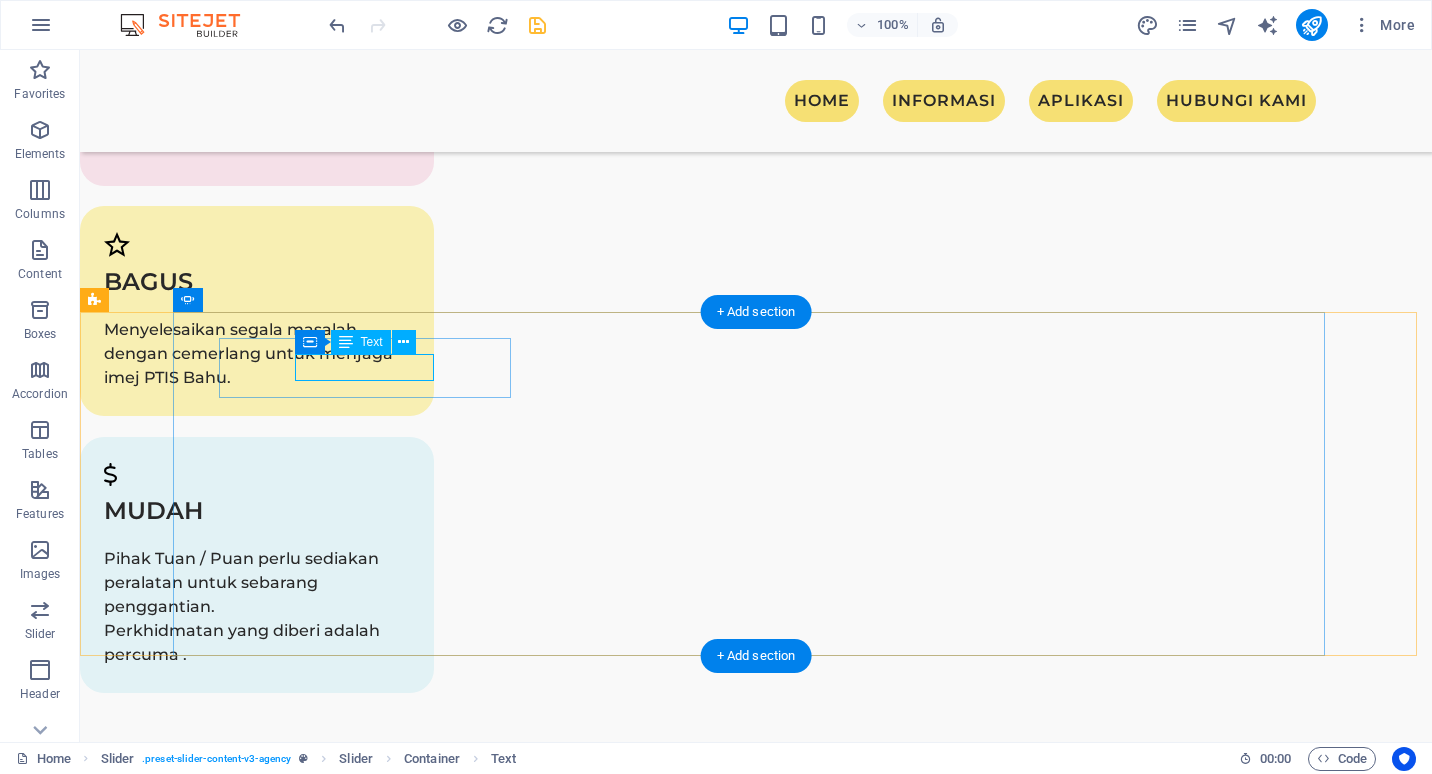 click on "Amanda Johns" at bounding box center [-806, 4265] 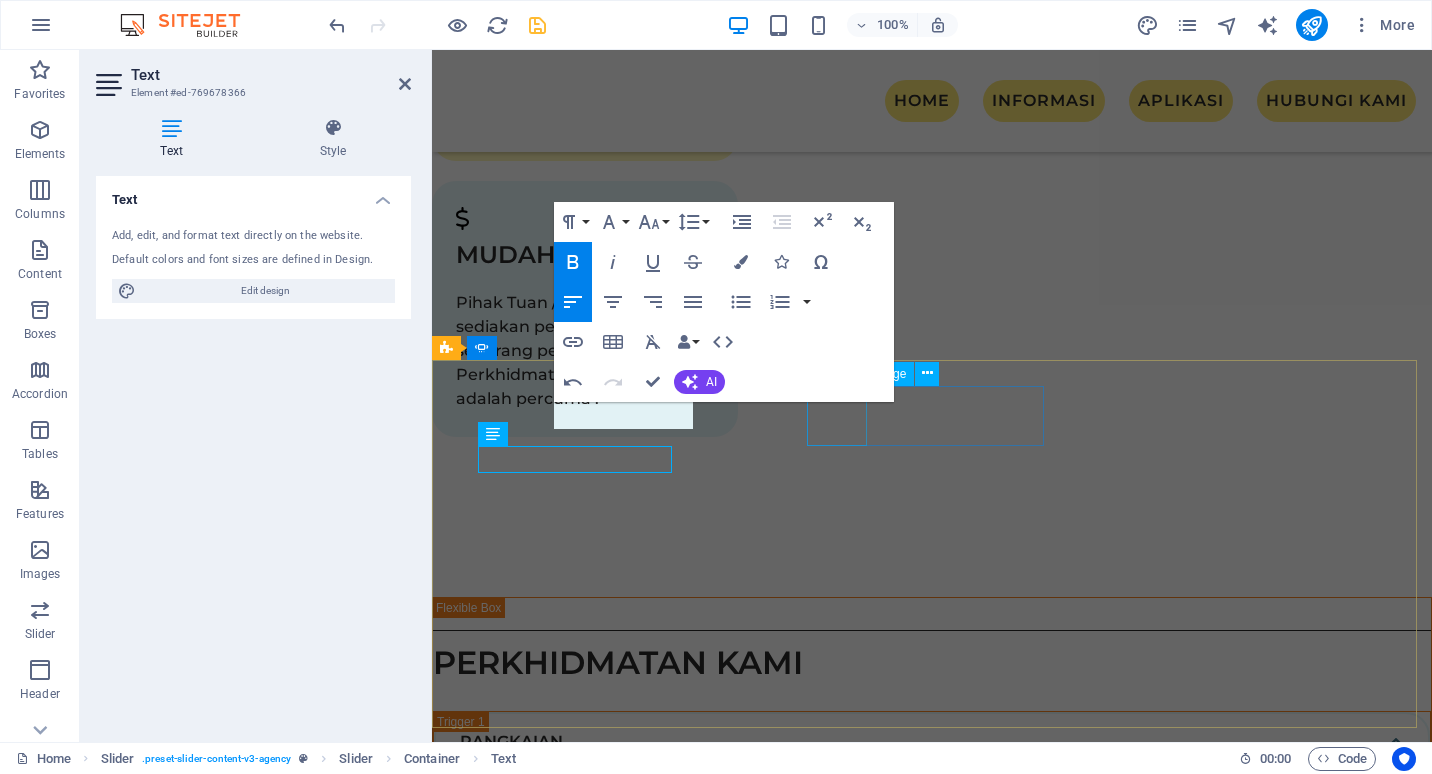 scroll, scrollTop: 3387, scrollLeft: 0, axis: vertical 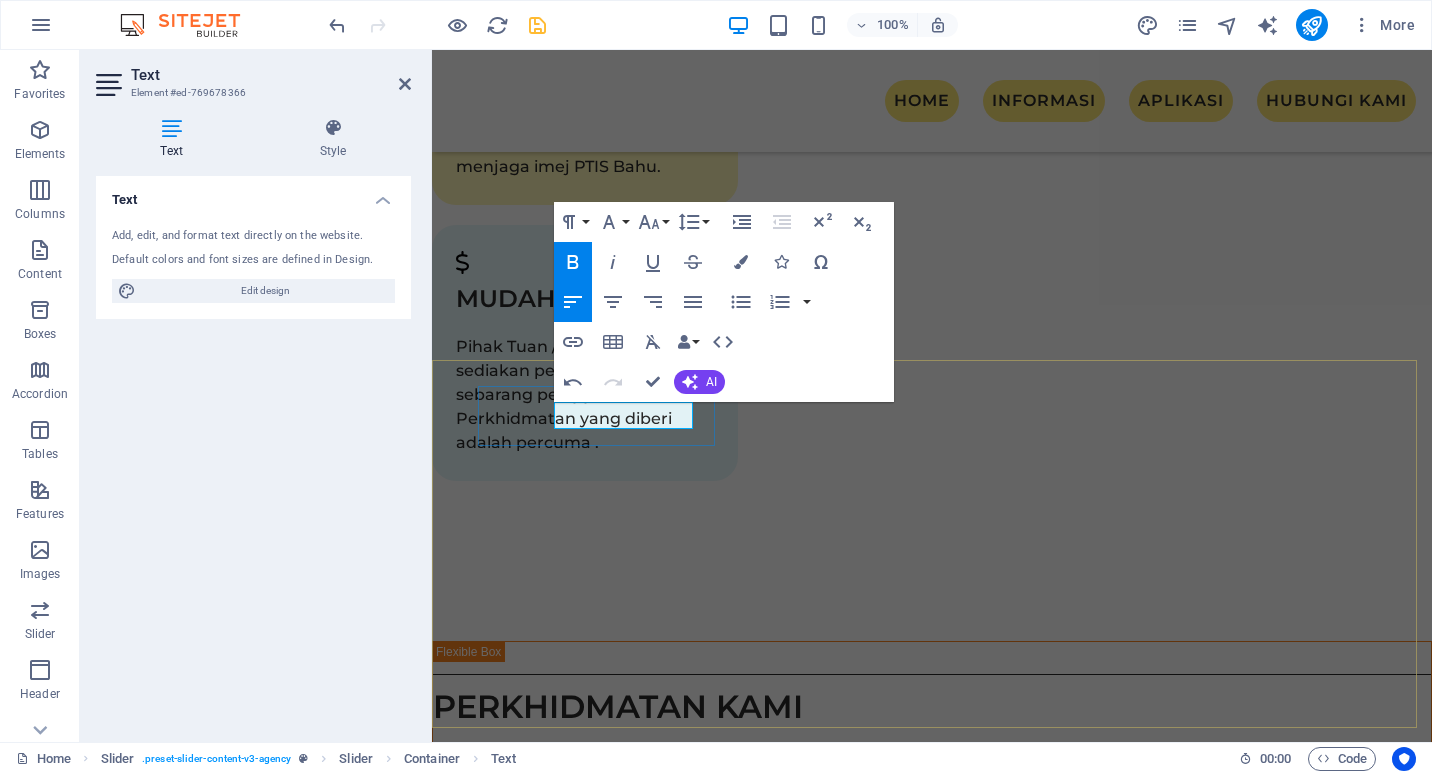 click on "Amanda Johns" at bounding box center [-441, 4131] 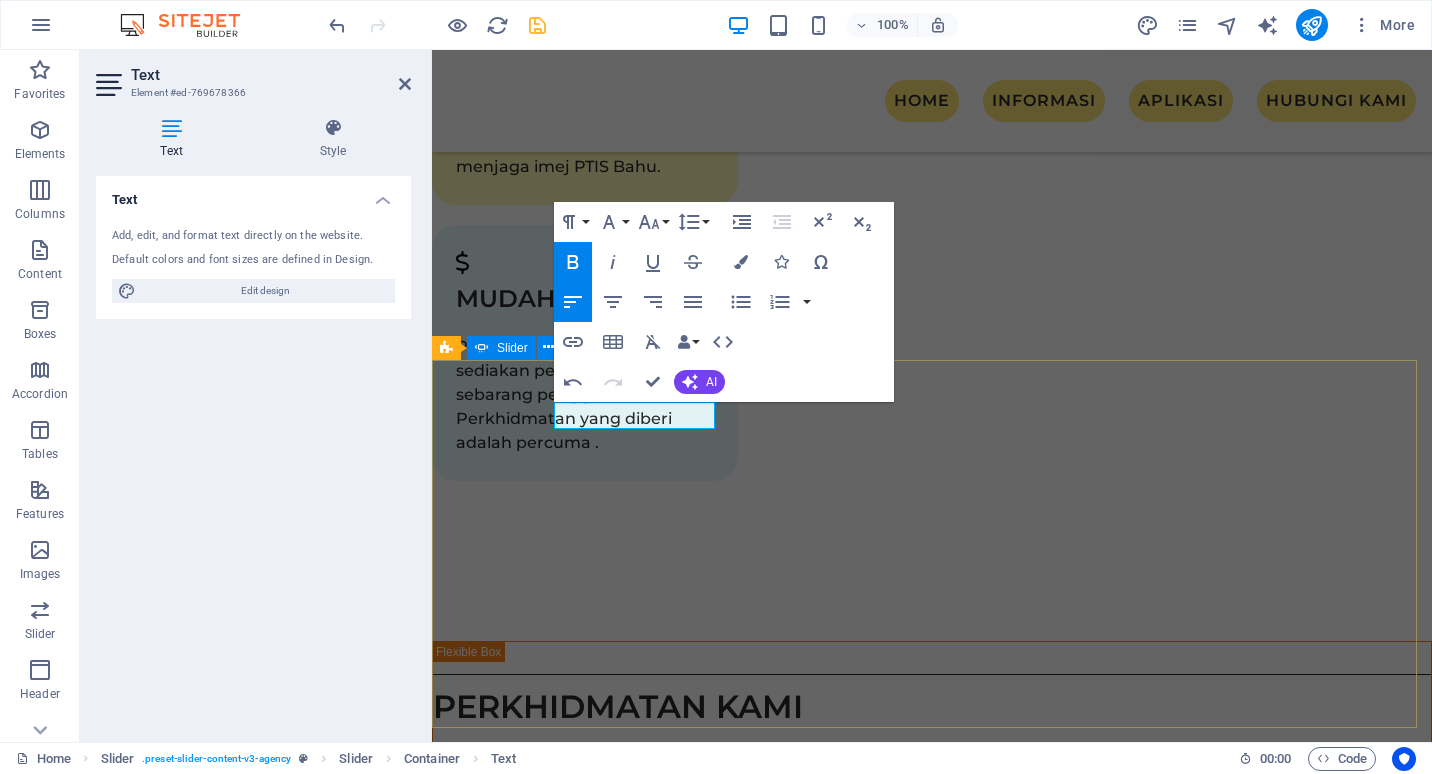 scroll, scrollTop: 3431, scrollLeft: 0, axis: vertical 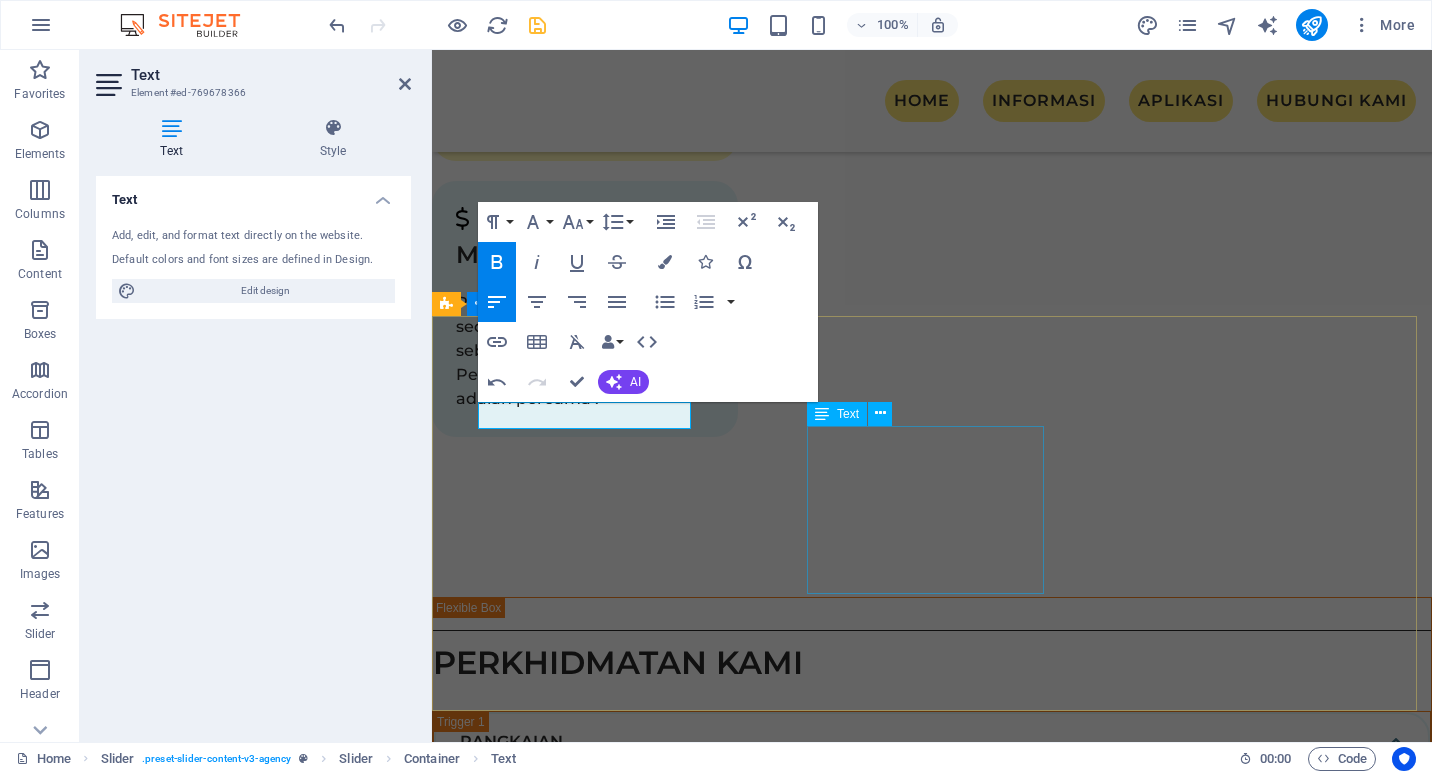 click on "“Sed ut perspiciatis unde omnis iste natus error sit voluptatem accusantium, totam  aperiam, eaque ipsa quae ab illo inventore veritatis et quasi architecto beatae vitae. “" at bounding box center [-417, 4810] 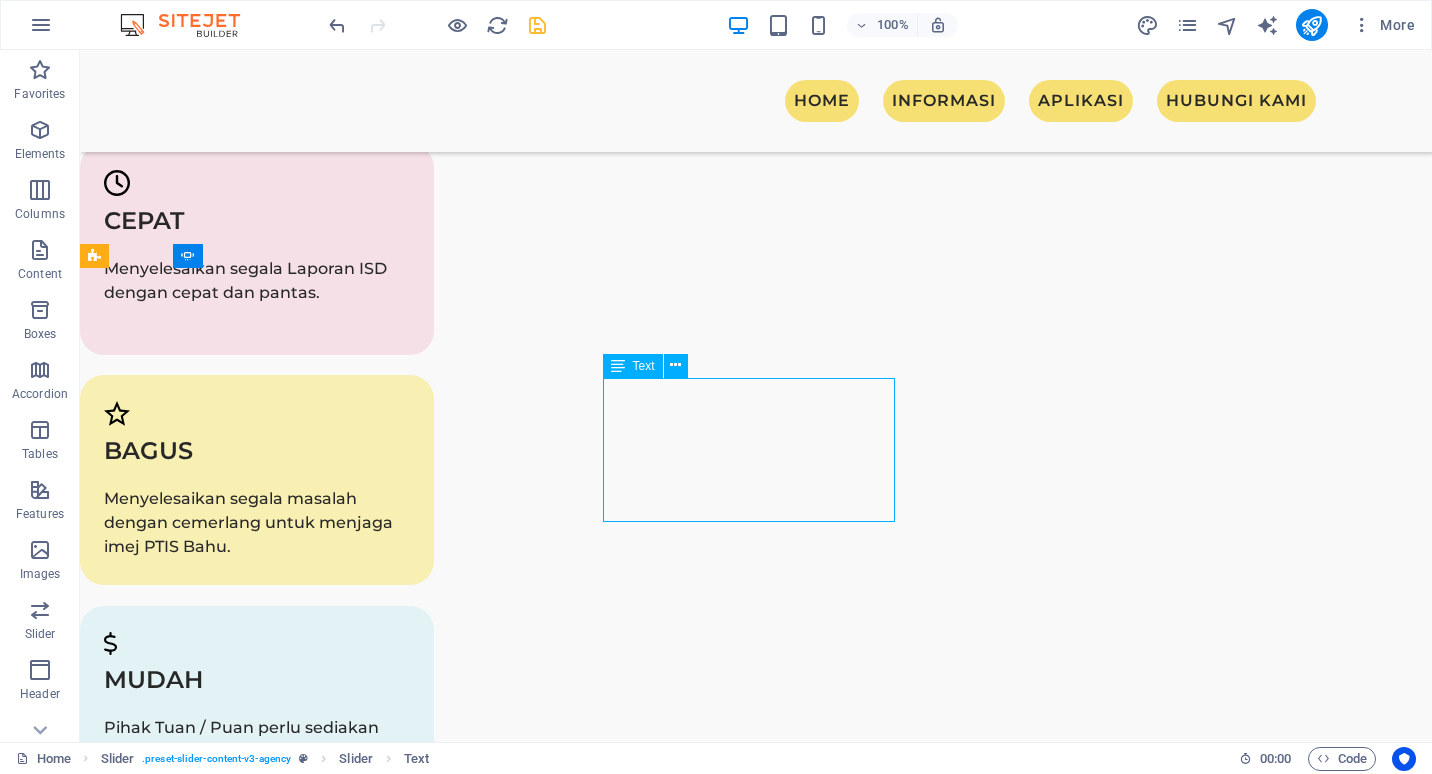 scroll, scrollTop: 3644, scrollLeft: 0, axis: vertical 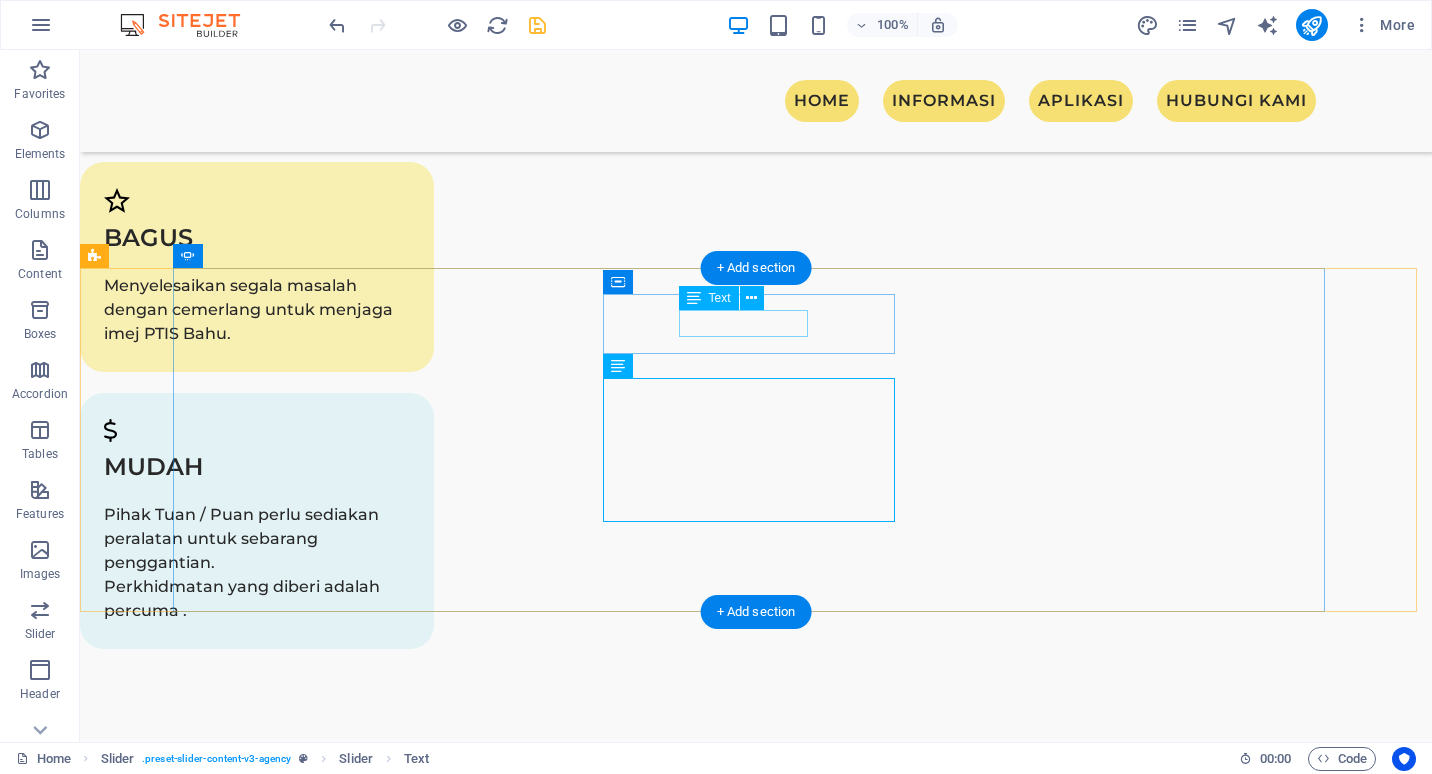 click on "Adam Madian" at bounding box center [-806, 4724] 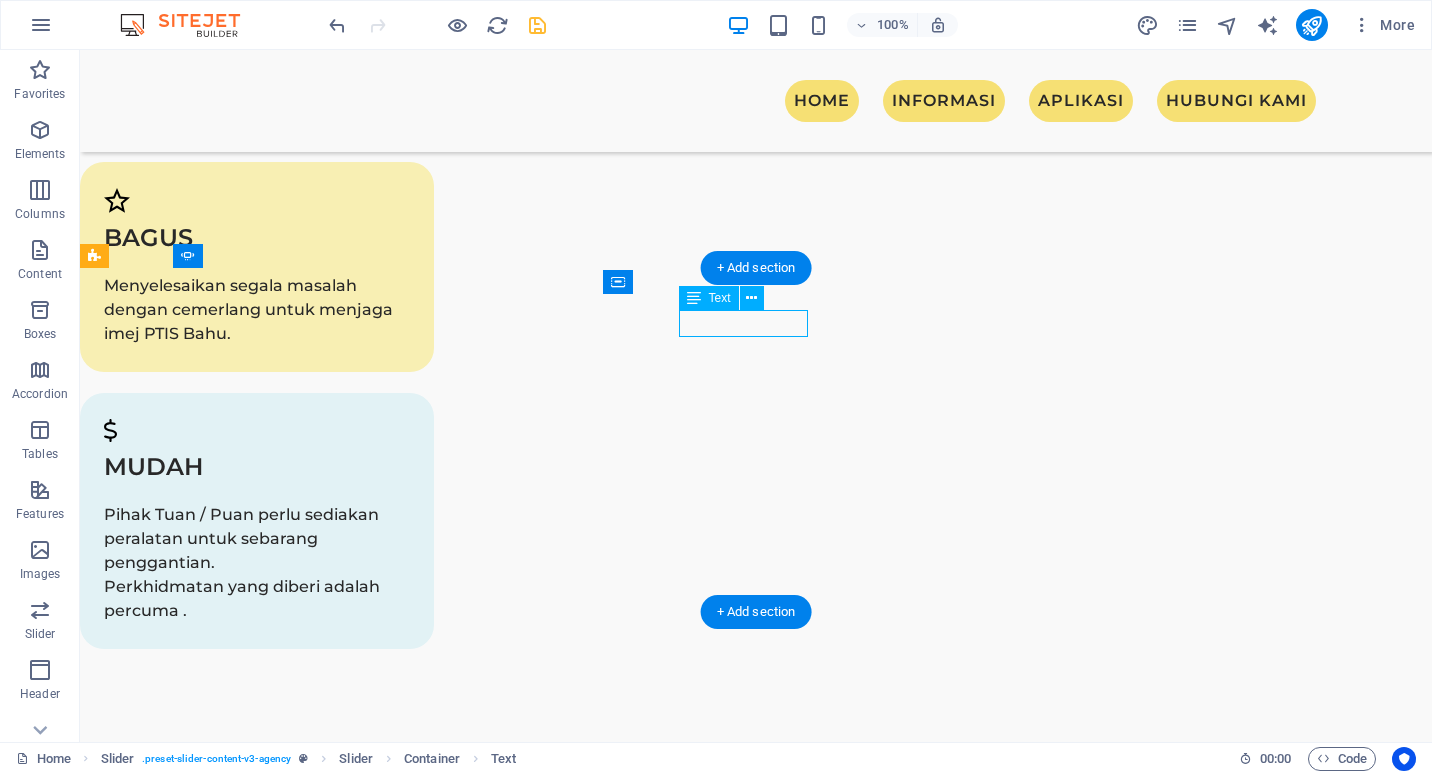 click on "Adam Madian" at bounding box center (-806, 4724) 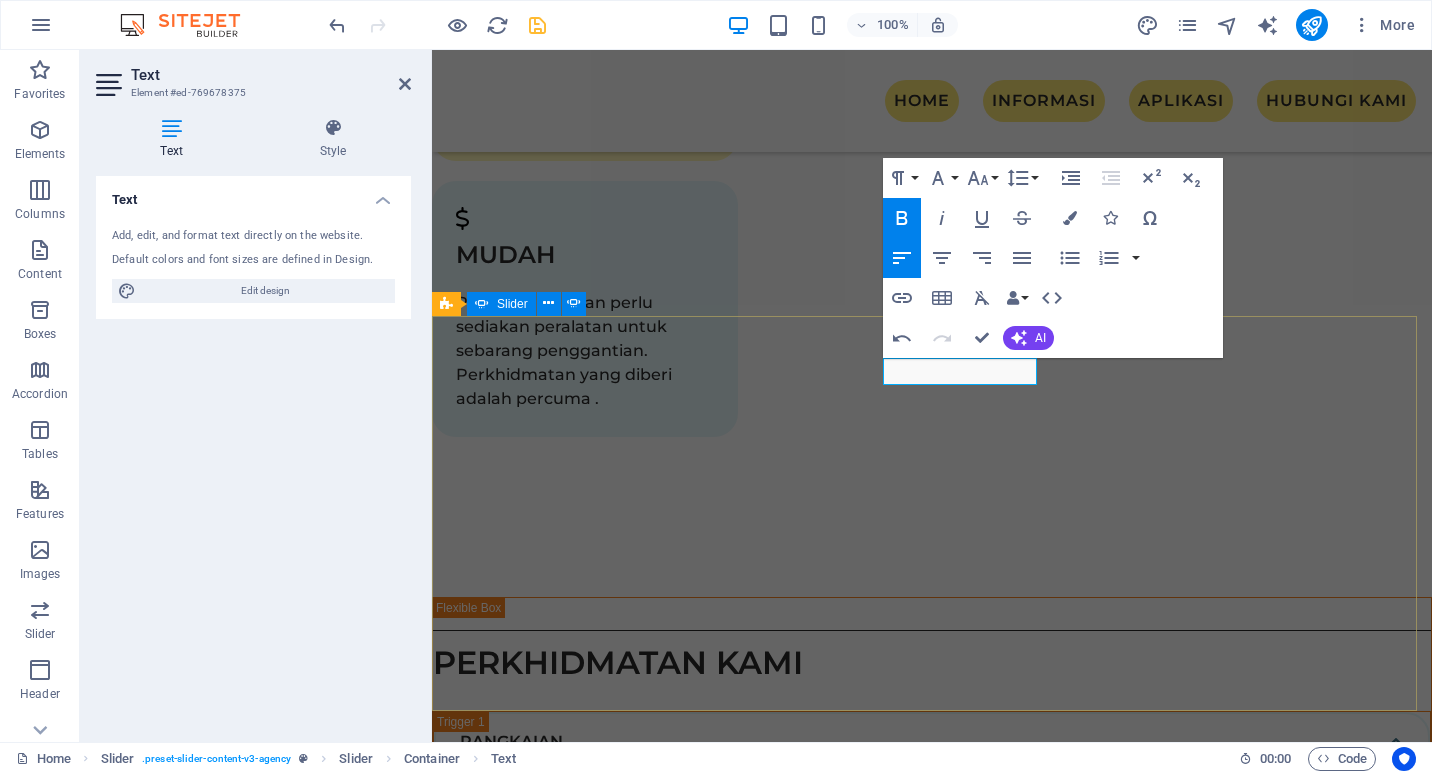 scroll, scrollTop: 3475, scrollLeft: 0, axis: vertical 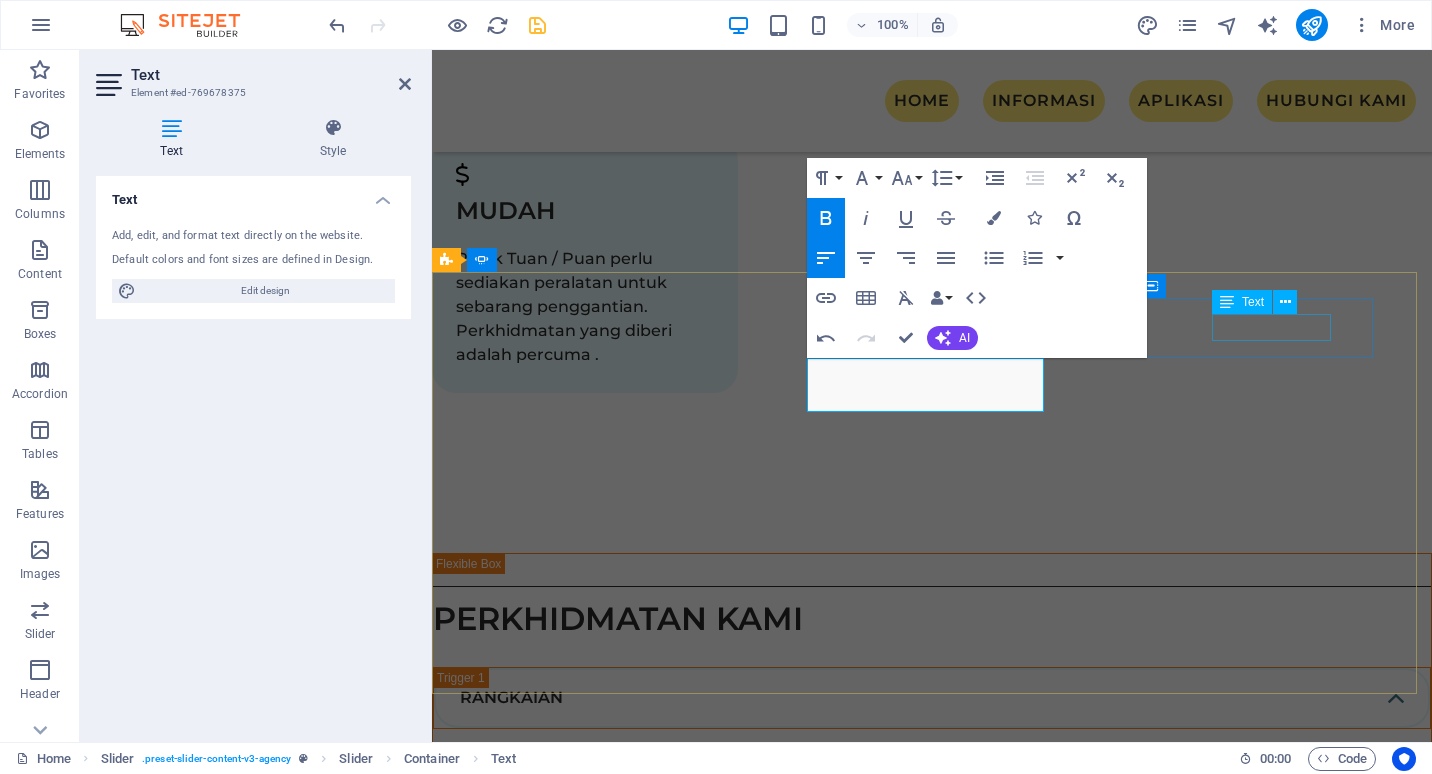 click on "John Phillips" at bounding box center [-417, 5198] 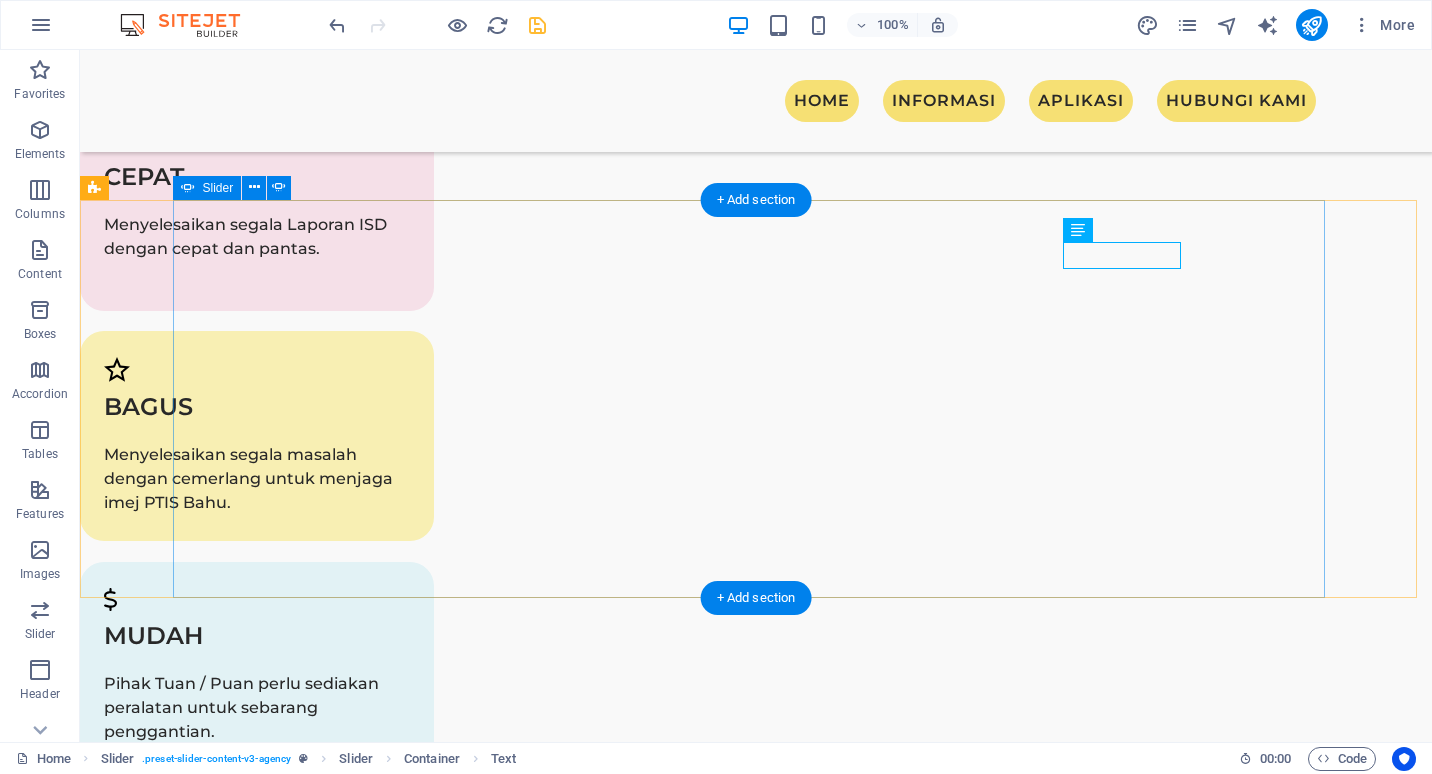 scroll, scrollTop: 3712, scrollLeft: 0, axis: vertical 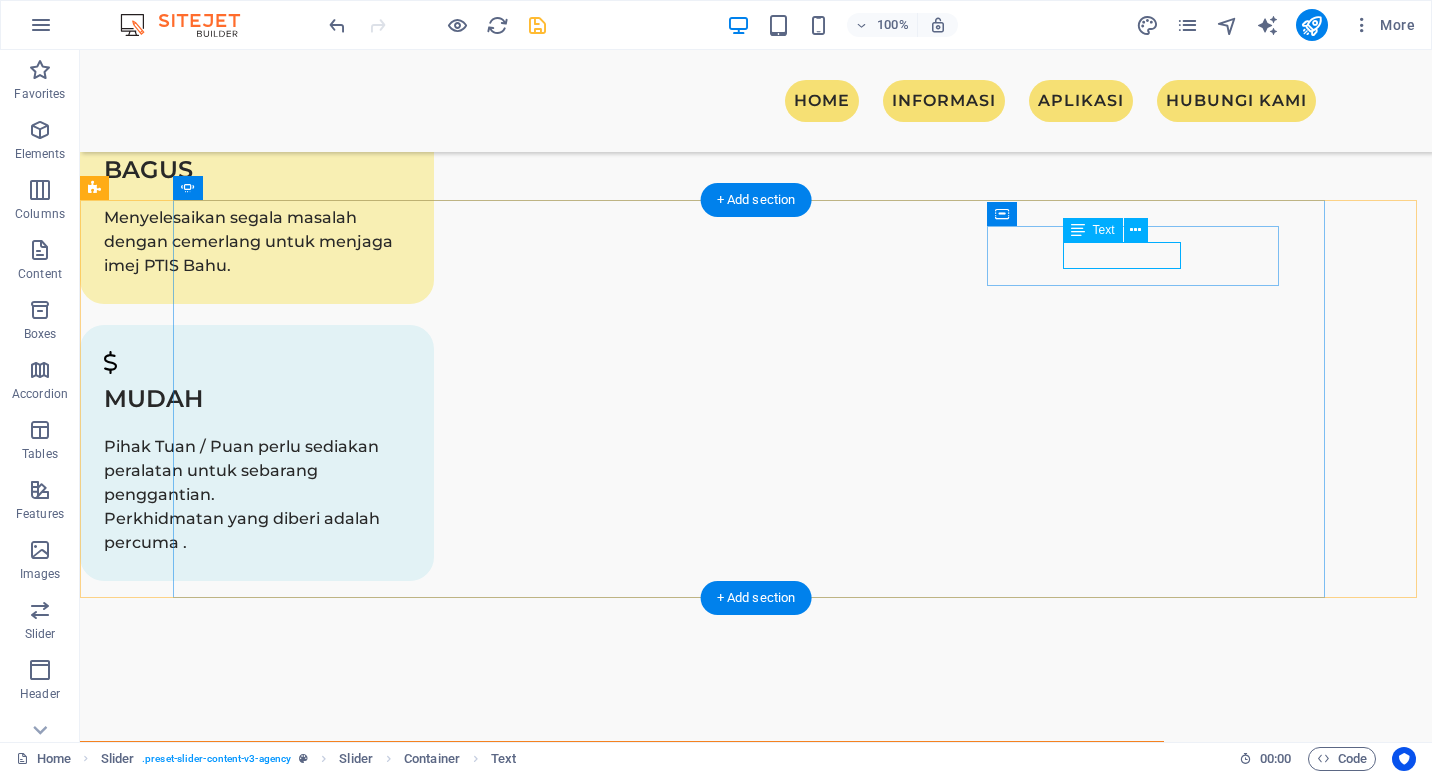 click on "John Phillips" at bounding box center [-806, 5212] 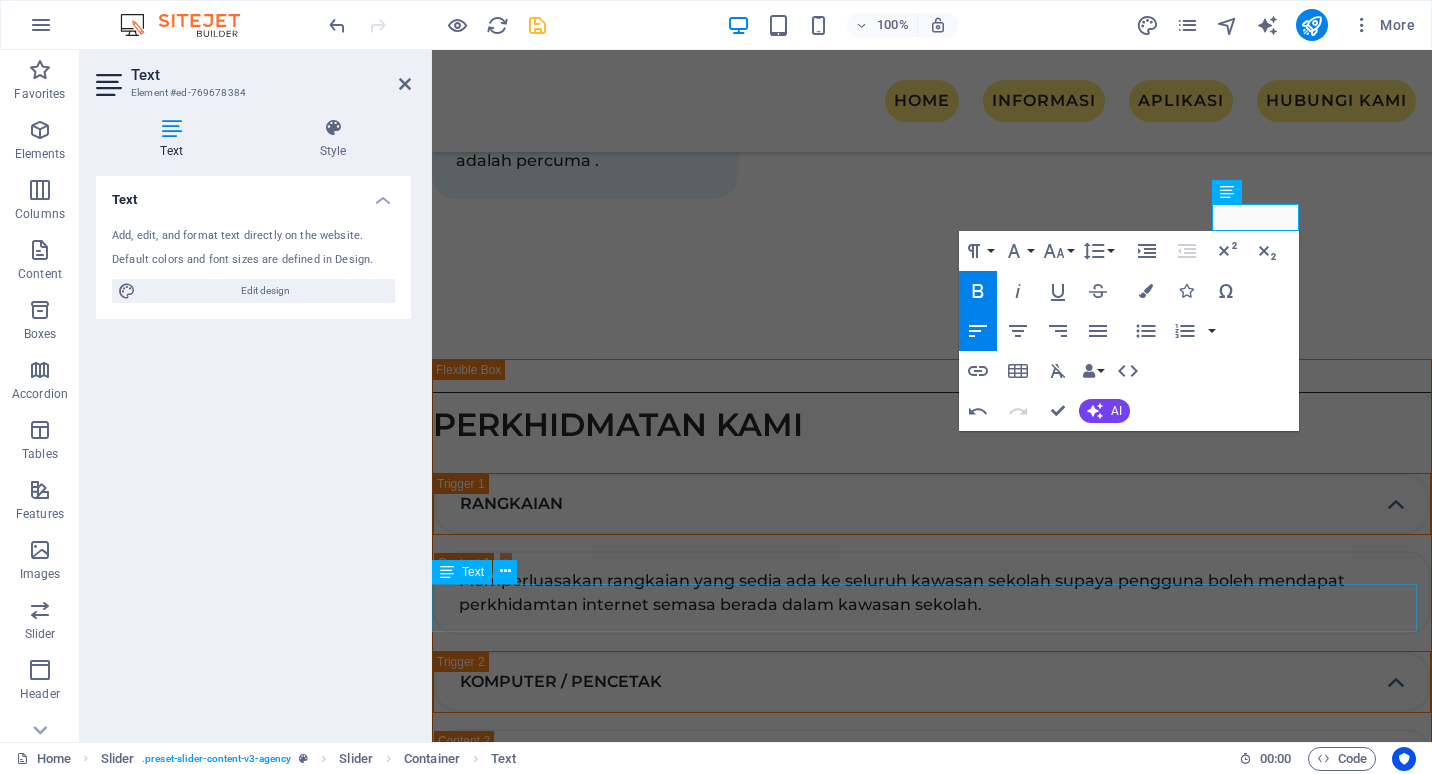 scroll, scrollTop: 3675, scrollLeft: 0, axis: vertical 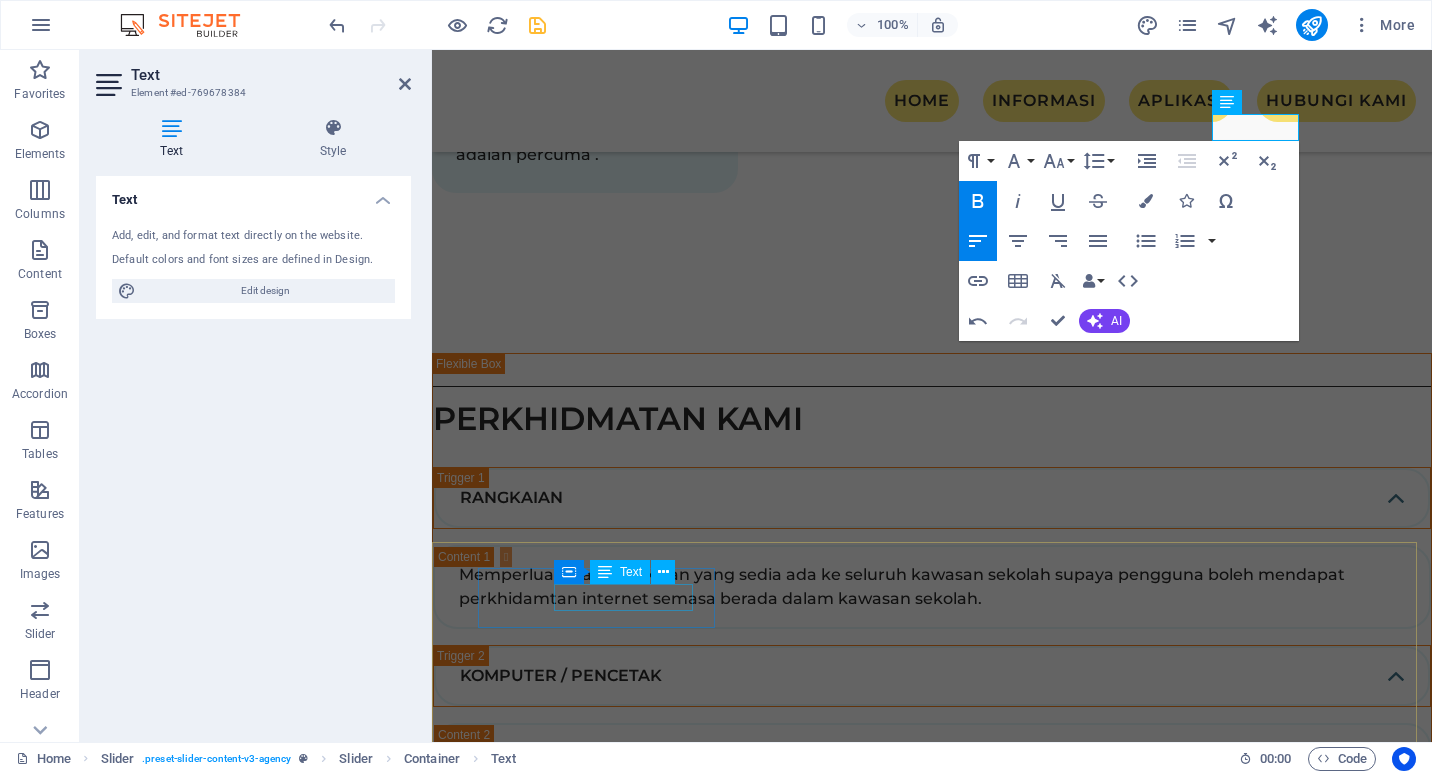 click on "Amanda Johns" at bounding box center [-417, 9273] 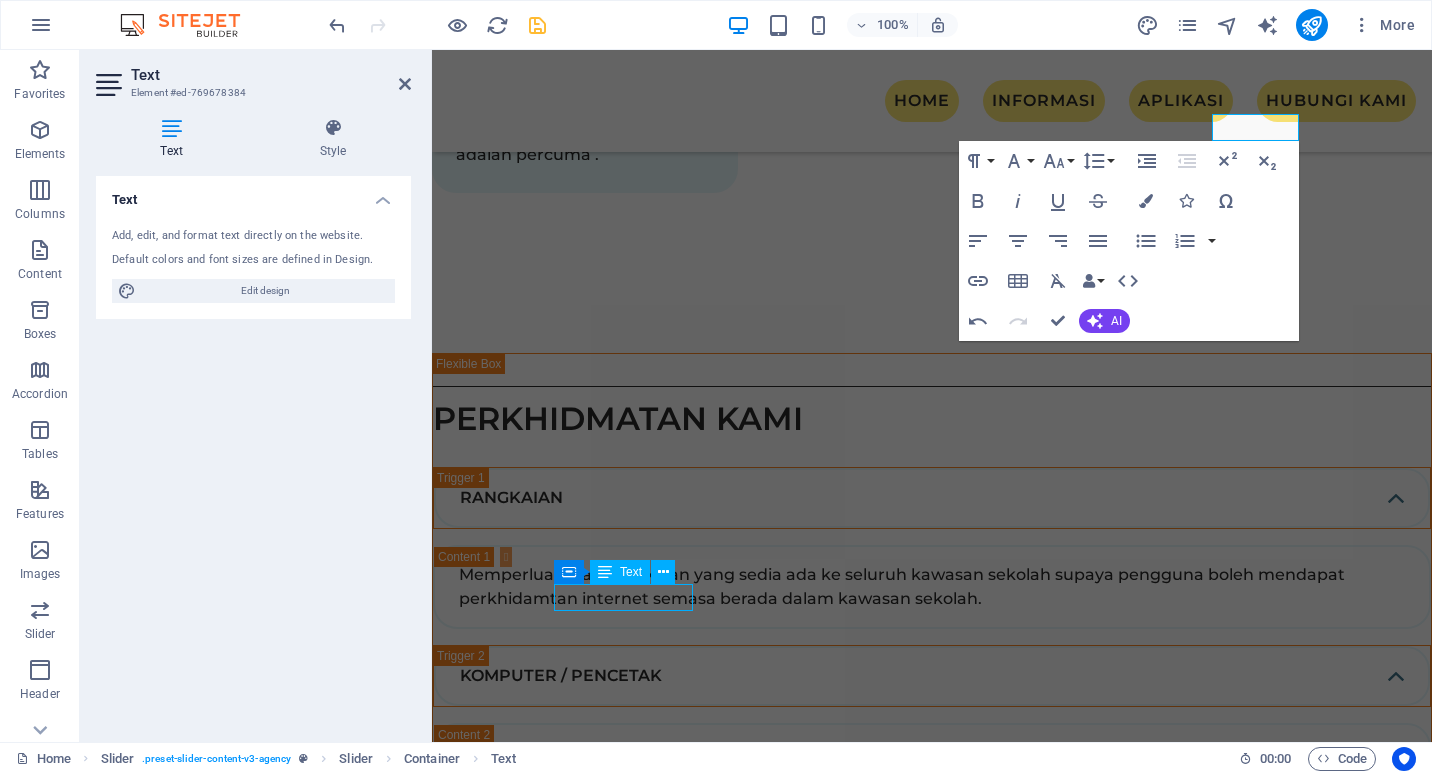 click on "Amanda Johns" at bounding box center [-417, 9273] 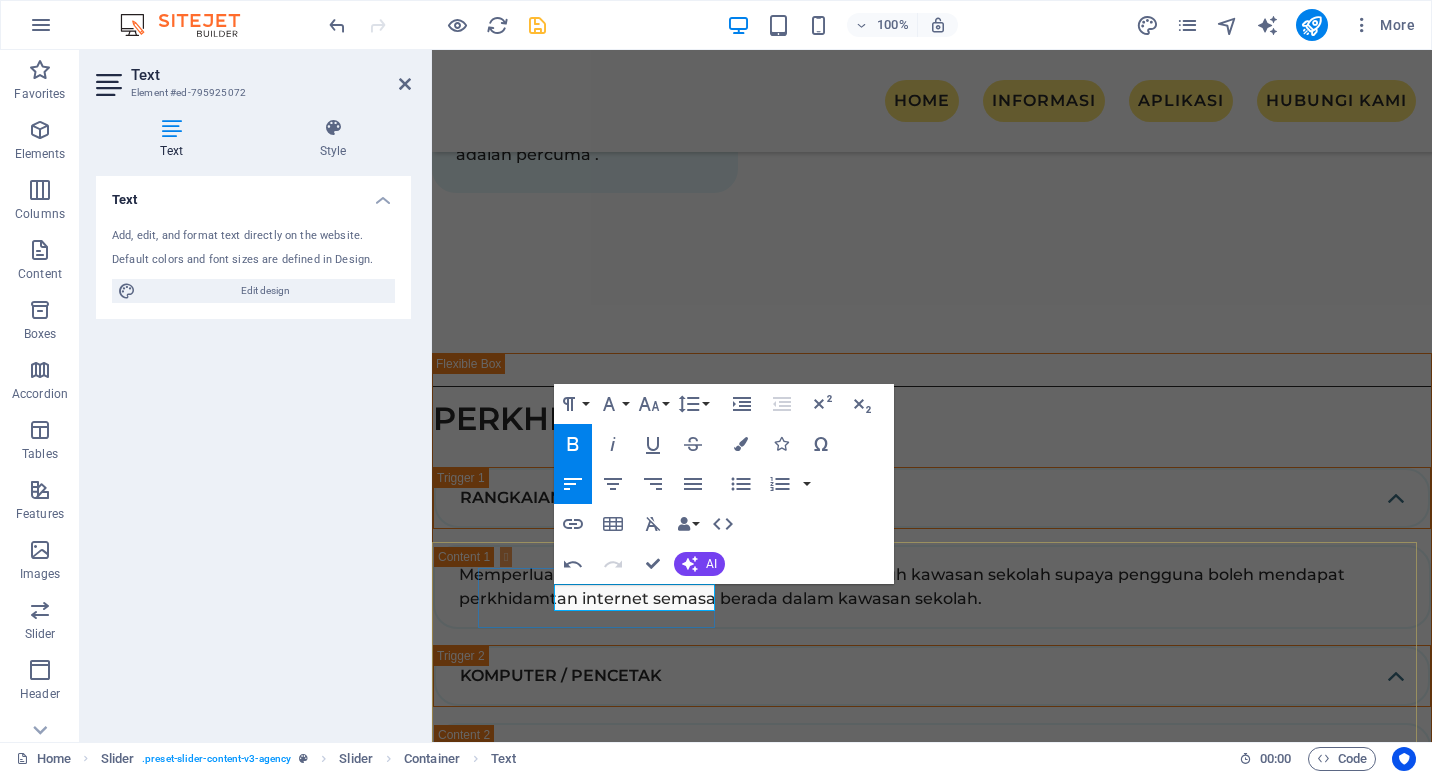 scroll, scrollTop: 3719, scrollLeft: 0, axis: vertical 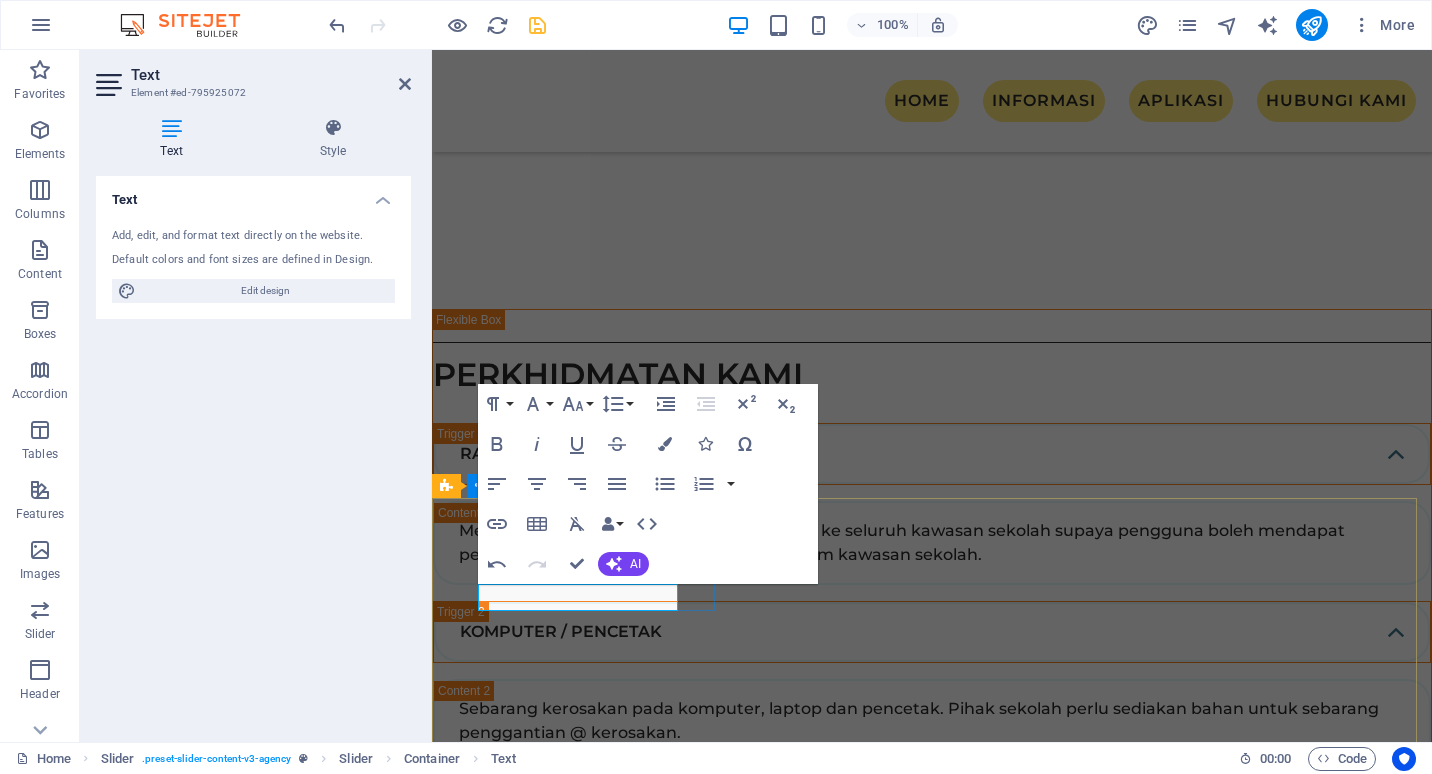 click on "[FIRST] [LAST] BIN" at bounding box center (-426, 9229) 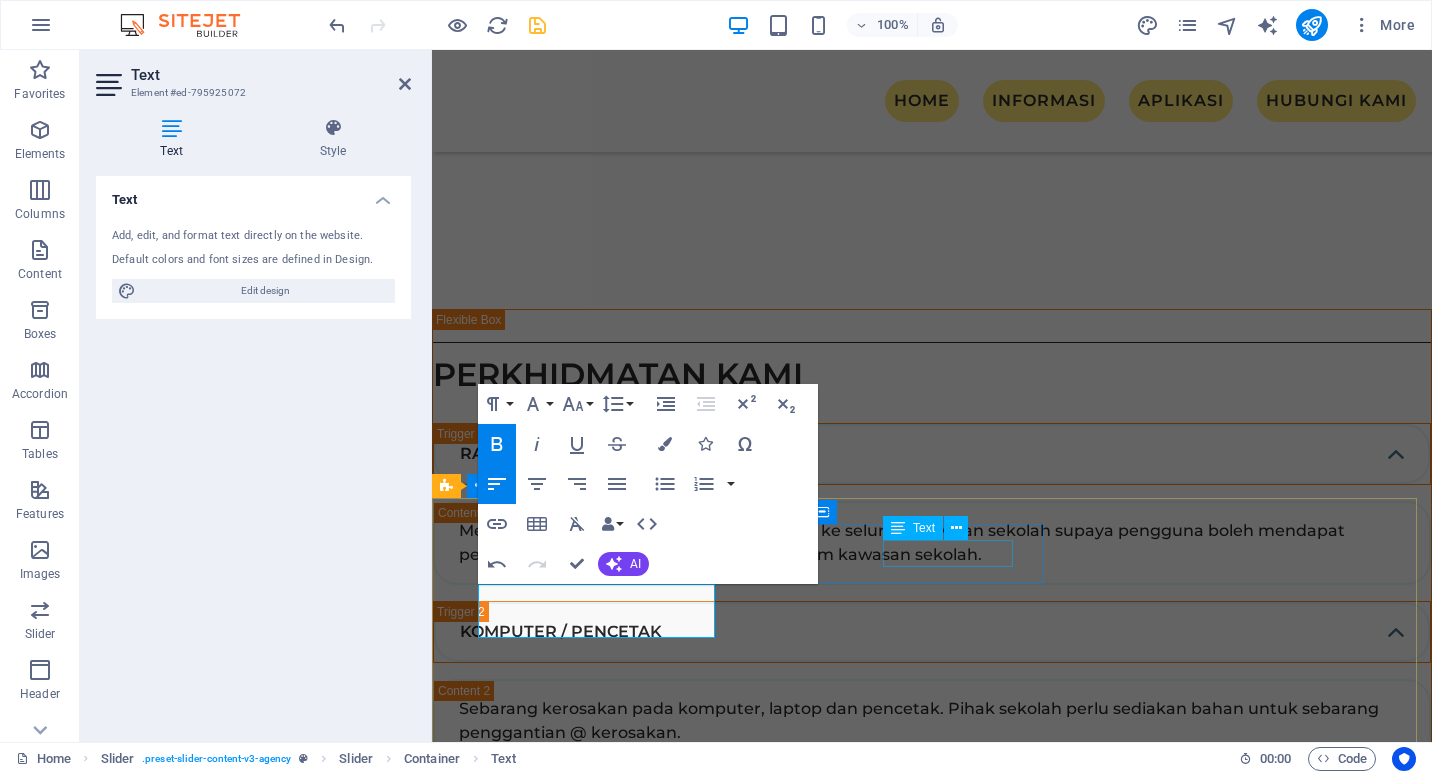 click on "Adam Madian" at bounding box center [-417, 9807] 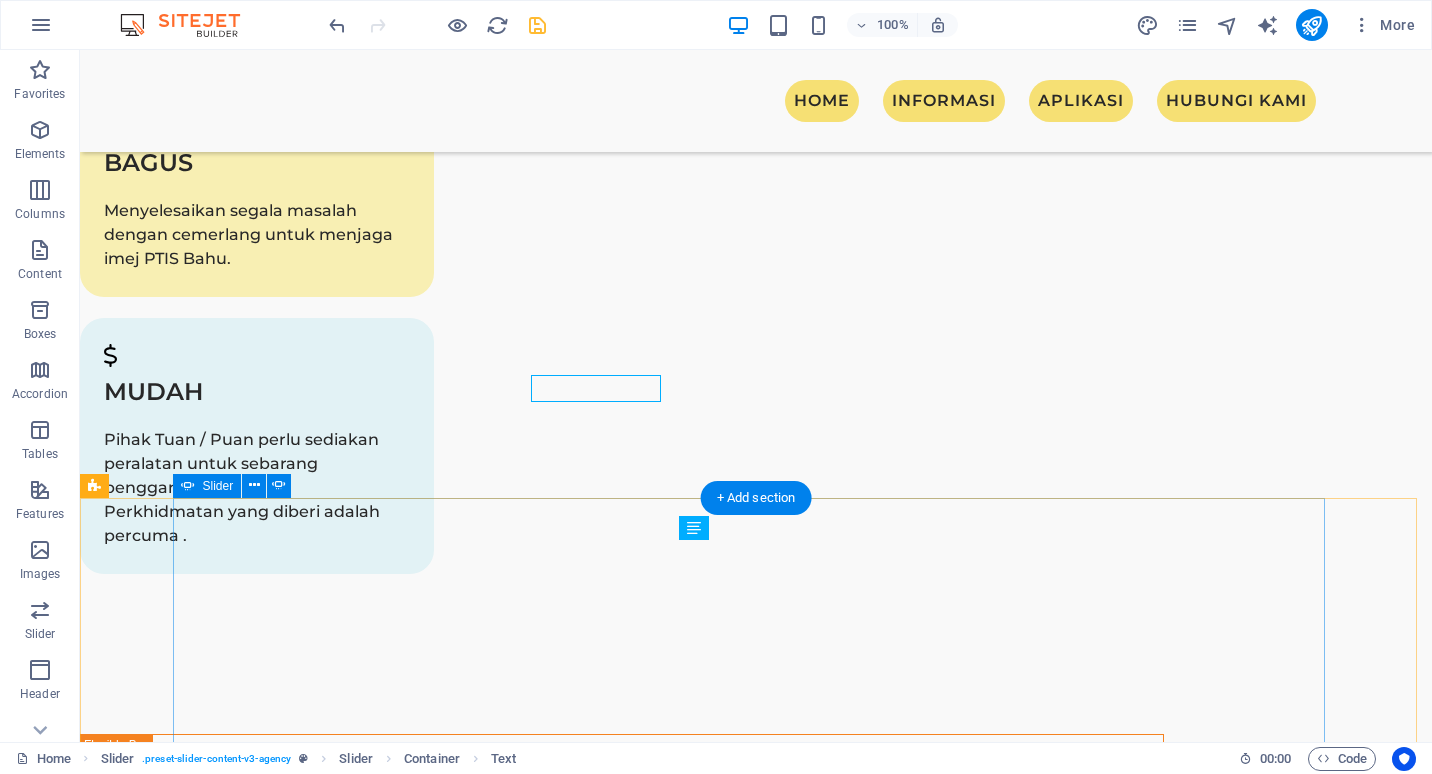 scroll, scrollTop: 3884, scrollLeft: 0, axis: vertical 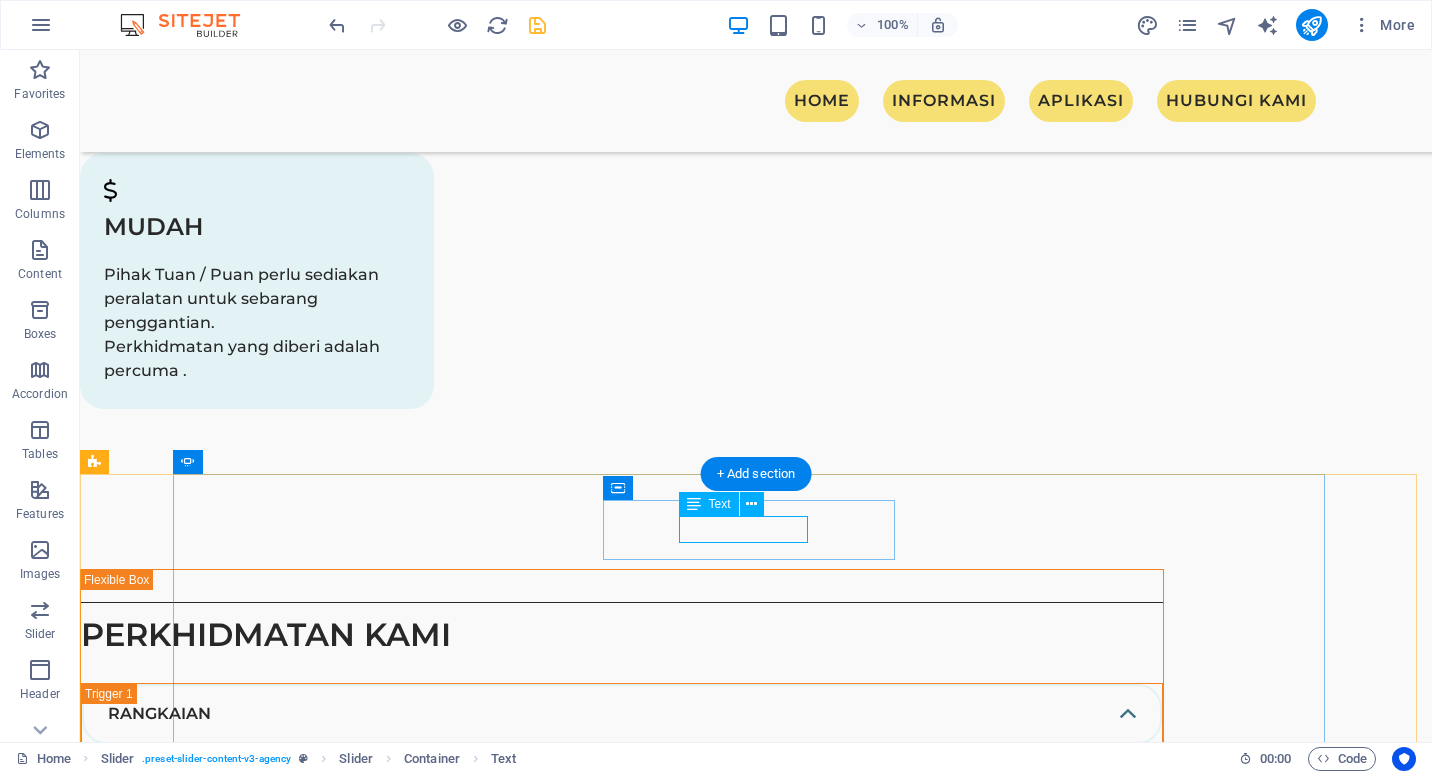 click on "Adam Madian" at bounding box center [-806, 9428] 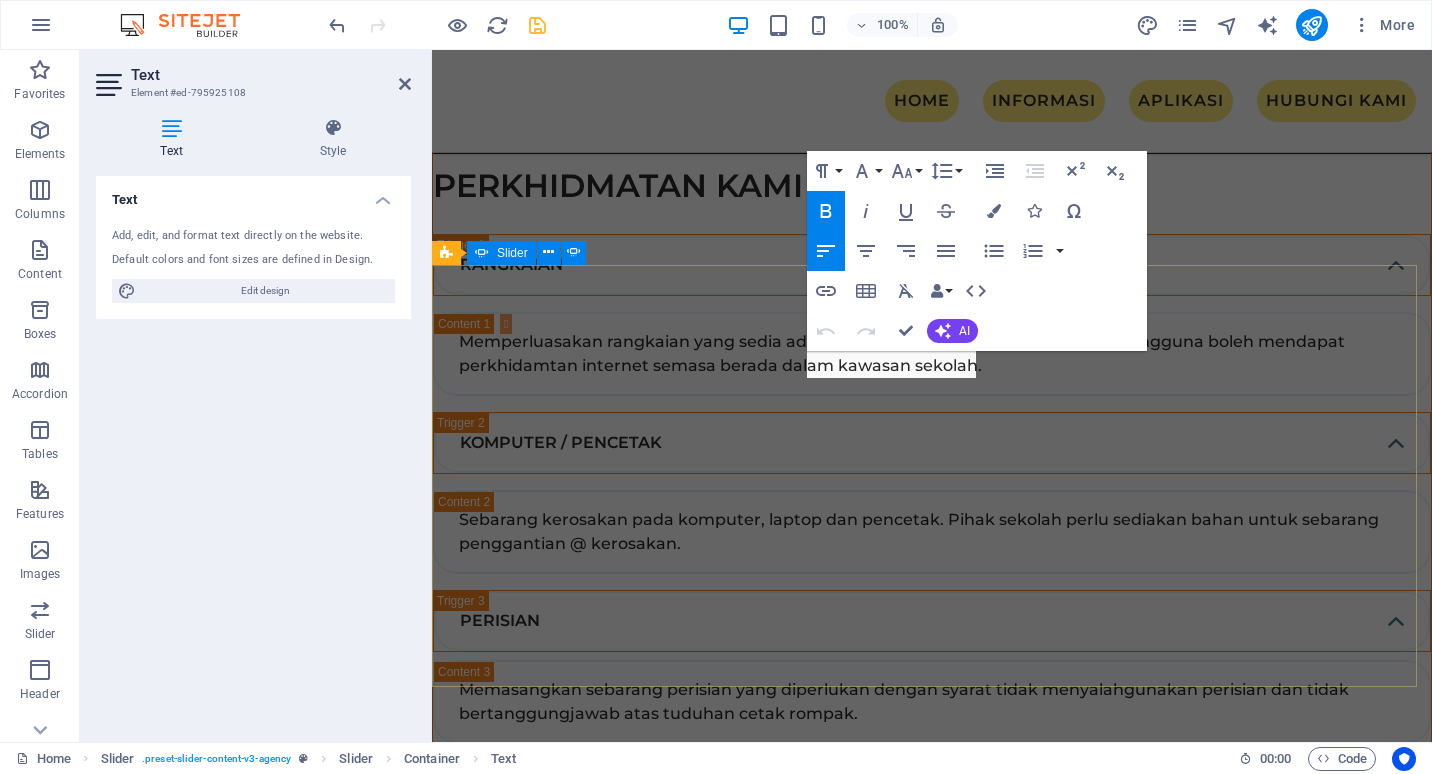 scroll, scrollTop: 3952, scrollLeft: 0, axis: vertical 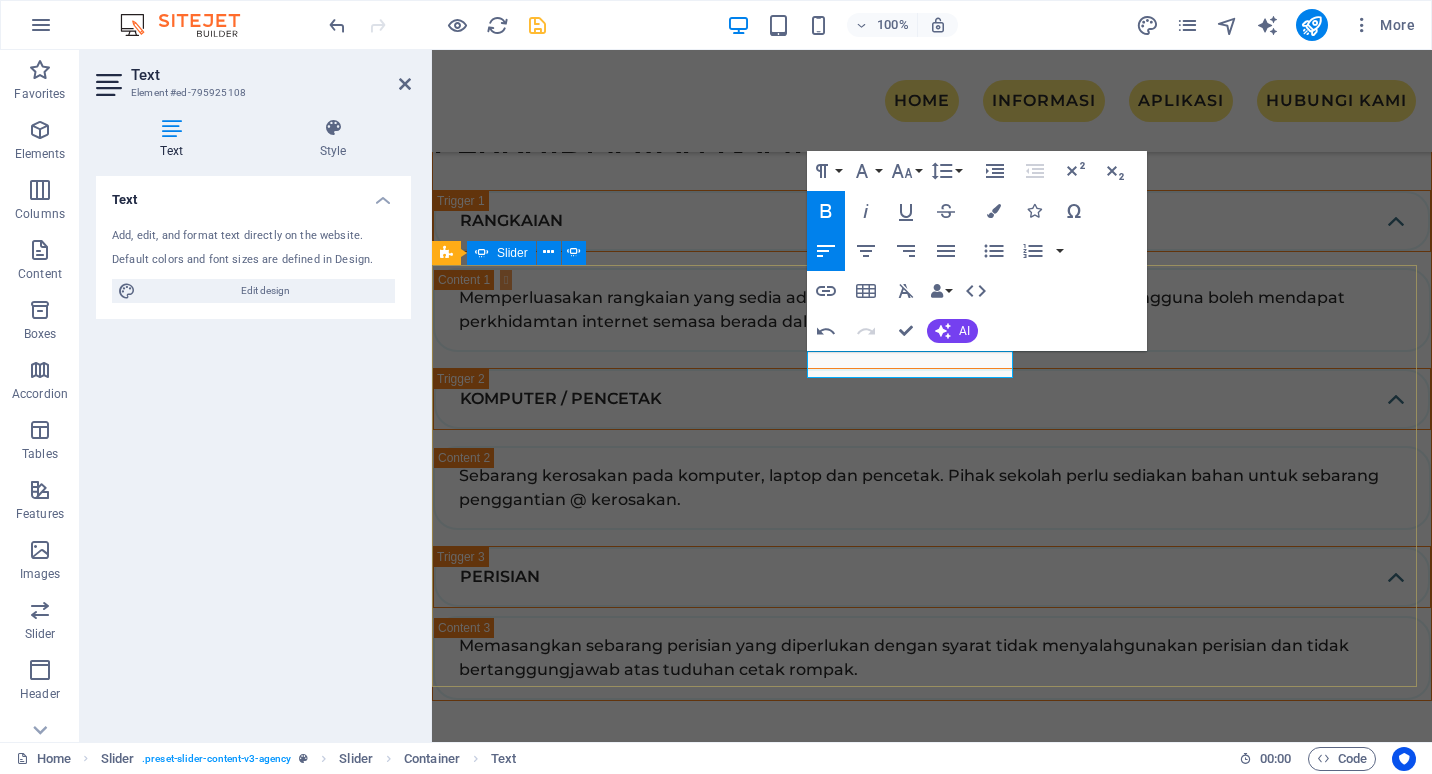 click on "[LAST] [LAST] “Sed ut perspiciatis unde omnis iste natus error sit voluptatem accusantium, totam  aperiam, eaque ipsa quae ab illo inventore veritatis et quasi architecto beatae vitae. “ Drop content here or  Add elements  Paste clipboard [LAST] [LAST] “Sed ut perspiciatis unde omnis iste natus error sit voluptatem accusantium, totam  aperiam, eaque ipsa quae ab illo inventore veritatis et quasi architecto beatae vitae. “ [FIRST] [LAST] BIN [LAST]  “Sed ut perspiciatis unde omnis iste natus error sit voluptatem accusantium, totam  aperiam, eaque ipsa quae ab illo inventore veritatis et quasi architecto beatae vitae. “ [FIRST] BIN [LAST] “Sed ut perspiciatis unde omnis iste natus error sit voluptatem accusantium, totam  aperiam, eaque ipsa quae ab illo inventore veritatis et quasi architecto beatae vitae. “ Drop content here or  Add elements  Paste clipboard [LAST] [LAST] [FIRST] [LAST] [LAST] Drop content here or  Add elements  Paste clipboard 1 2 3 4" at bounding box center (932, 9897) 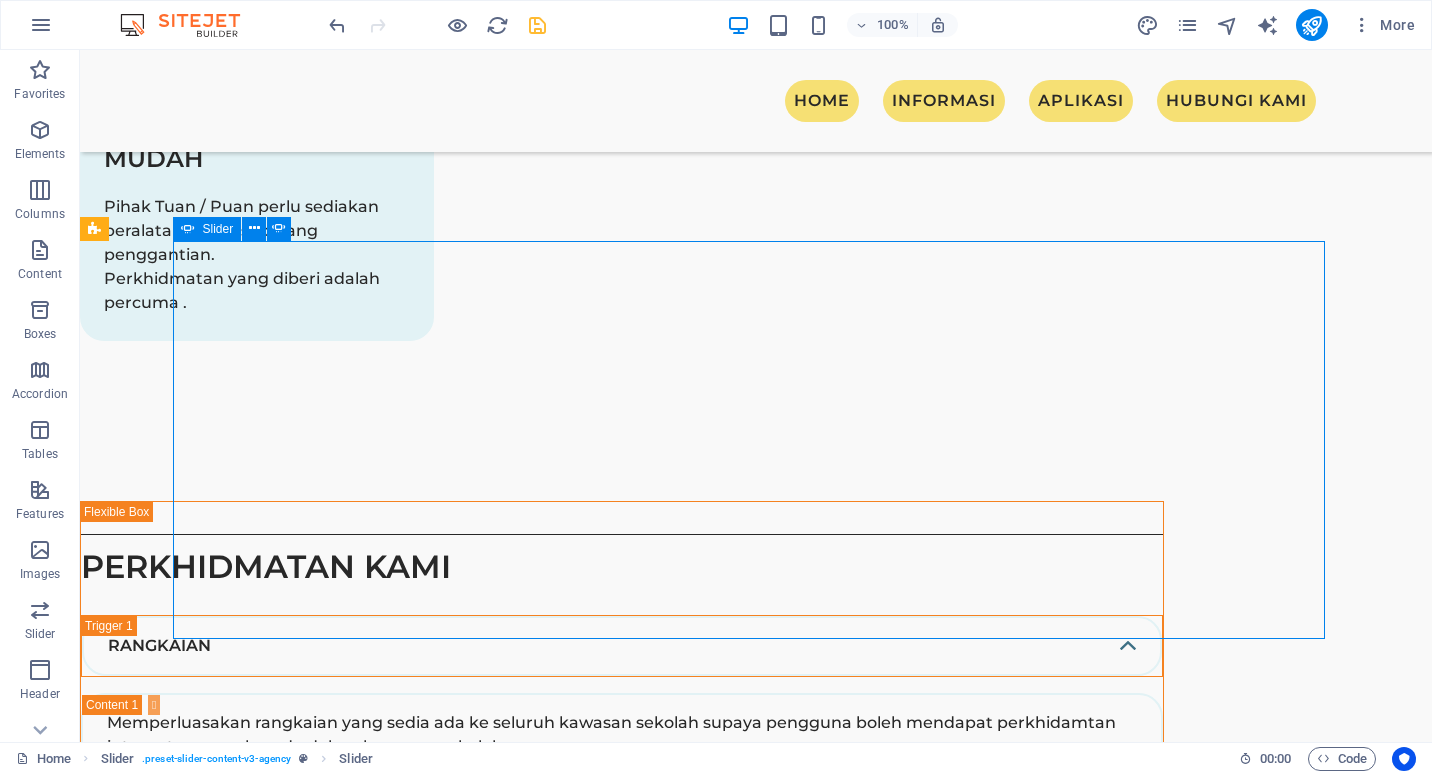 scroll, scrollTop: 4117, scrollLeft: 0, axis: vertical 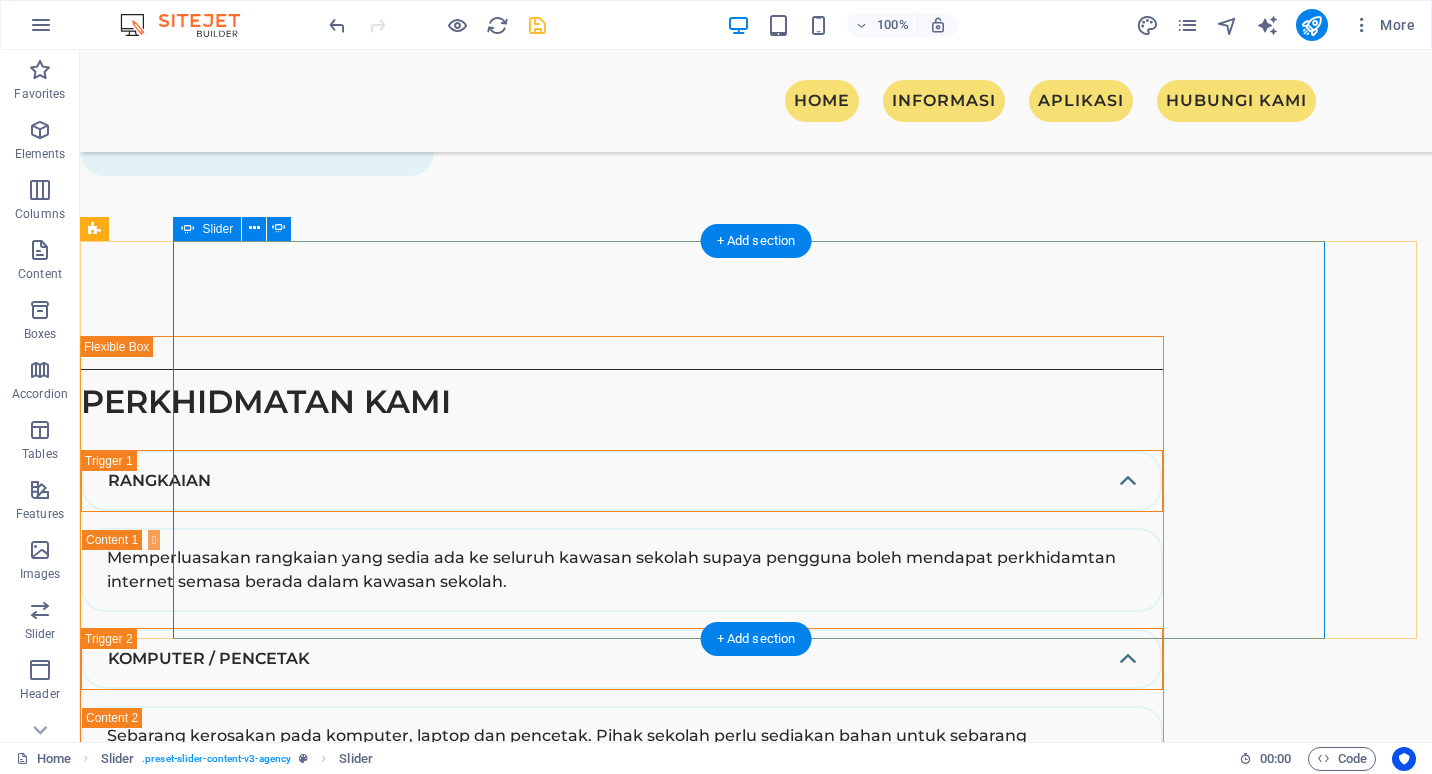 click on "[FIRST] BIN [LAST] “Sed ut perspiciatis unde omnis iste natus error sit voluptatem accusantium, totam  aperiam, eaque ipsa quae ab illo inventore veritatis et quasi architecto beatae vitae. “ Drop content here or  Add elements  Paste clipboard [FIRST] [LAST] “Sed ut perspiciatis unde omnis iste natus error sit voluptatem accusantium, totam  aperiam, eaque ipsa quae ab illo inventore veritatis et quasi architecto beatae vitae. “ [FIRST] [LAST] BIN [LAST]  “Sed ut perspiciatis unde omnis iste natus error sit voluptatem accusantium, totam  aperiam, eaque ipsa quae ab illo inventore veritatis et quasi architecto beatae vitae. “ [FIRST] BIN [LAST] “Sed ut perspiciatis unde omnis iste natus error sit voluptatem accusantium, totam  aperiam, eaque ipsa quae ab illo inventore veritatis et quasi architecto beatae vitae. “ Drop content here or  Add elements  Paste clipboard [FIRST] [LAST] [FIRST] [LAST] Drop content here or  Add elements  Paste clipboard 1 2 3 4" at bounding box center [756, 9494] 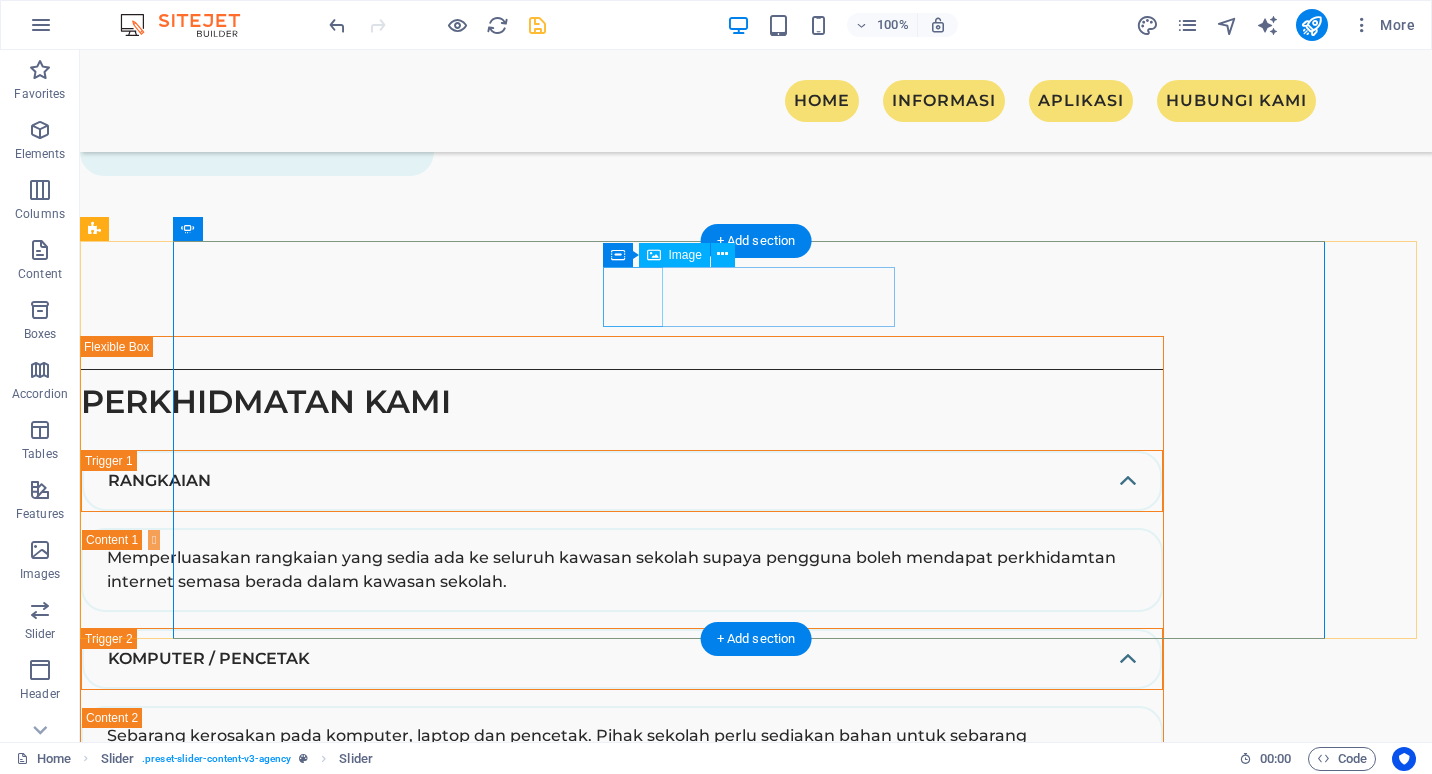 click at bounding box center [-814, 9152] 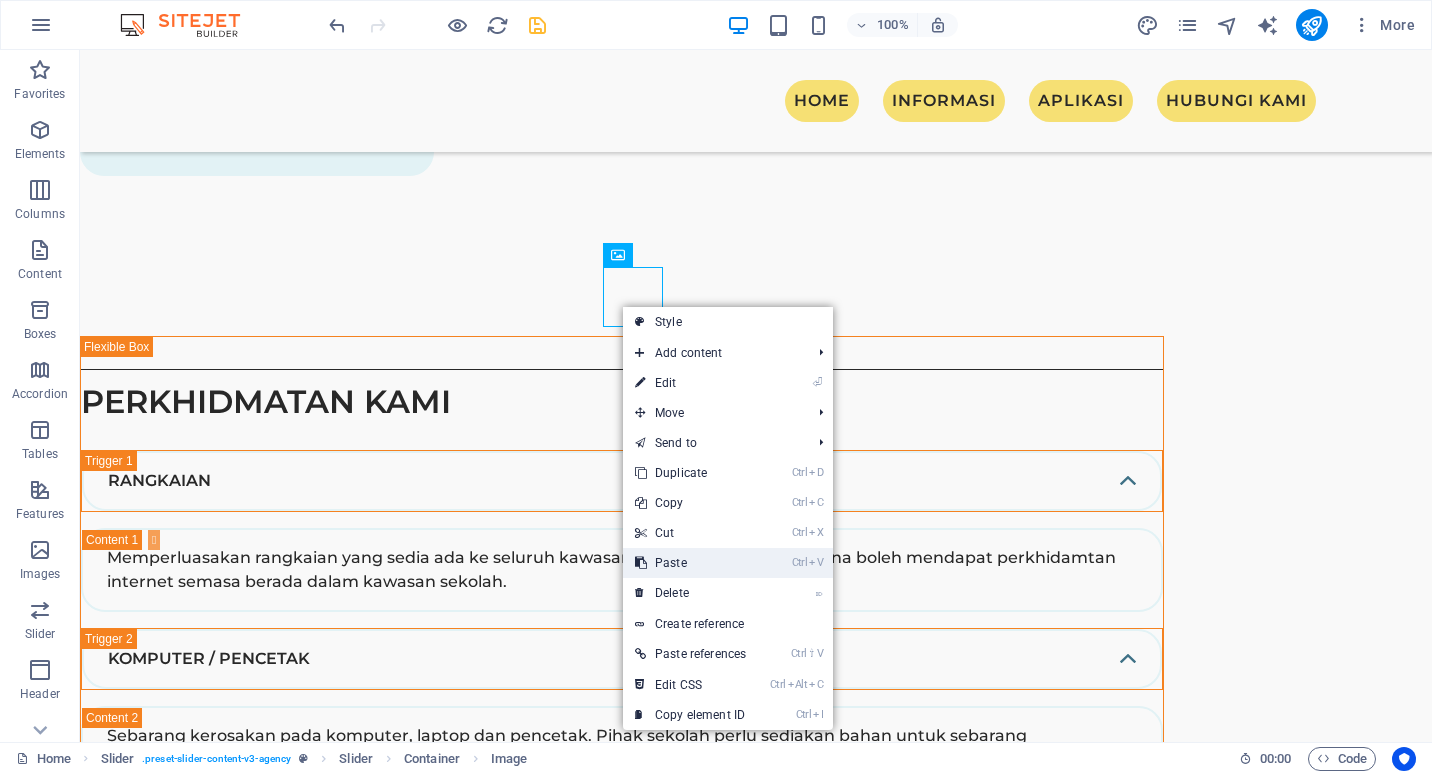 click on "Ctrl V  Paste" at bounding box center (690, 563) 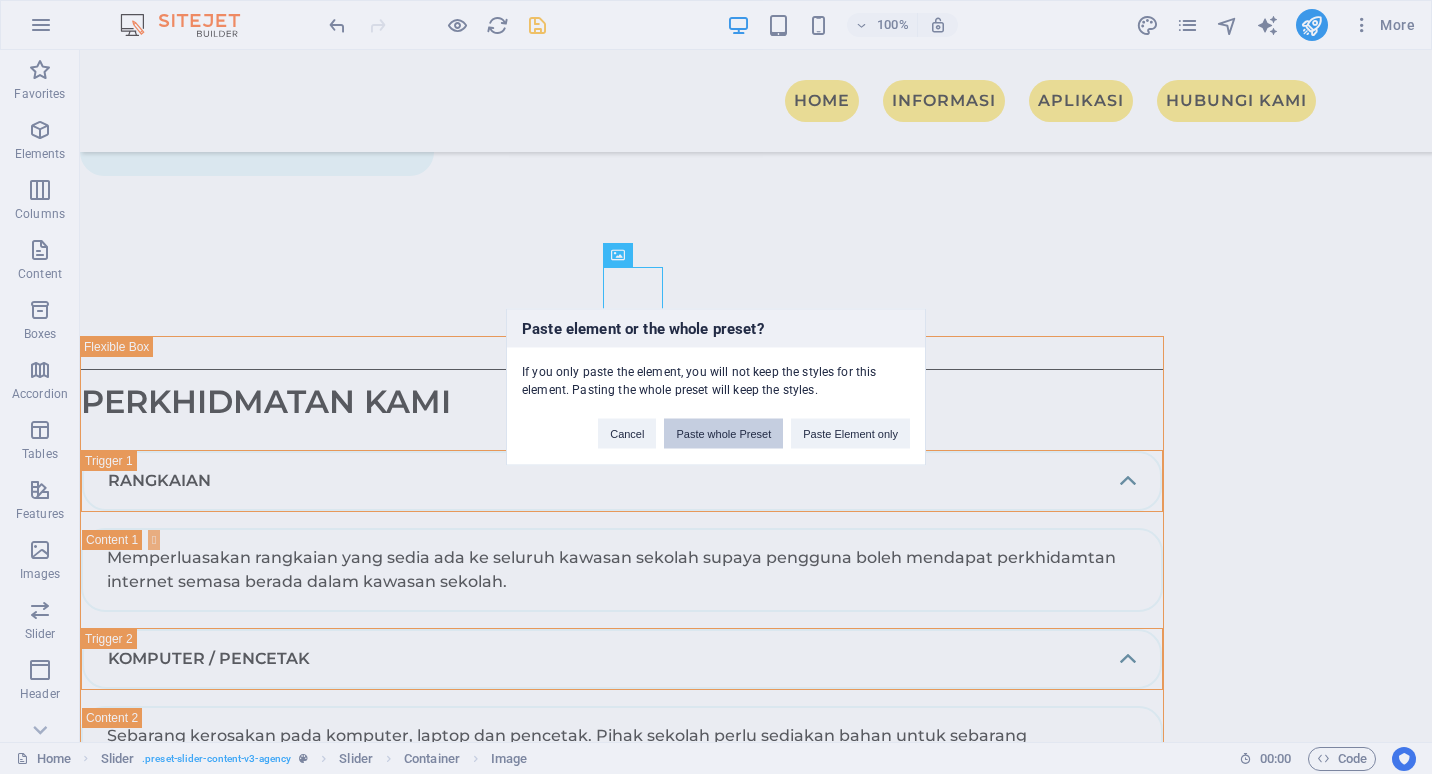 click on "Paste whole Preset" at bounding box center (723, 434) 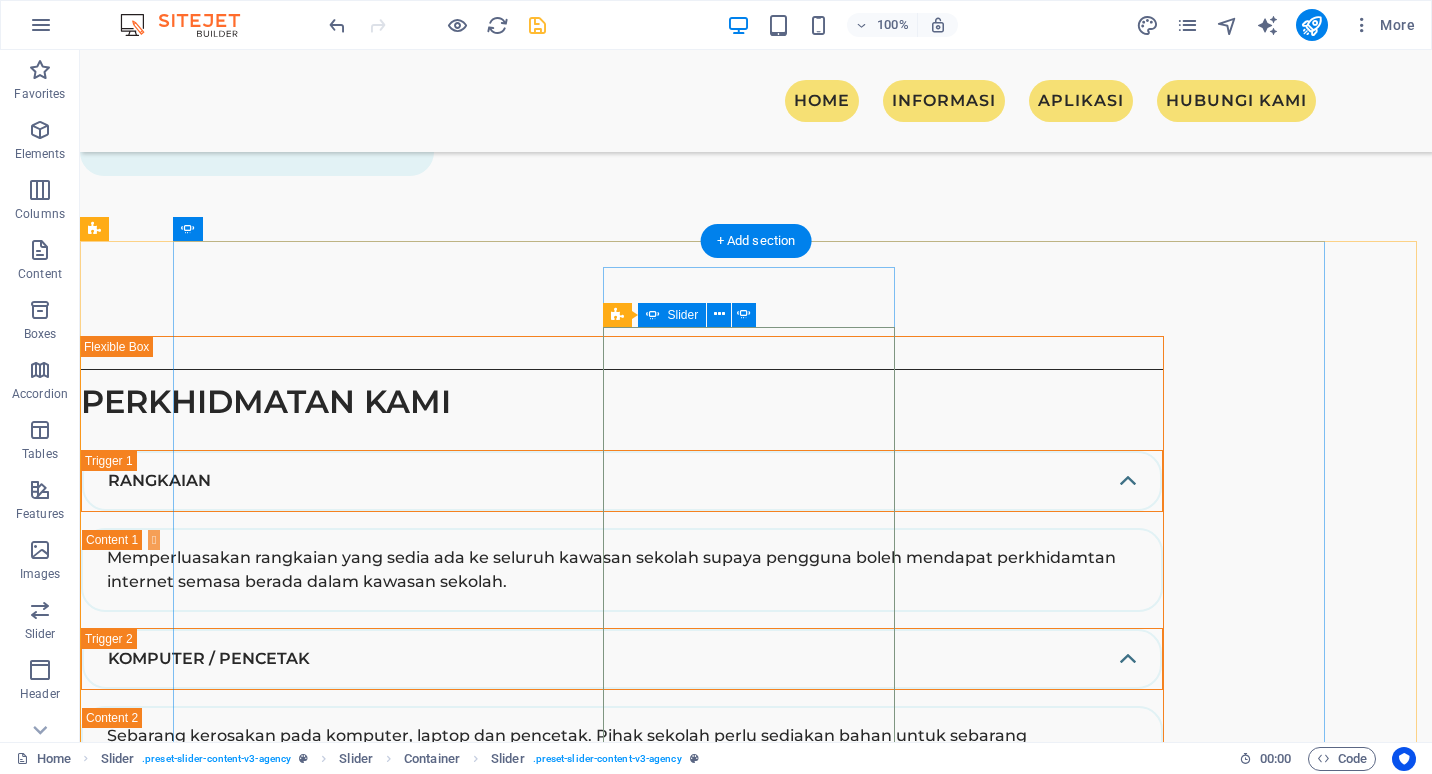click on "[FIRST] [LAST] “Sed ut perspiciatis unde omnis iste natus error sit voluptatem accusantium, totam  aperiam, eaque ipsa quae ab illo inventore veritatis et quasi architecto beatae vitae. “ [LAST] [LAST] “Sed ut perspiciatis unde omnis iste natus error sit voluptatem accusantium, totam  aperiam, eaque ipsa quae ab illo inventore veritatis et quasi architecto beatae vitae. “ [FIRST] [LAST] “Sed ut perspiciatis unde omnis iste natus error sit voluptatem accusantium, totam  aperiam, eaque ipsa quae ab illo inventore veritatis et quasi architecto beatae vitae. “ [LAST] [LAST] “Sed ut perspiciatis unde omnis iste natus error sit voluptatem accusantium, totam  aperiam, eaque ipsa quae ab illo inventore veritatis et quasi architecto beatae vitae. “ 1 2 3 4" at bounding box center (-806, 15095) 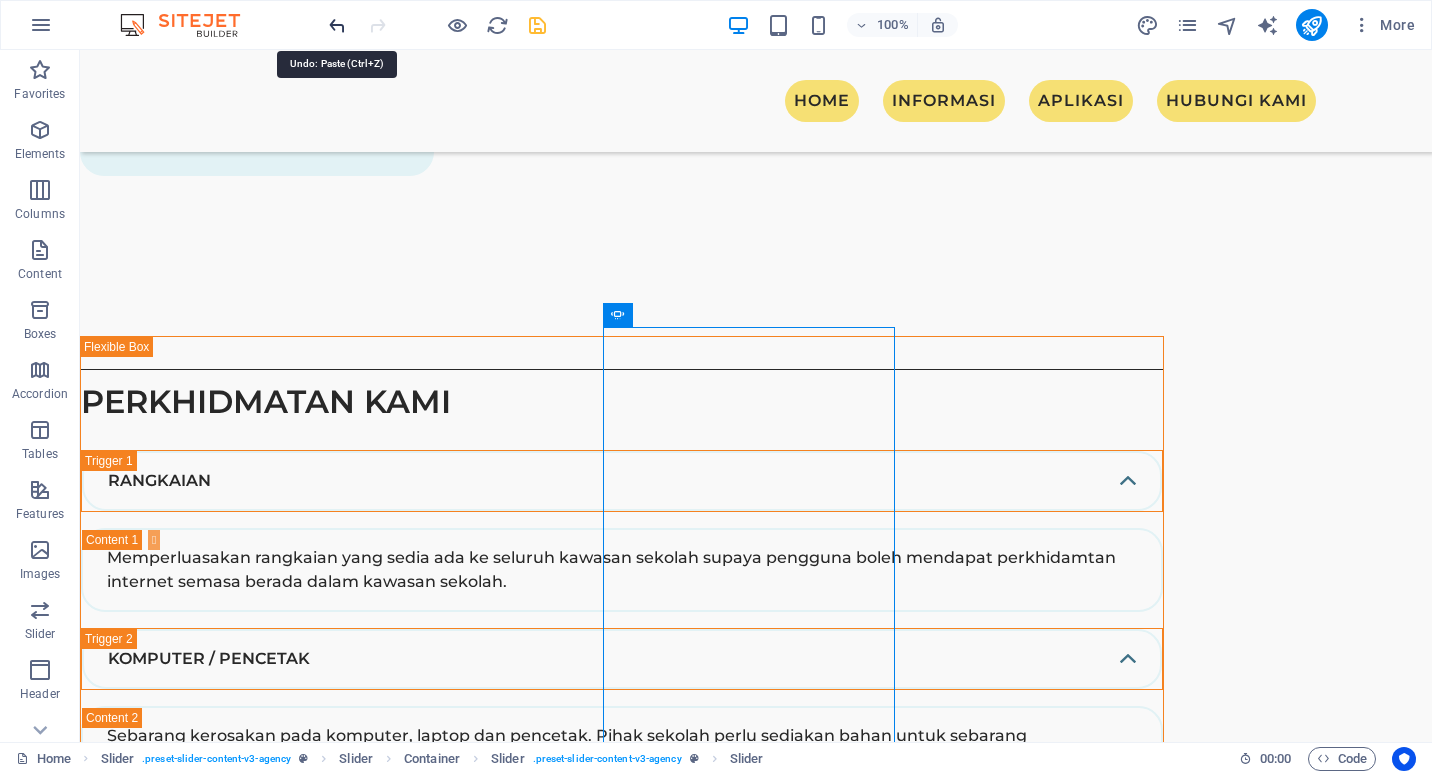 click at bounding box center [337, 25] 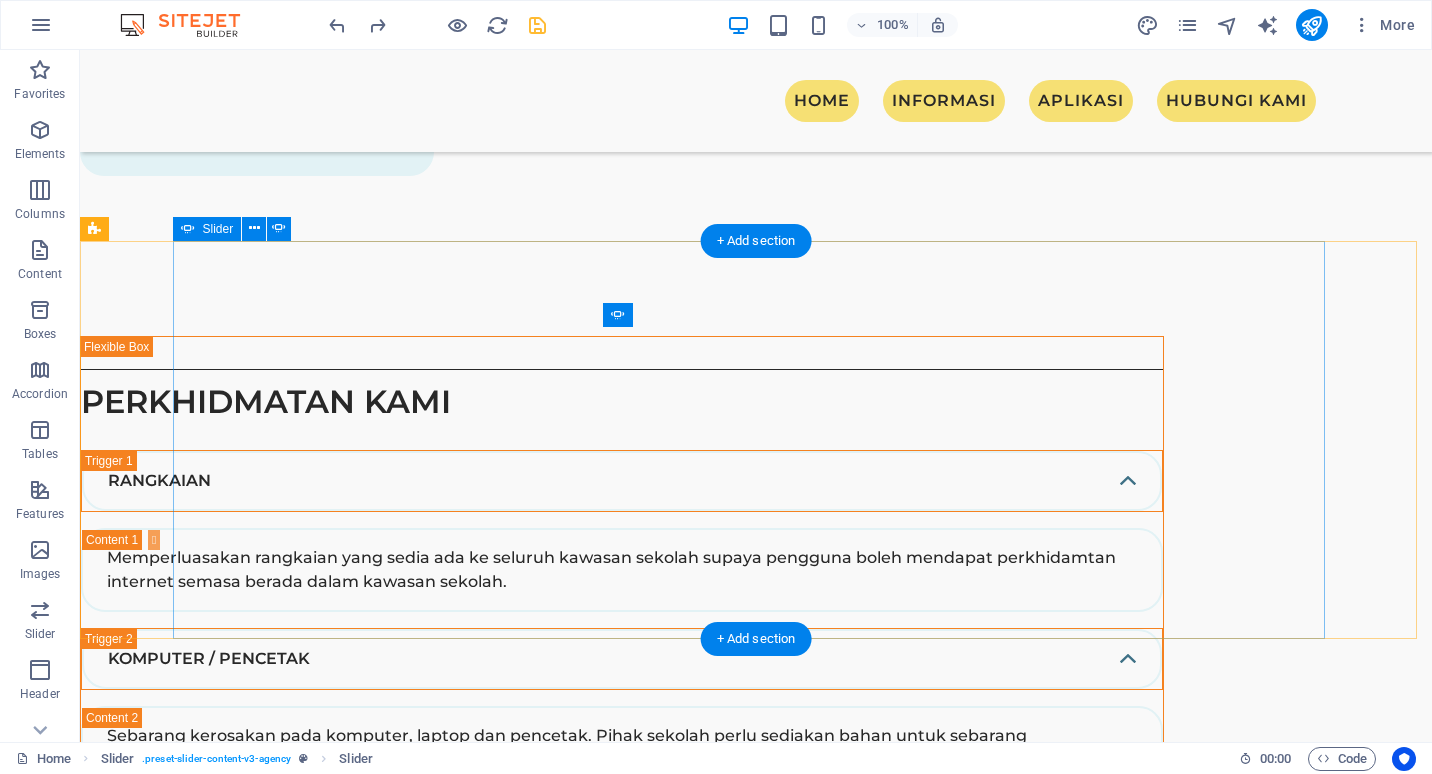 click on "[FIRST] BIN [LAST] “Sed ut perspiciatis unde omnis iste natus error sit voluptatem accusantium, totam  aperiam, eaque ipsa quae ab illo inventore veritatis et quasi architecto beatae vitae. “ Drop content here or  Add elements  Paste clipboard [FIRST] [LAST] “Sed ut perspiciatis unde omnis iste natus error sit voluptatem accusantium, totam  aperiam, eaque ipsa quae ab illo inventore veritatis et quasi architecto beatae vitae. “ [FIRST] [LAST] BIN [LAST]  “Sed ut perspiciatis unde omnis iste natus error sit voluptatem accusantium, totam  aperiam, eaque ipsa quae ab illo inventore veritatis et quasi architecto beatae vitae. “ [FIRST] BIN [LAST] “Sed ut perspiciatis unde omnis iste natus error sit voluptatem accusantium, totam  aperiam, eaque ipsa quae ab illo inventore veritatis et quasi architecto beatae vitae. “ Drop content here or  Add elements  Paste clipboard [FIRST] [LAST] [FIRST] [LAST] Drop content here or  Add elements  Paste clipboard 1 2 3 4" at bounding box center [756, 9494] 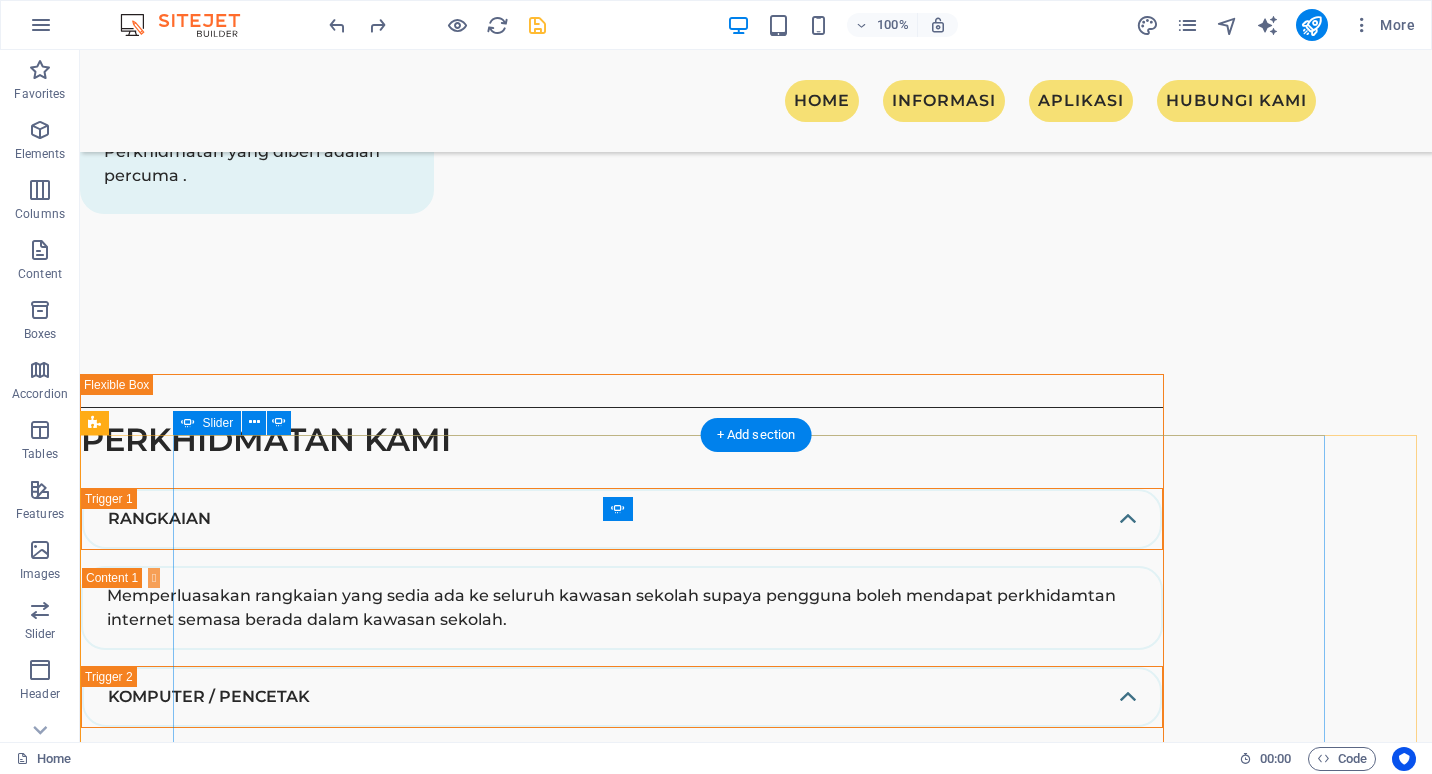 scroll, scrollTop: 4100, scrollLeft: 0, axis: vertical 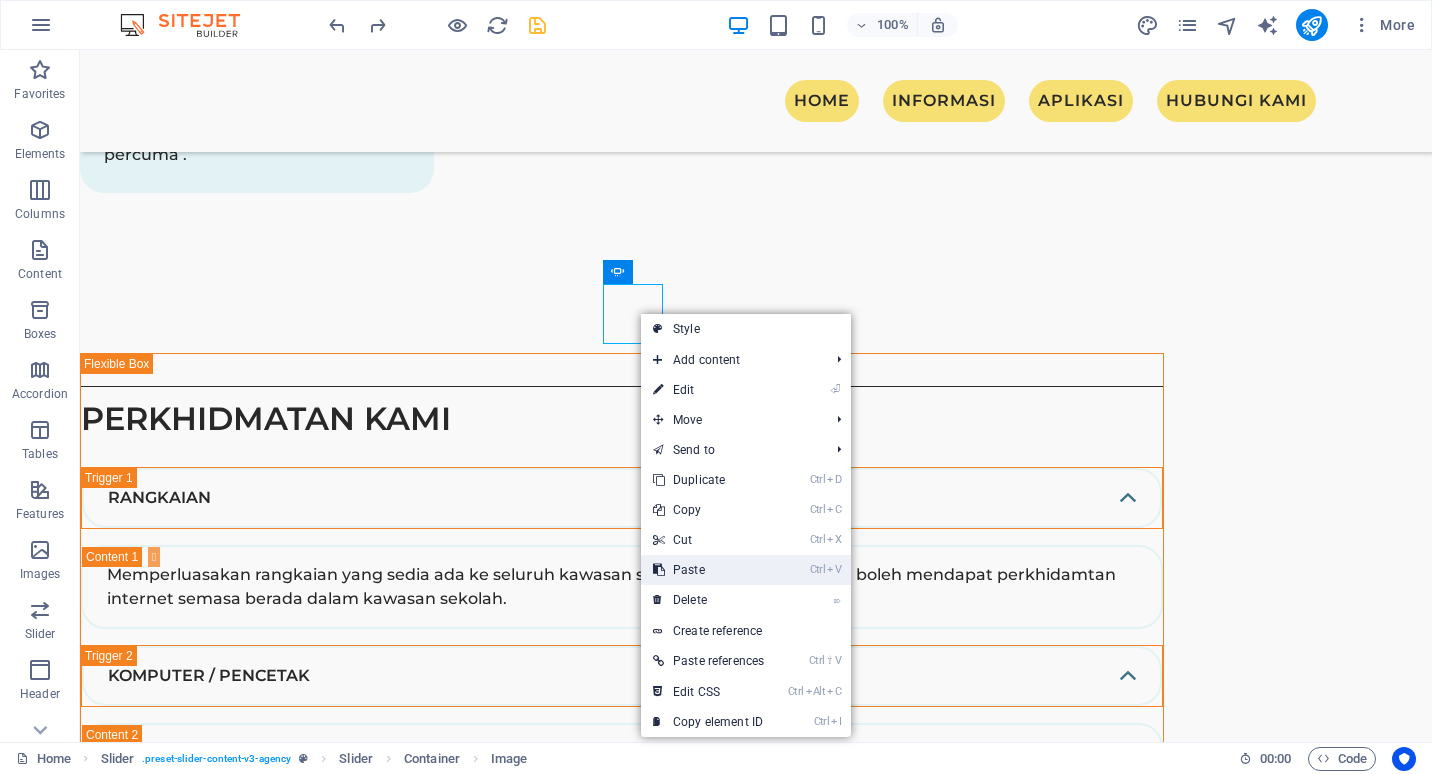 click on "Ctrl V  Paste" at bounding box center [708, 570] 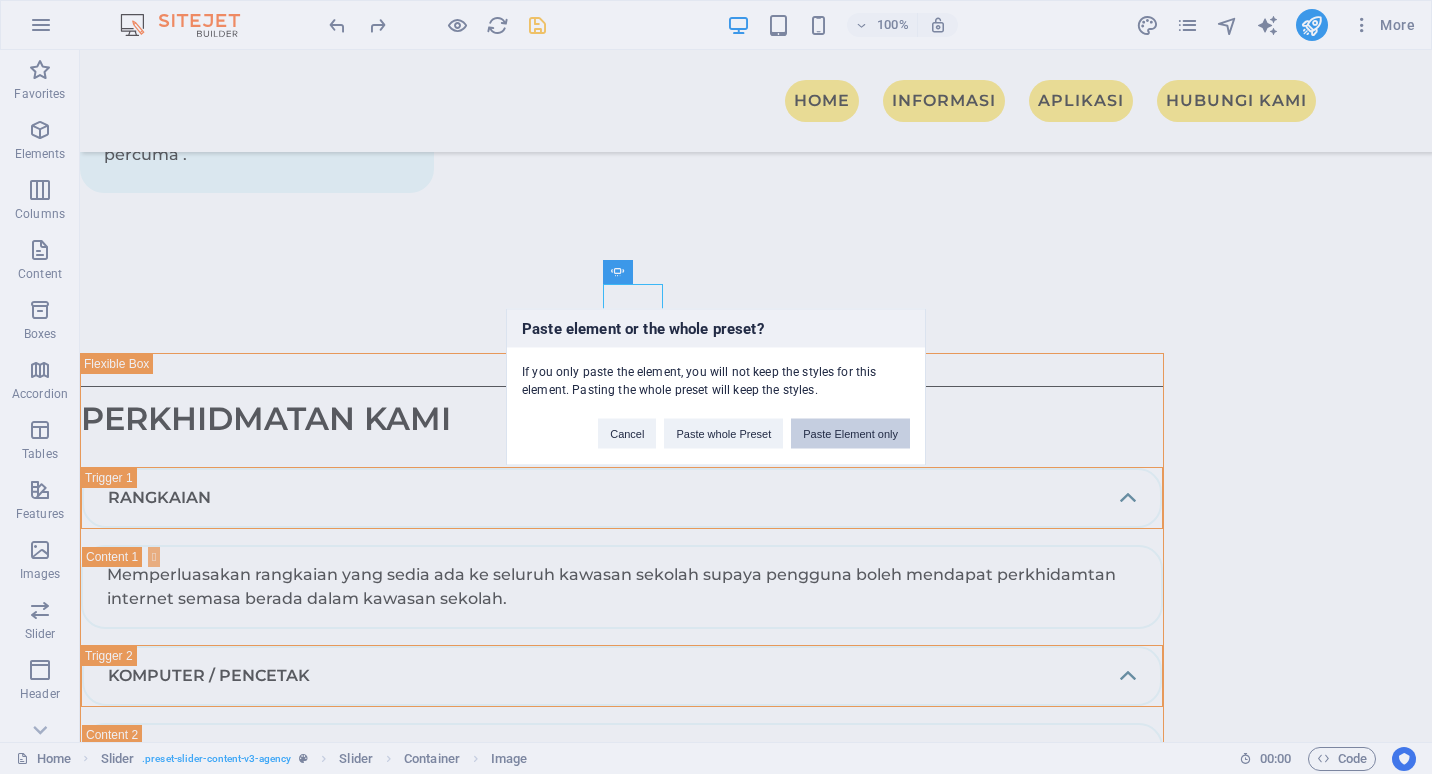 click on "Paste Element only" at bounding box center (850, 434) 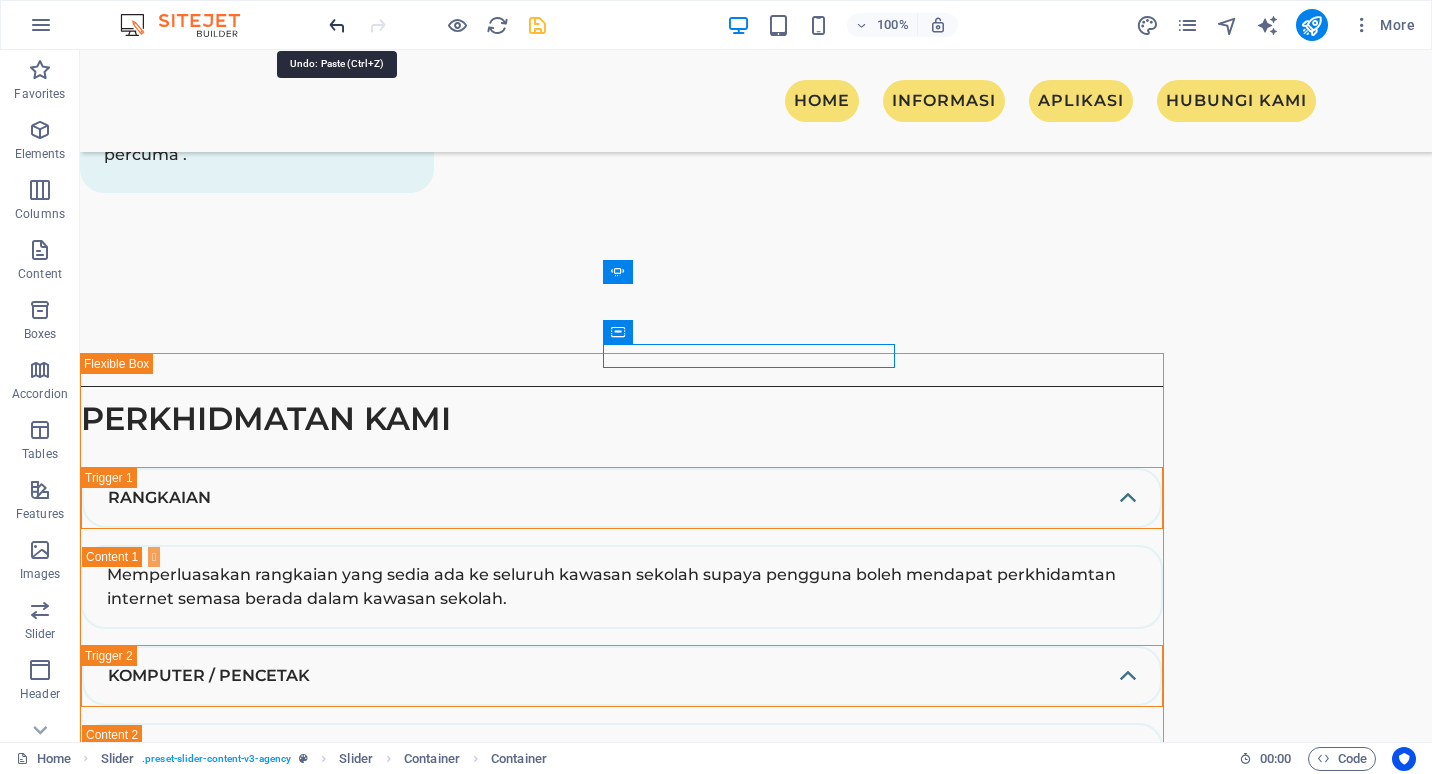 click at bounding box center (337, 25) 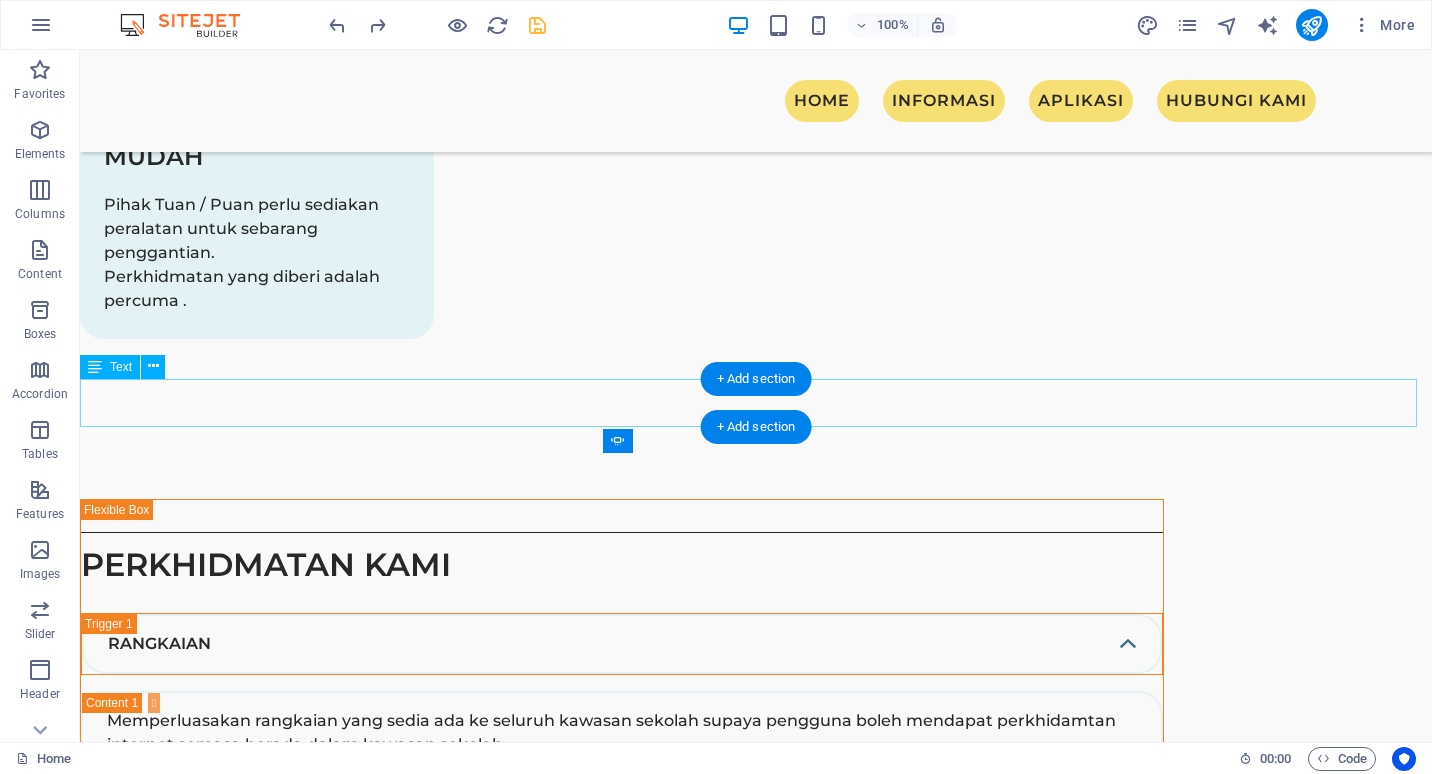 scroll, scrollTop: 3900, scrollLeft: 0, axis: vertical 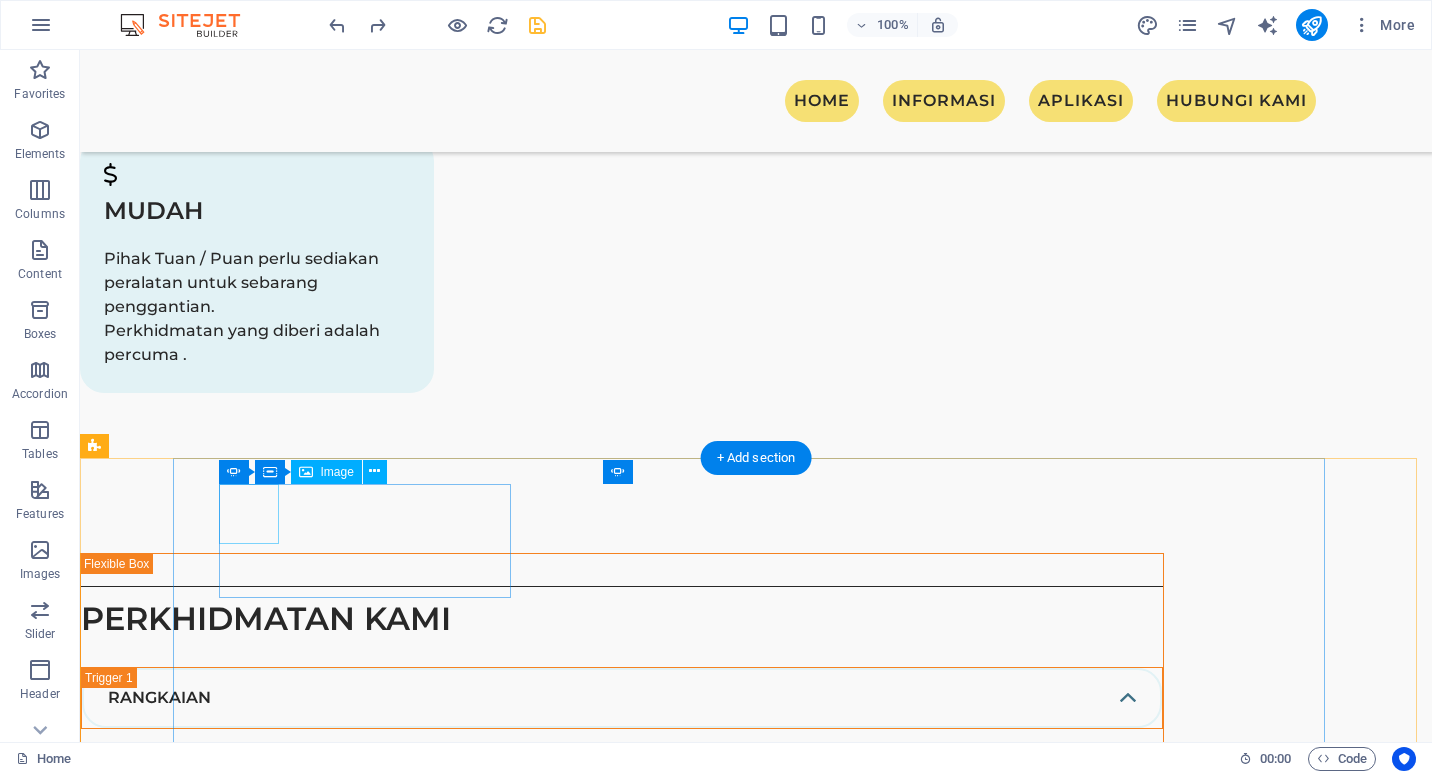 click at bounding box center (-814, 8867) 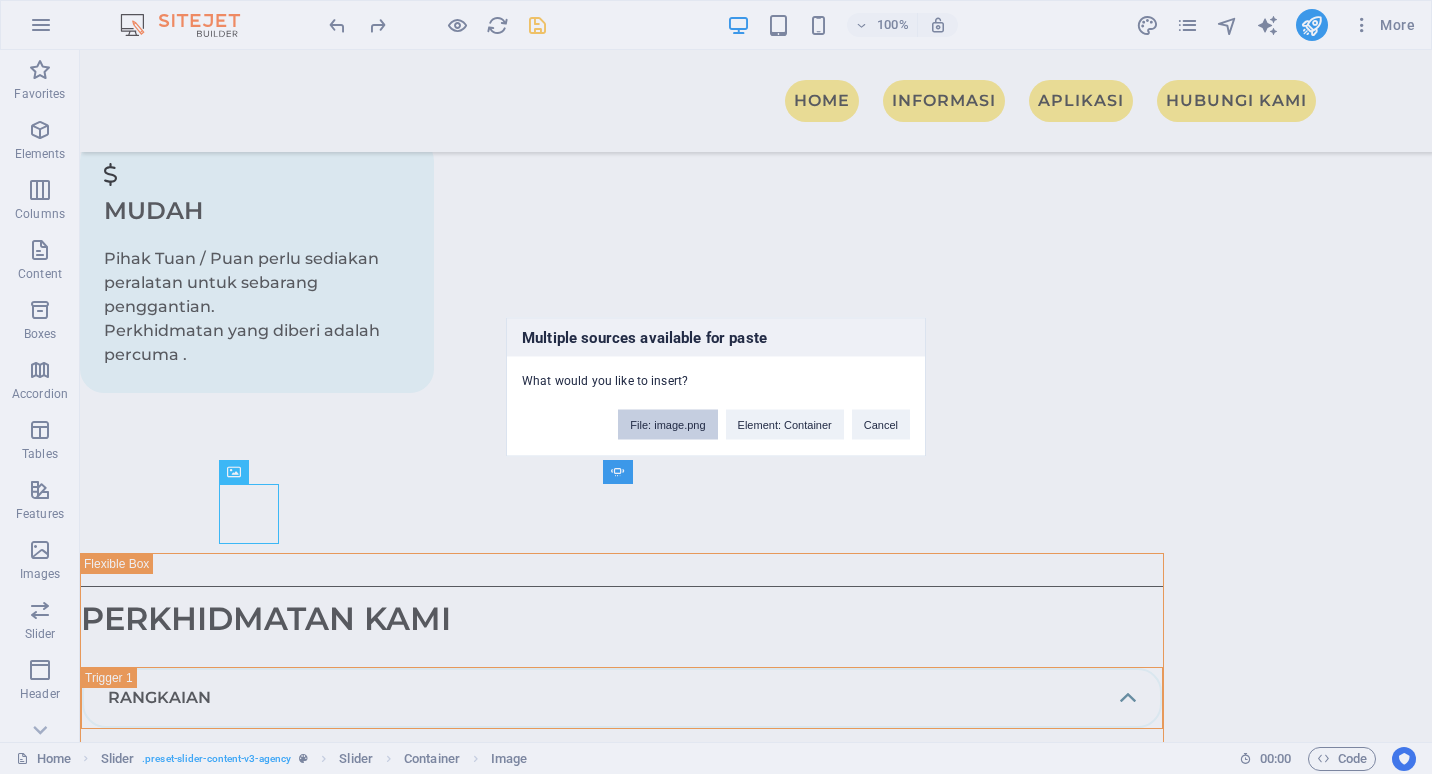 click on "File: image.png" at bounding box center [667, 425] 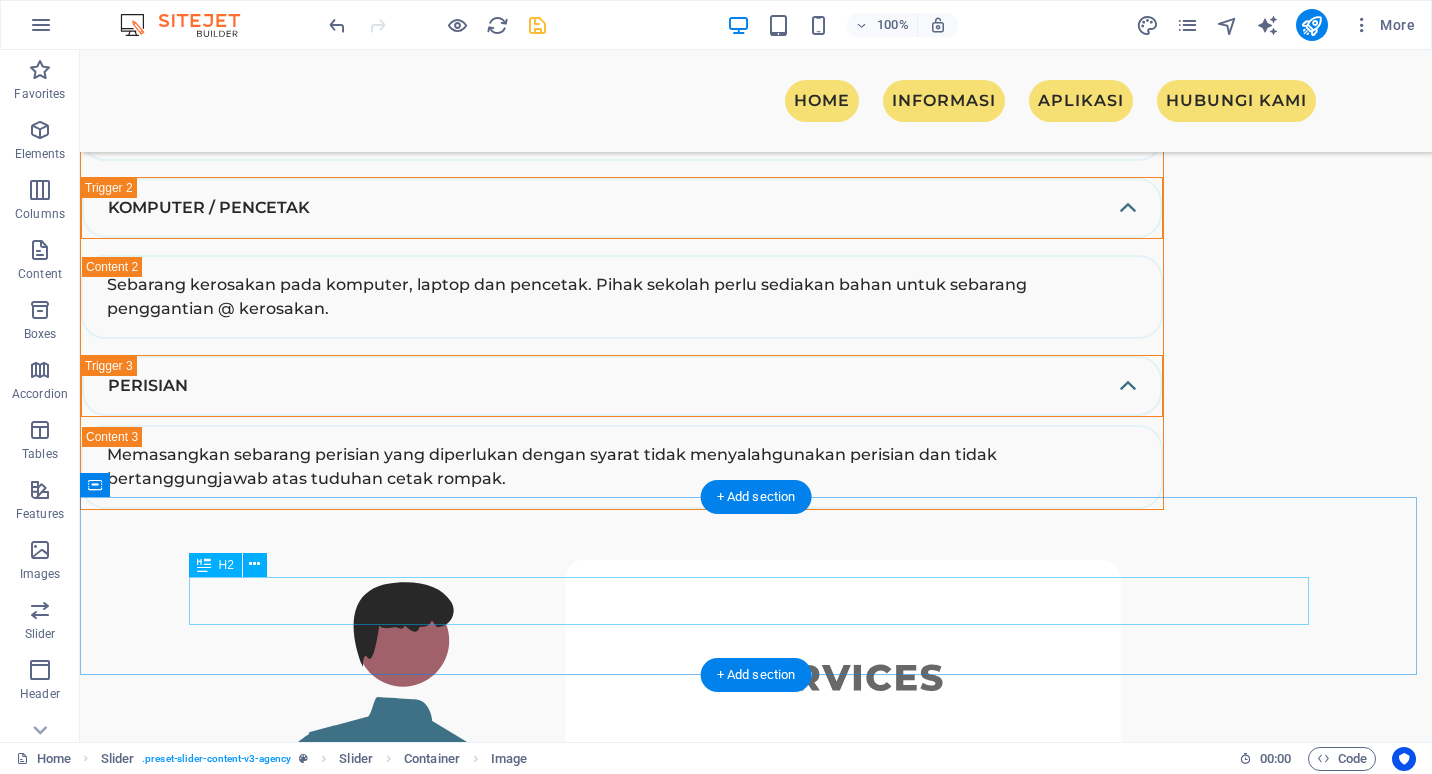 scroll, scrollTop: 4400, scrollLeft: 0, axis: vertical 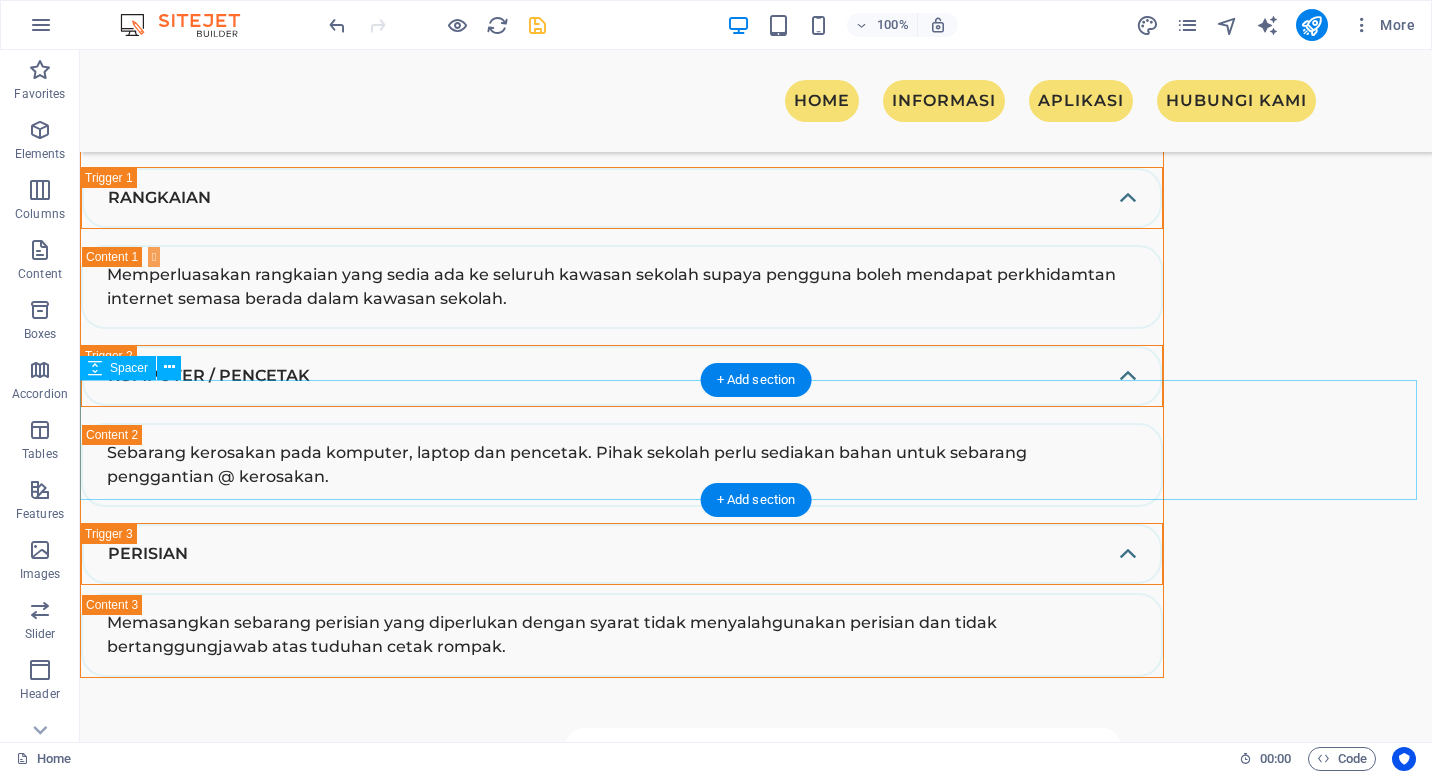 click at bounding box center (756, 15855) 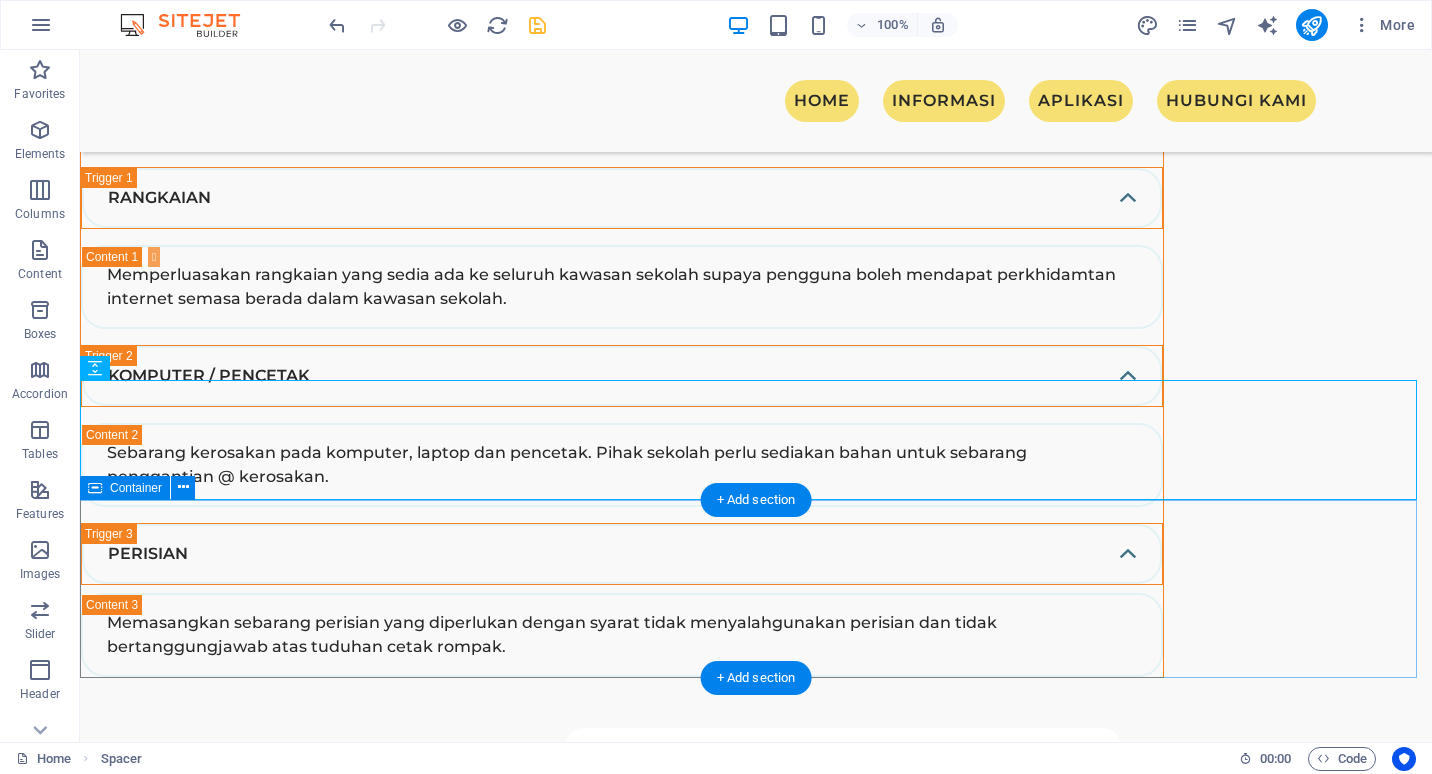 click on "Our Portfolio" at bounding box center [756, 16004] 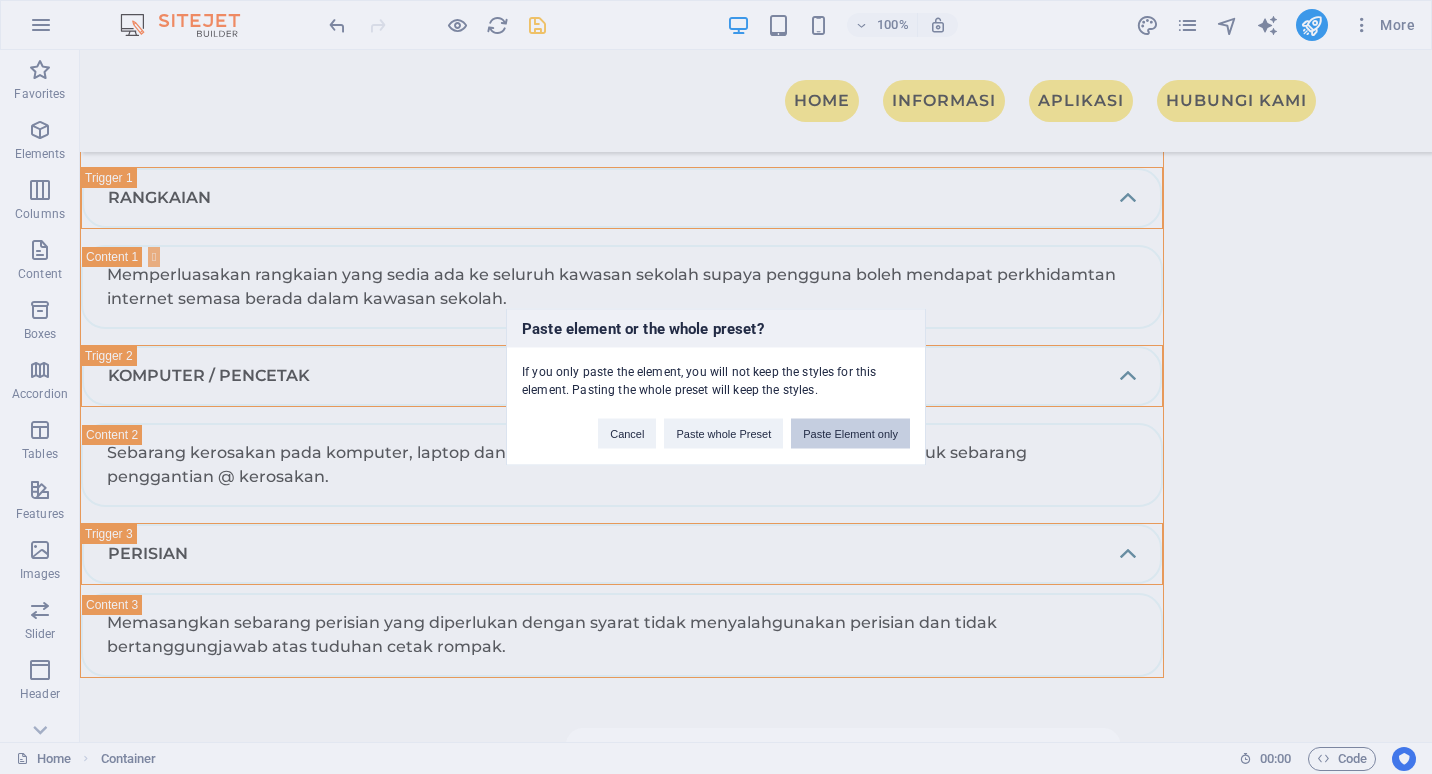 click on "Paste Element only" at bounding box center (850, 434) 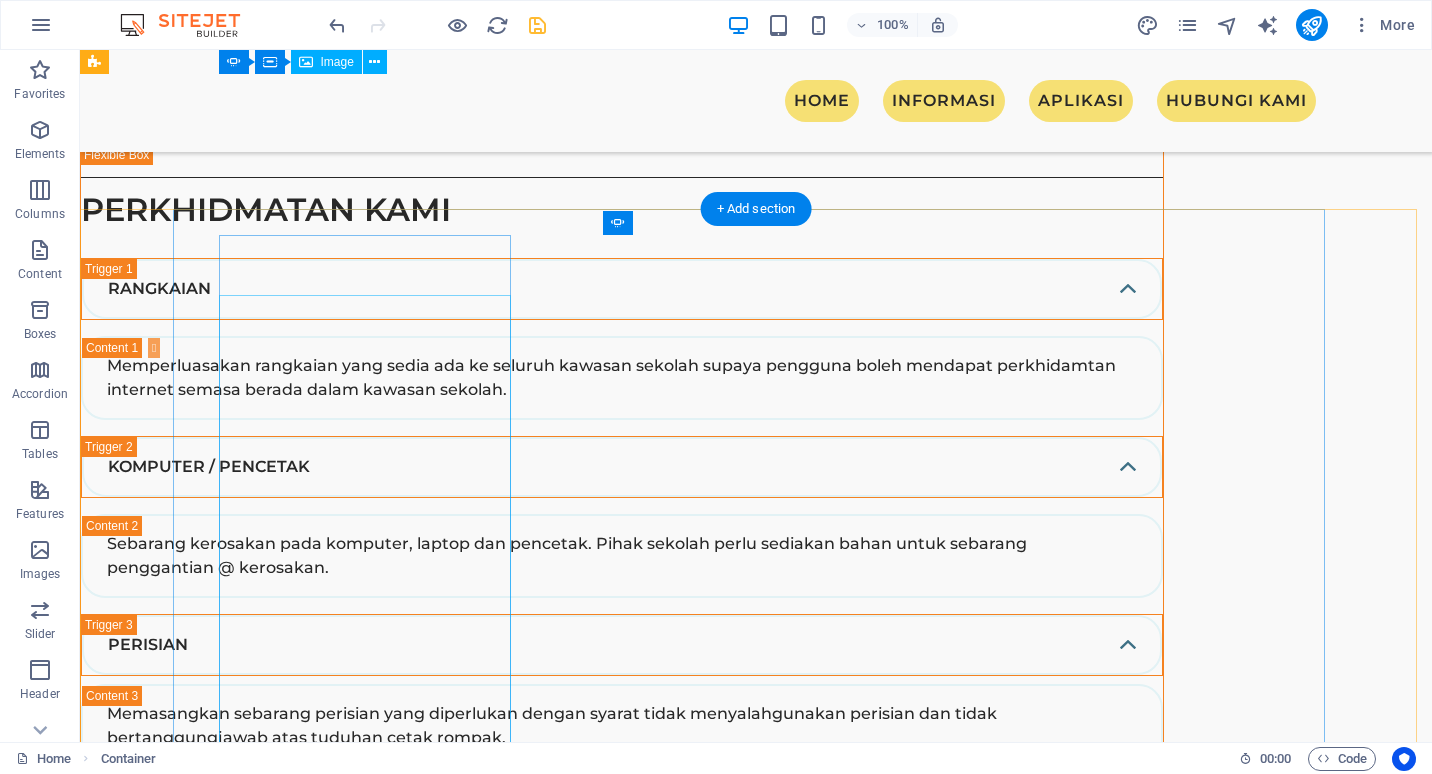 scroll, scrollTop: 4143, scrollLeft: 0, axis: vertical 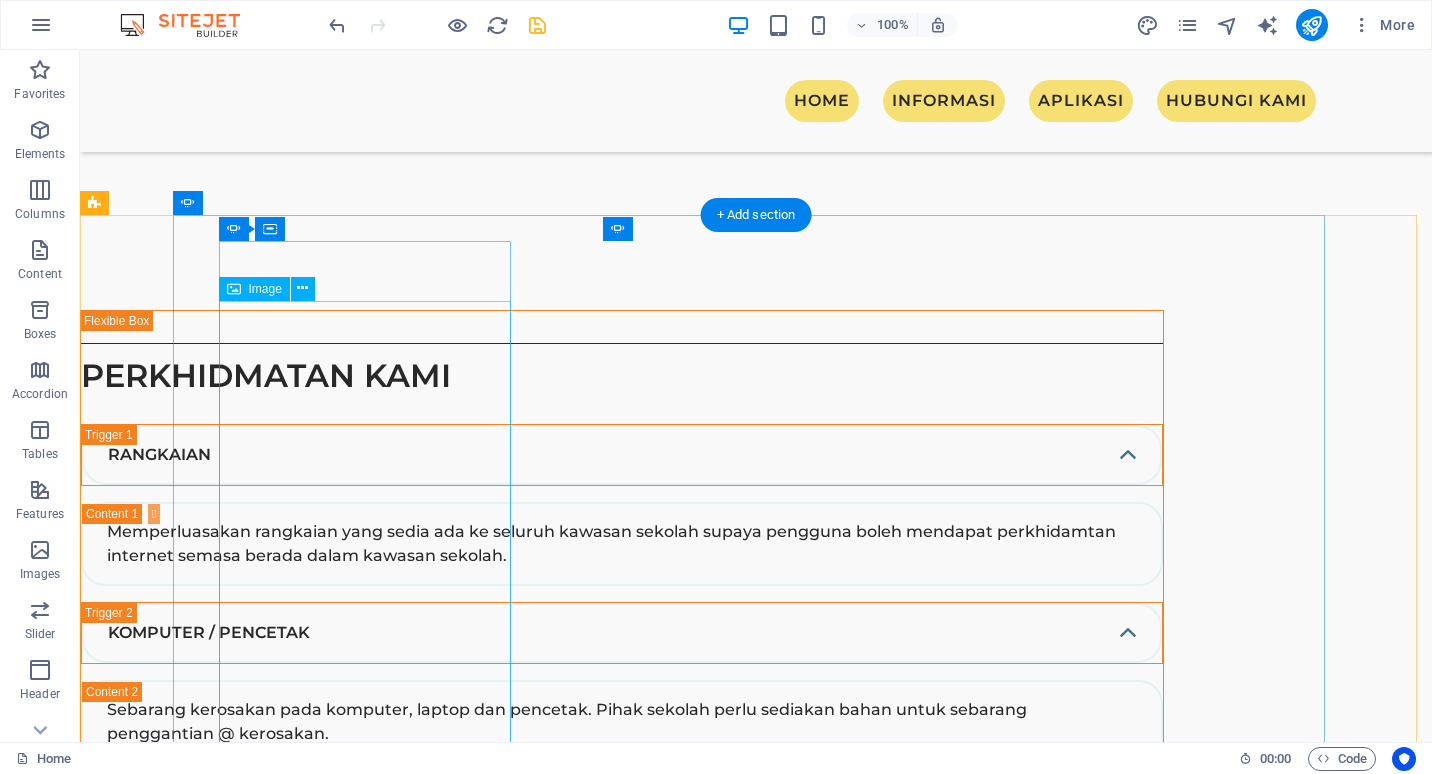 click at bounding box center [-806, 9750] 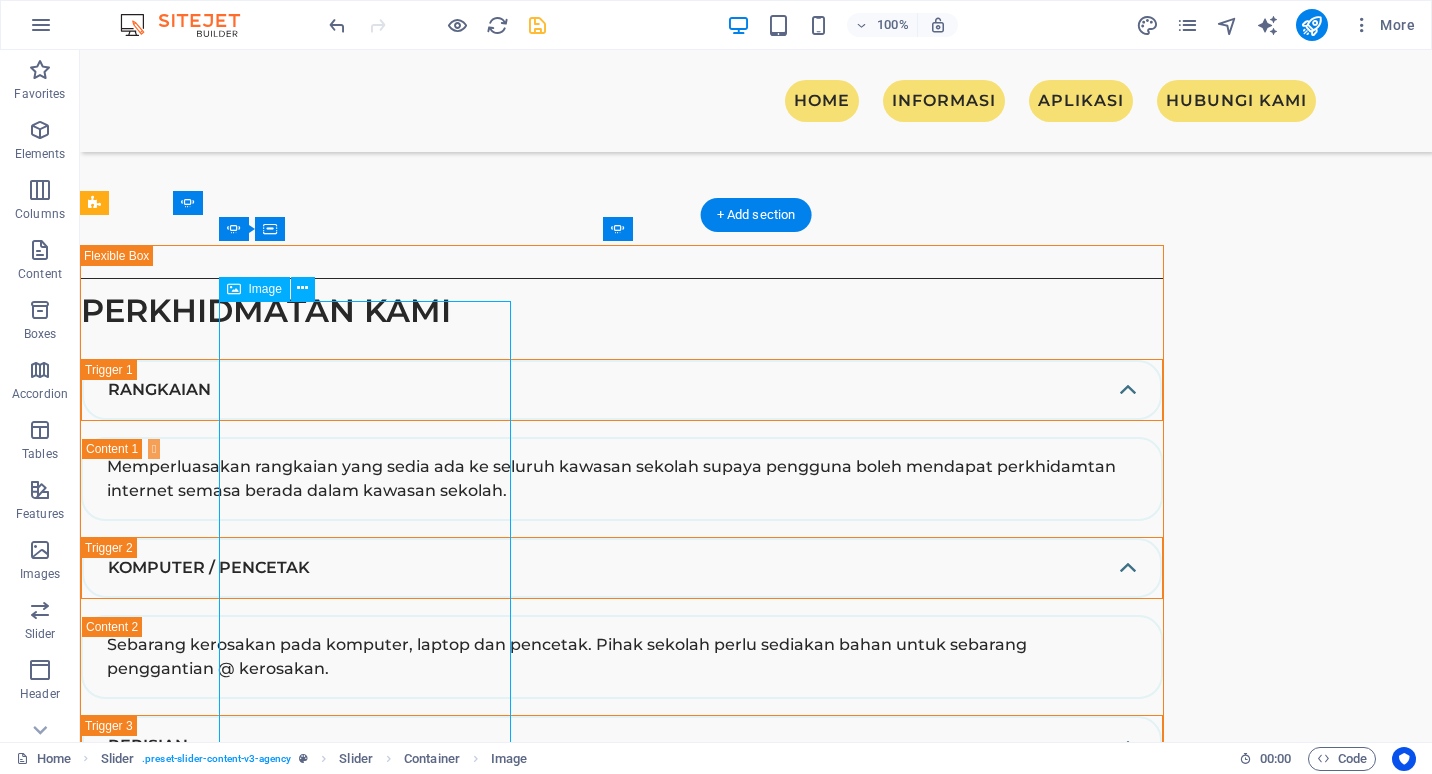 scroll, scrollTop: 4243, scrollLeft: 0, axis: vertical 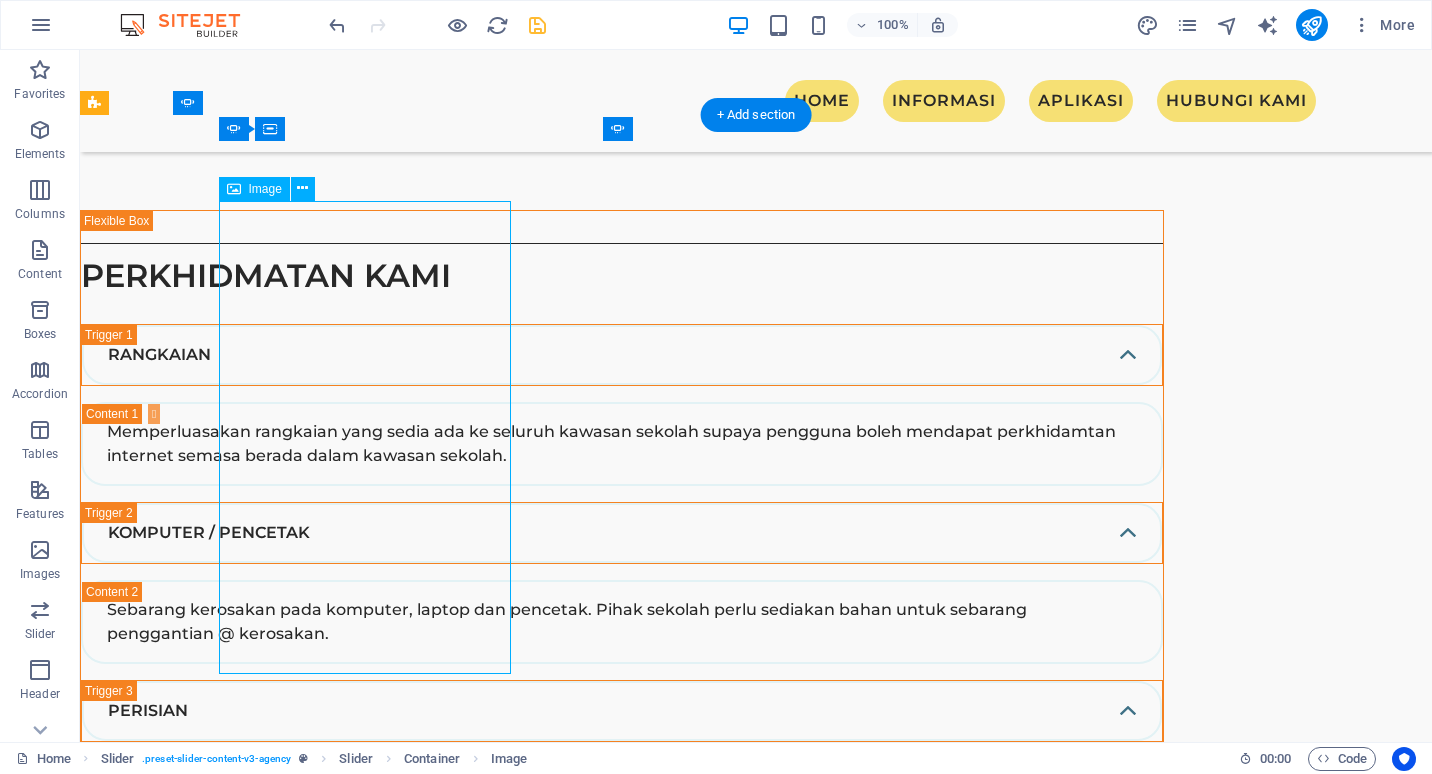 click at bounding box center [-806, 9650] 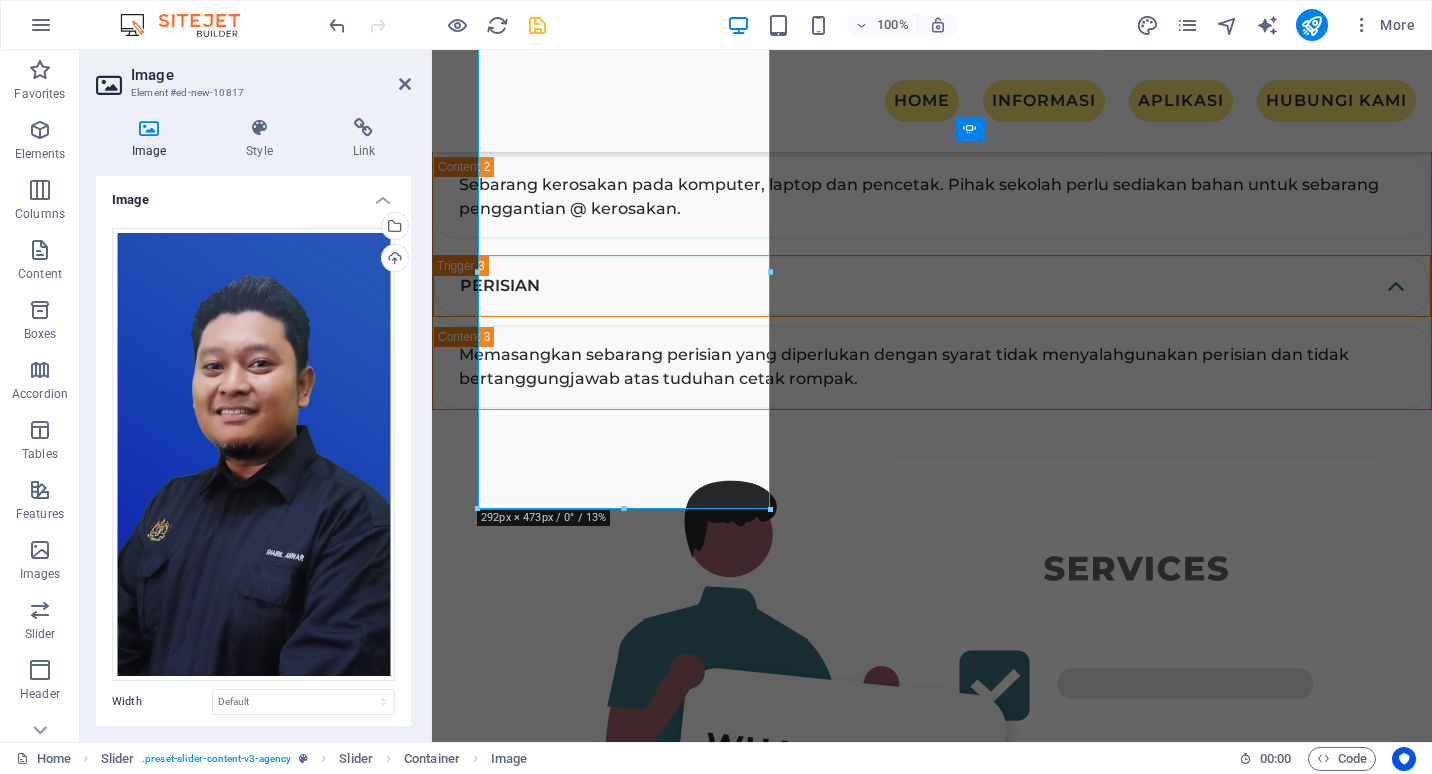 scroll, scrollTop: 4267, scrollLeft: 0, axis: vertical 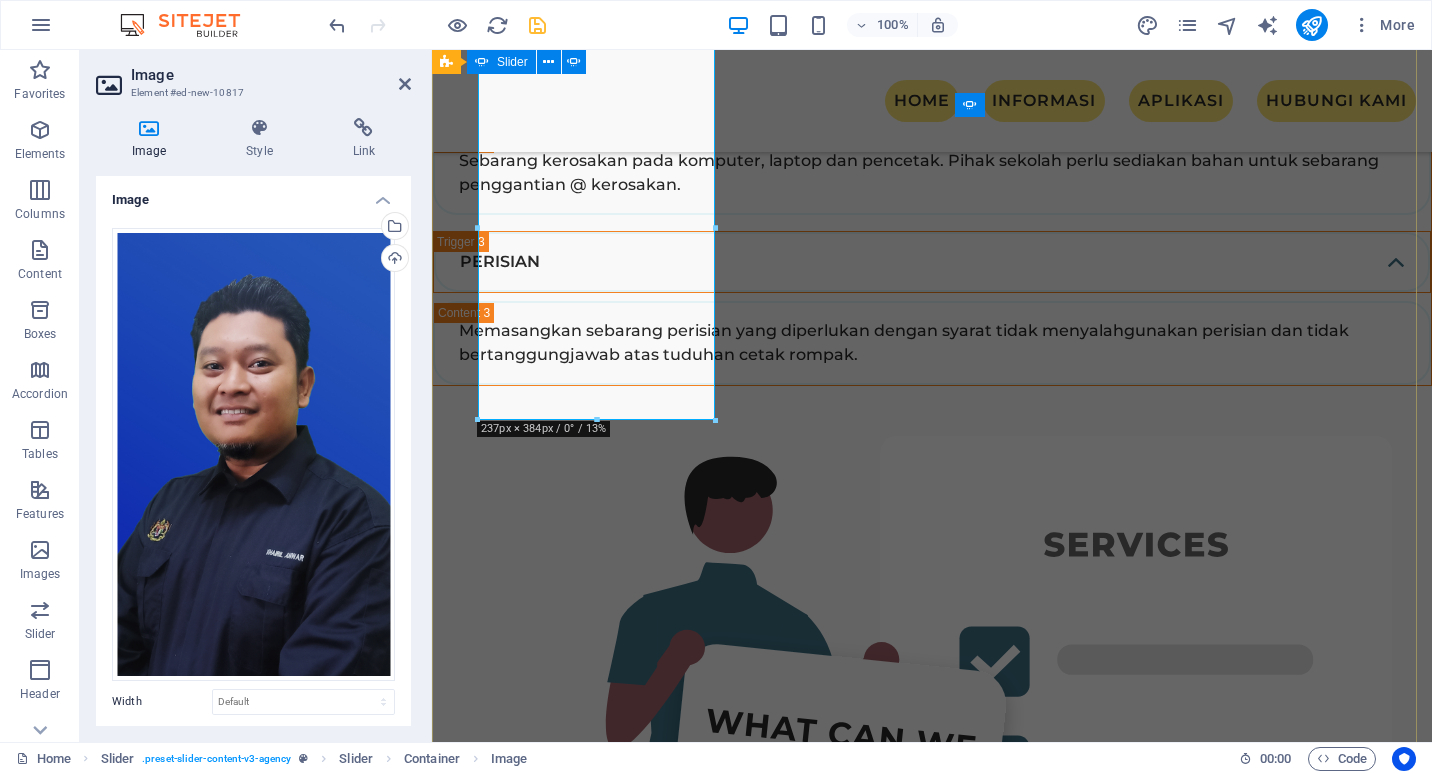 click on "[FIRST] BIN [LAST] “Sed ut perspiciatis unde omnis iste natus error sit voluptatem accusantium, totam  aperiam, eaque ipsa quae ab illo inventore veritatis et quasi architecto beatae vitae. “ Drop content here or  Add elements  Paste clipboard [FIRST] [LAST] “Sed ut perspiciatis unde omnis iste natus error sit voluptatem accusantium, totam  aperiam, eaque ipsa quae ab illo inventore veritatis et quasi architecto beatae vitae. “ [FIRST] [LAST] BIN [LAST]  “Sed ut perspiciatis unde omnis iste natus error sit voluptatem accusantium, totam  aperiam, eaque ipsa quae ab illo inventore veritatis et quasi architecto beatae vitae. “ [FIRST] BIN [LAST] “Sed ut perspiciatis unde omnis iste natus error sit voluptatem accusantium, totam  aperiam, eaque ipsa quae ab illo inventore veritatis et quasi architecto beatae vitae. “ Drop content here or  Add elements  Paste clipboard [FIRST] [LAST] [FIRST] [LAST] Drop content here or  Add elements  Paste clipboard 1 2 3 4" at bounding box center [932, 11203] 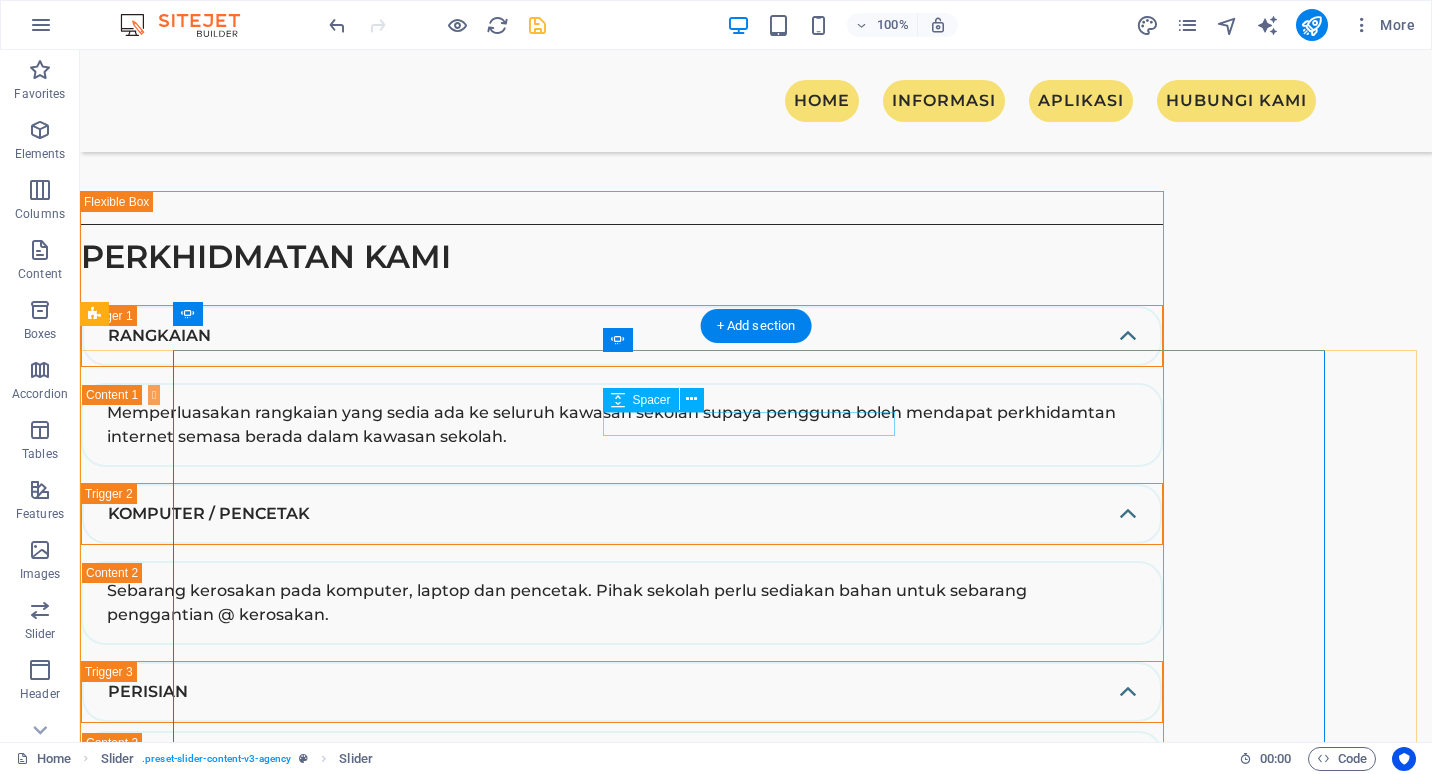 scroll, scrollTop: 4032, scrollLeft: 0, axis: vertical 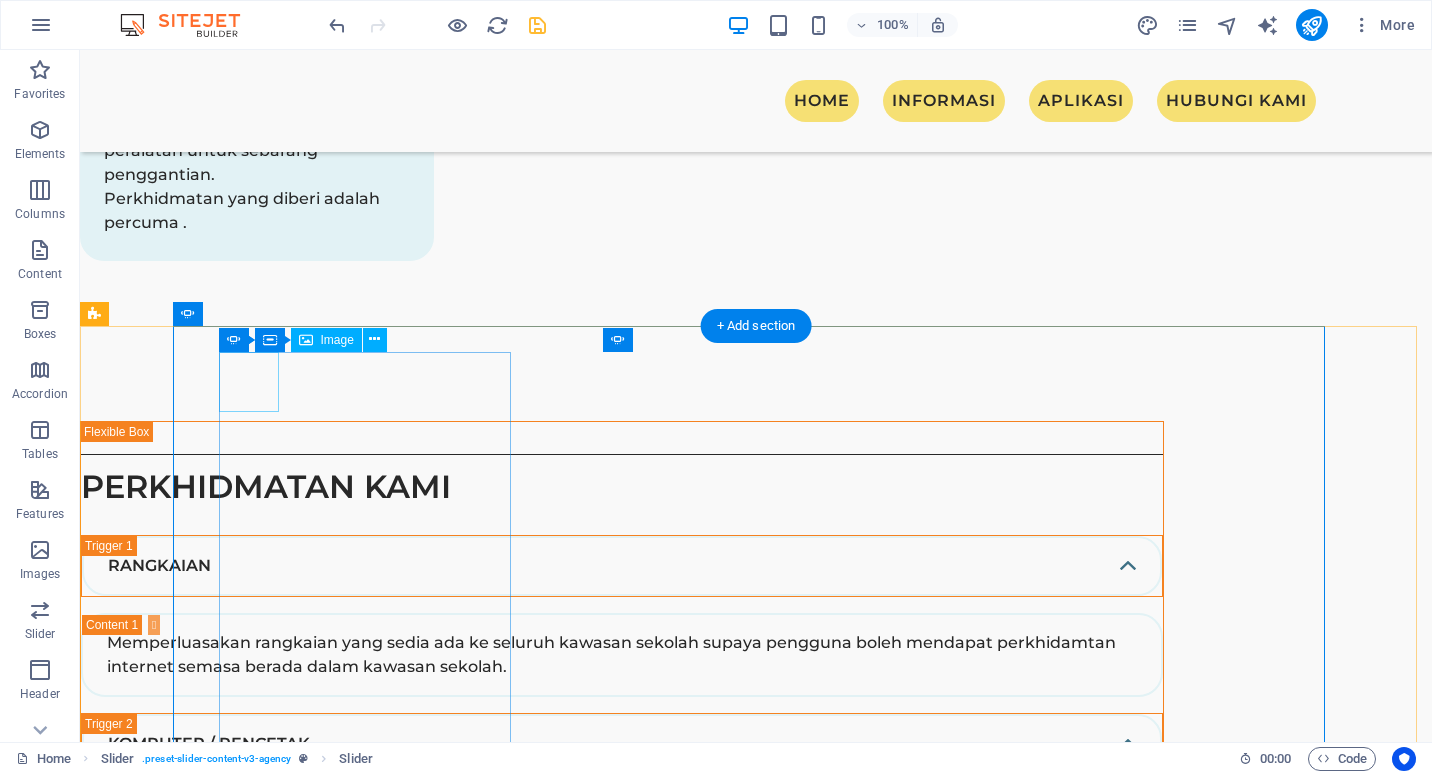 click at bounding box center [-814, 8735] 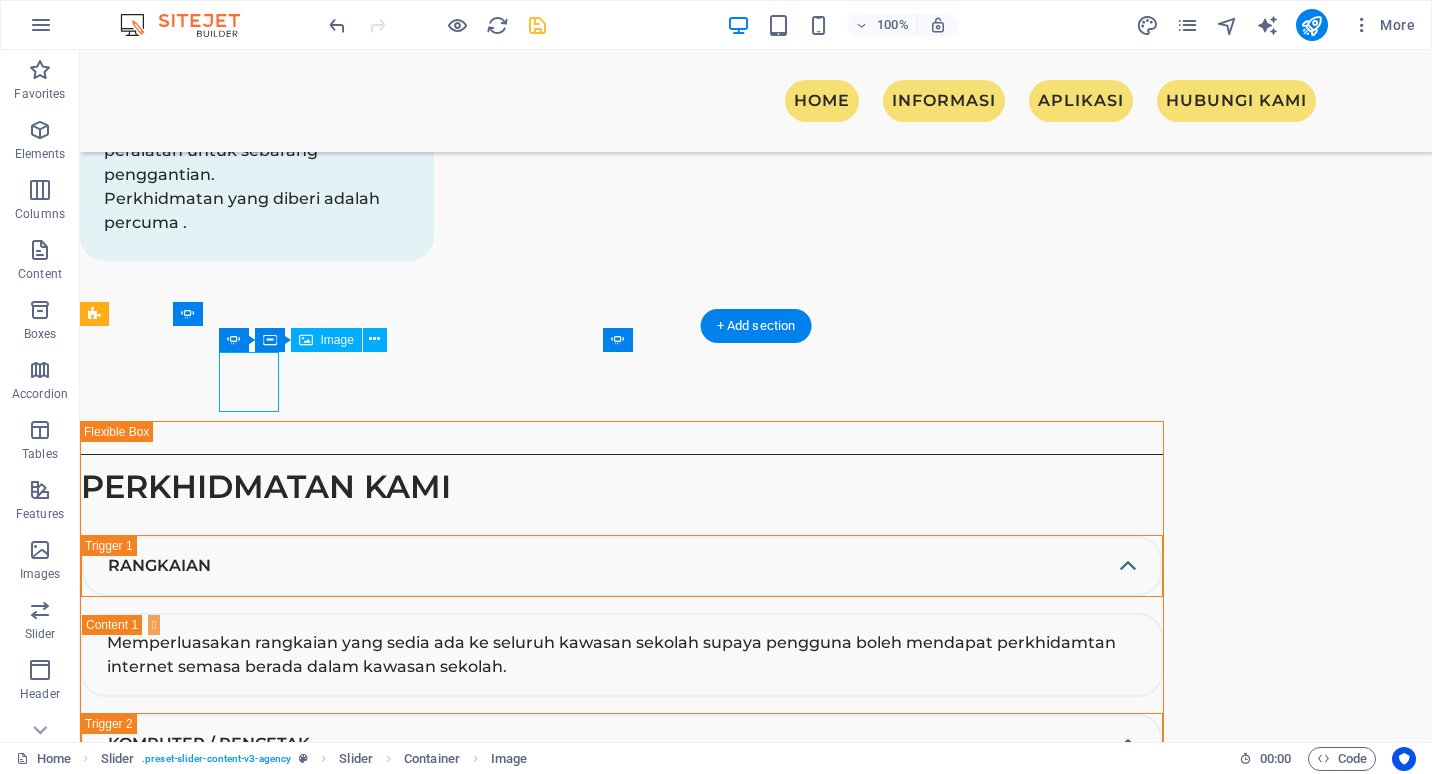 click at bounding box center [-814, 8735] 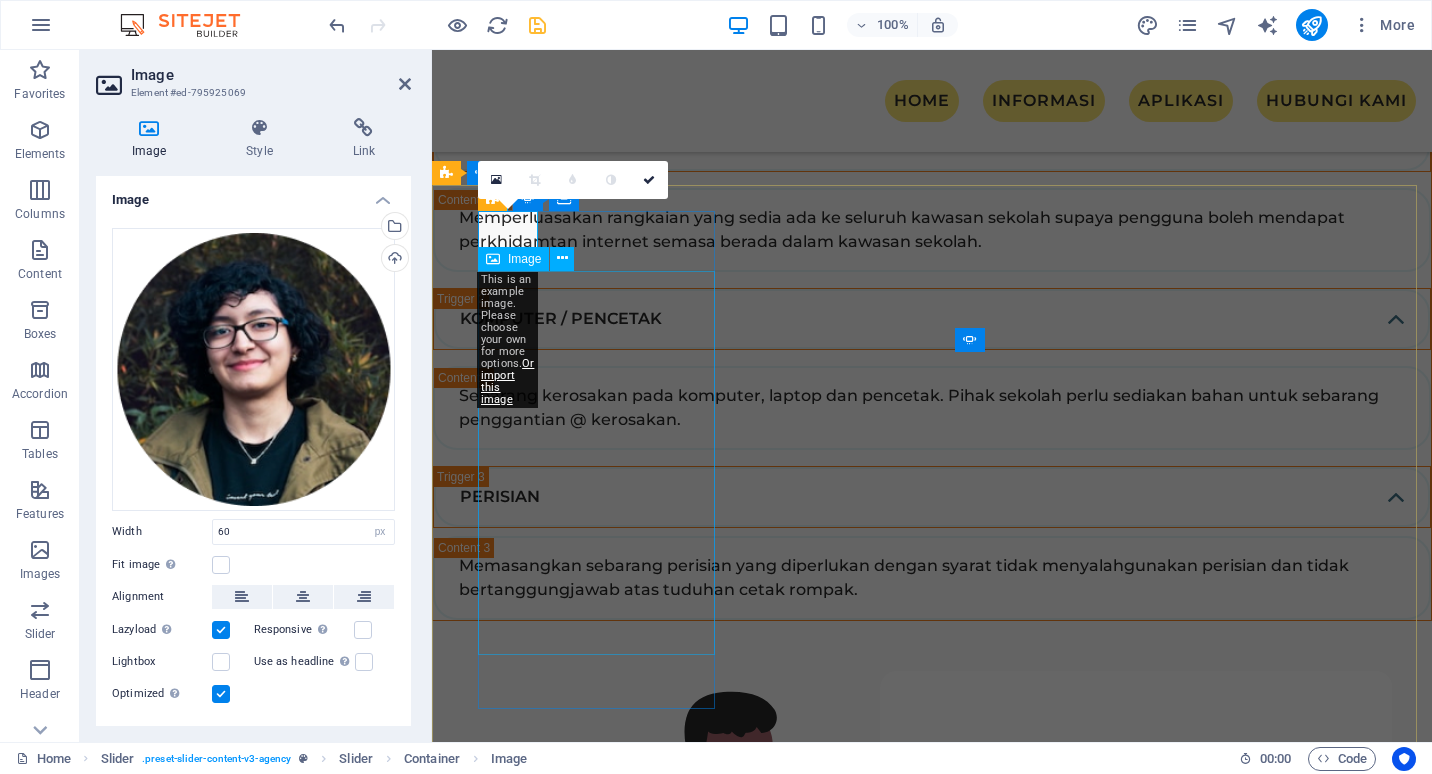 click at bounding box center [-417, 9733] 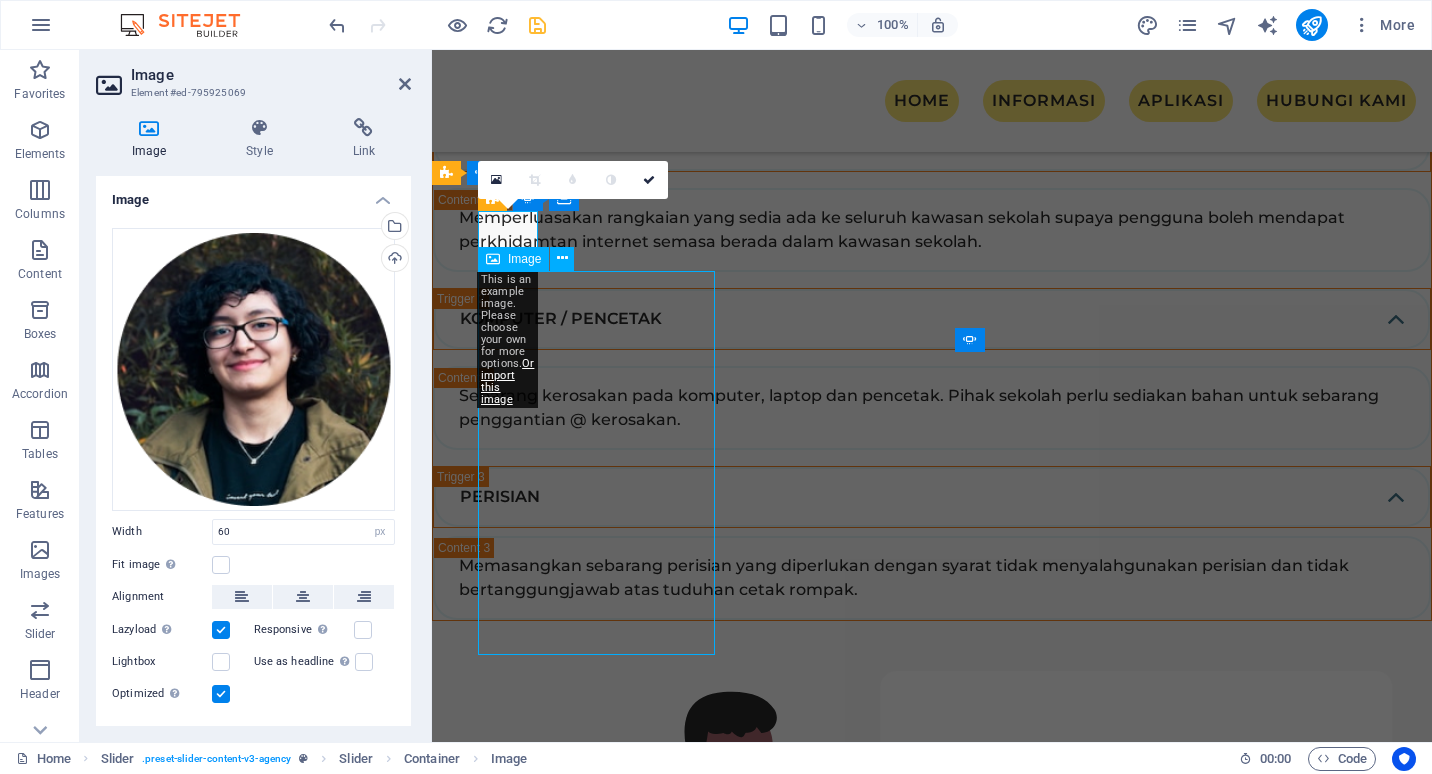 click at bounding box center (-417, 9733) 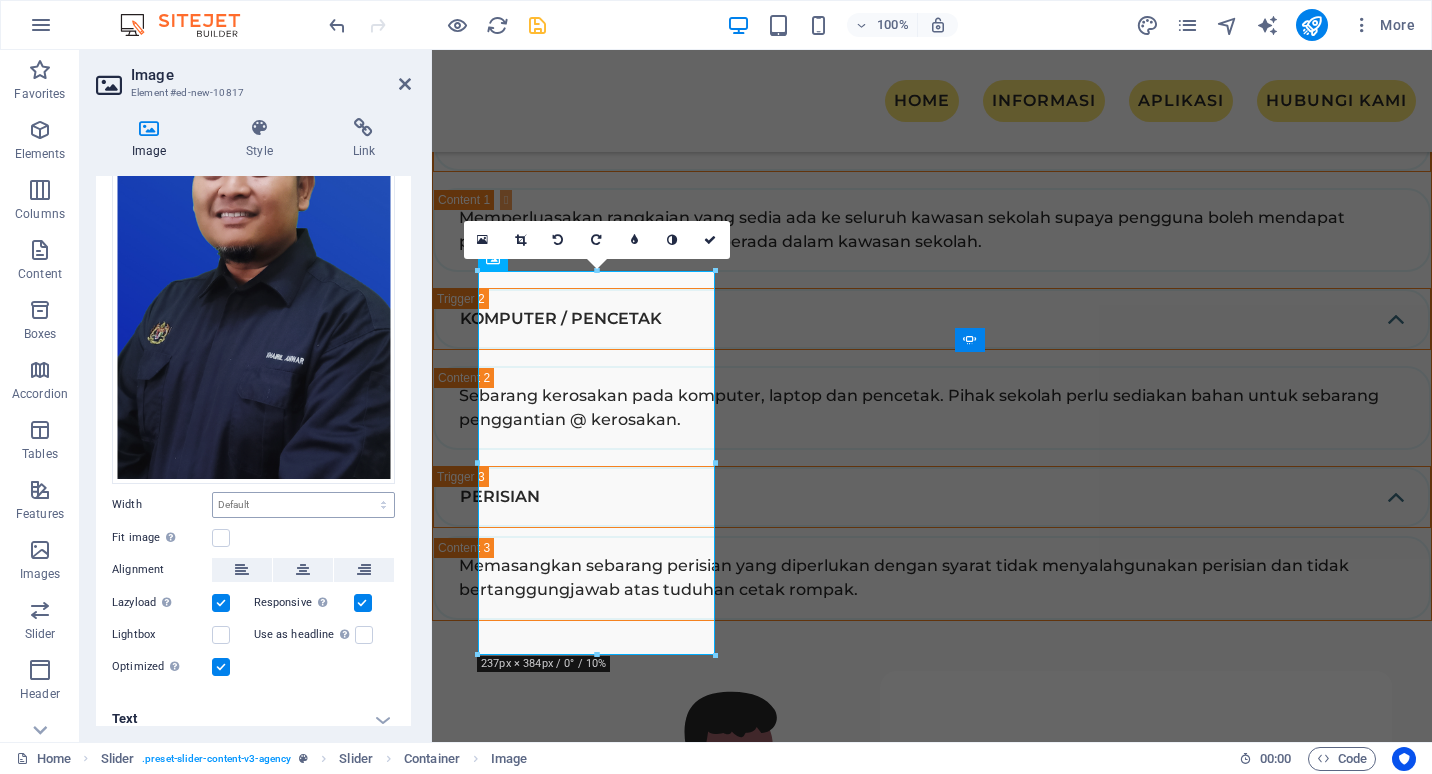 scroll, scrollTop: 207, scrollLeft: 0, axis: vertical 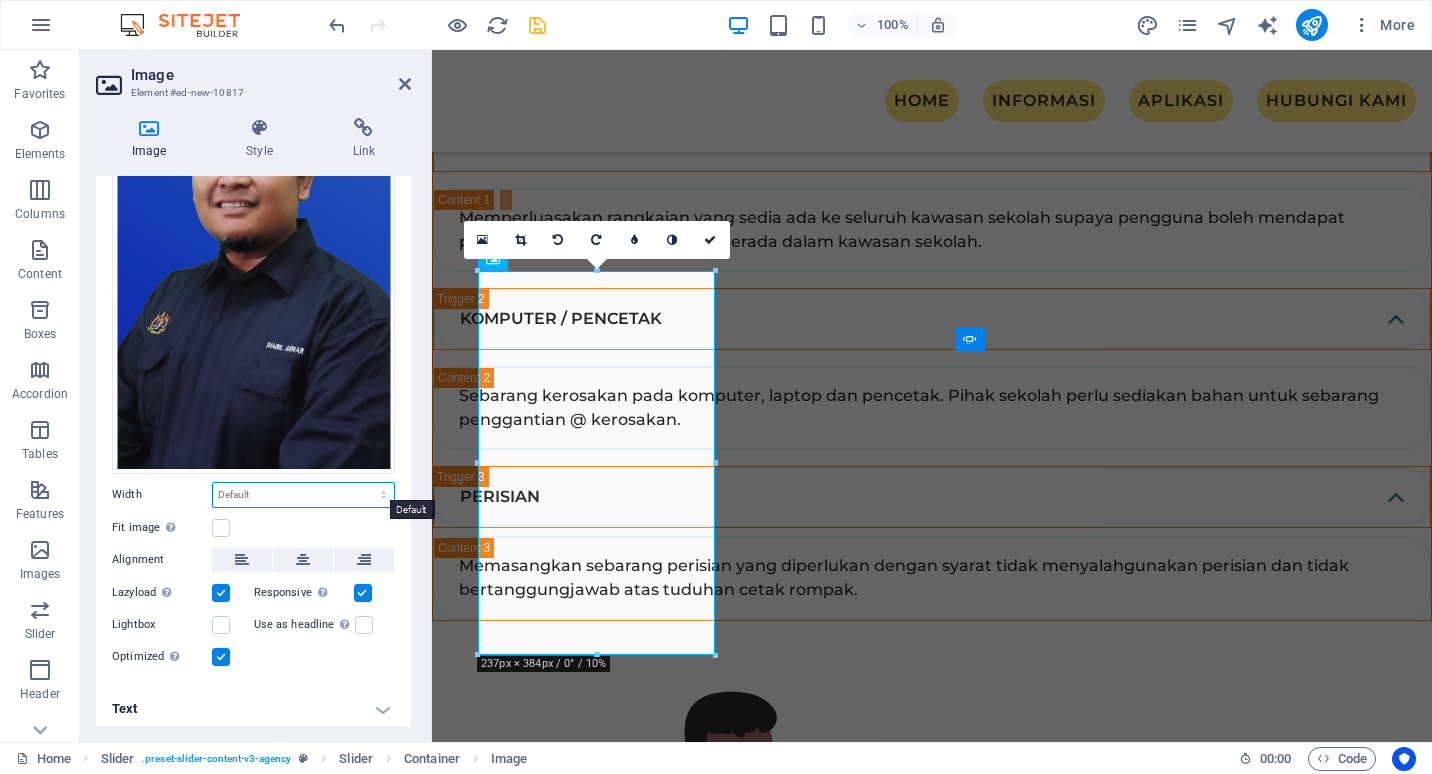 click on "Default auto px rem % em vh vw" at bounding box center (303, 495) 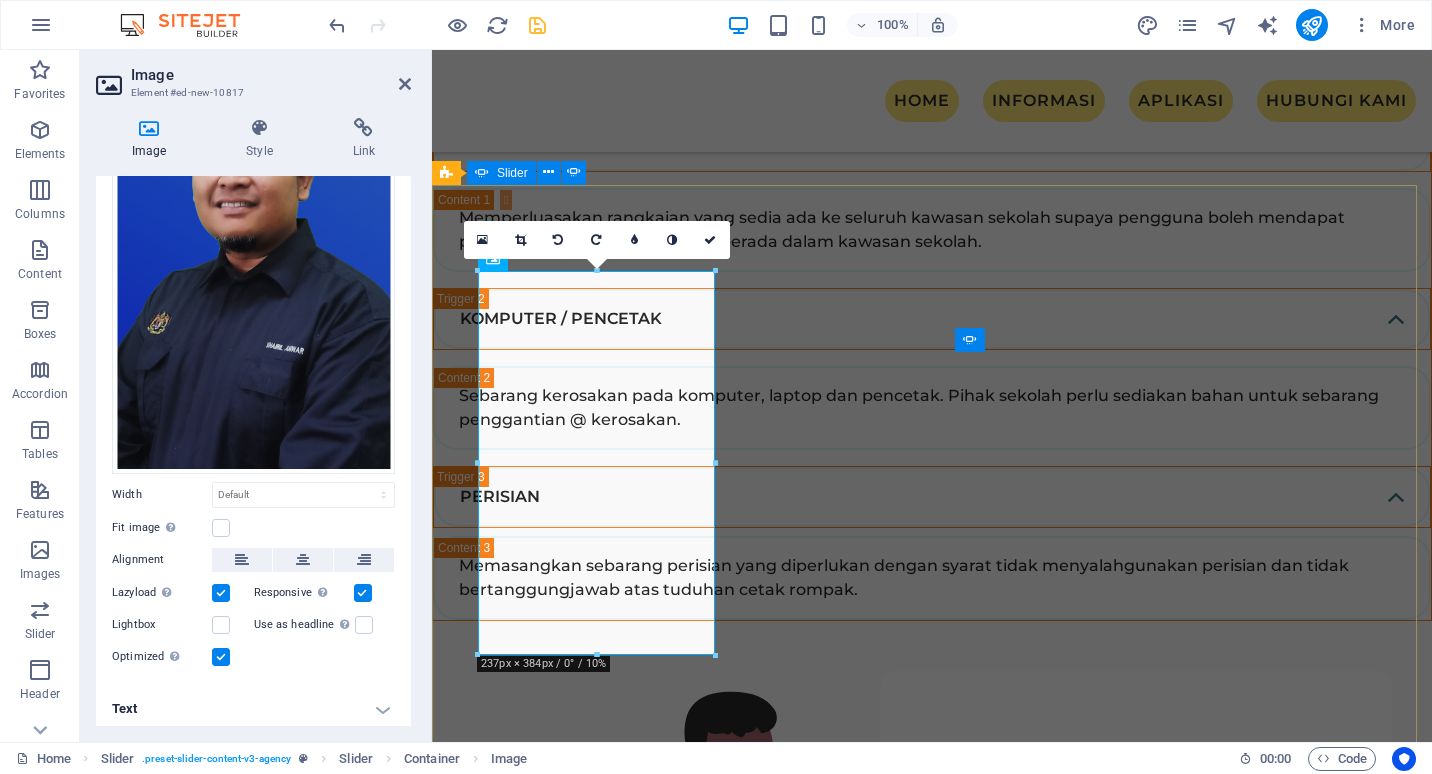 click on "[FIRST] BIN [LAST] “Sed ut perspiciatis unde omnis iste natus error sit voluptatem accusantium, totam  aperiam, eaque ipsa quae ab illo inventore veritatis et quasi architecto beatae vitae. “ Drop content here or  Add elements  Paste clipboard [FIRST] [LAST] “Sed ut perspiciatis unde omnis iste natus error sit voluptatem accusantium, totam  aperiam, eaque ipsa quae ab illo inventore veritatis et quasi architecto beatae vitae. “ [FIRST] [LAST] BIN [LAST]  “Sed ut perspiciatis unde omnis iste natus error sit voluptatem accusantium, totam  aperiam, eaque ipsa quae ab illo inventore veritatis et quasi architecto beatae vitae. “ [FIRST] BIN [LAST] “Sed ut perspiciatis unde omnis iste natus error sit voluptatem accusantium, totam  aperiam, eaque ipsa quae ab illo inventore veritatis et quasi architecto beatae vitae. “ Drop content here or  Add elements  Paste clipboard [FIRST] [LAST] [FIRST] [LAST] Drop content here or  Add elements  Paste clipboard 1 2 3 4" at bounding box center (932, 11458) 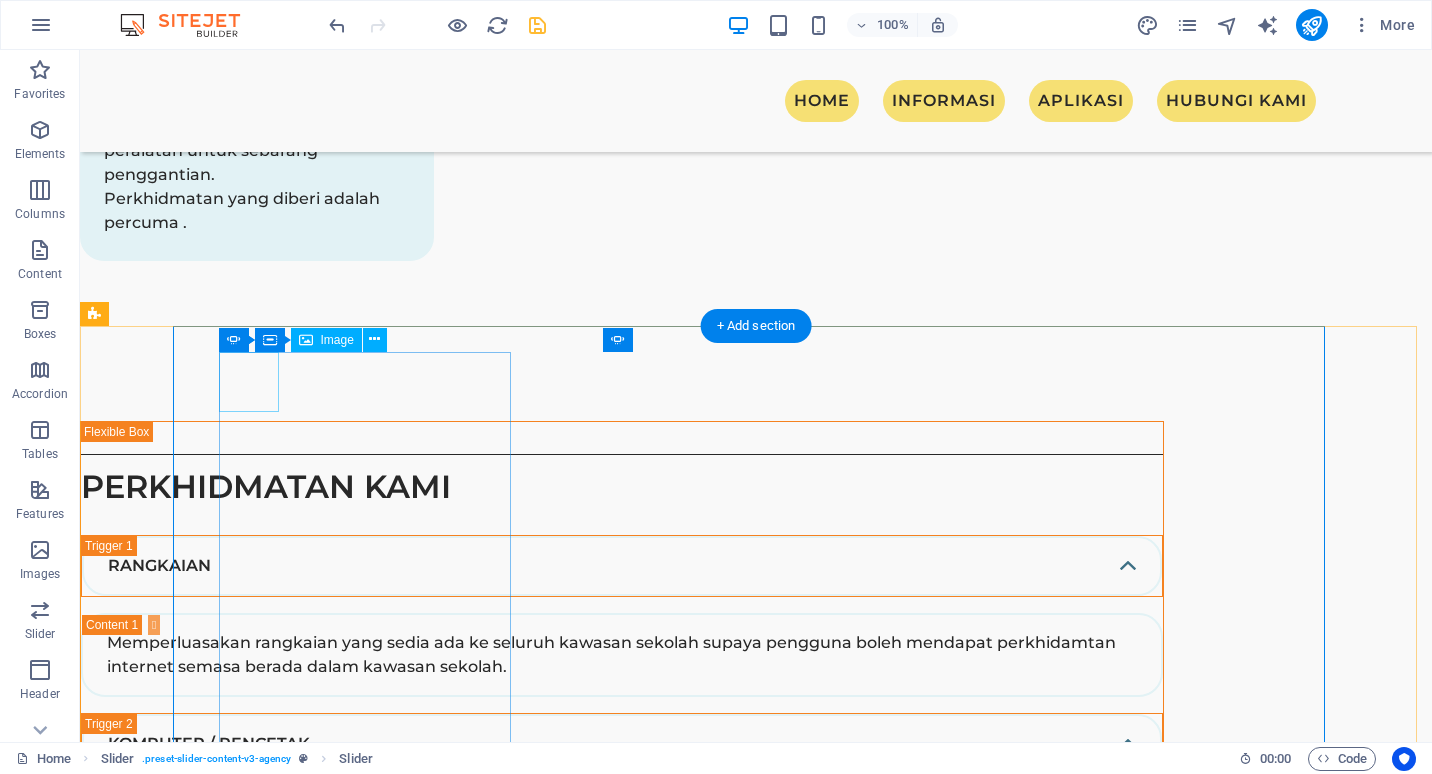 click at bounding box center (-814, 8735) 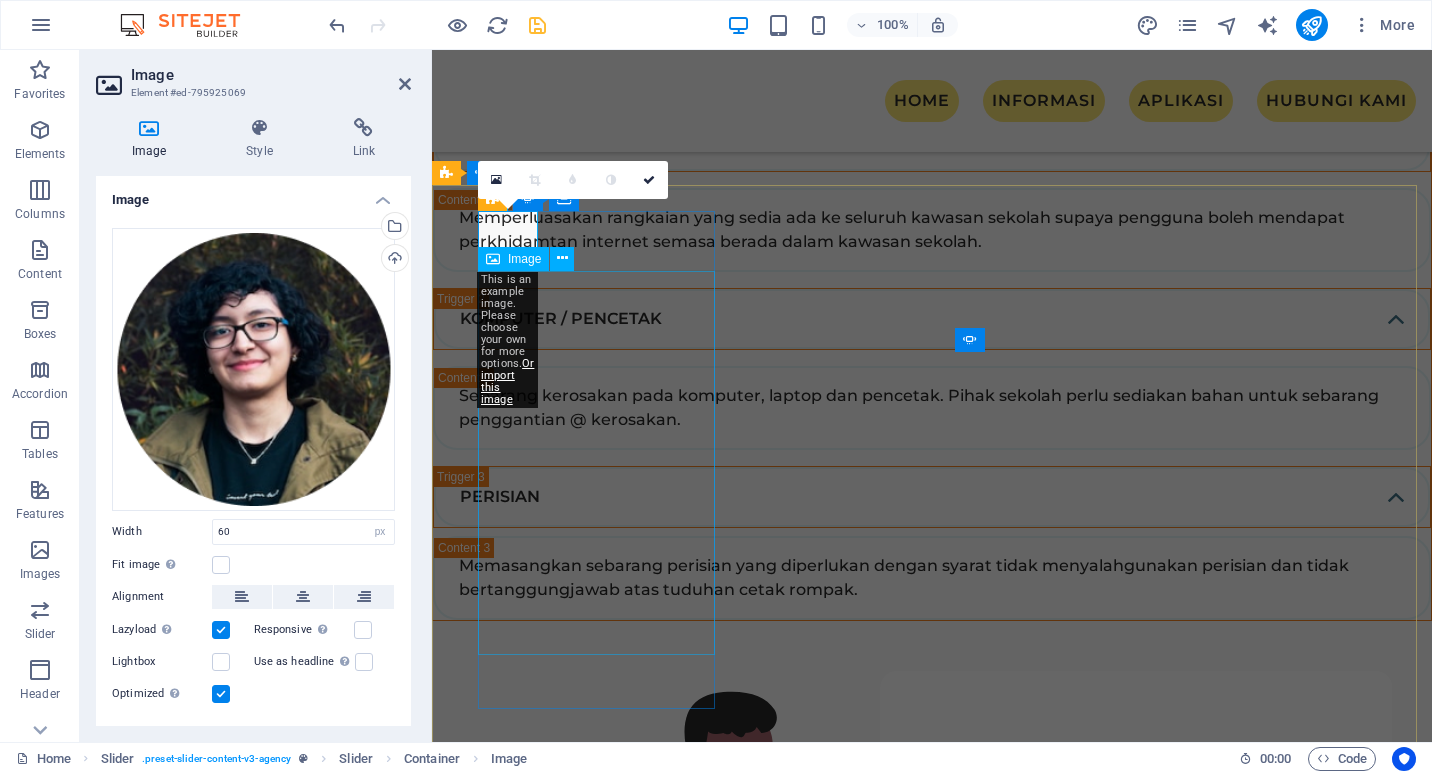 click at bounding box center [-417, 9733] 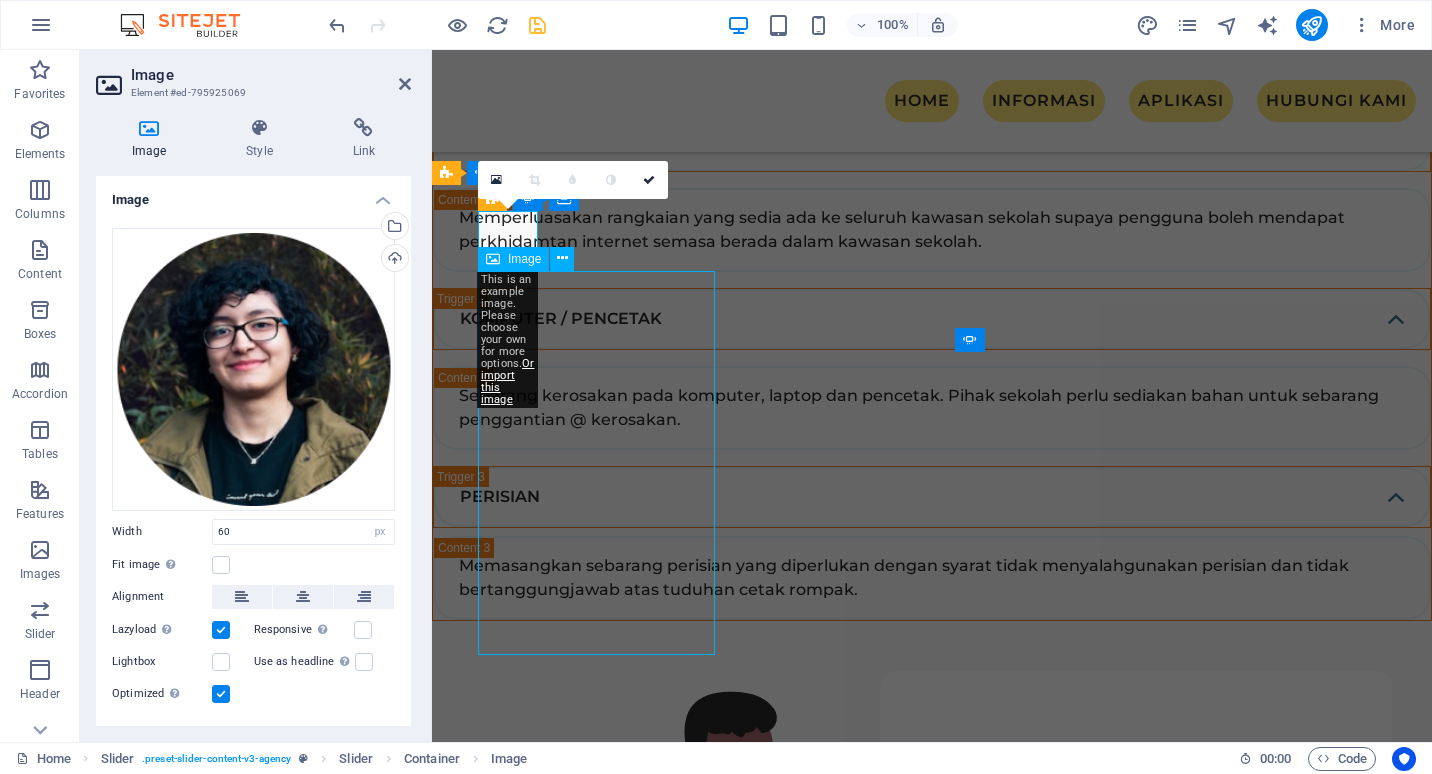 click at bounding box center (-417, 9733) 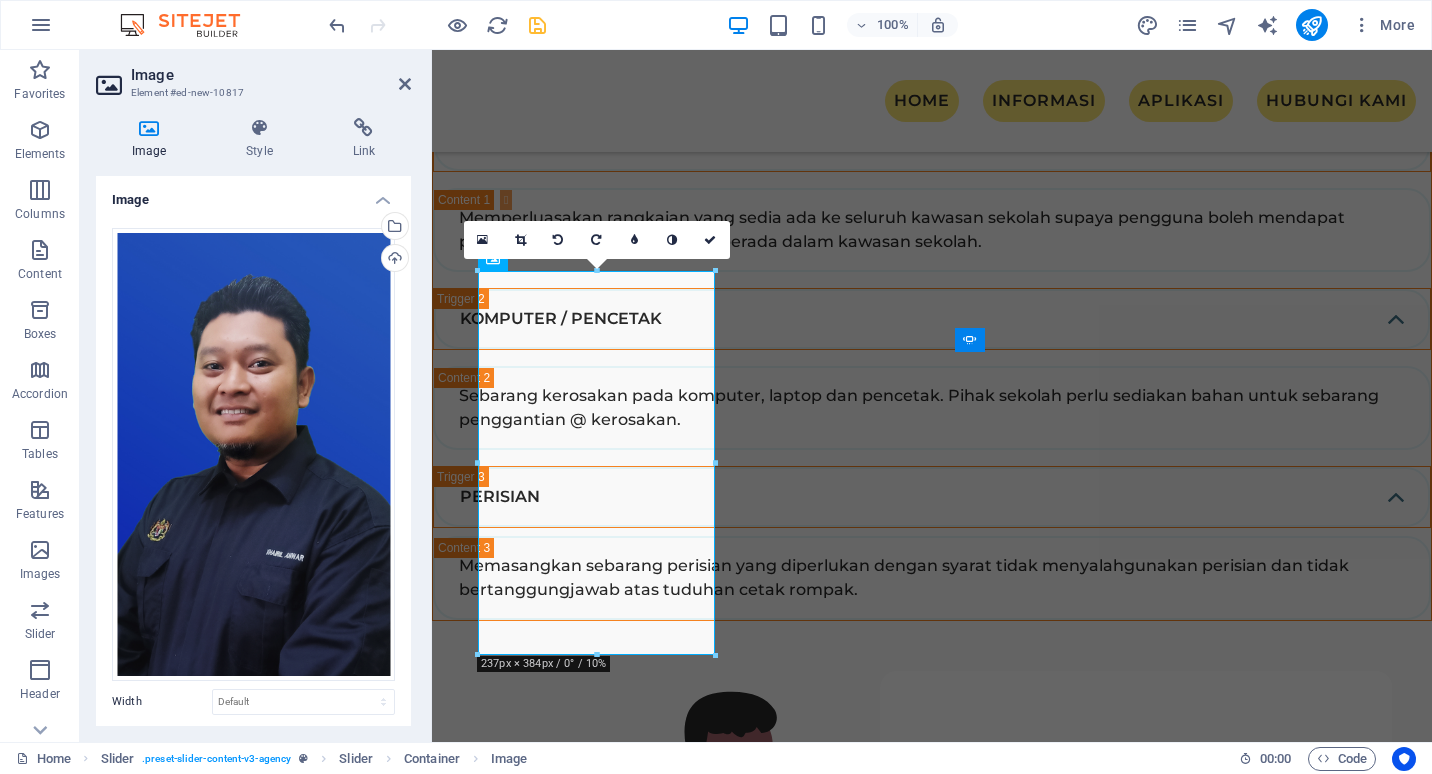 scroll, scrollTop: 200, scrollLeft: 0, axis: vertical 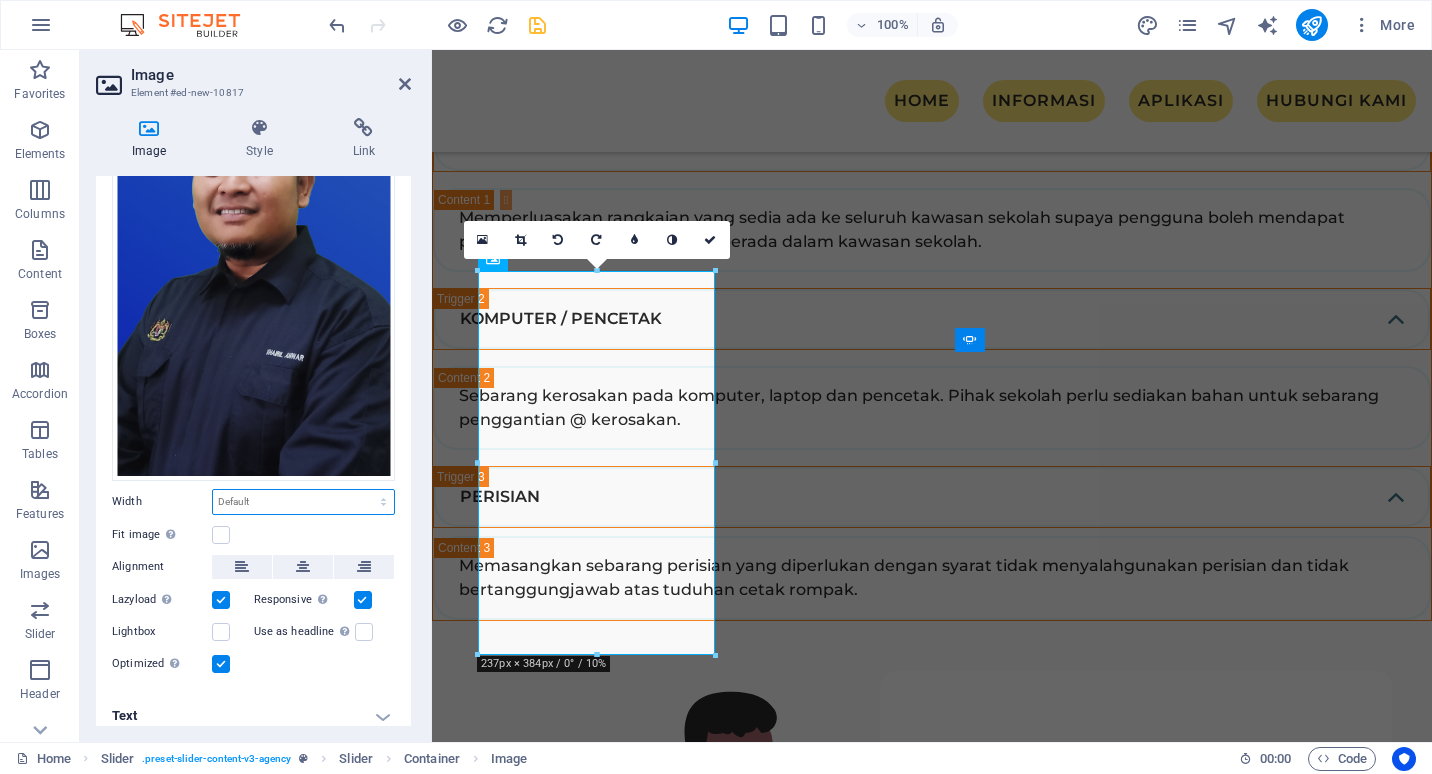 drag, startPoint x: 270, startPoint y: 488, endPoint x: 270, endPoint y: 502, distance: 14 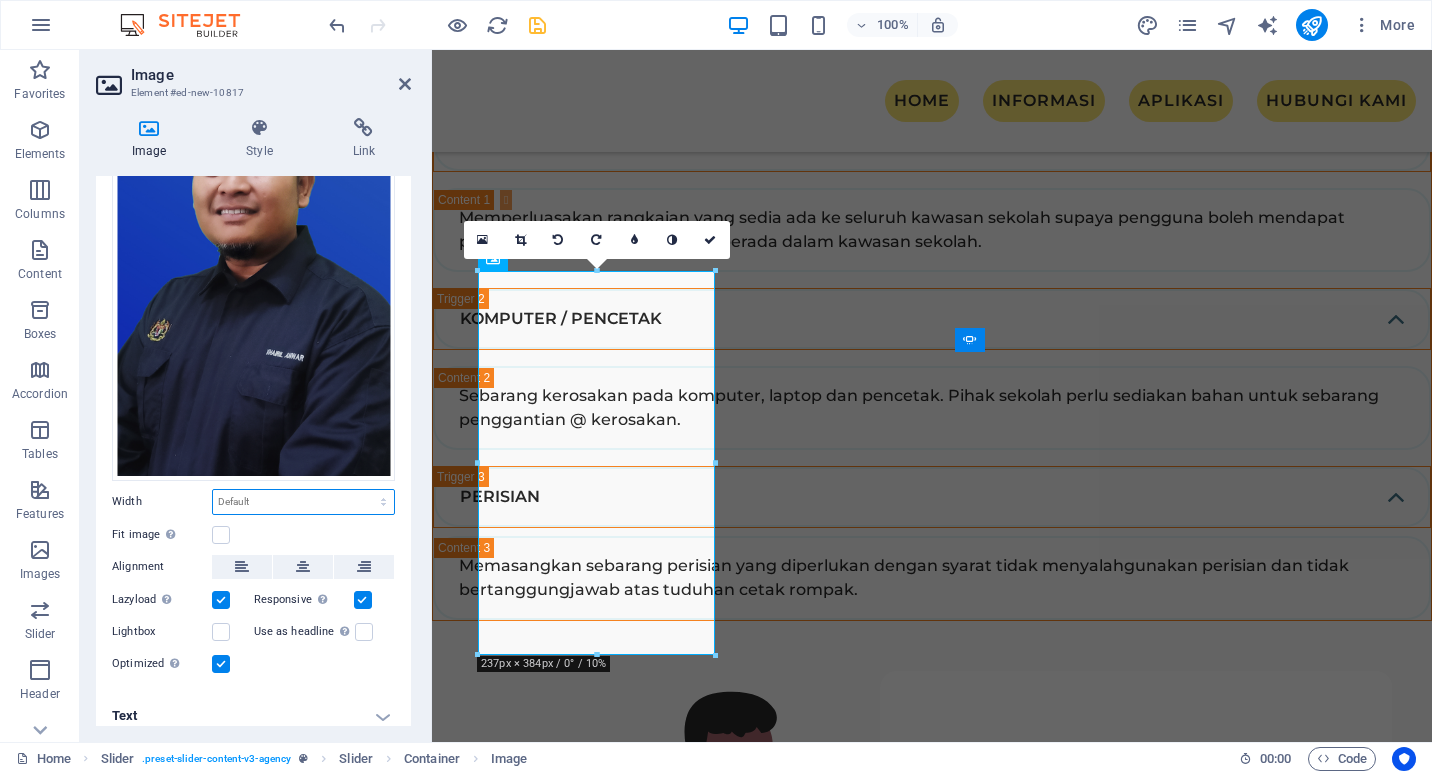 click on "Default auto px rem % em vh vw" at bounding box center [303, 502] 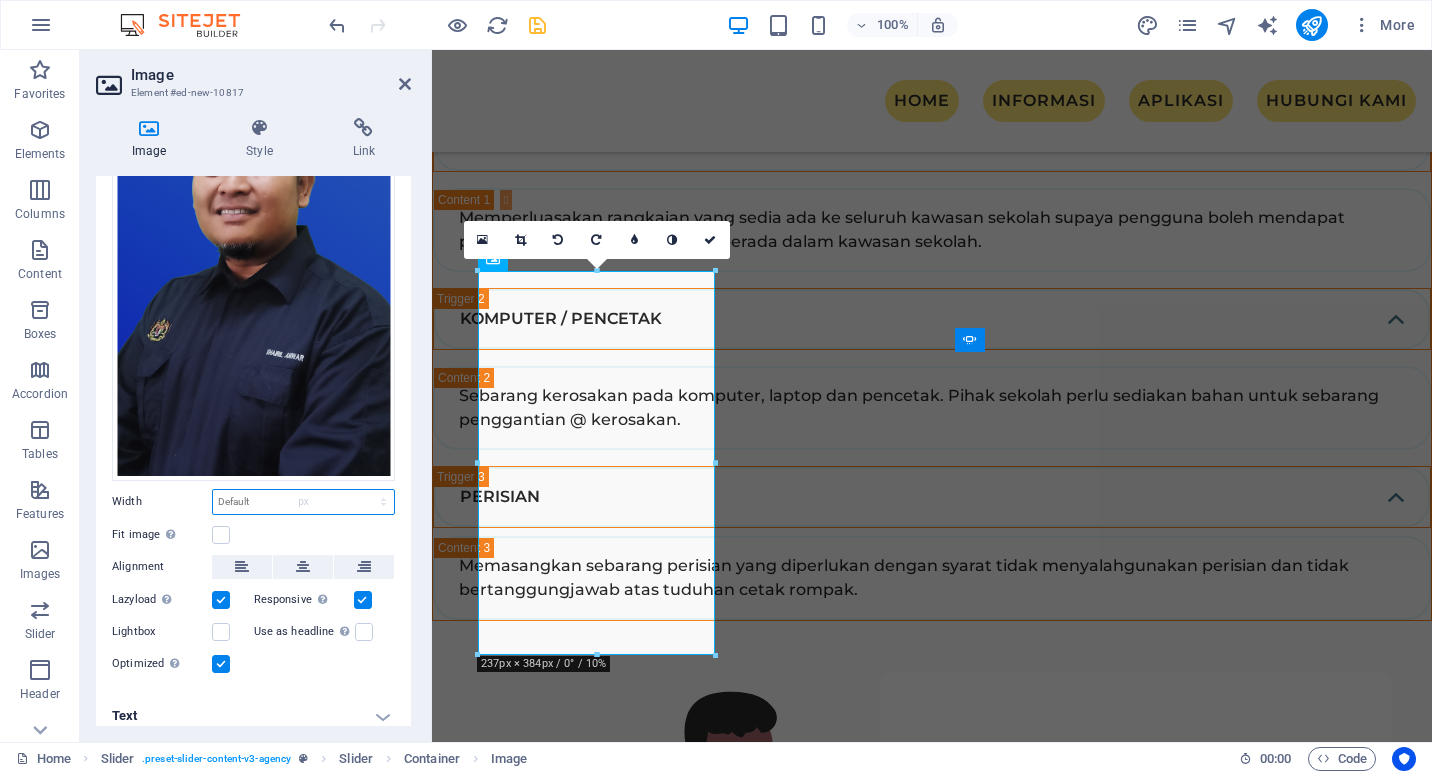 click on "Default auto px rem % em vh vw" at bounding box center [303, 502] 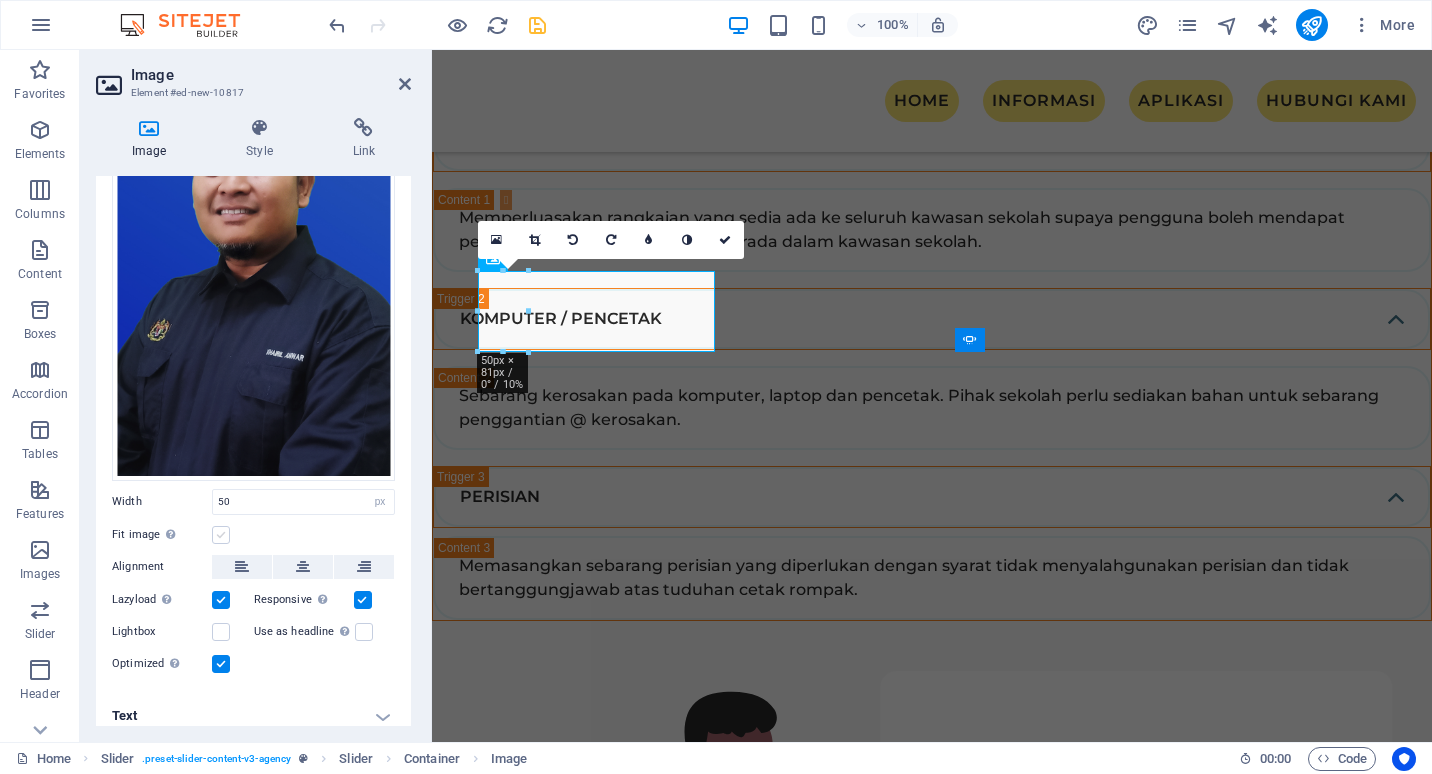 click at bounding box center [221, 535] 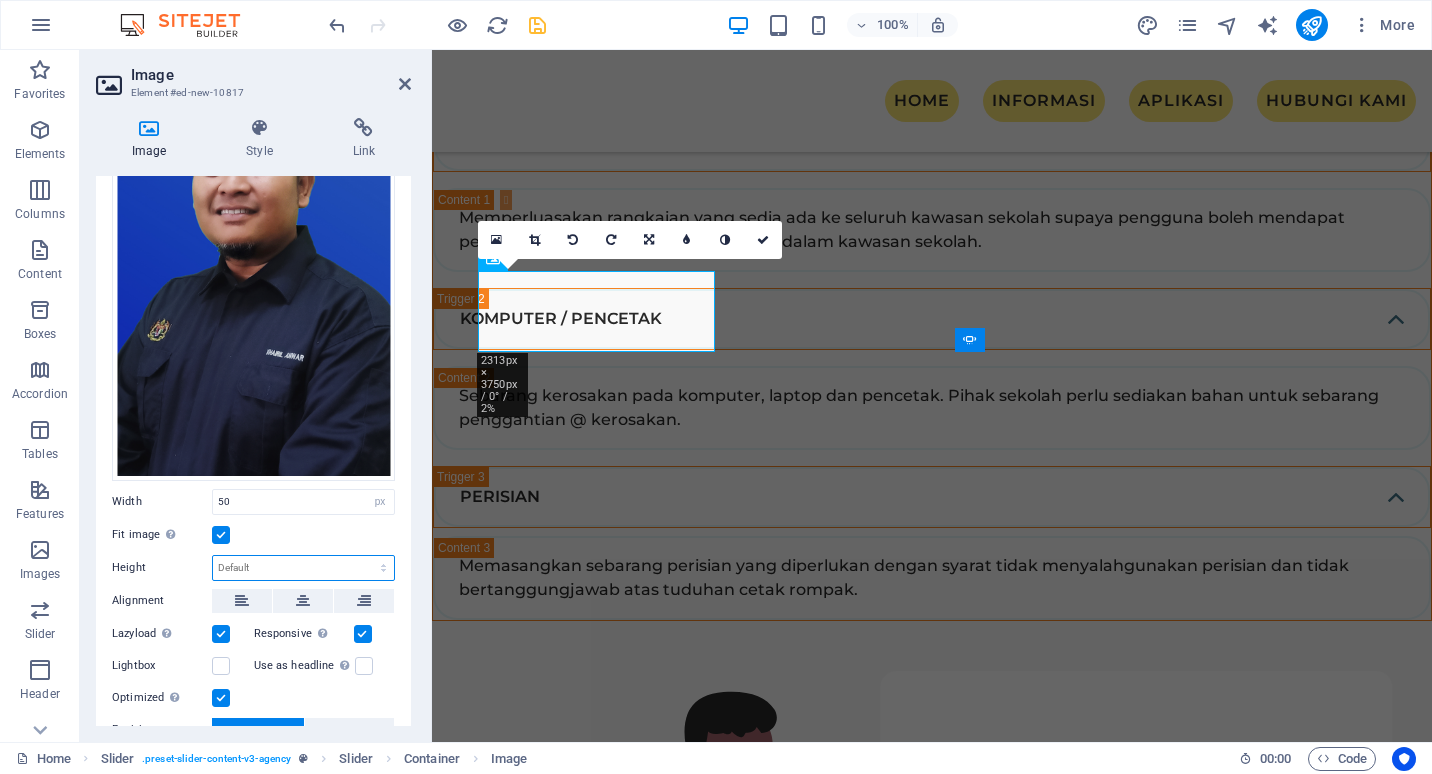 click on "Default auto px" at bounding box center [303, 568] 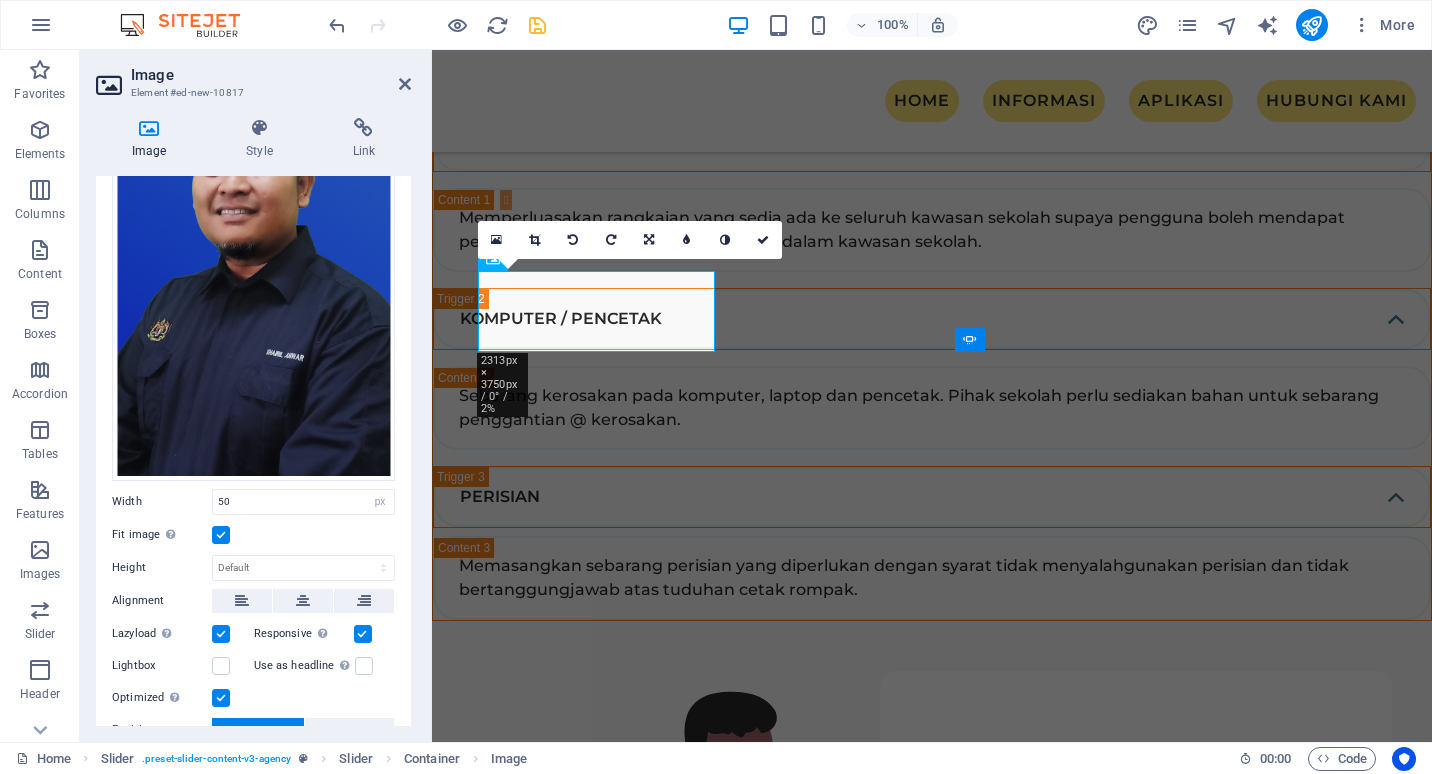click on "Fit image Automatically fit image to a fixed width and height" at bounding box center [253, 535] 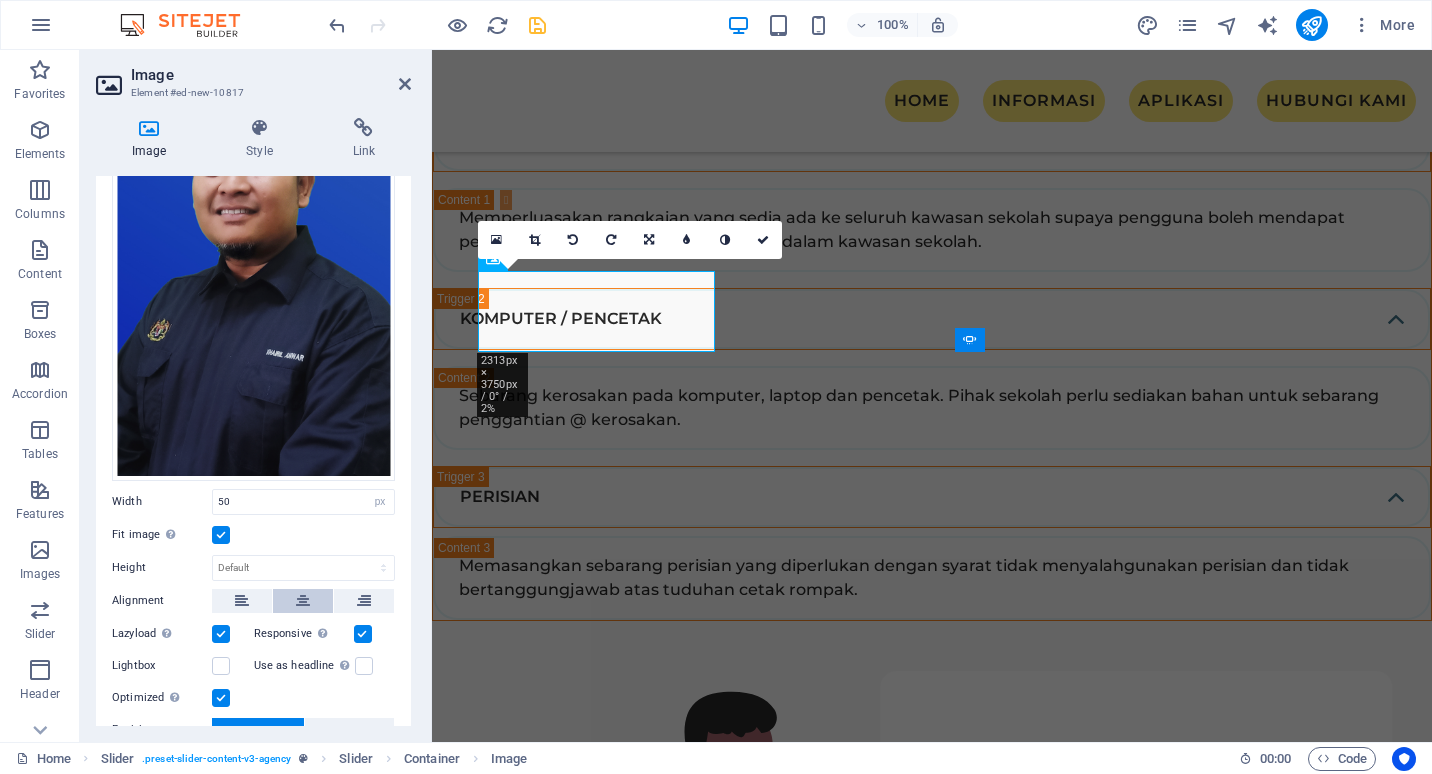 click at bounding box center [303, 601] 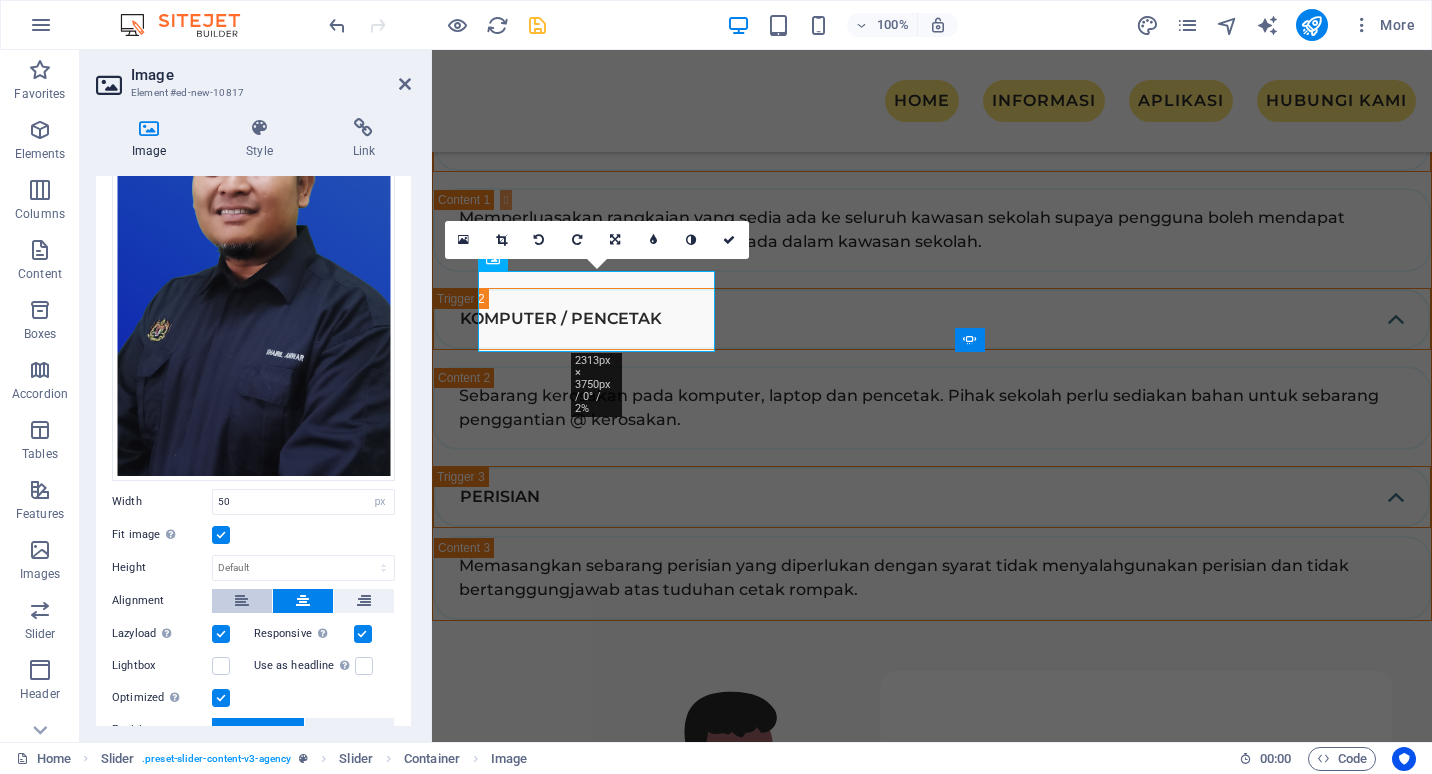 click at bounding box center (242, 601) 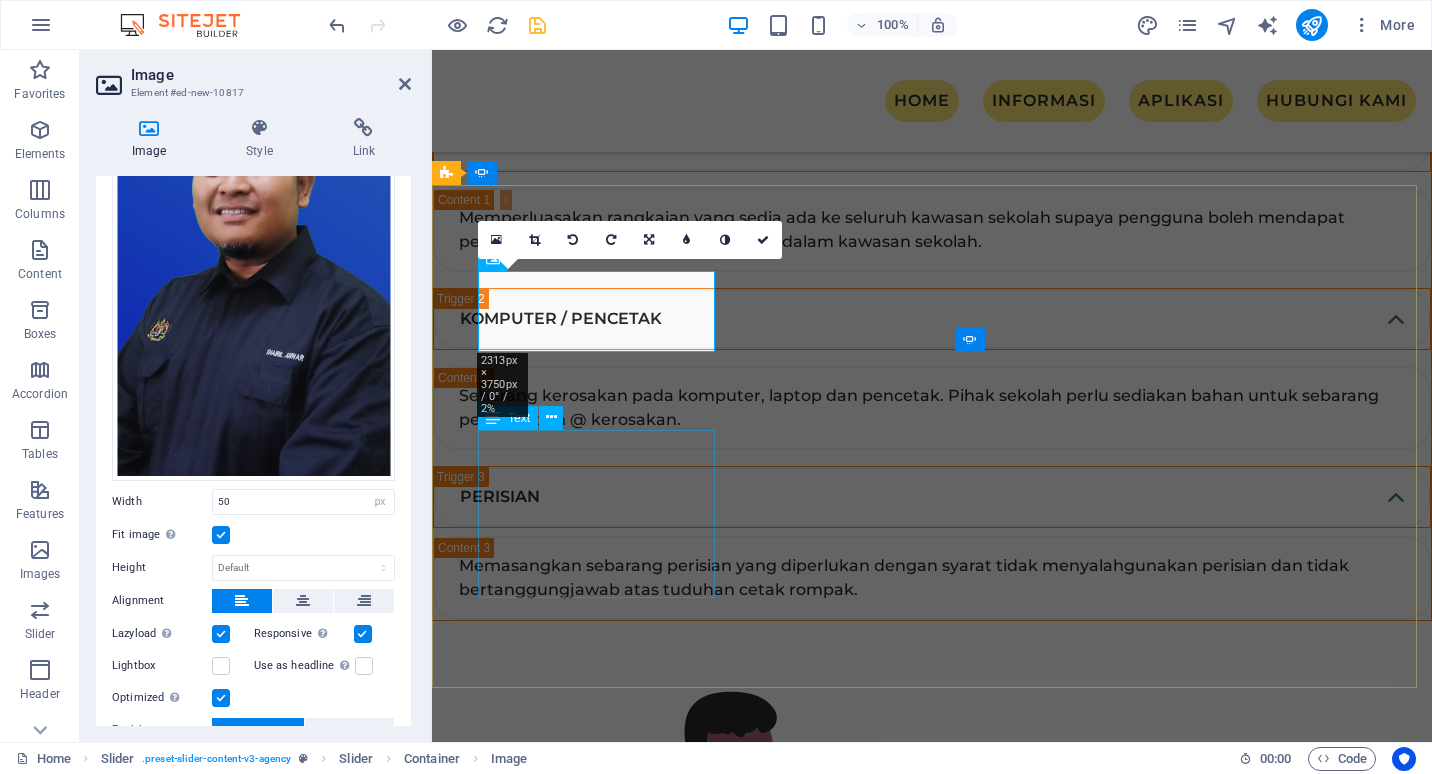 click on "“Sed ut perspiciatis unde omnis iste natus error sit voluptatem accusantium, totam  aperiam, eaque ipsa quae ab illo inventore veritatis et quasi architecto beatae vitae. “" at bounding box center [-417, 9170] 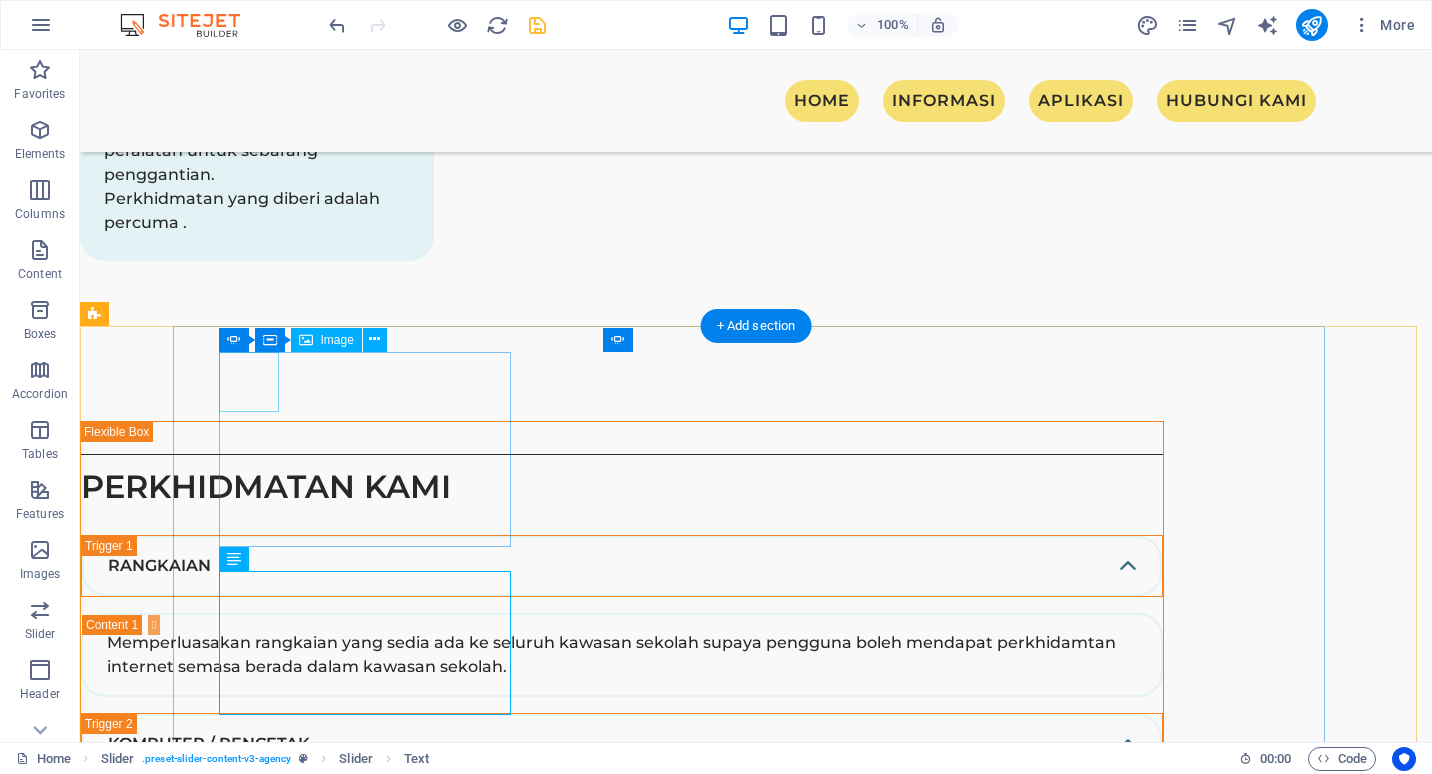 click at bounding box center [-814, 8735] 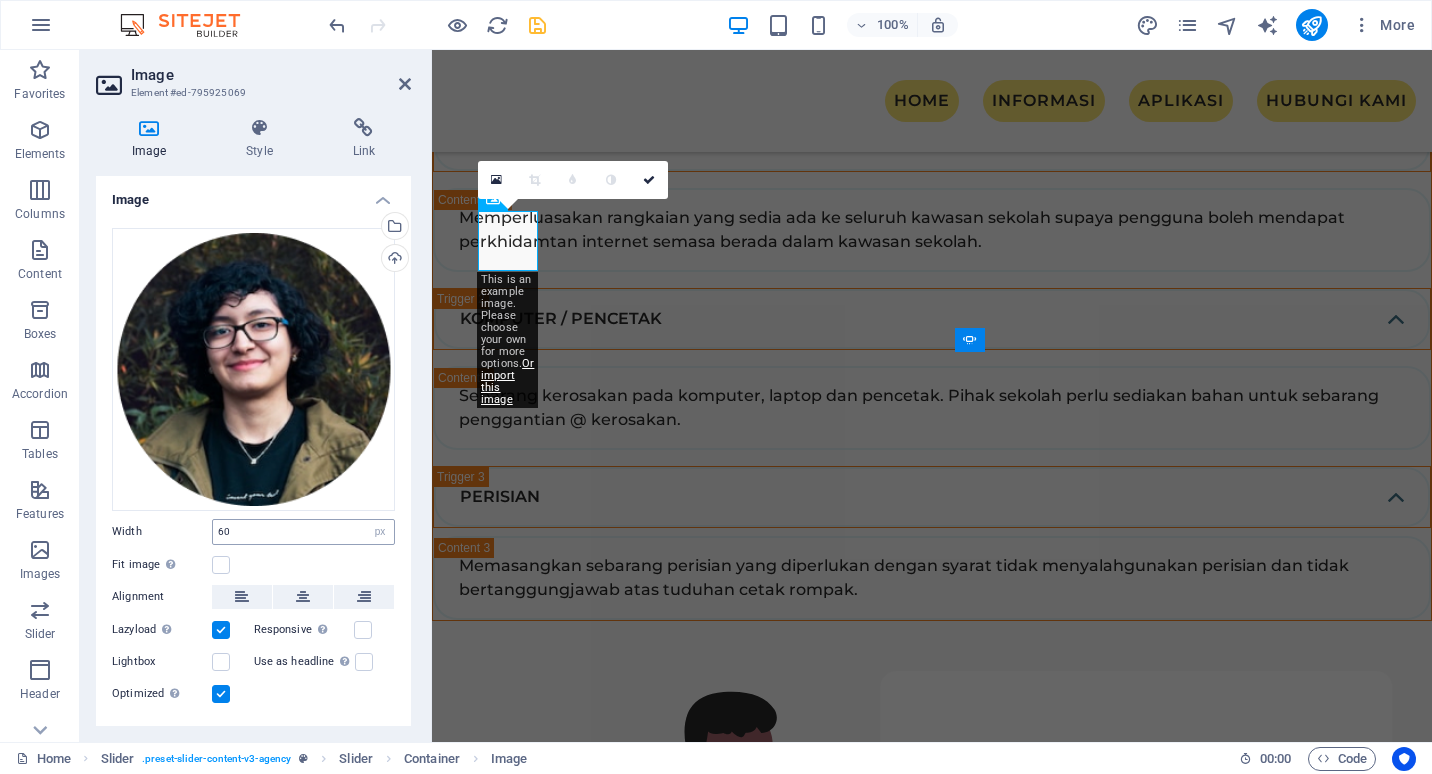 scroll, scrollTop: 40, scrollLeft: 0, axis: vertical 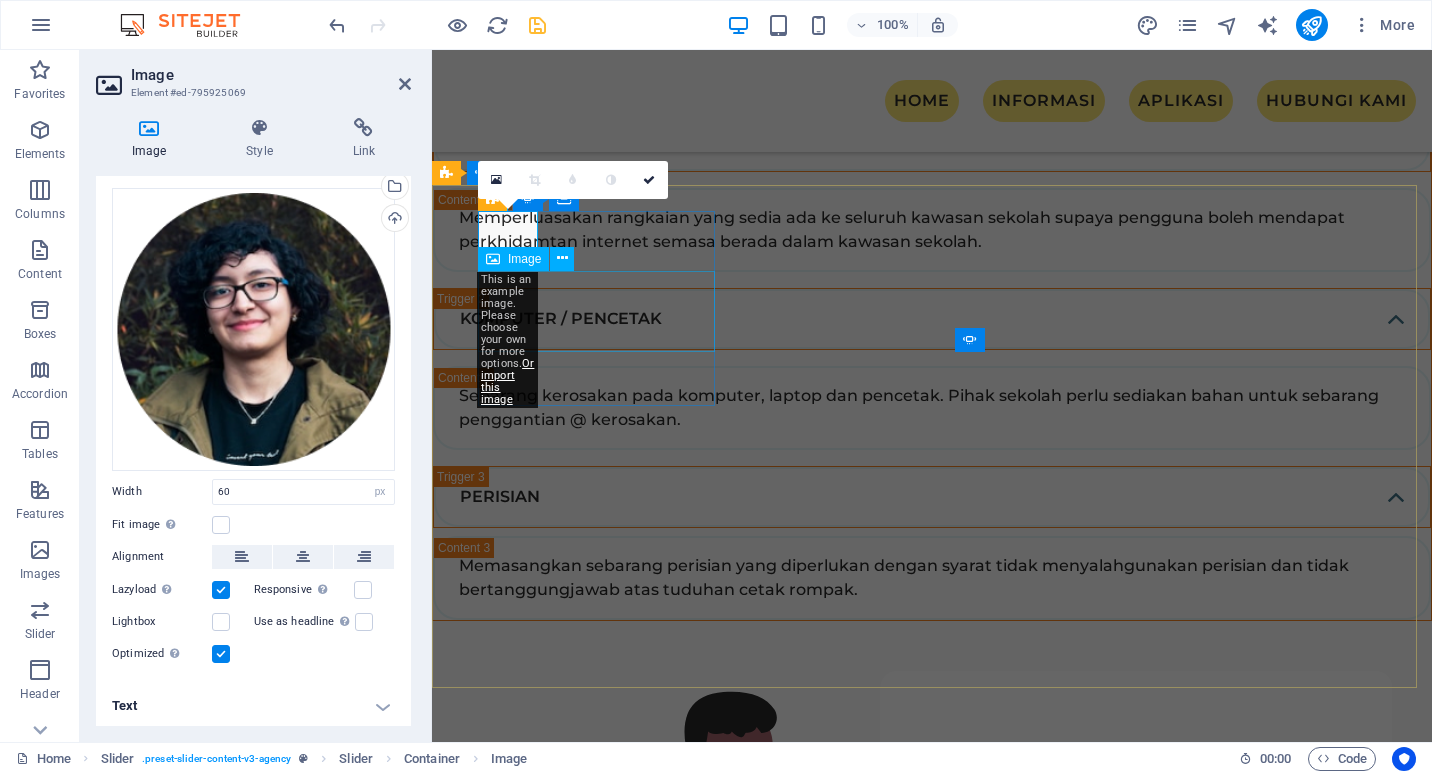 click at bounding box center [-417, 8943] 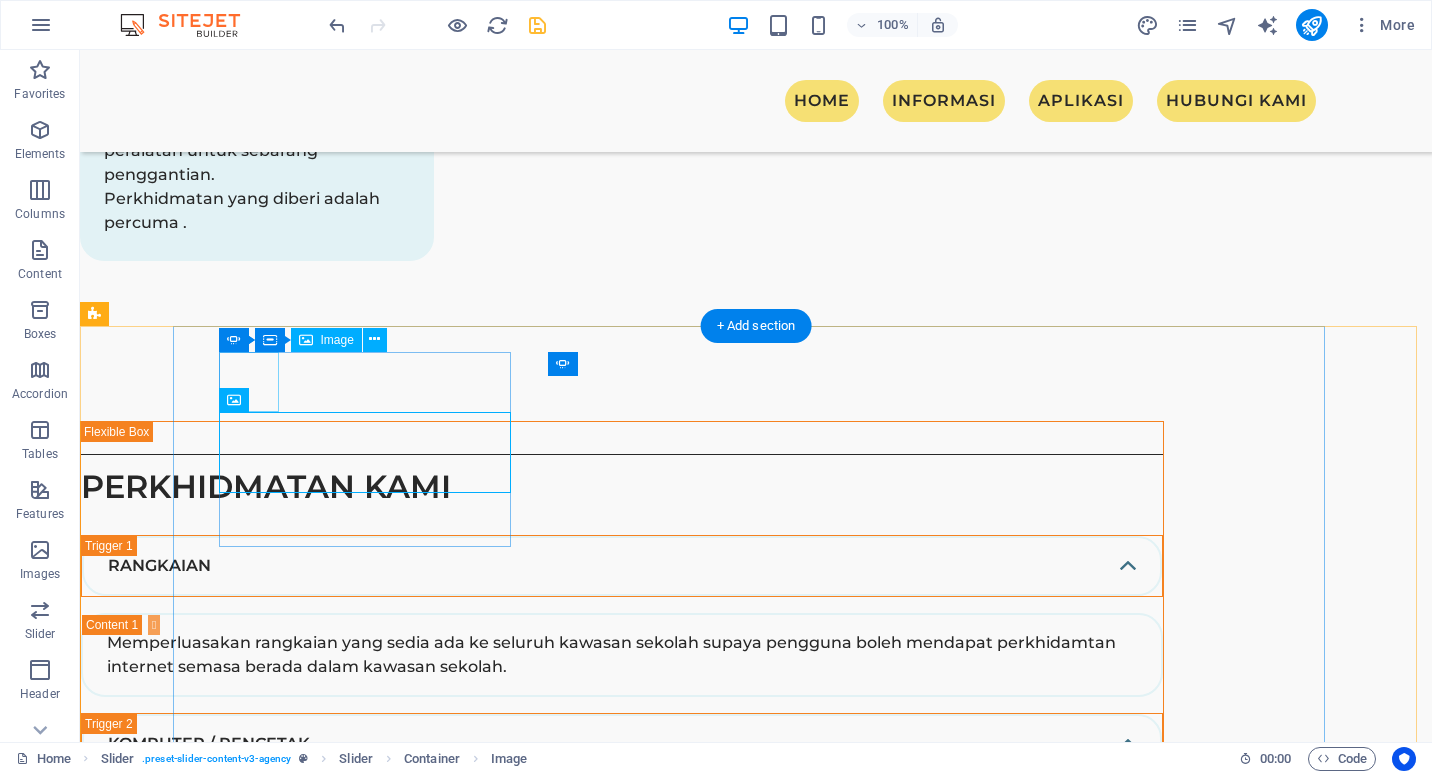 click at bounding box center (-814, 8735) 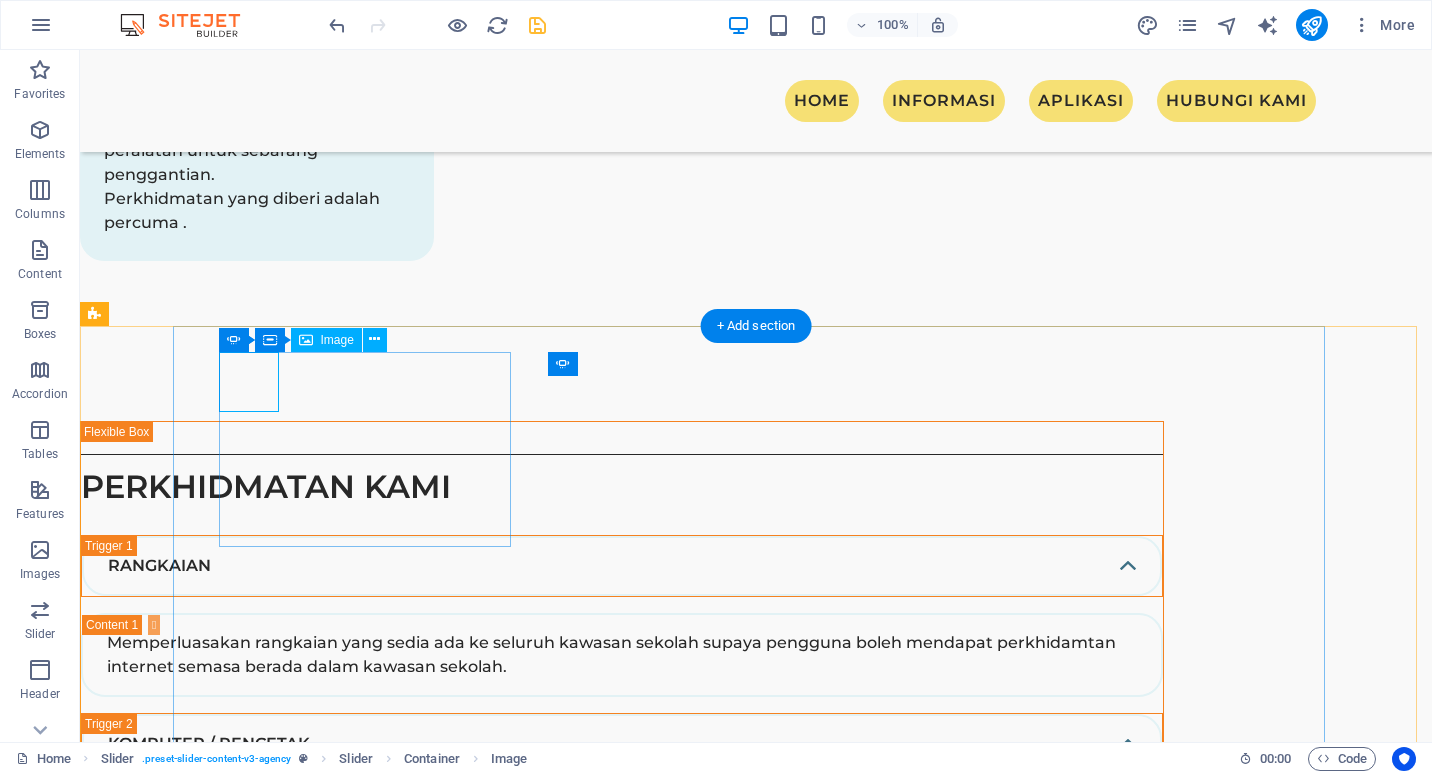 click at bounding box center (-814, 8735) 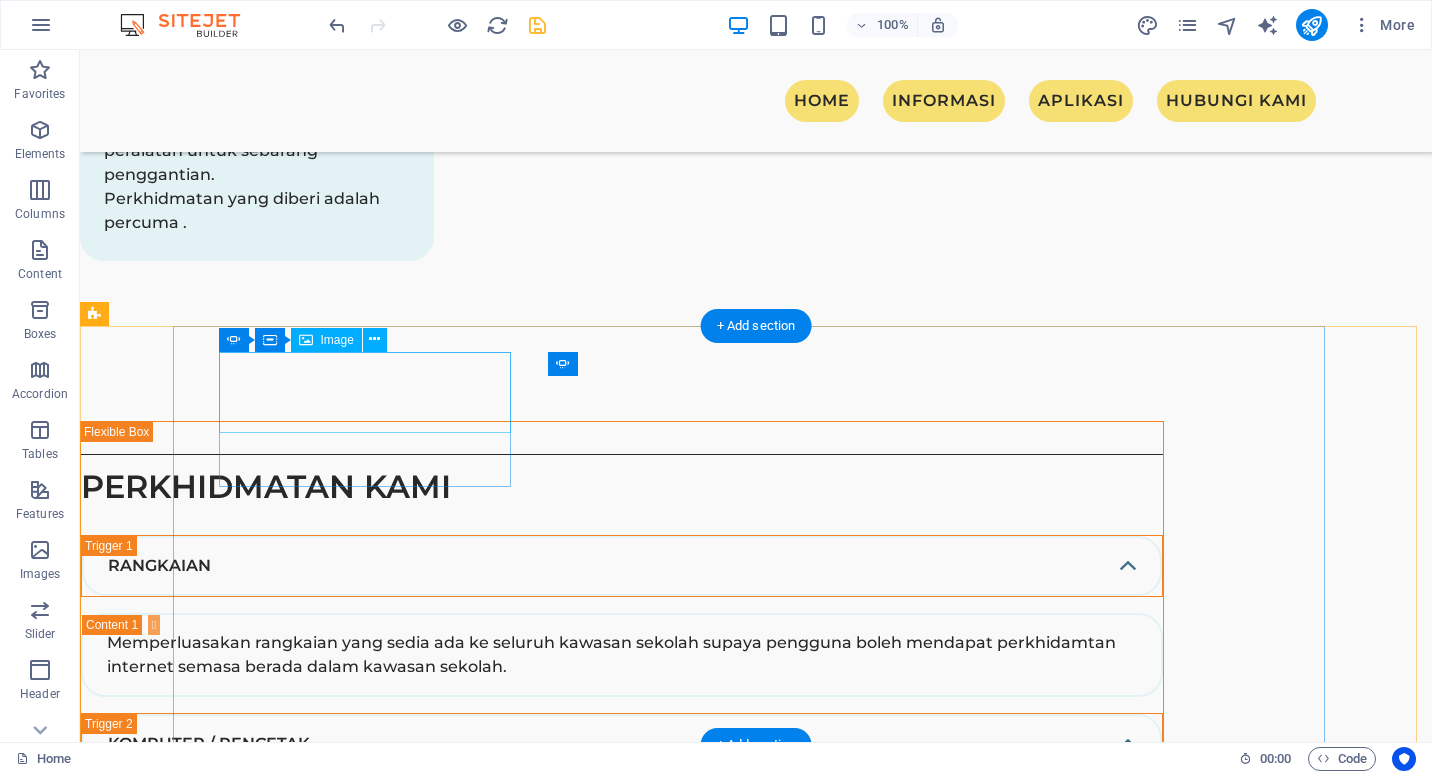 click at bounding box center [-806, 8745] 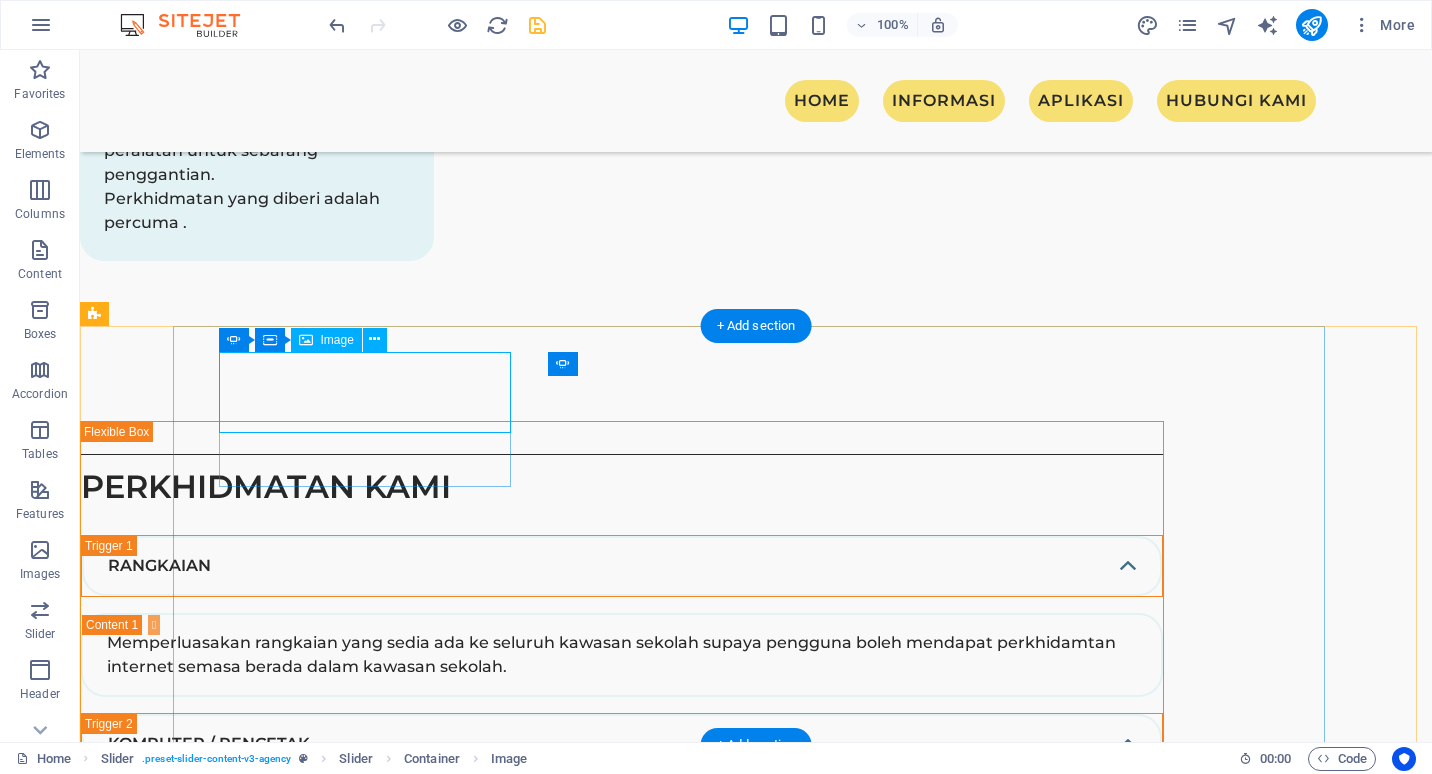 click at bounding box center [-806, 8745] 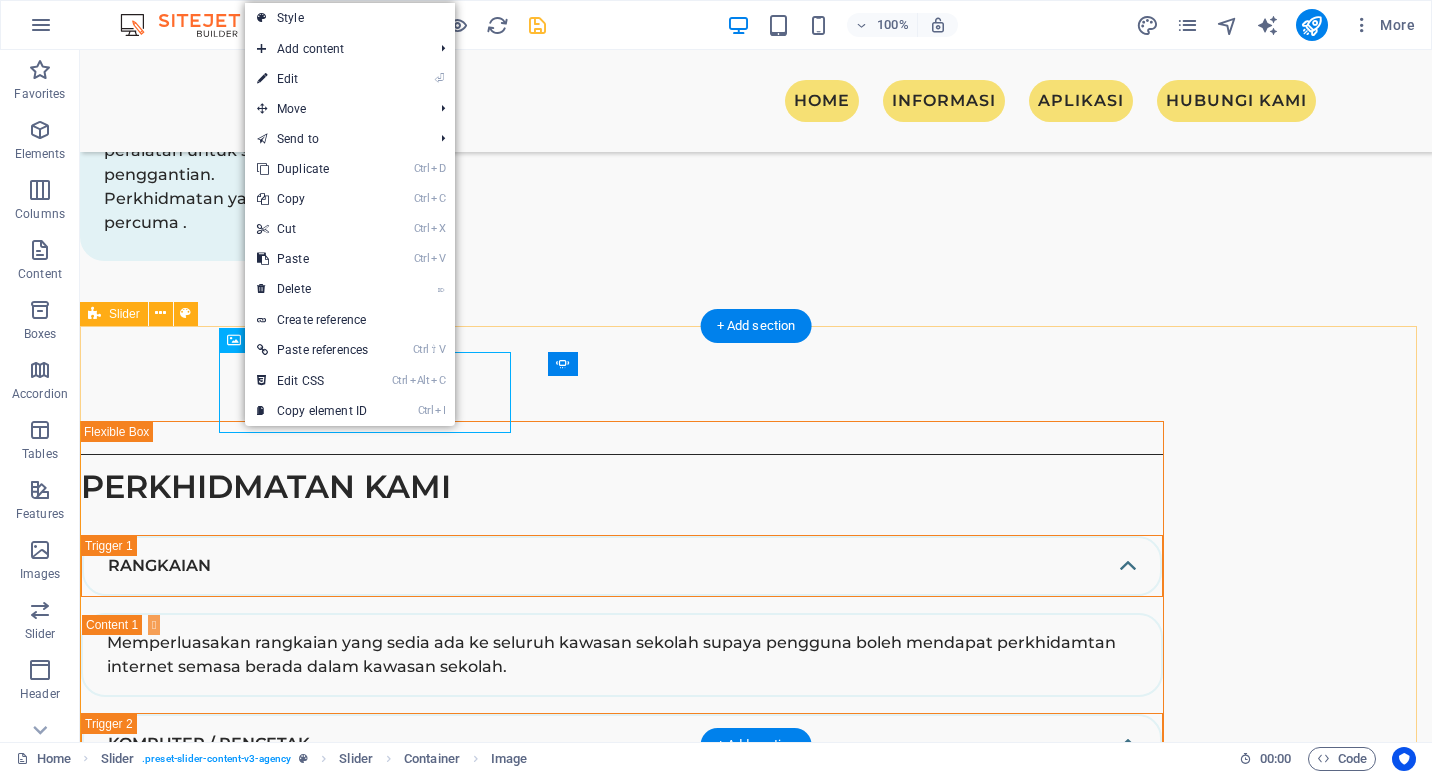 click on "[FIRST] BIN [LAST] “Sed ut perspiciatis unde omnis iste natus error sit voluptatem accusantium, totam  aperiam, eaque ipsa quae ab illo inventore veritatis et quasi architecto beatae vitae. “ Drop content here or  Add elements  Paste clipboard [FIRST] [LAST] “Sed ut perspiciatis unde omnis iste natus error sit voluptatem accusantium, totam  aperiam, eaque ipsa quae ab illo inventore veritatis et quasi architecto beatae vitae. “ [FIRST] [LAST] BIN [LAST]  “Sed ut perspiciatis unde omnis iste natus error sit voluptatem accusantium, totam  aperiam, eaque ipsa quae ab illo inventore veritatis et quasi architecto beatae vitae. “ [FIRST] BIN [LAST] “Sed ut perspiciatis unde omnis iste natus error sit voluptatem accusantium, totam  aperiam, eaque ipsa quae ab illo inventore veritatis et quasi architecto beatae vitae. “ Drop content here or  Add elements  Paste clipboard [FIRST] [LAST] [FIRST] [LAST] Drop content here or  Add elements  Paste clipboard 1 2 3 4" at bounding box center [756, 9600] 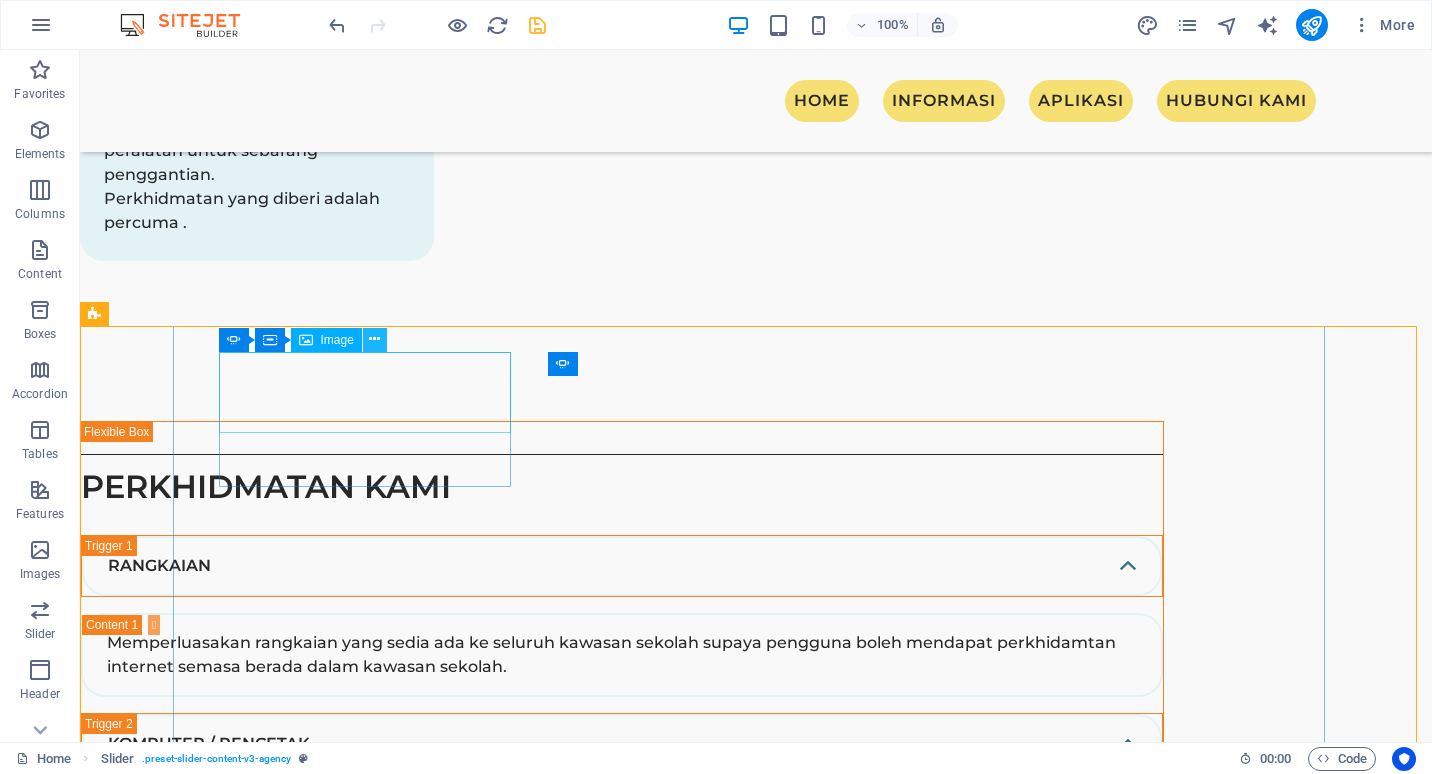 click at bounding box center [375, 340] 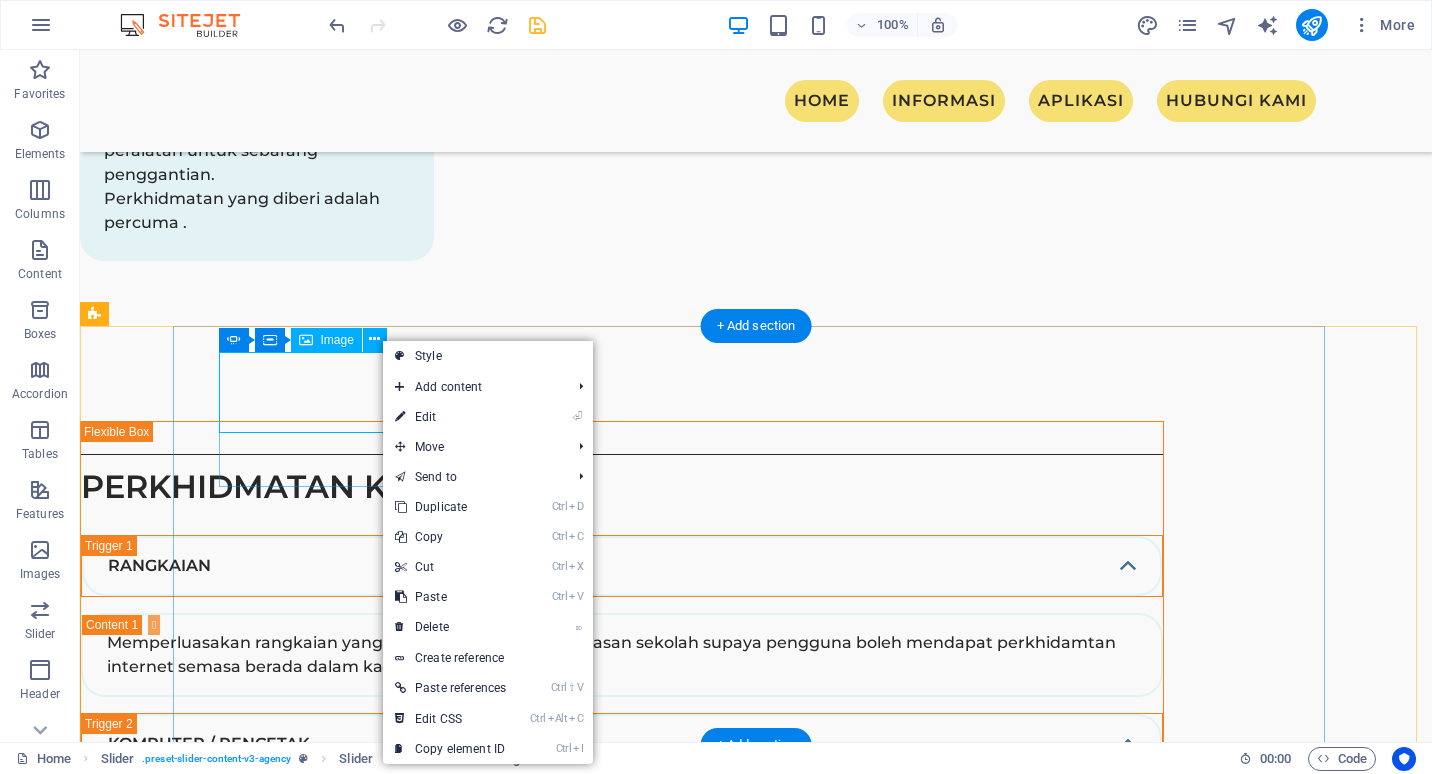 click at bounding box center [-806, 8745] 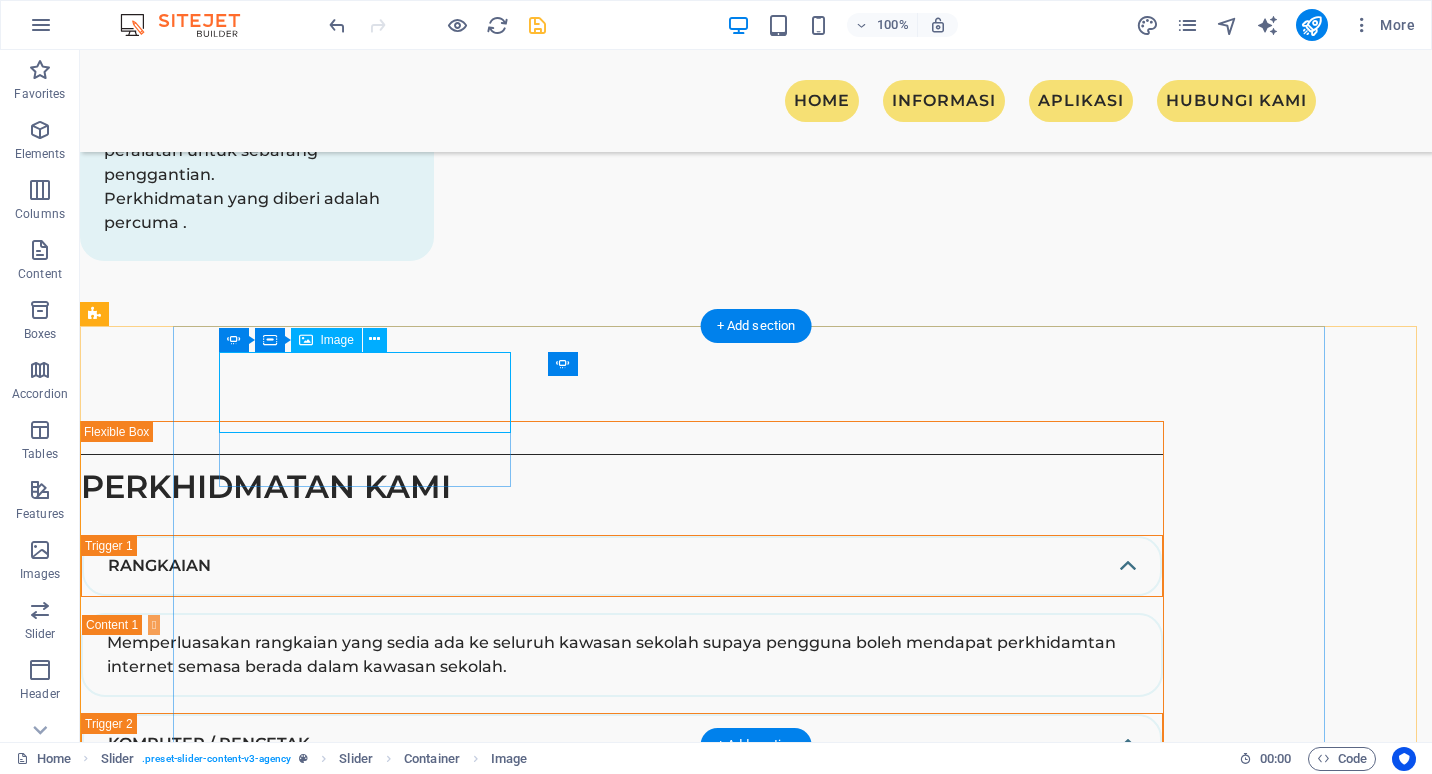 click at bounding box center [-806, 8745] 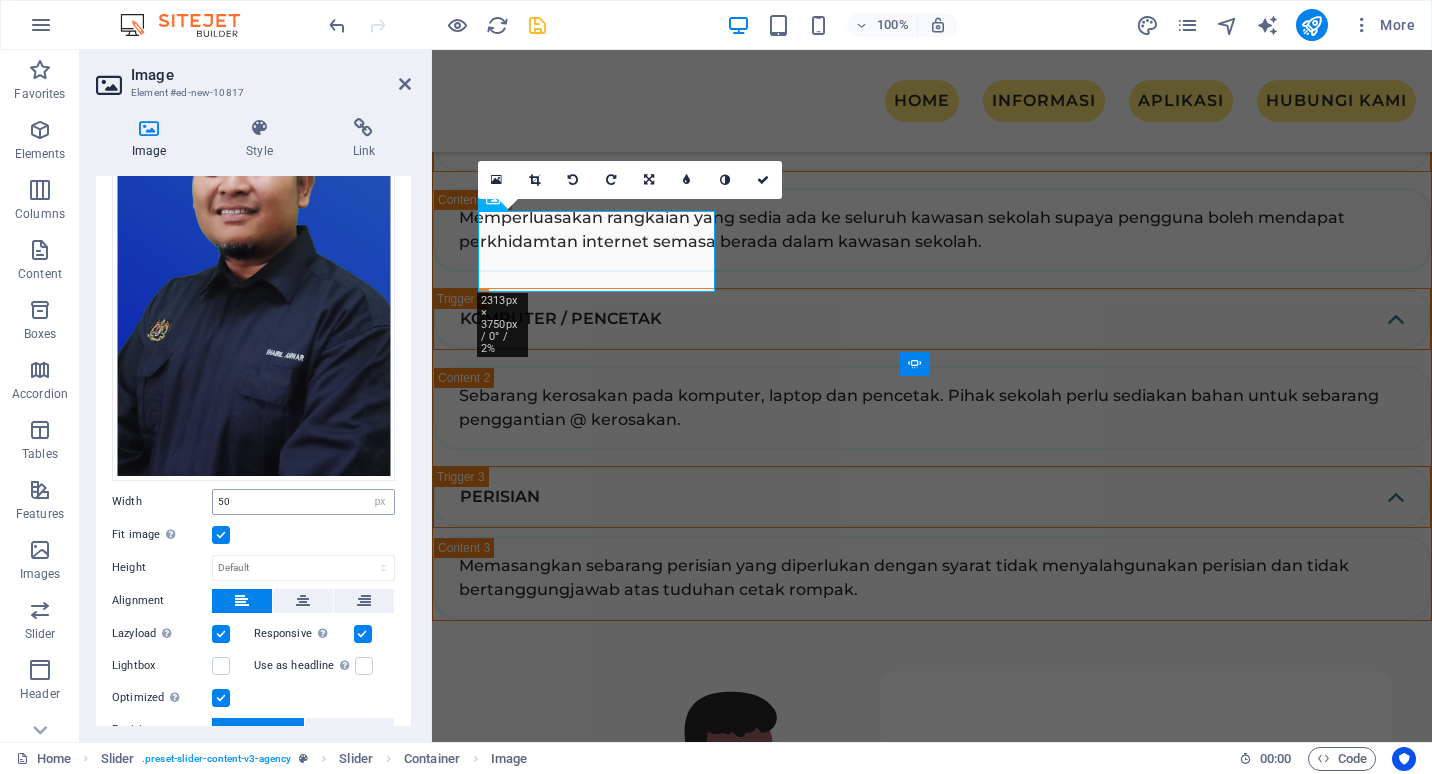 scroll, scrollTop: 300, scrollLeft: 0, axis: vertical 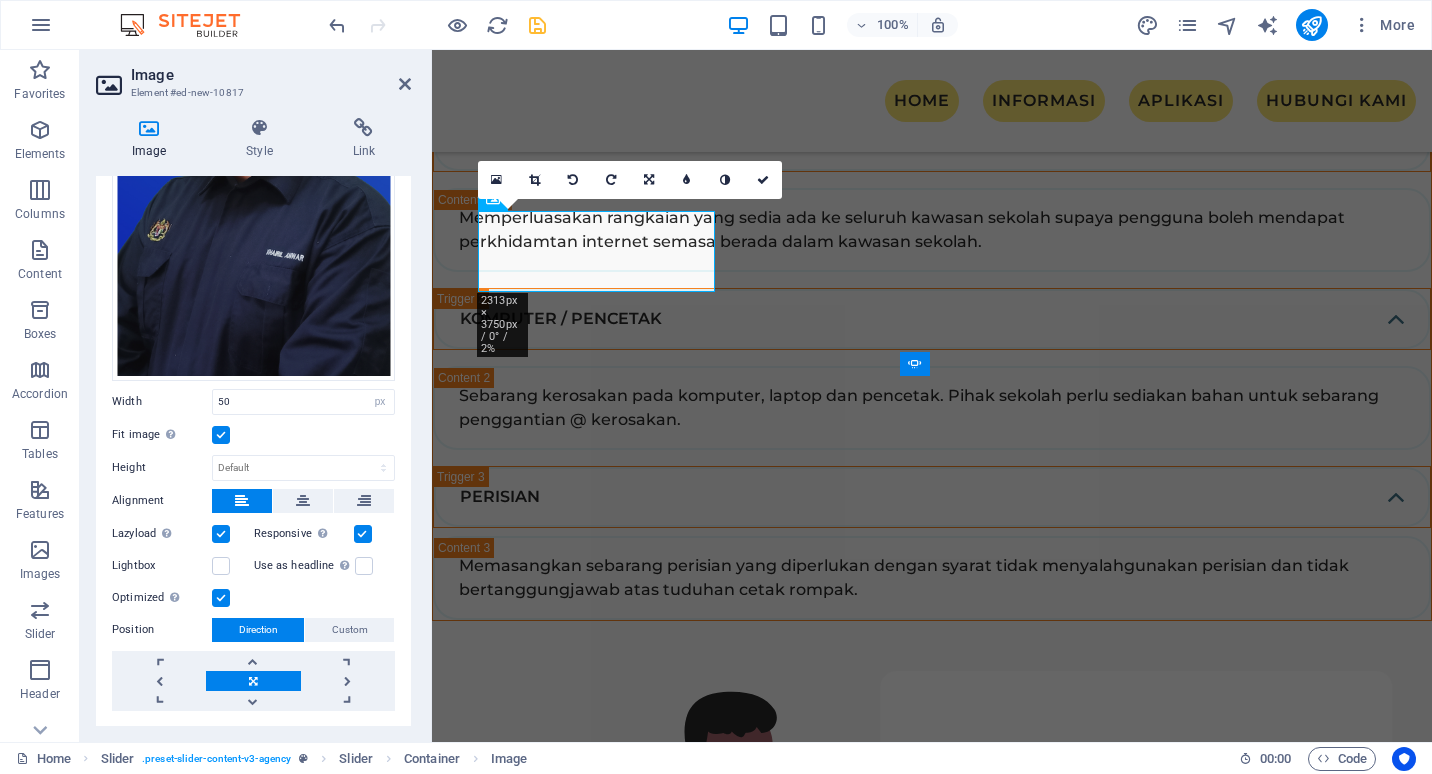 click at bounding box center (363, 534) 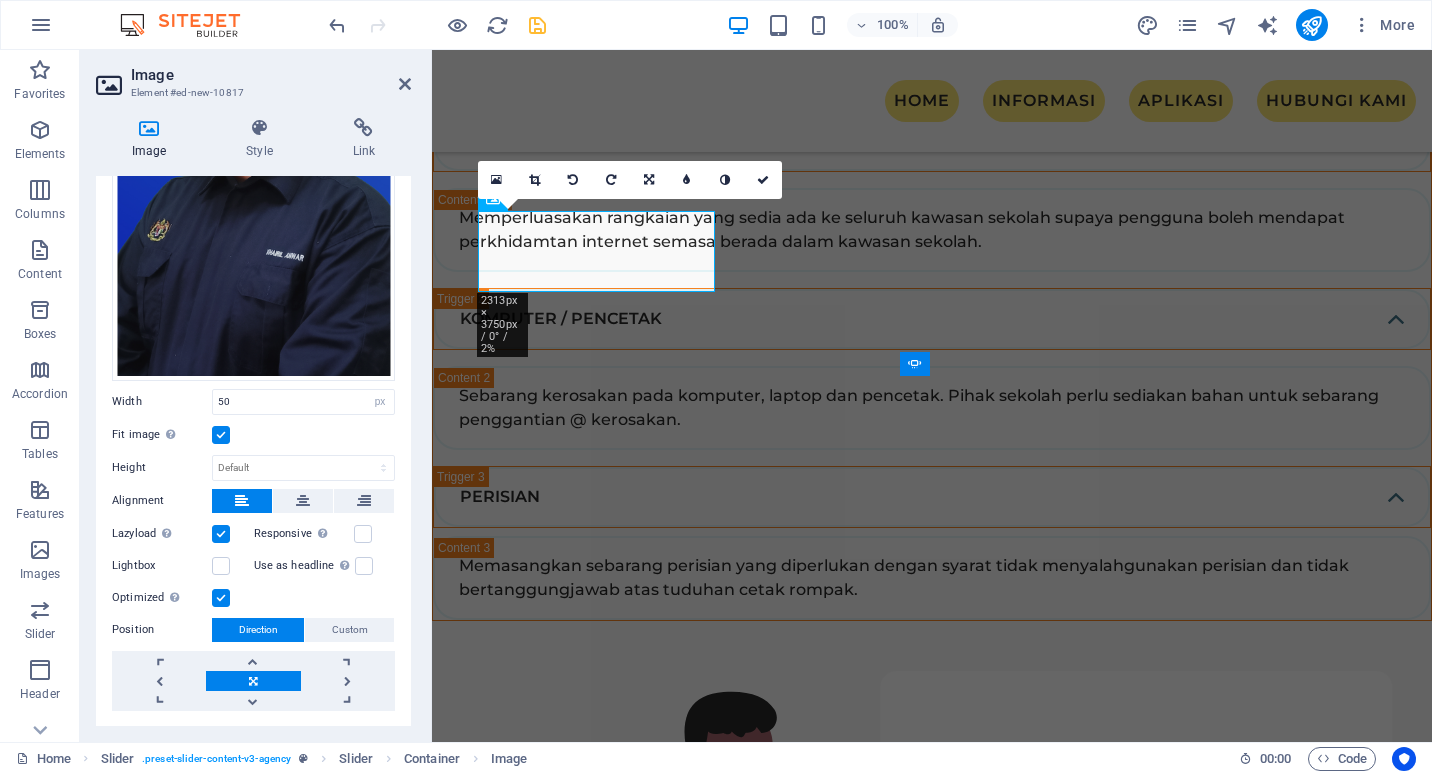 scroll, scrollTop: 342, scrollLeft: 0, axis: vertical 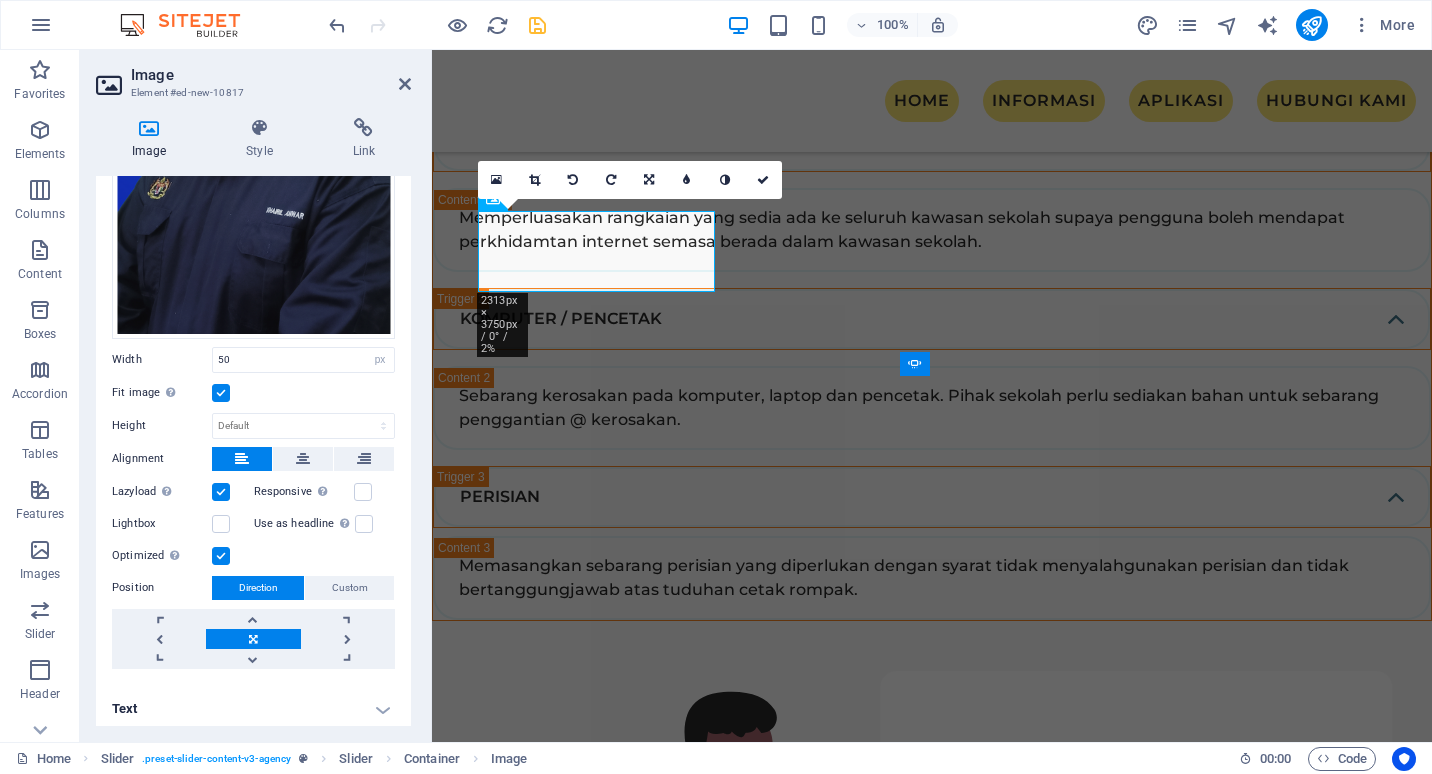 click on "Text" at bounding box center [253, 709] 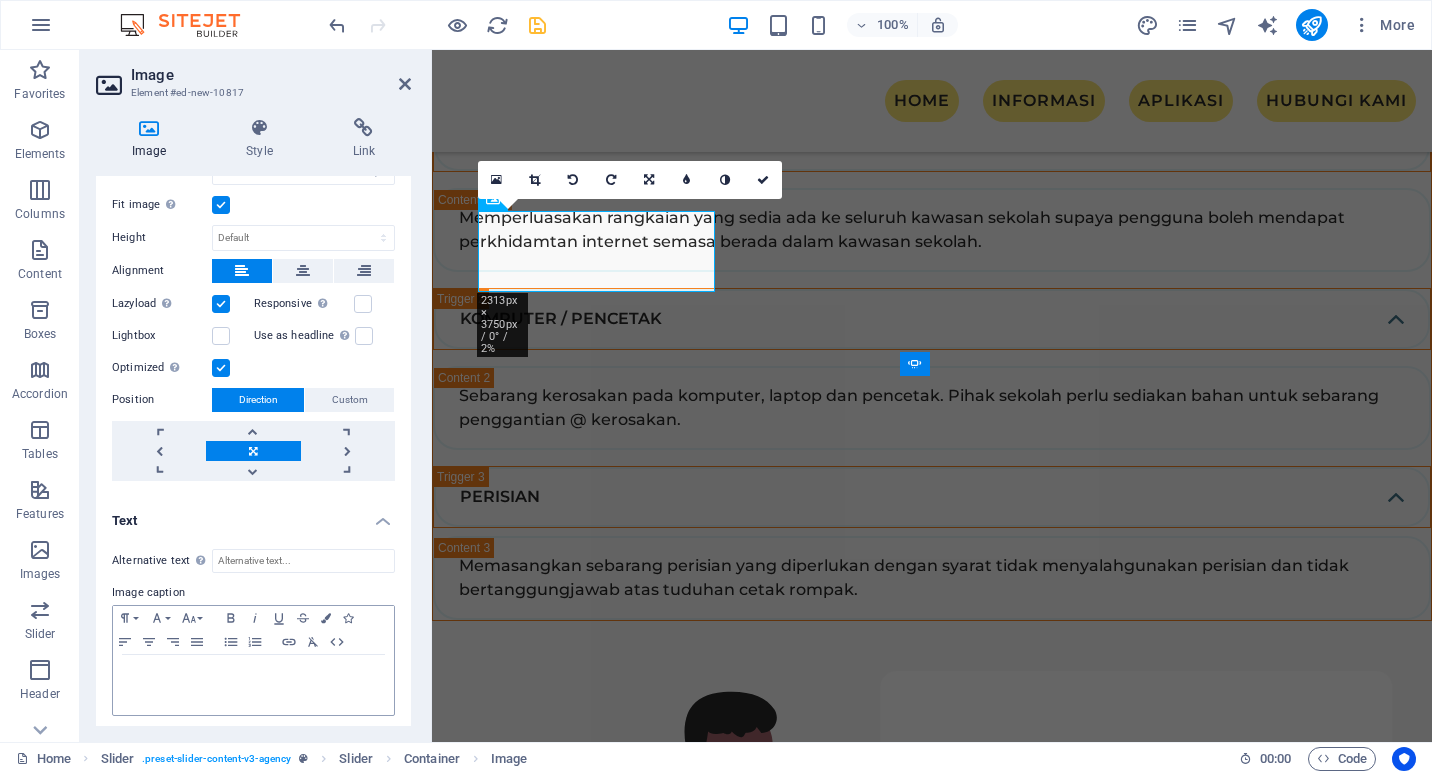 scroll, scrollTop: 230, scrollLeft: 0, axis: vertical 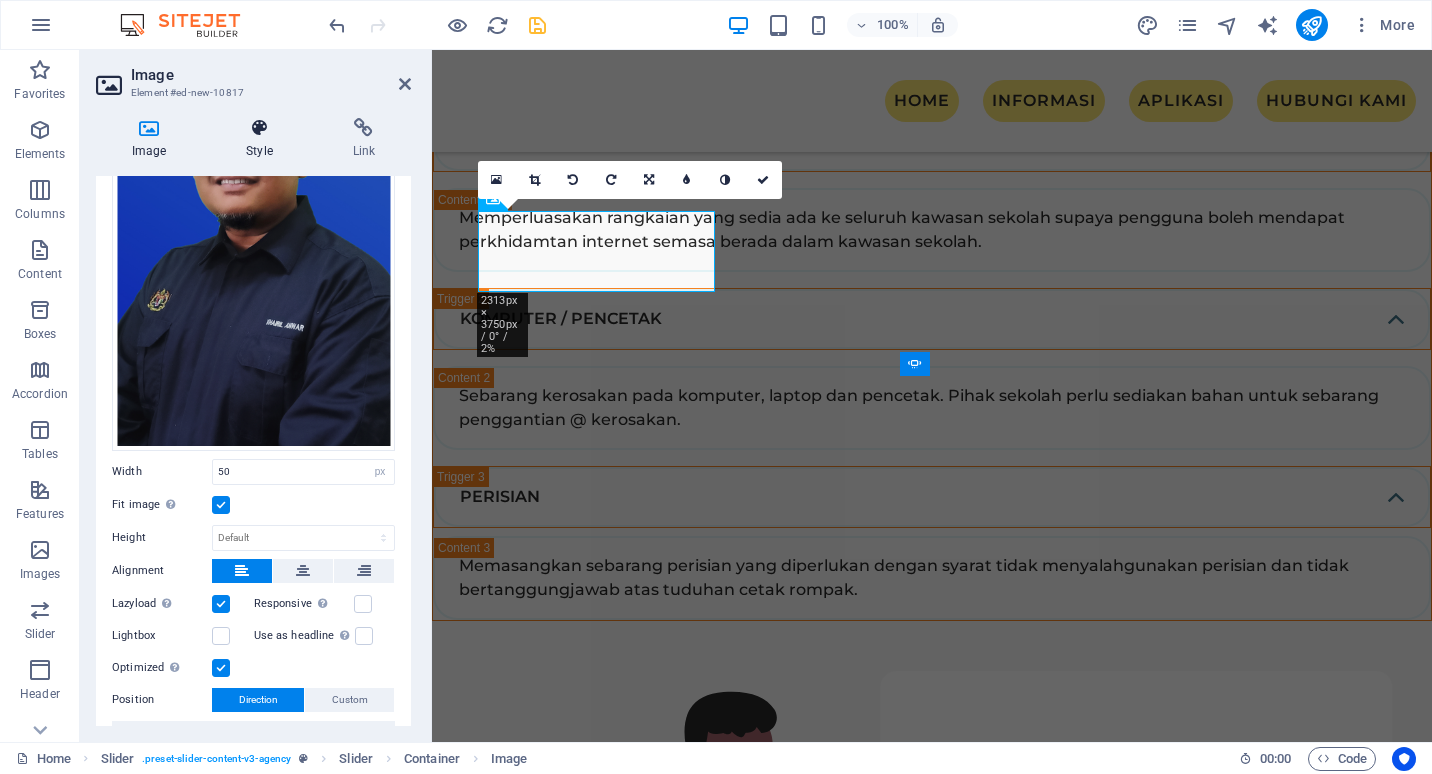 click on "Style" at bounding box center (263, 139) 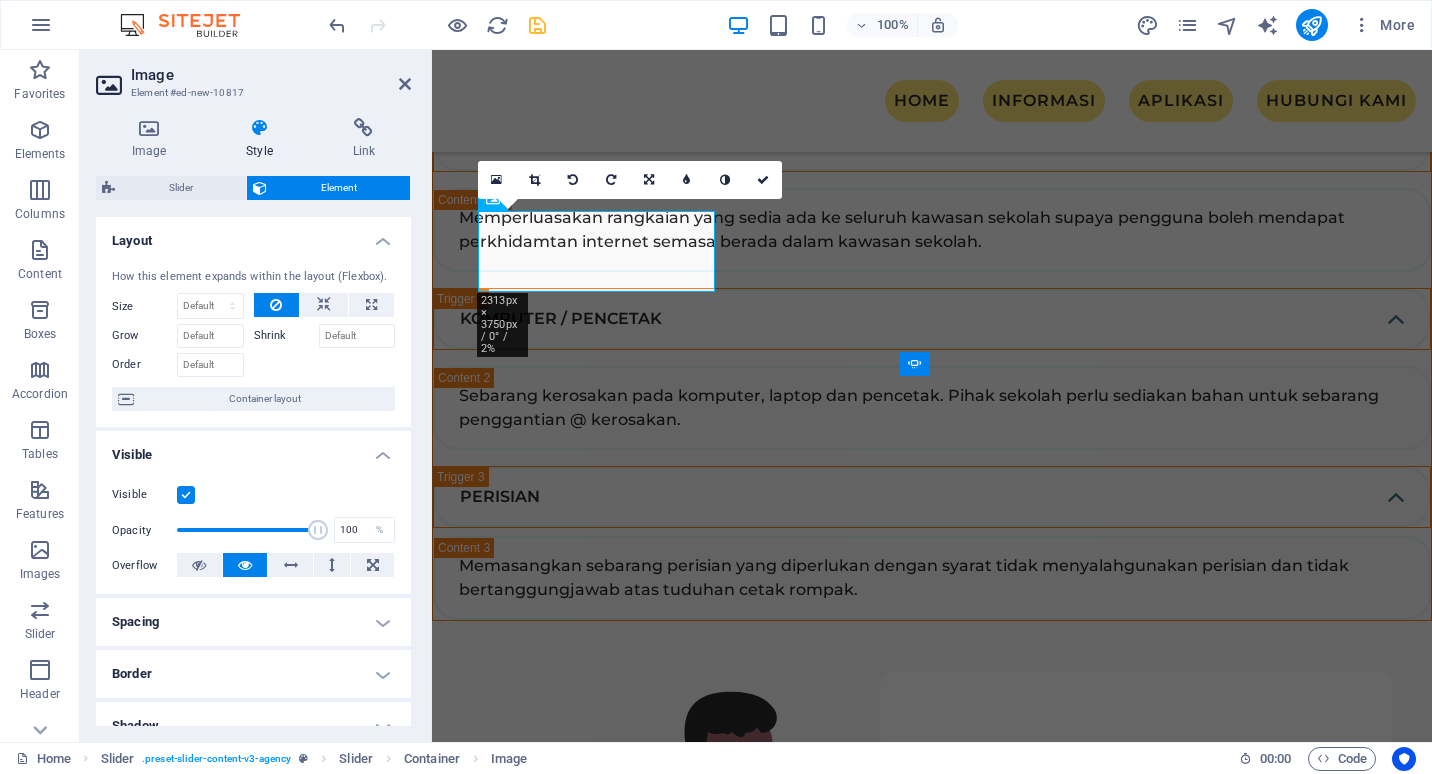 click on "Border" at bounding box center (253, 674) 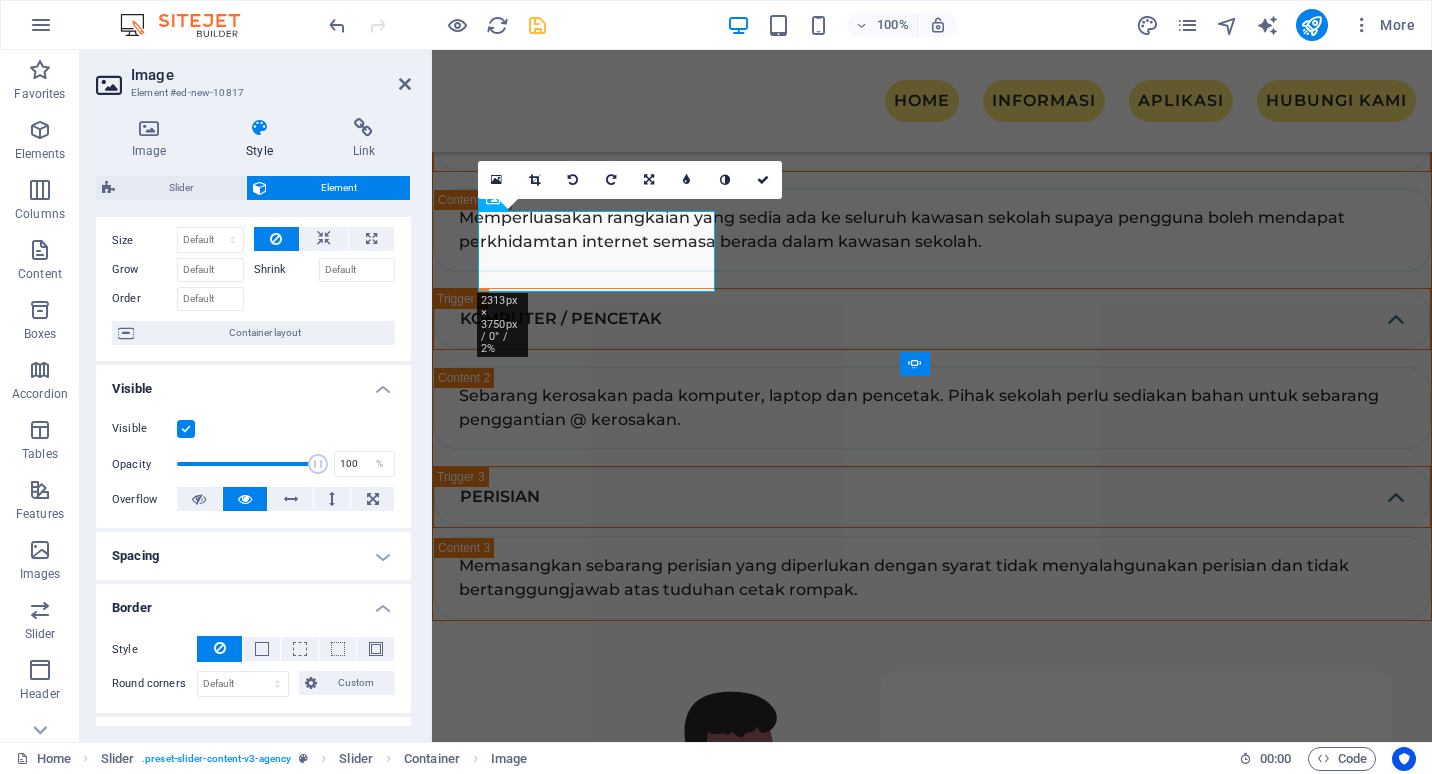 scroll, scrollTop: 100, scrollLeft: 0, axis: vertical 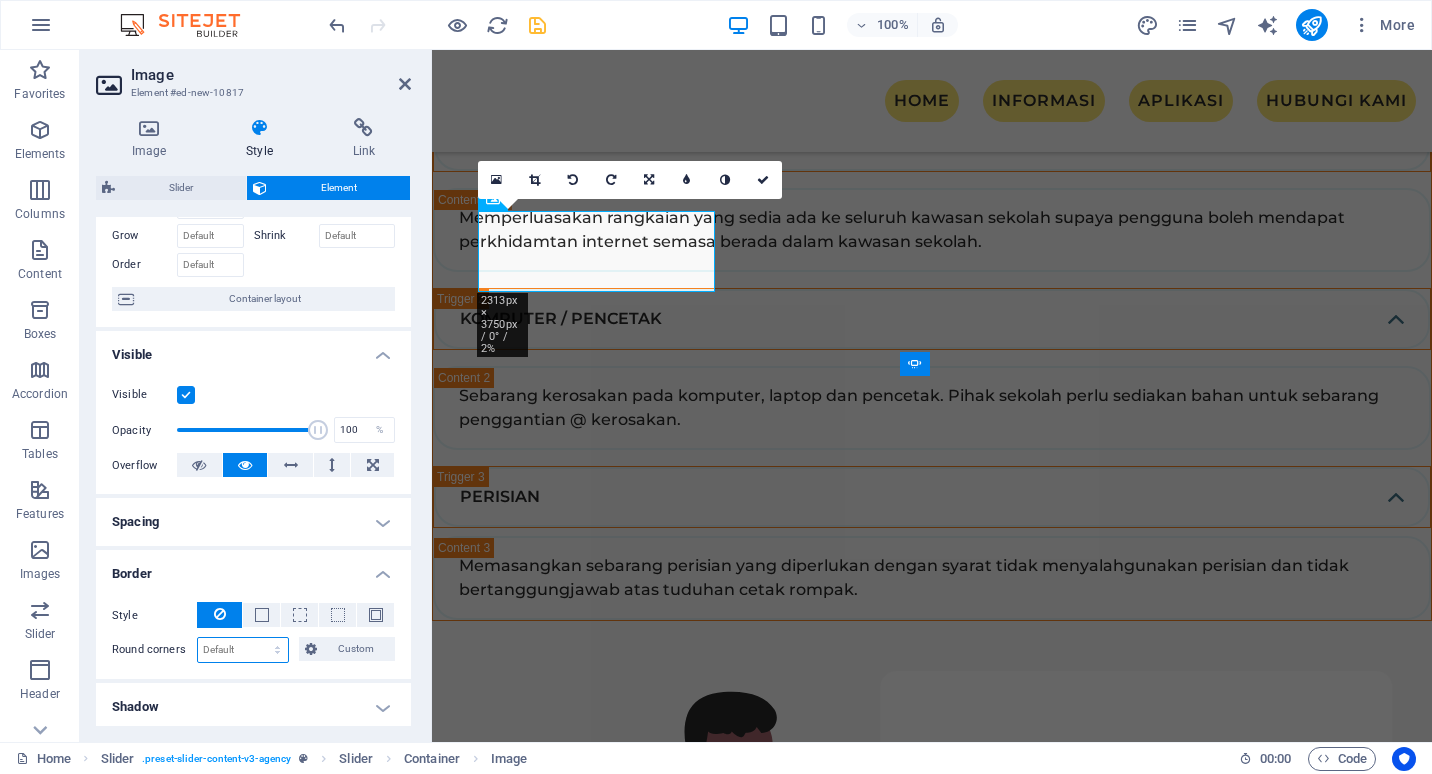 click on "Default px rem % vh vw Custom" at bounding box center [243, 650] 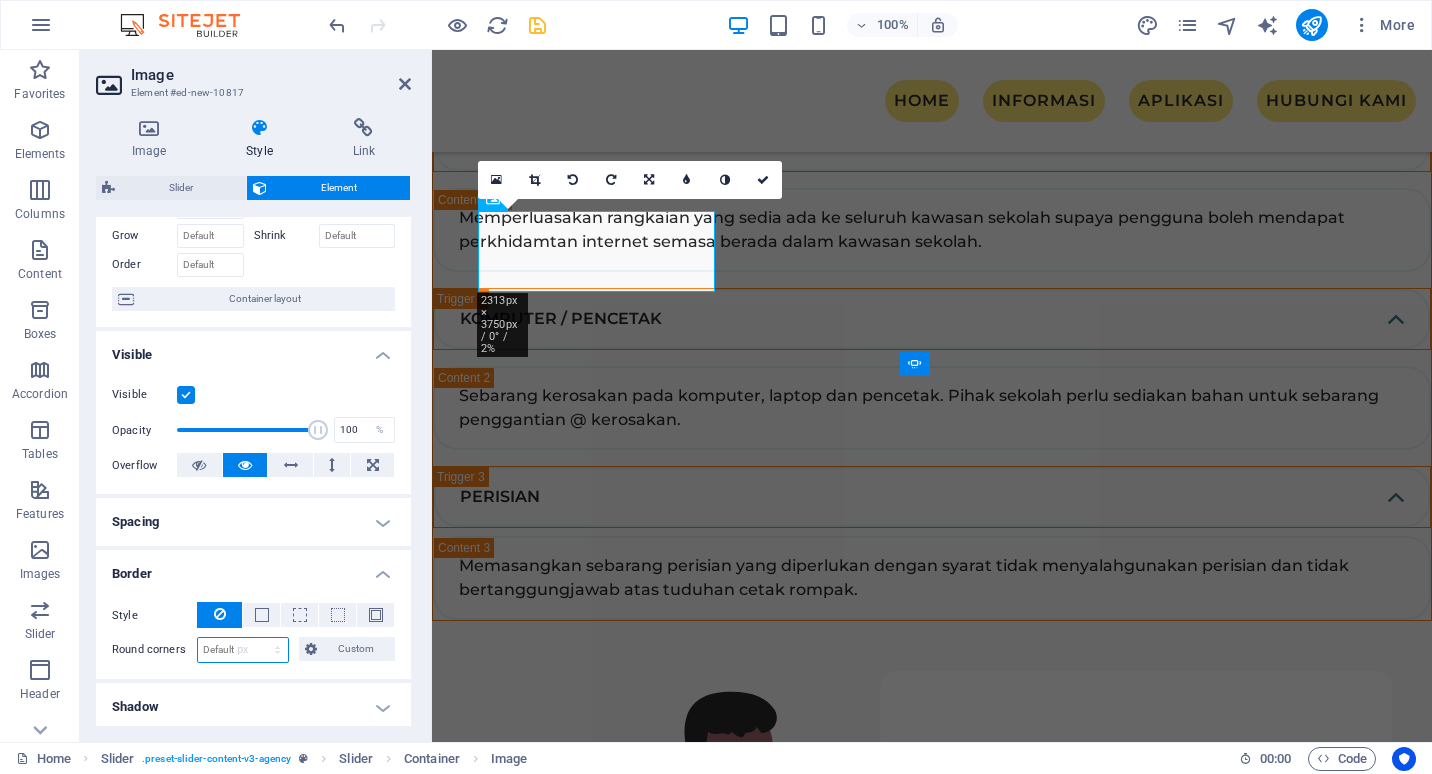 click on "Default px rem % vh vw Custom" at bounding box center (243, 650) 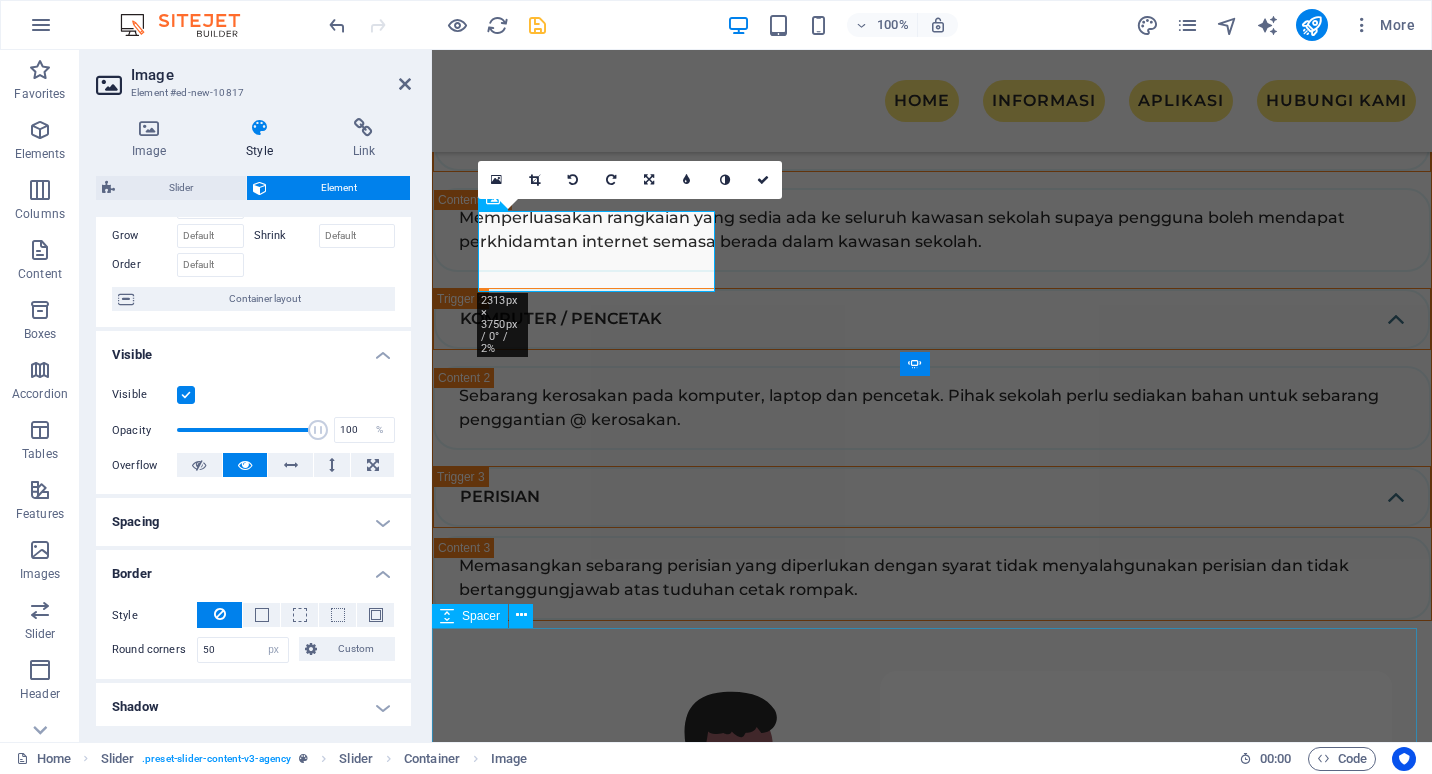 click at bounding box center (932, 12314) 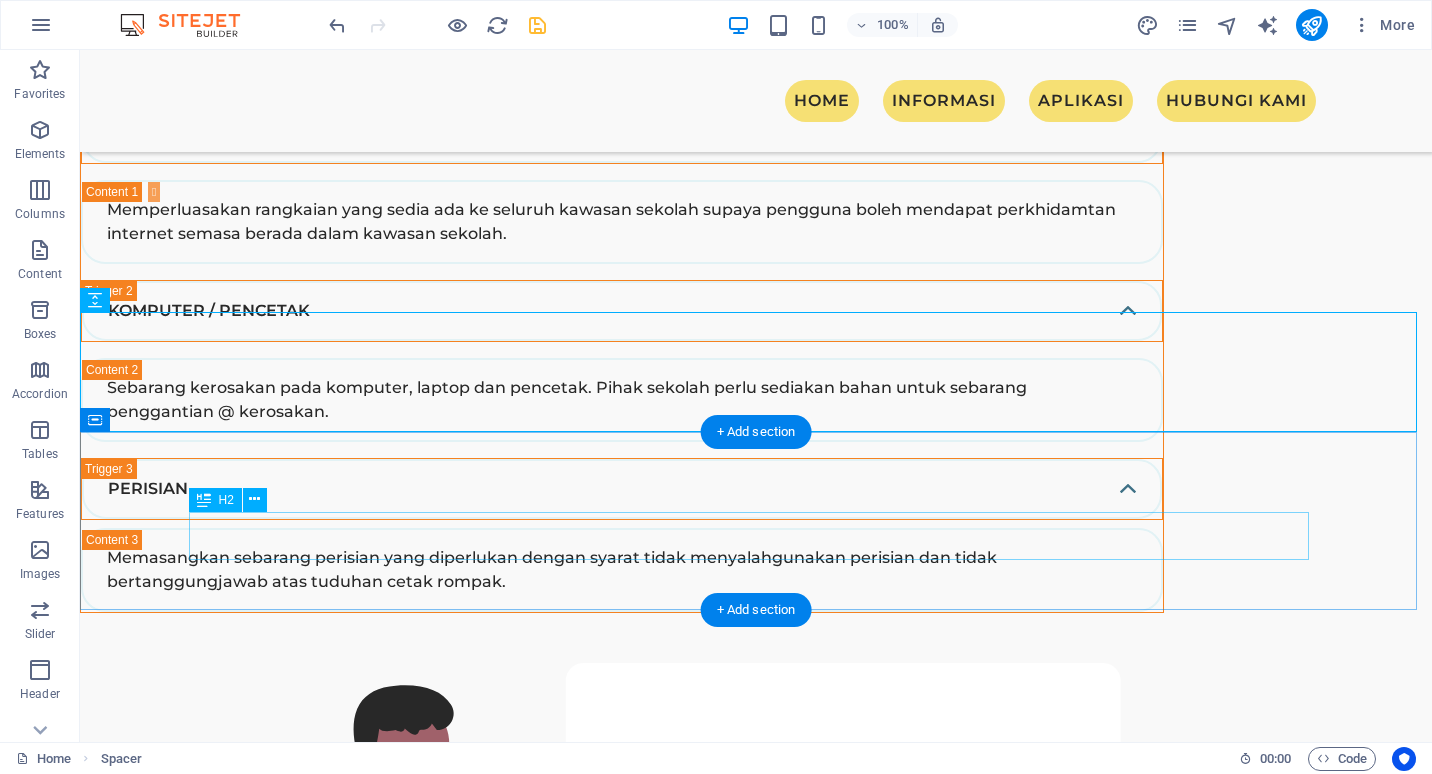 scroll, scrollTop: 4165, scrollLeft: 0, axis: vertical 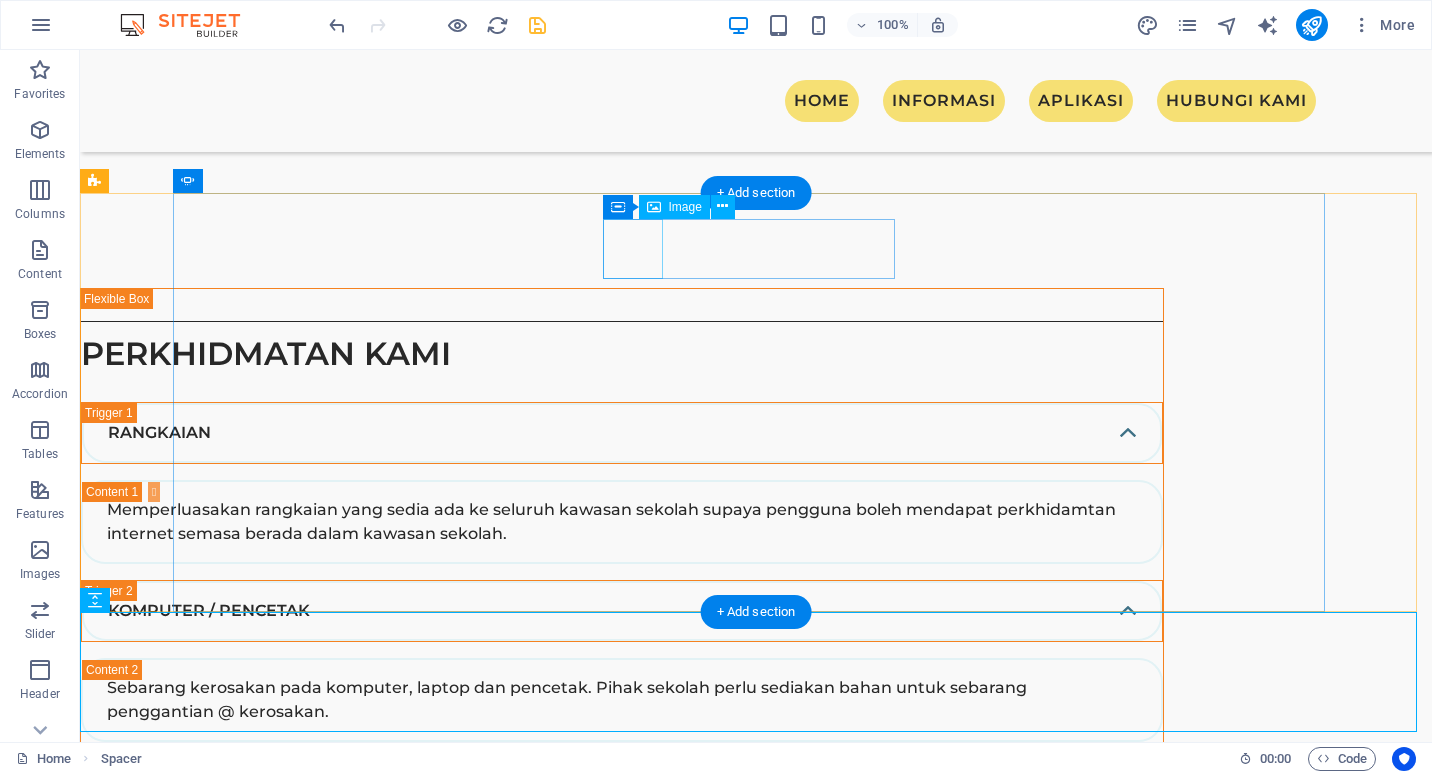 click at bounding box center [-814, 9125] 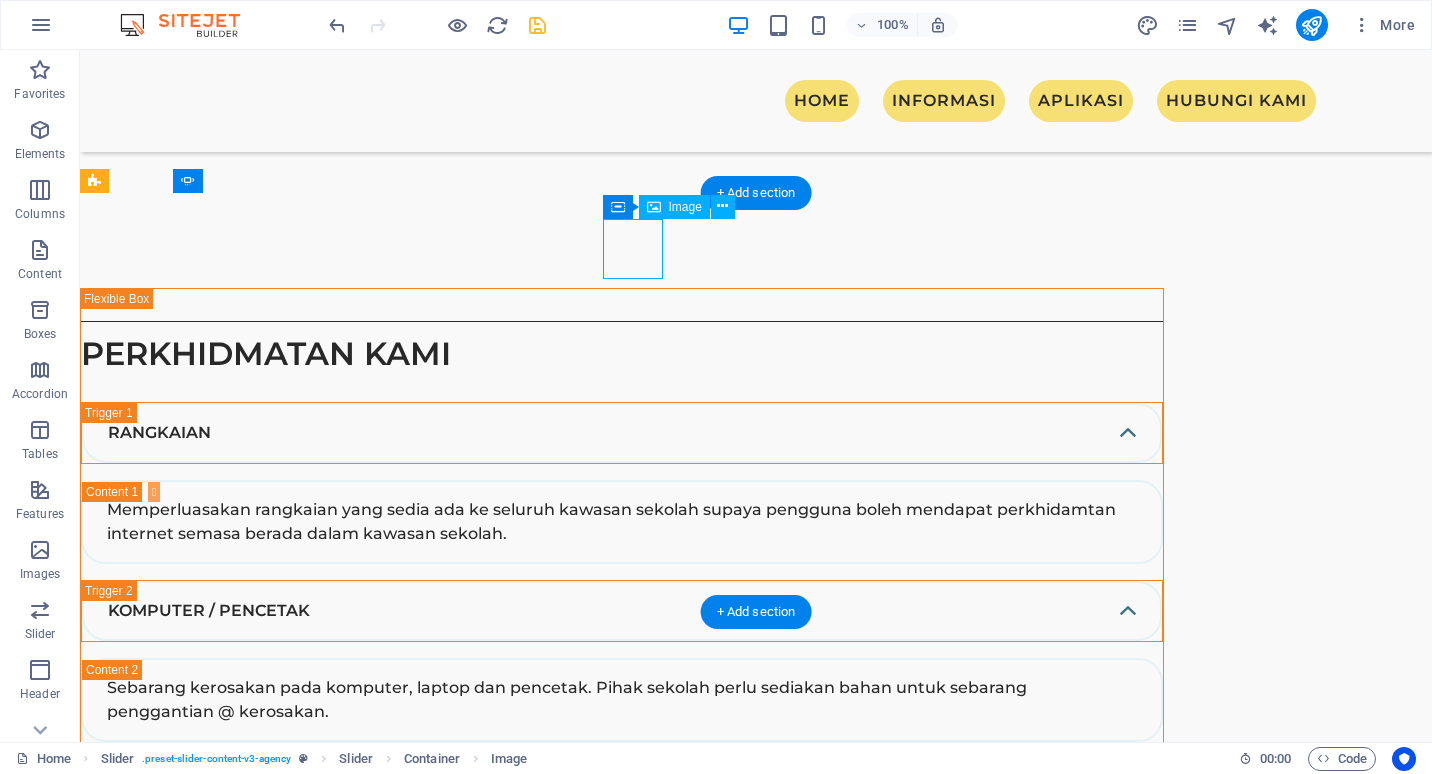 click at bounding box center (-814, 9125) 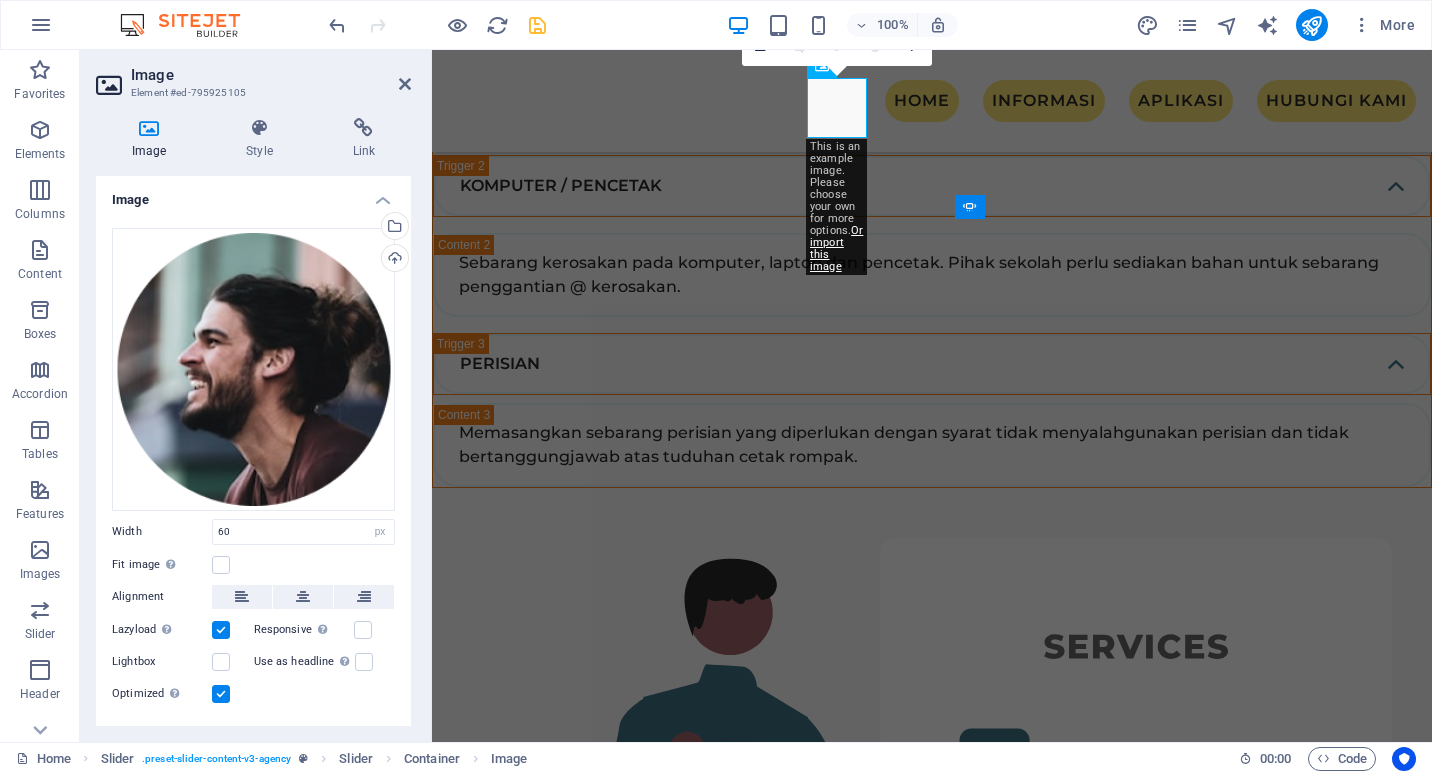 scroll, scrollTop: 40, scrollLeft: 0, axis: vertical 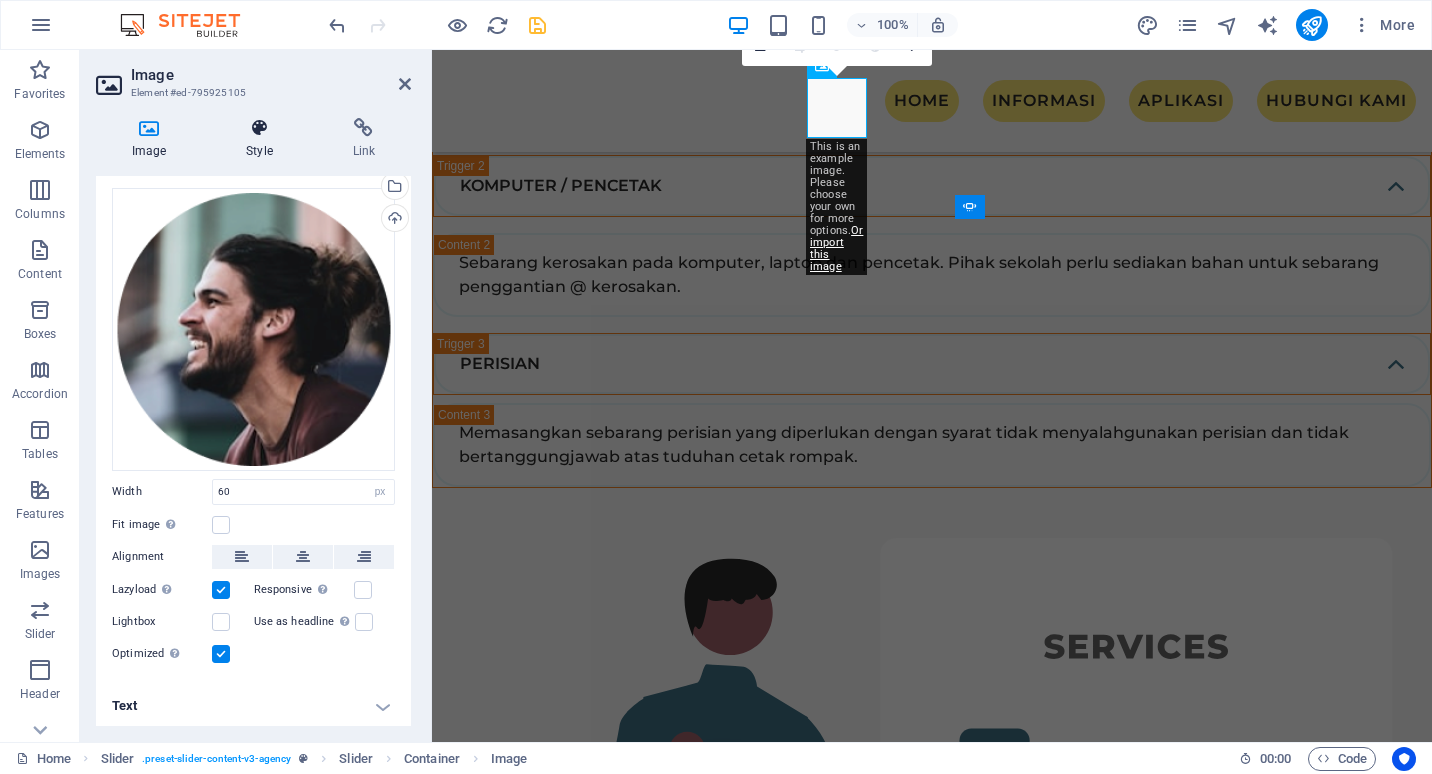 click on "Style" at bounding box center (263, 139) 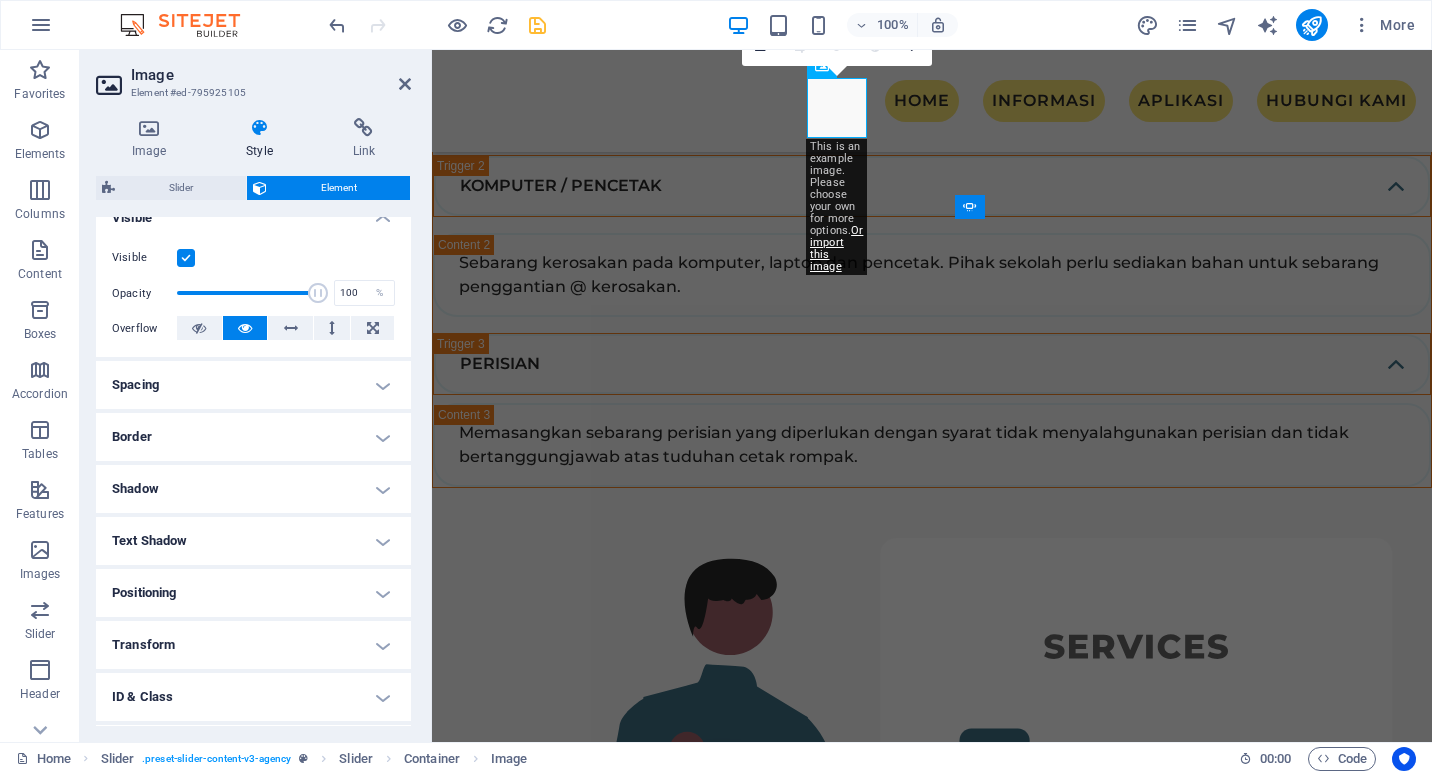 scroll, scrollTop: 300, scrollLeft: 0, axis: vertical 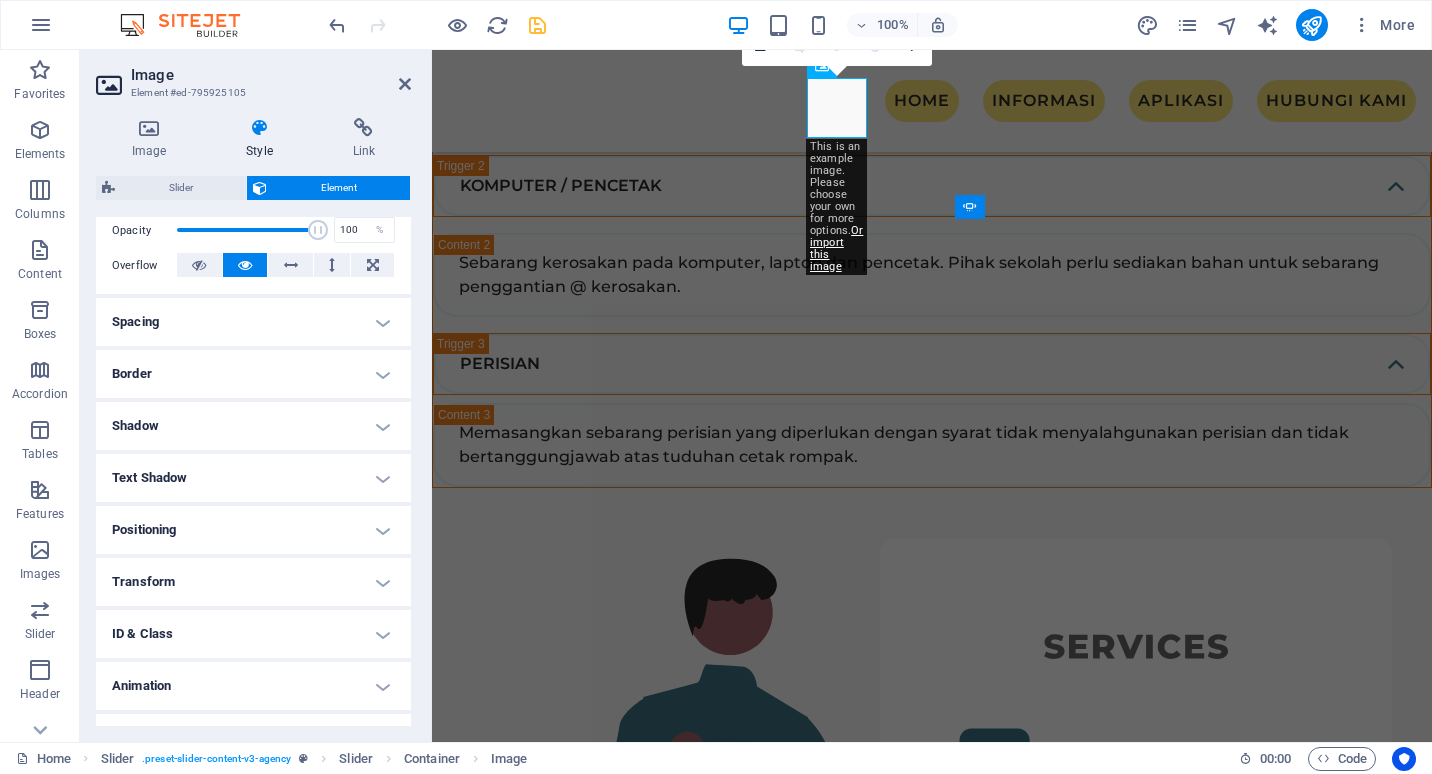 click on "Border" at bounding box center [253, 374] 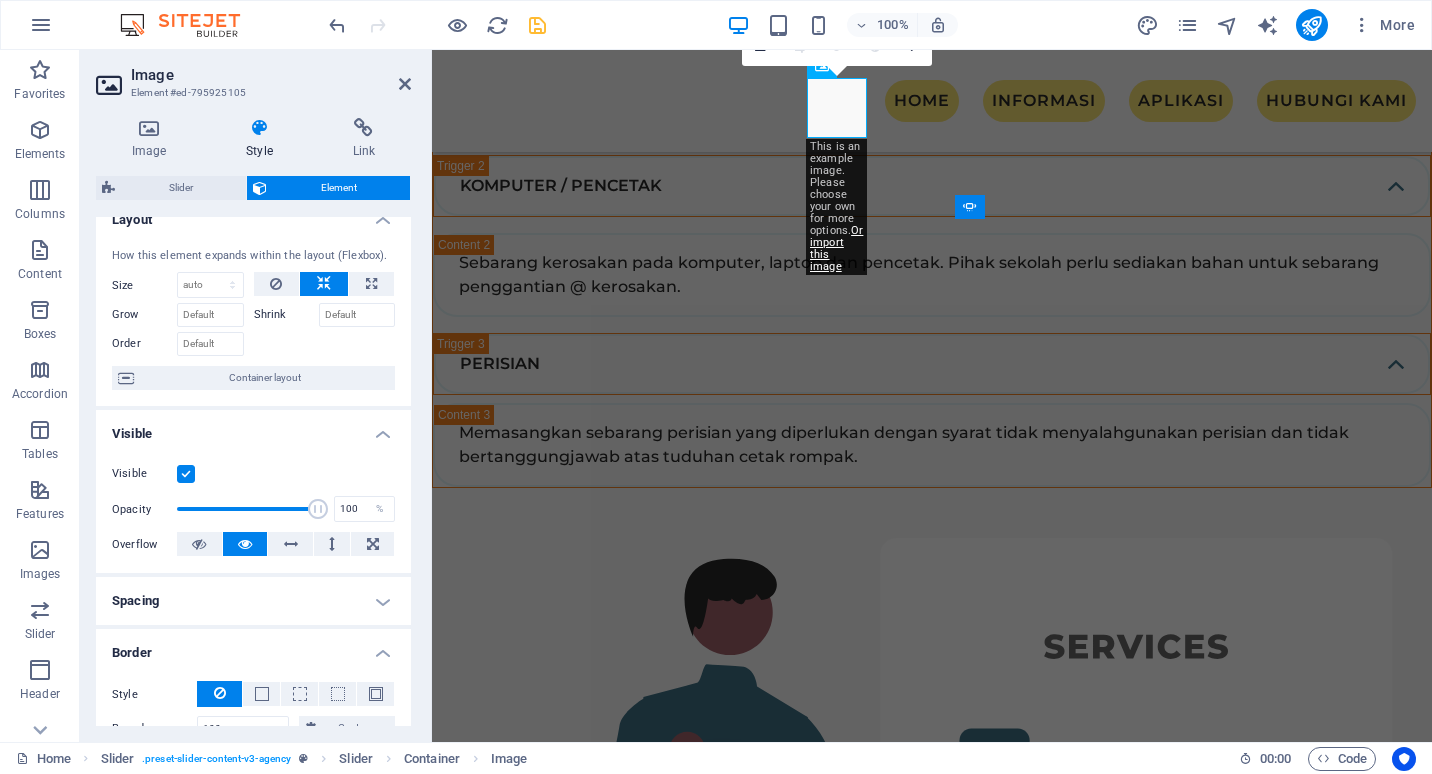 scroll, scrollTop: 0, scrollLeft: 0, axis: both 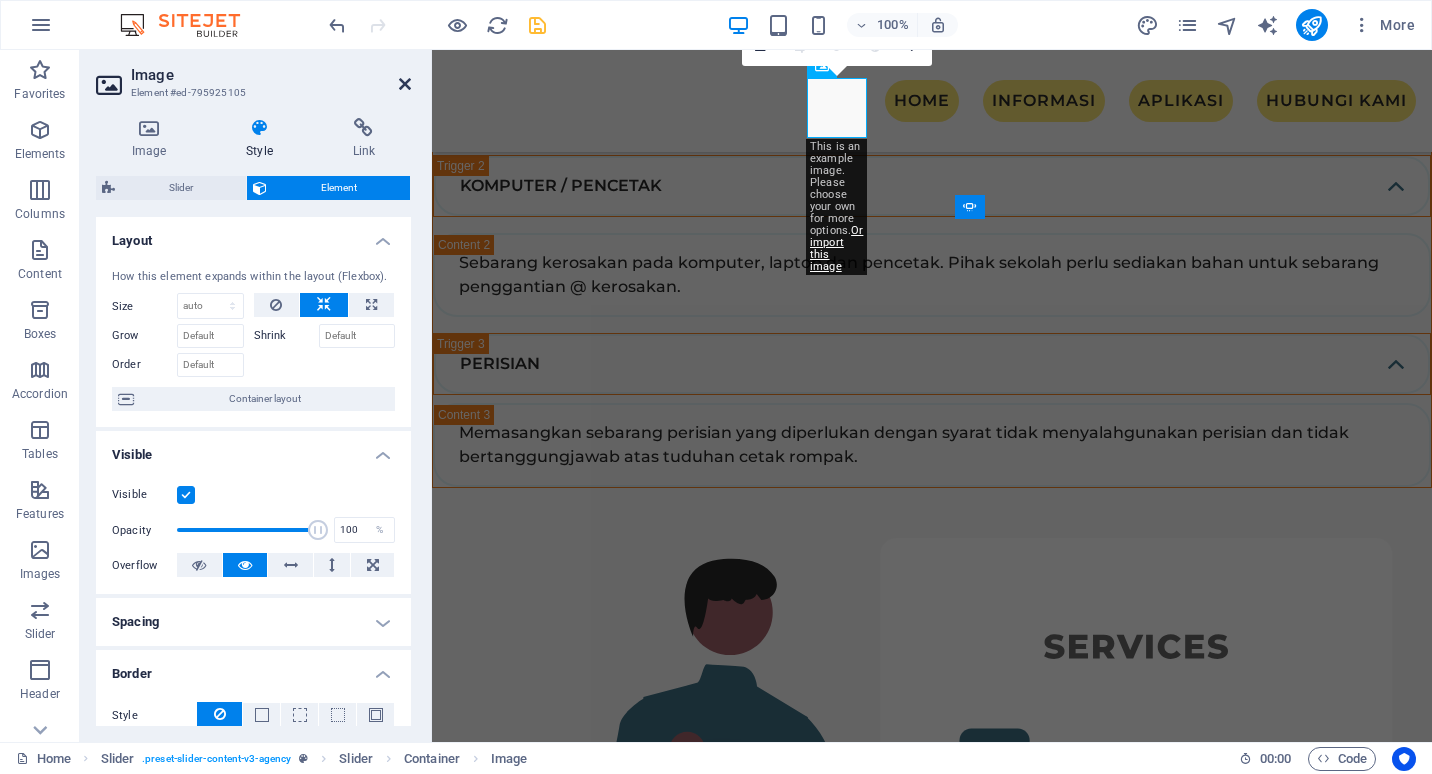 click at bounding box center [405, 84] 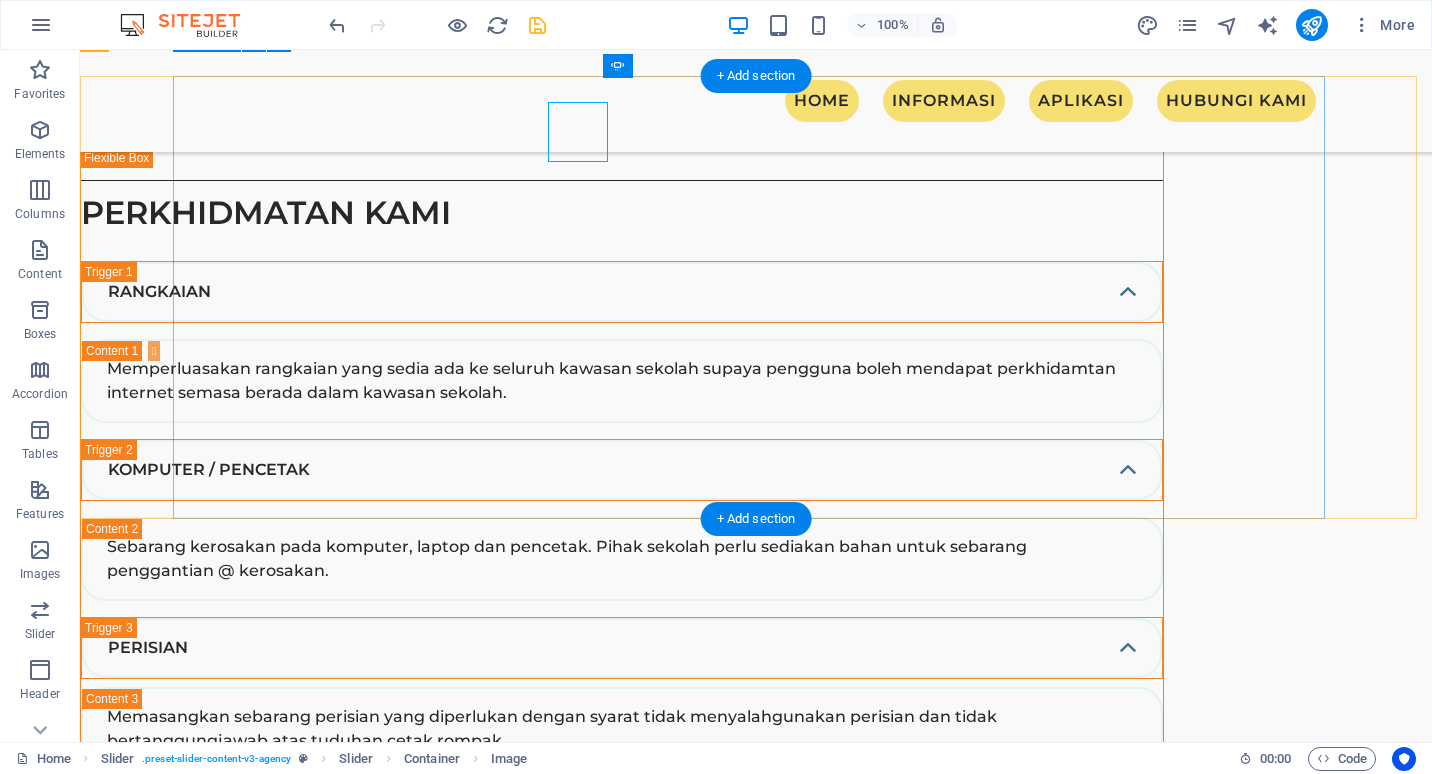 scroll, scrollTop: 3906, scrollLeft: 0, axis: vertical 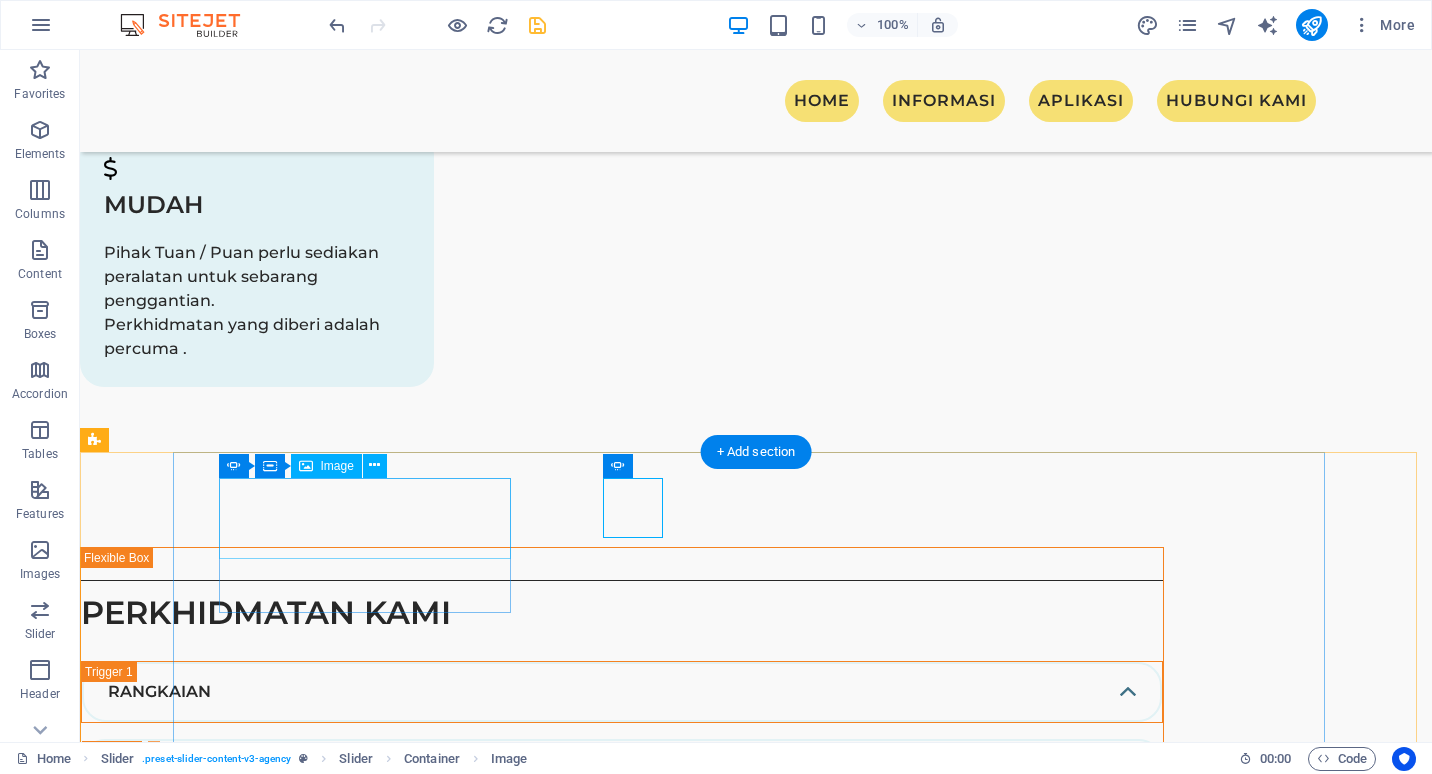 click at bounding box center [-806, 8871] 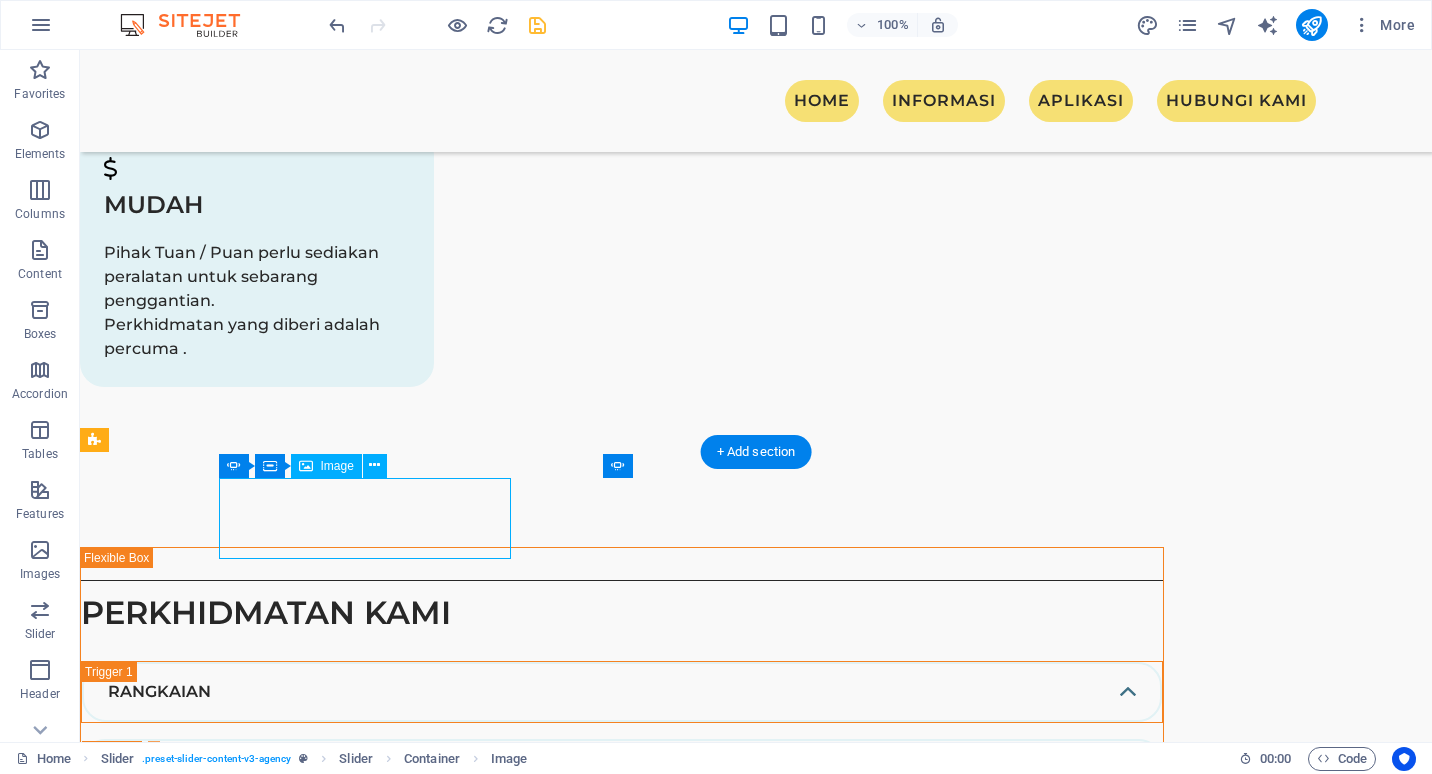 click at bounding box center (-806, 8871) 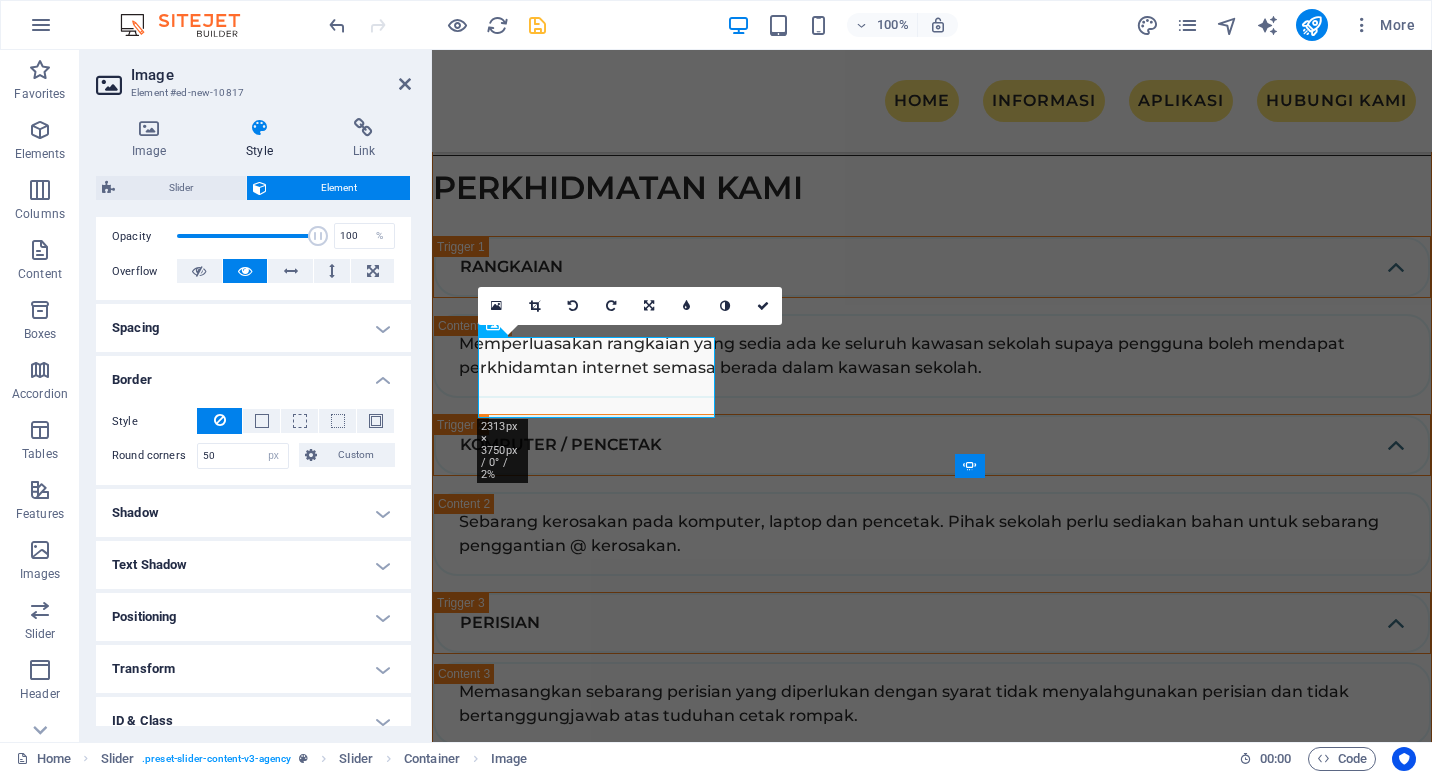 scroll, scrollTop: 400, scrollLeft: 0, axis: vertical 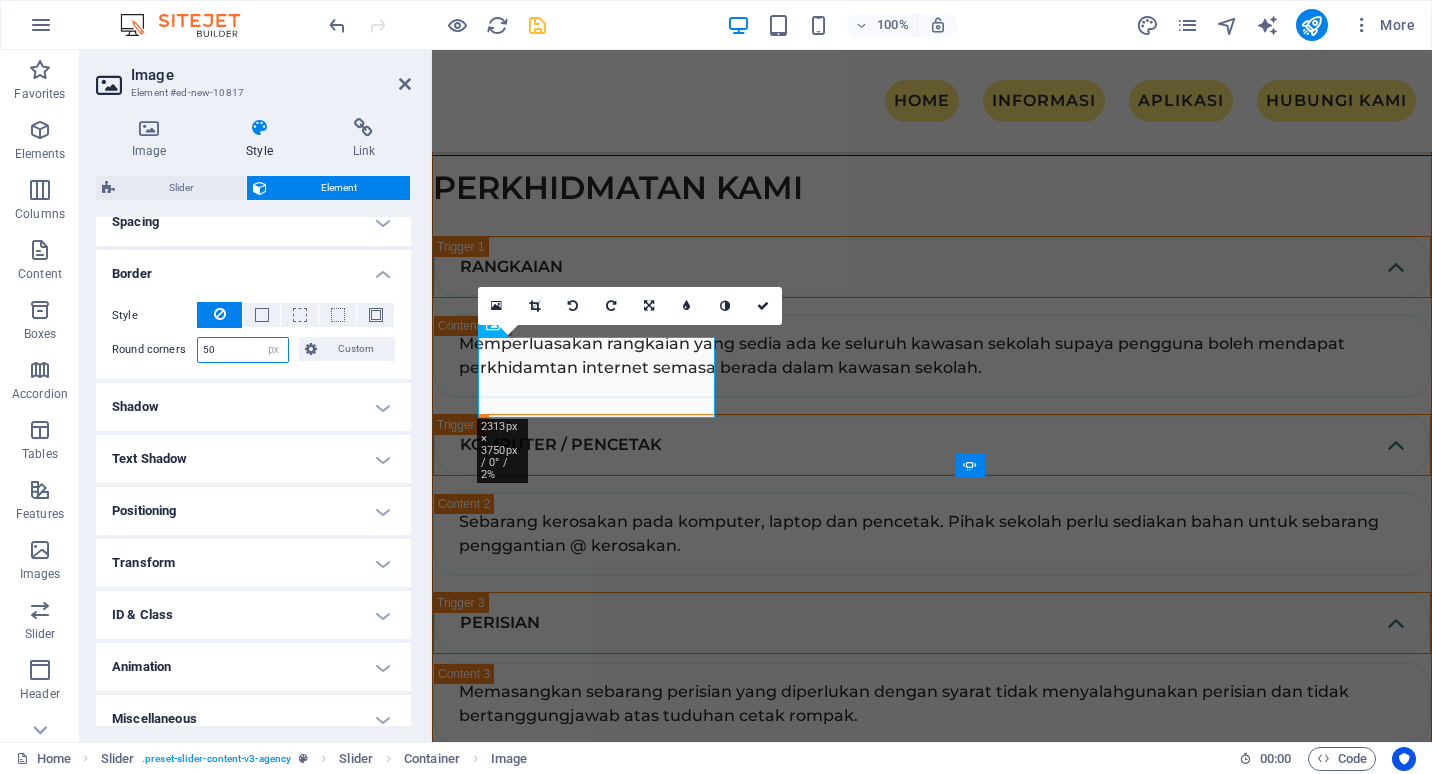 drag, startPoint x: 223, startPoint y: 349, endPoint x: 189, endPoint y: 349, distance: 34 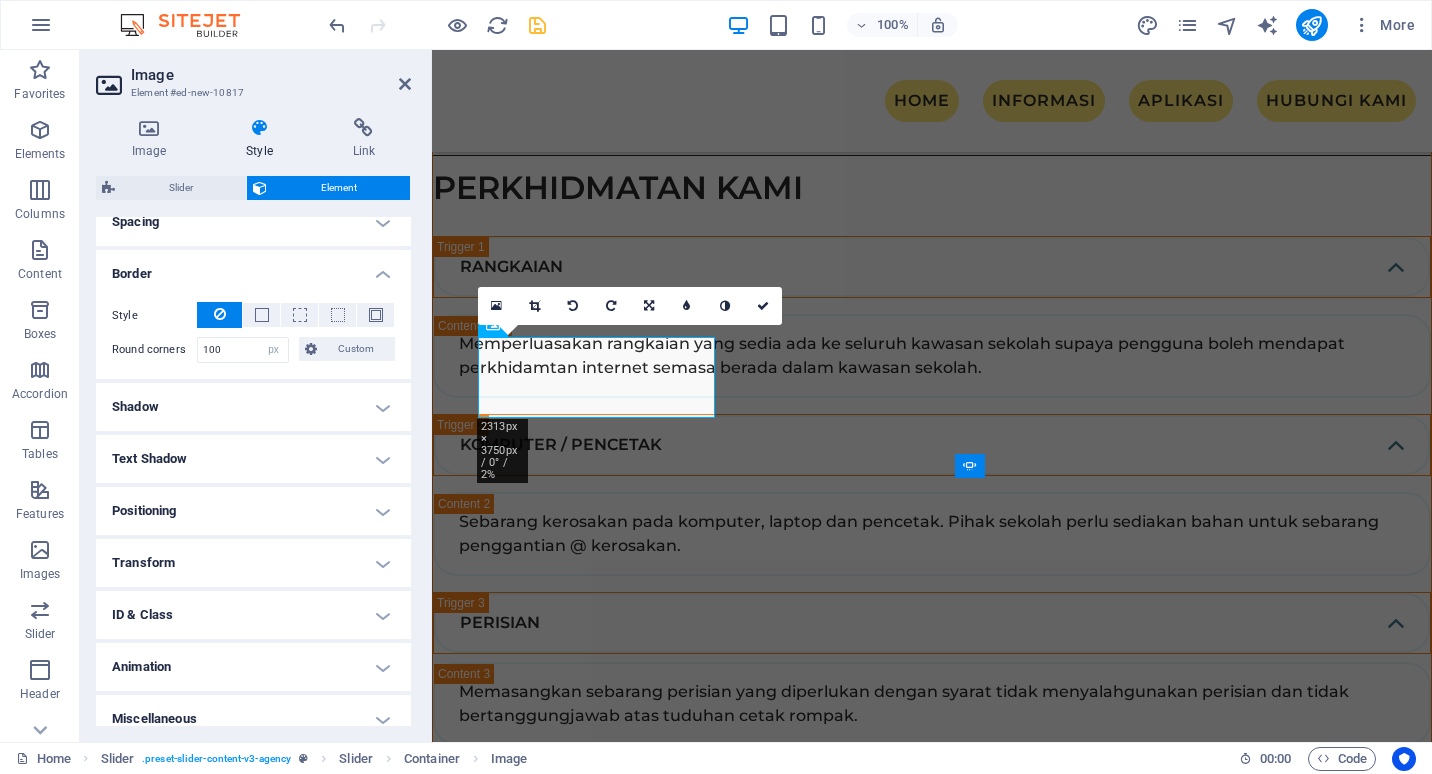 click on "Shadow" at bounding box center [253, 407] 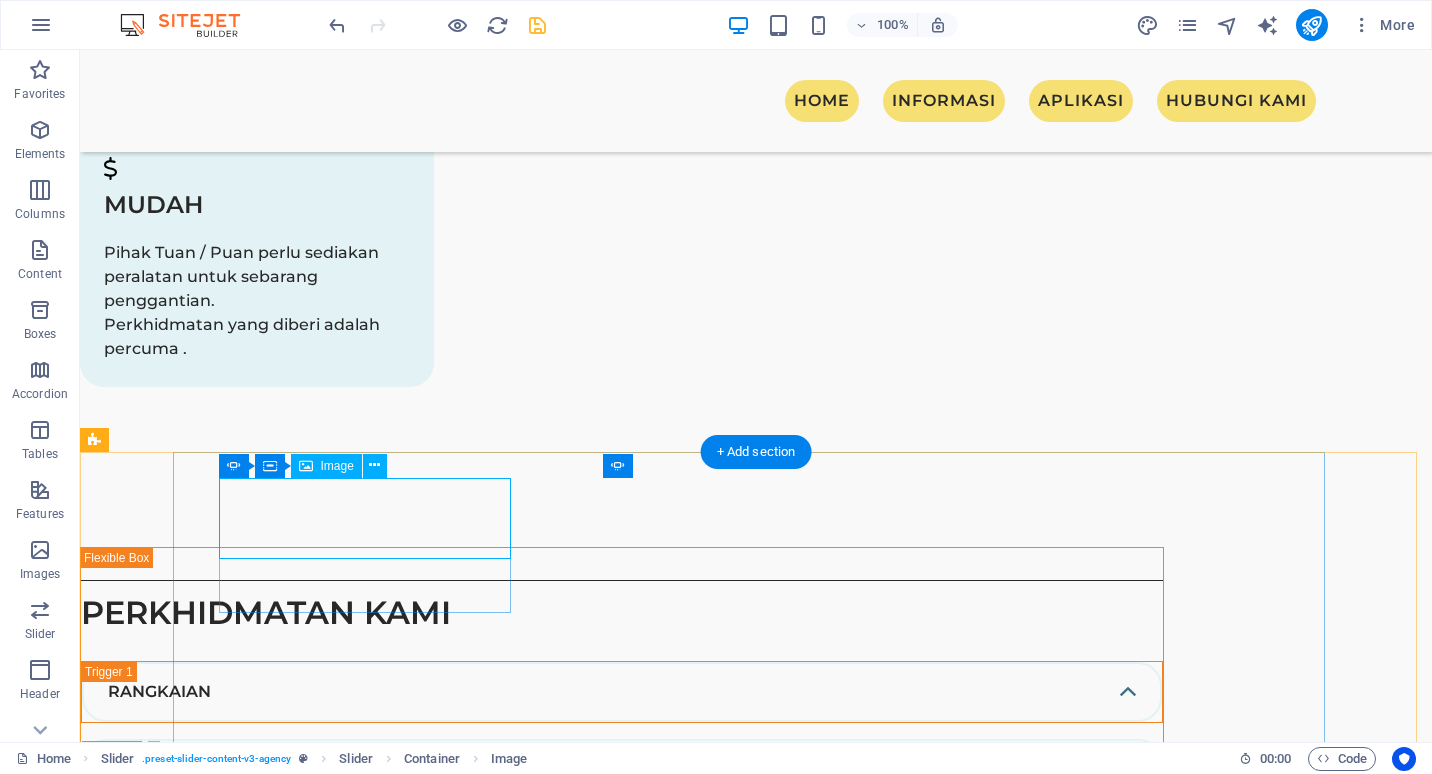click at bounding box center (-806, 8871) 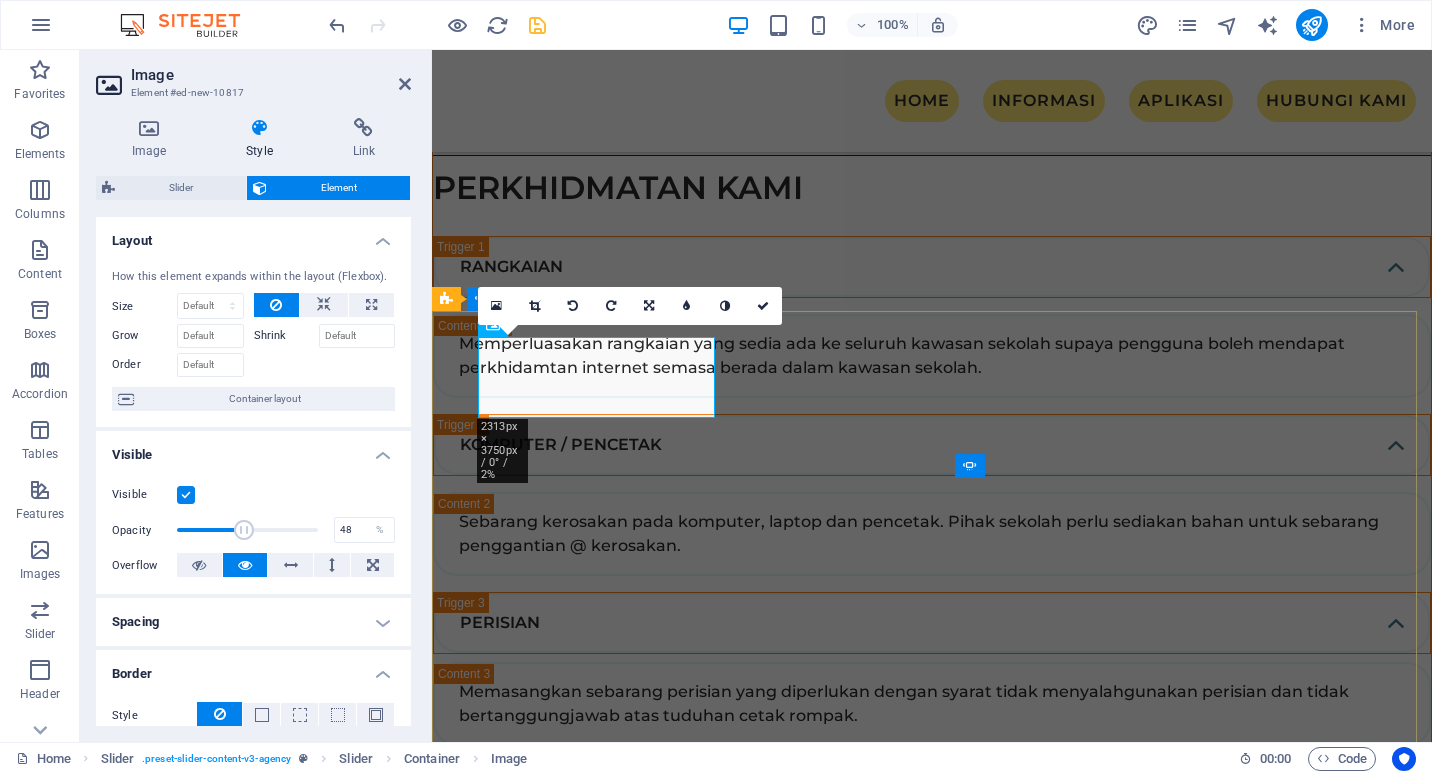 click on "[FIRST] BIN [LAST] “Sed ut perspiciatis unde omnis iste natus error sit voluptatem accusantium, totam  aperiam, eaque ipsa quae ab illo inventore veritatis et quasi architecto beatae vitae. “ Drop content here or  Add elements  Paste clipboard [FIRST] [LAST] “Sed ut perspiciatis unde omnis iste natus error sit voluptatem accusantium, totam  aperiam, eaque ipsa quae ab illo inventore veritatis et quasi architecto beatae vitae. “ [FIRST] [LAST] BIN [LAST]  “Sed ut perspiciatis unde omnis iste natus error sit voluptatem accusantium, totam  aperiam, eaque ipsa quae ab illo inventore veritatis et quasi architecto beatae vitae. “ [FIRST] BIN [LAST] “Sed ut perspiciatis unde omnis iste natus error sit voluptatem accusantium, totam  aperiam, eaque ipsa quae ab illo inventore veritatis et quasi architecto beatae vitae. “ Drop content here or  Add elements  Paste clipboard [FIRST] [LAST] [FIRST] [LAST] Drop content here or  Add elements  Paste clipboard 1 2 3 4" at bounding box center [932, 9964] 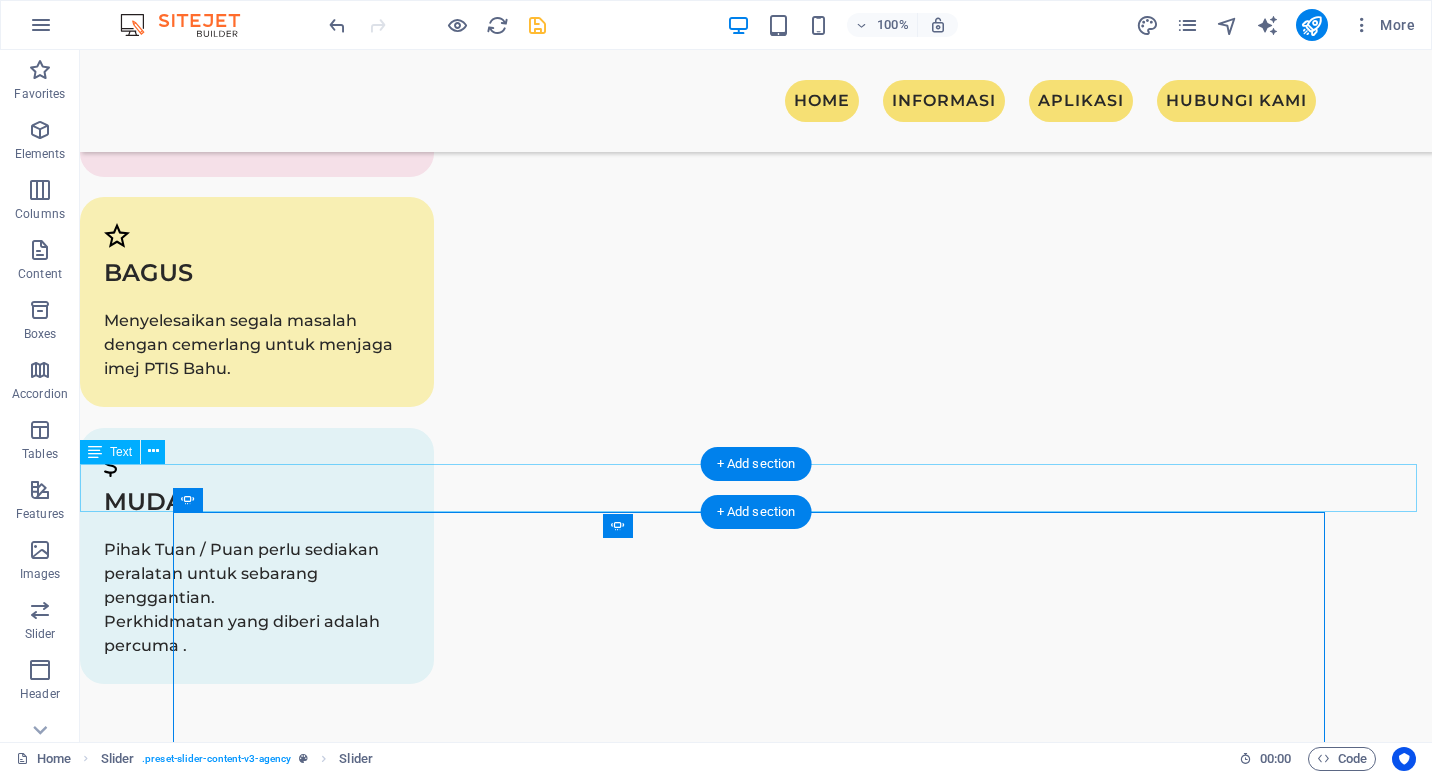 scroll, scrollTop: 3406, scrollLeft: 0, axis: vertical 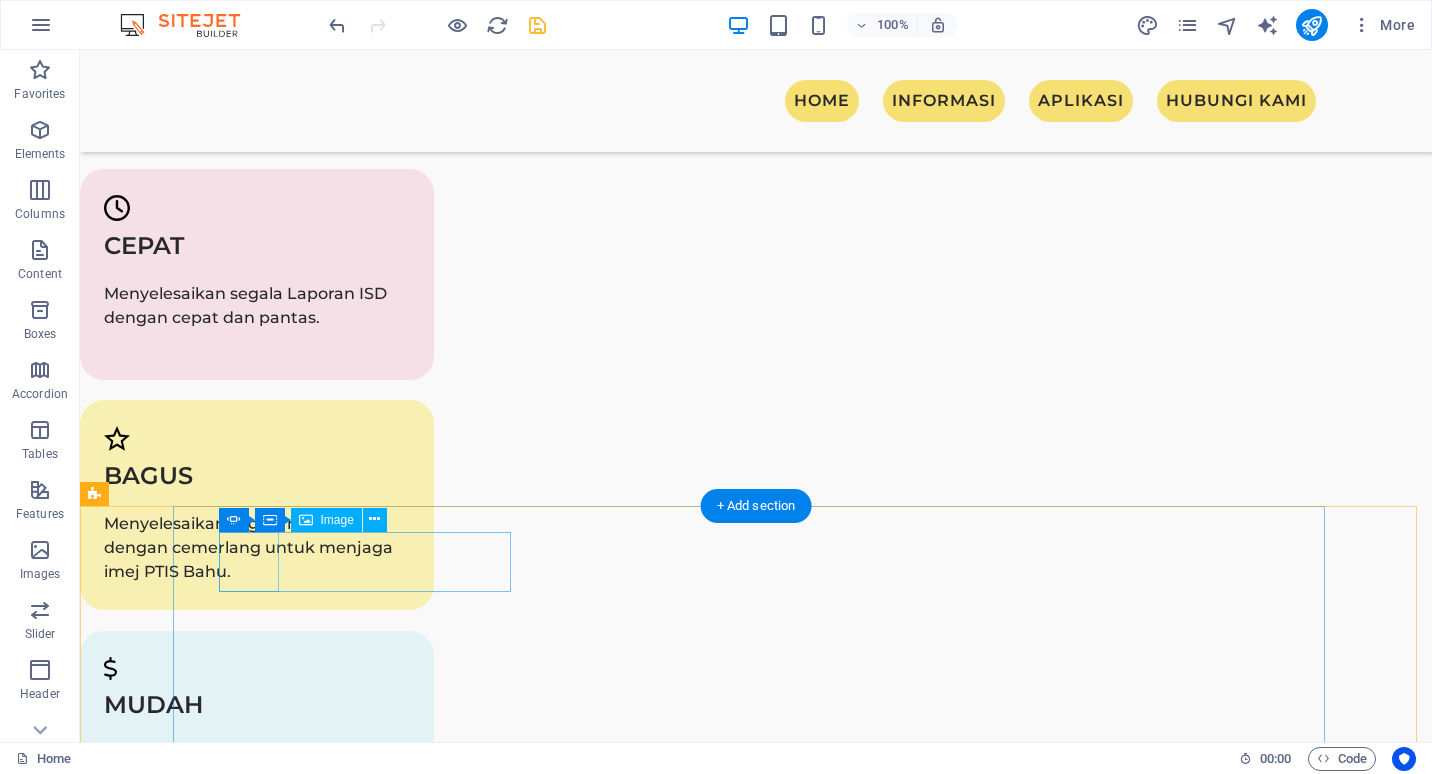 click at bounding box center (-814, 4443) 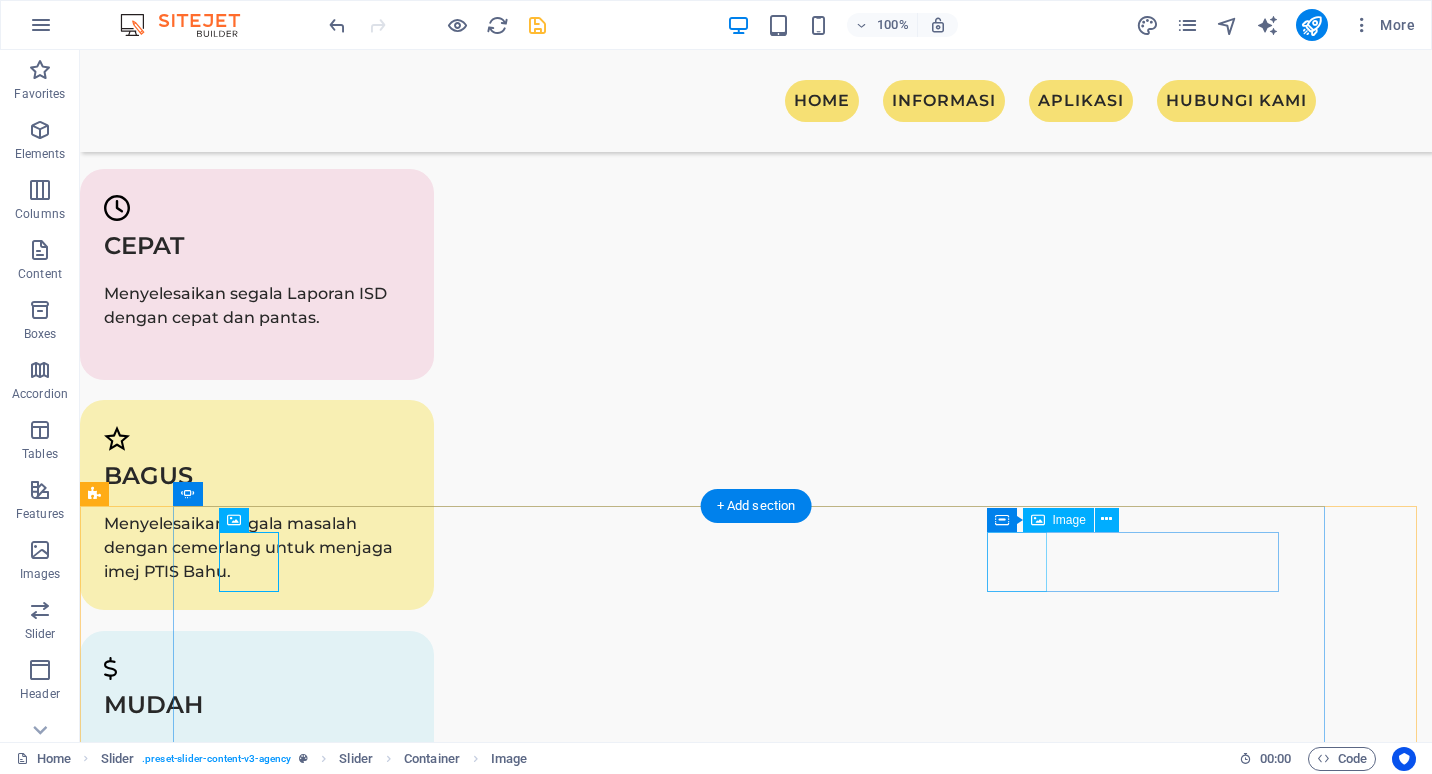 click at bounding box center [-814, 5475] 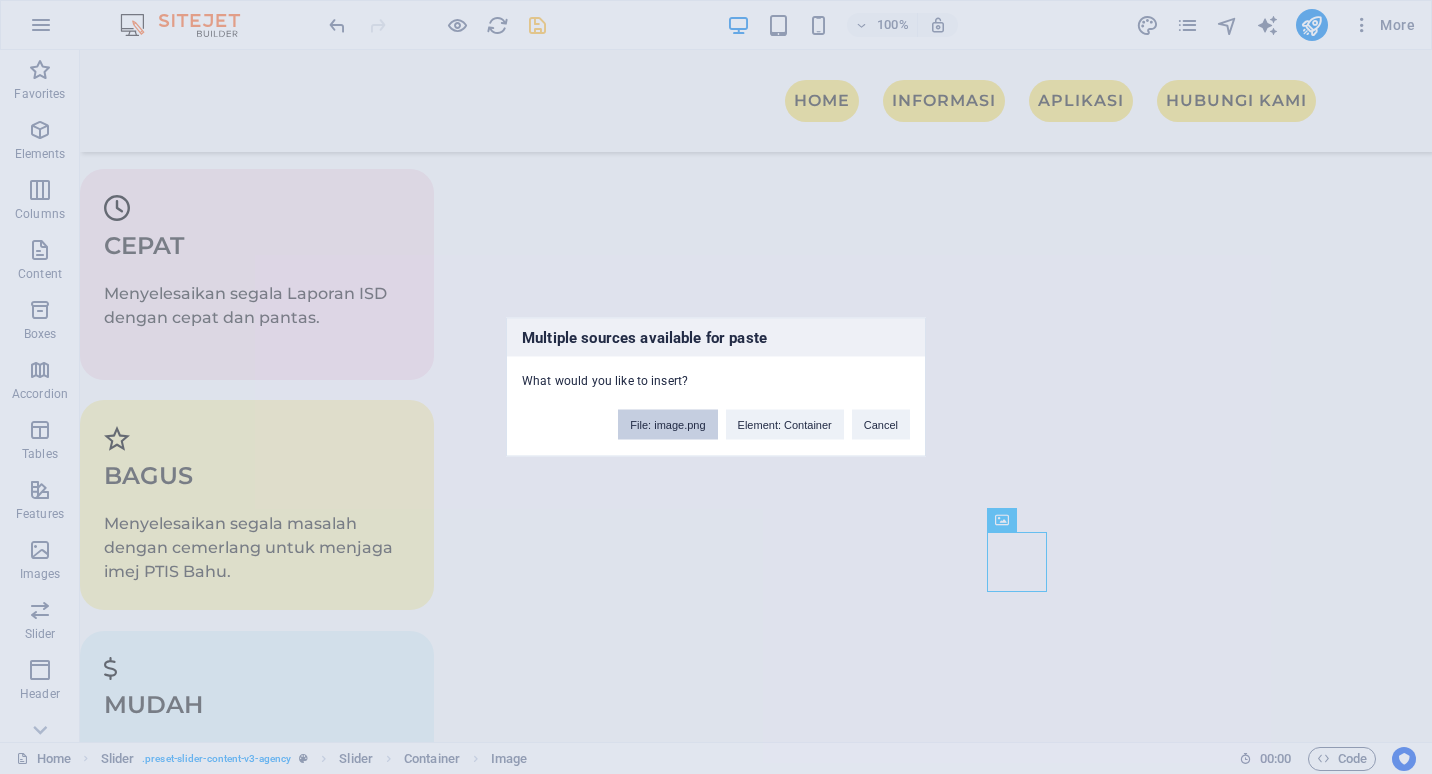 click on "File: image.png" at bounding box center [667, 425] 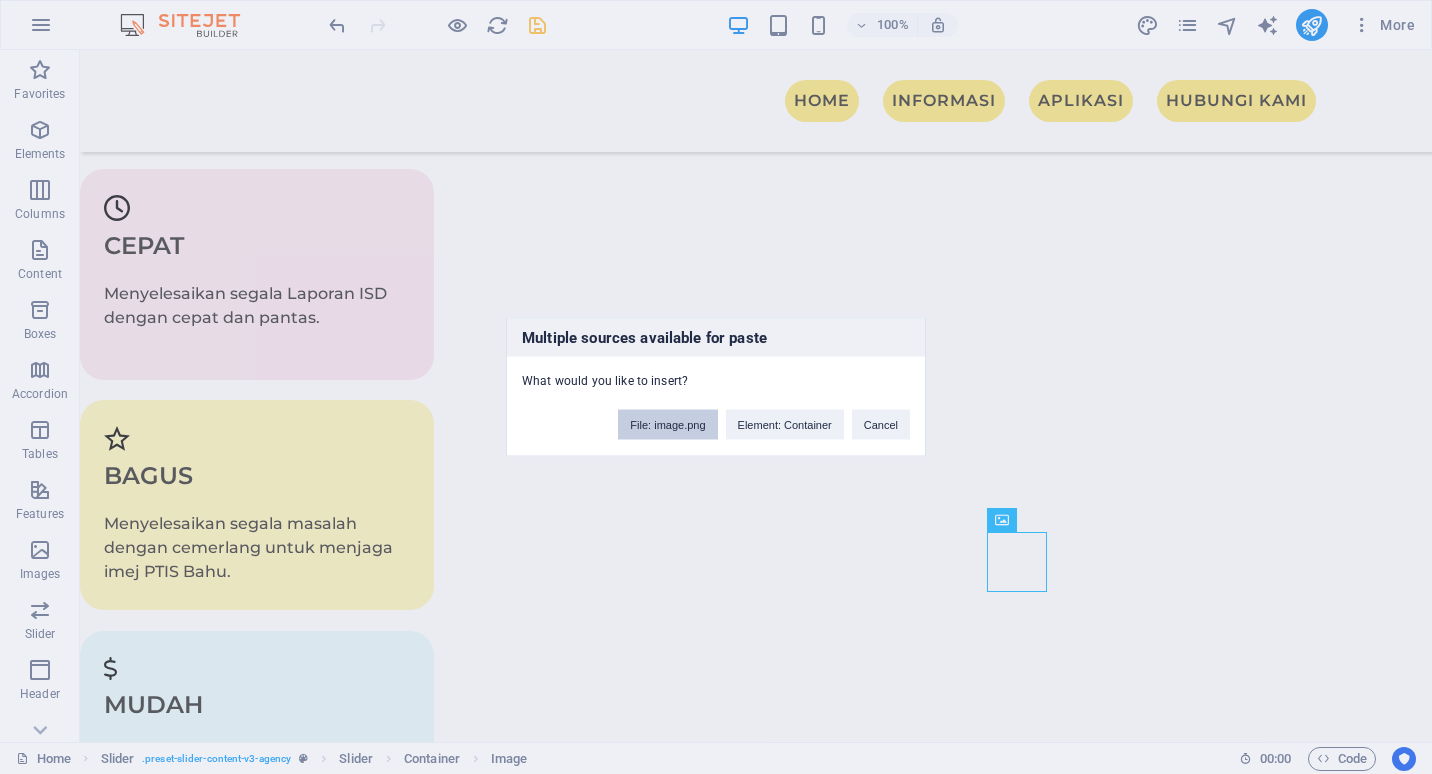 click on "File: image.png" at bounding box center [667, 425] 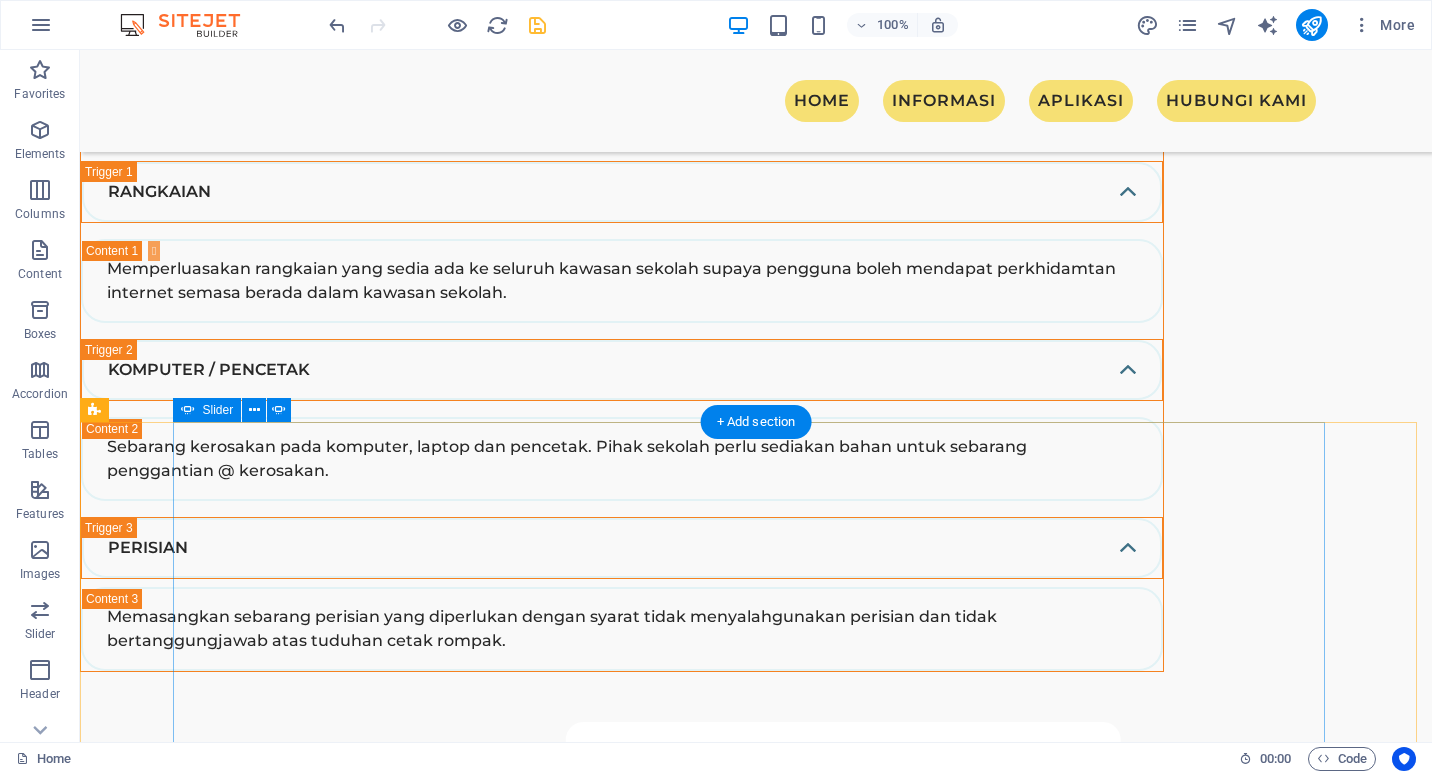 scroll, scrollTop: 3906, scrollLeft: 0, axis: vertical 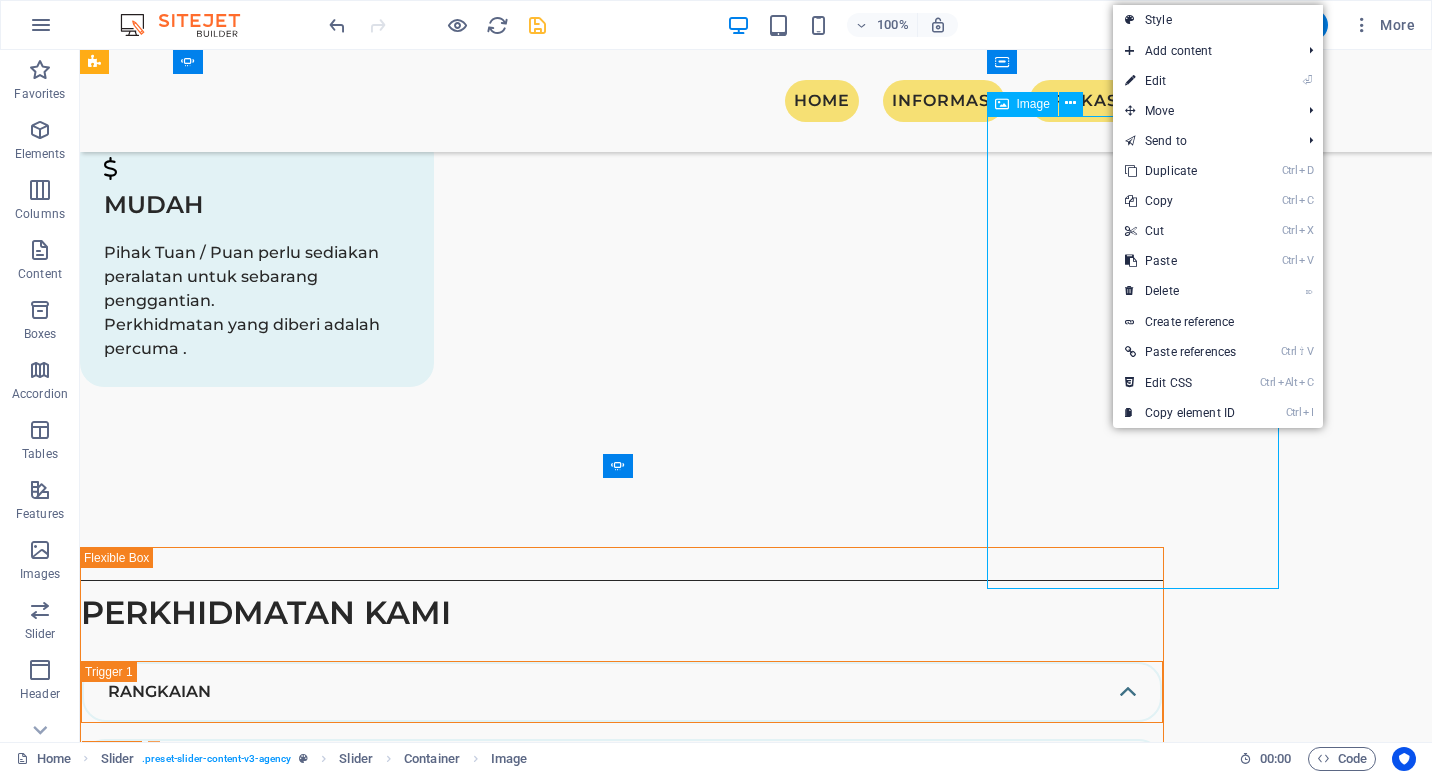 click at bounding box center (-806, 12677) 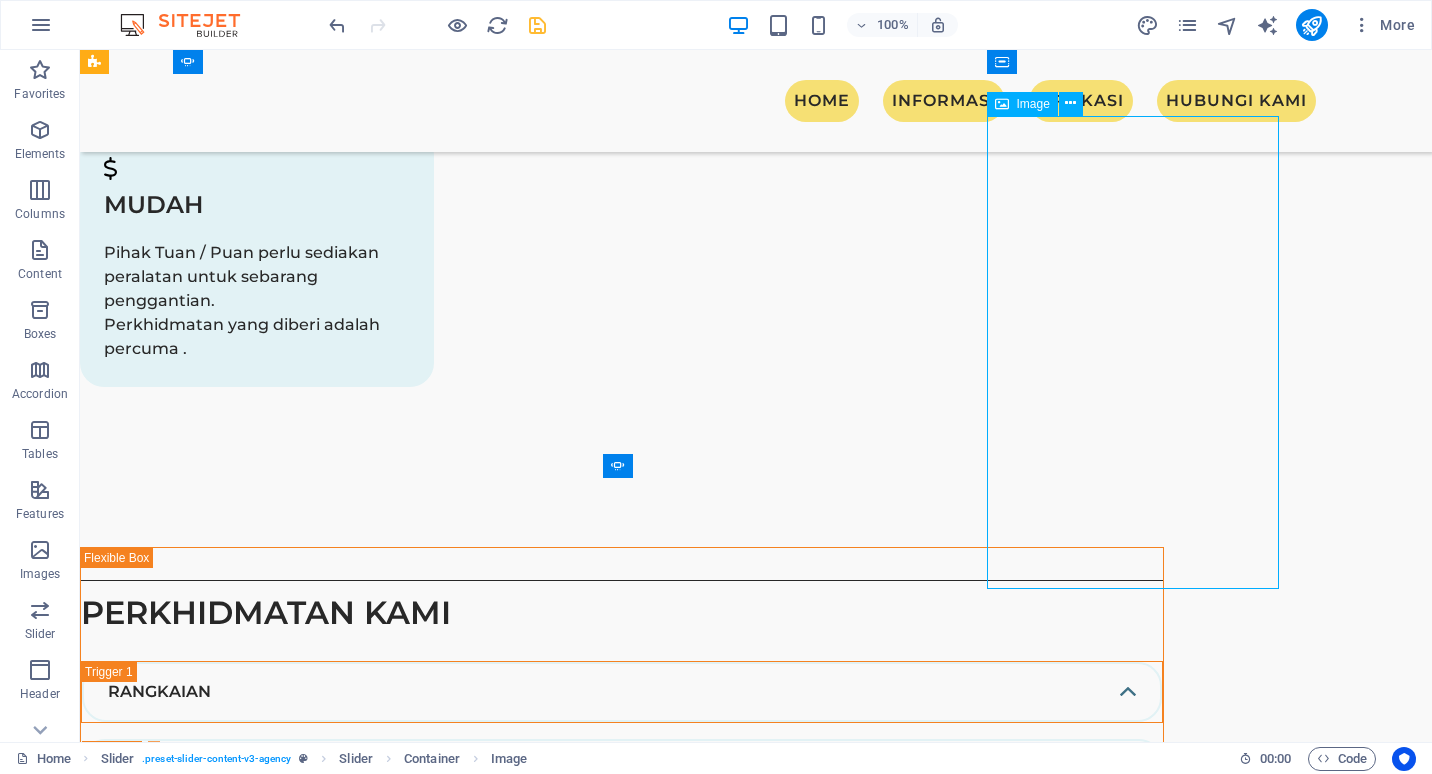 click at bounding box center (-806, 12677) 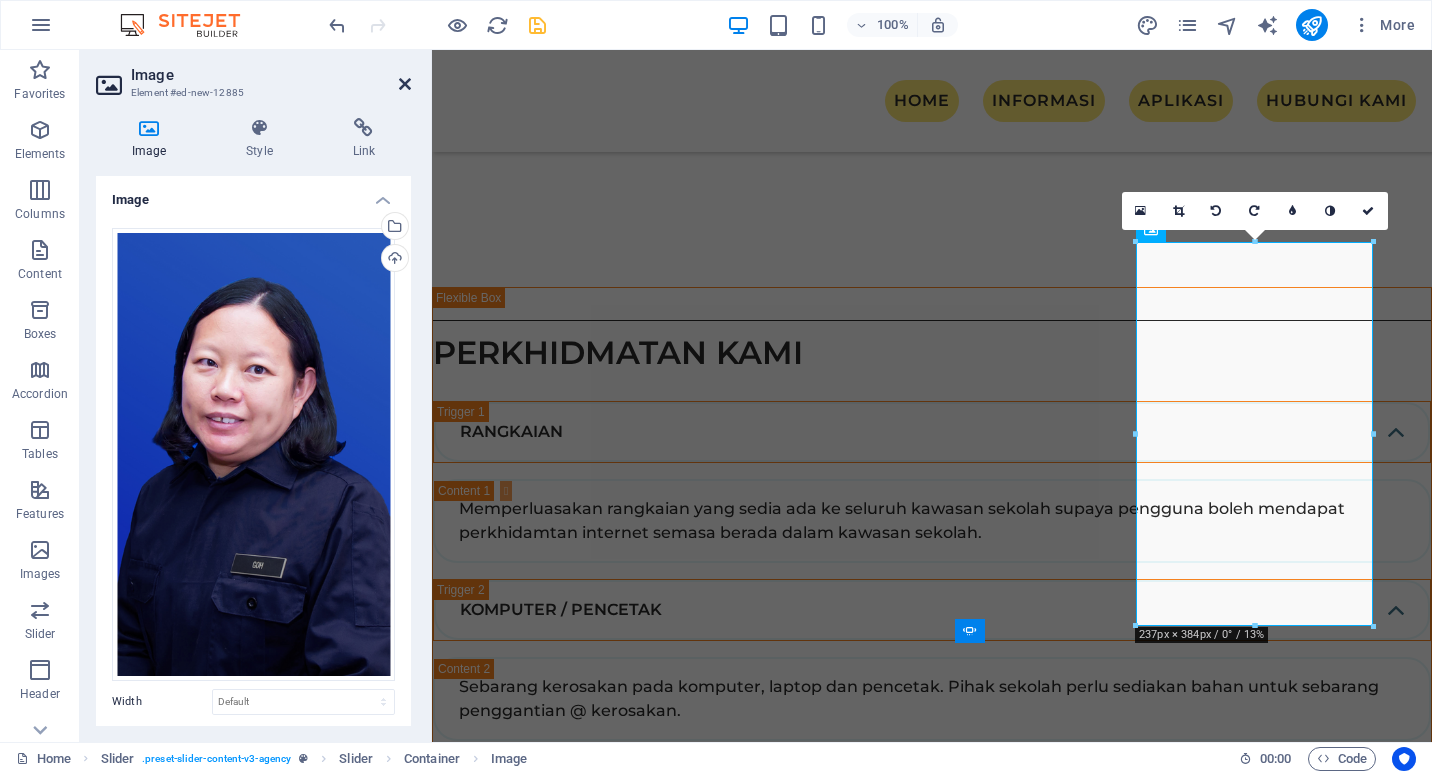 click at bounding box center [405, 84] 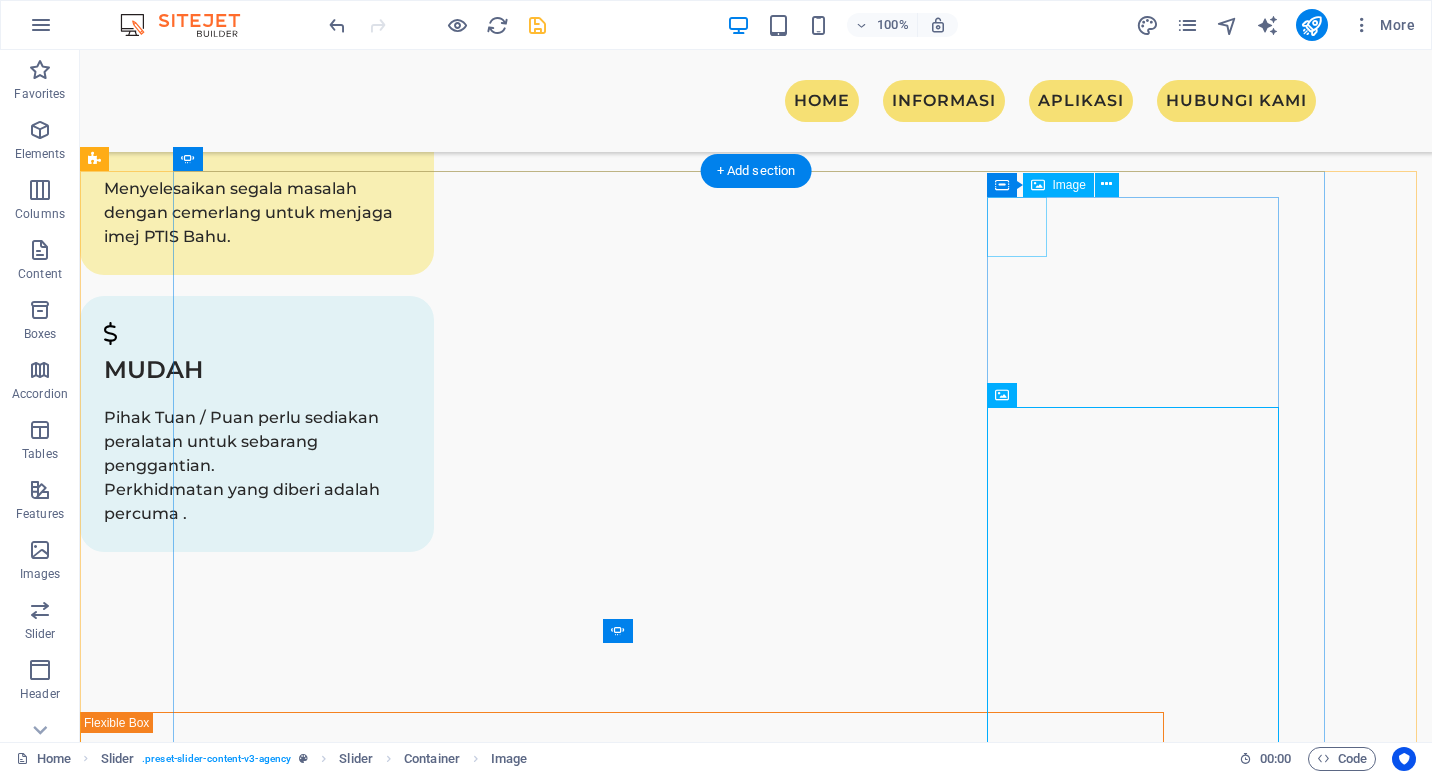 click at bounding box center (-814, 9524) 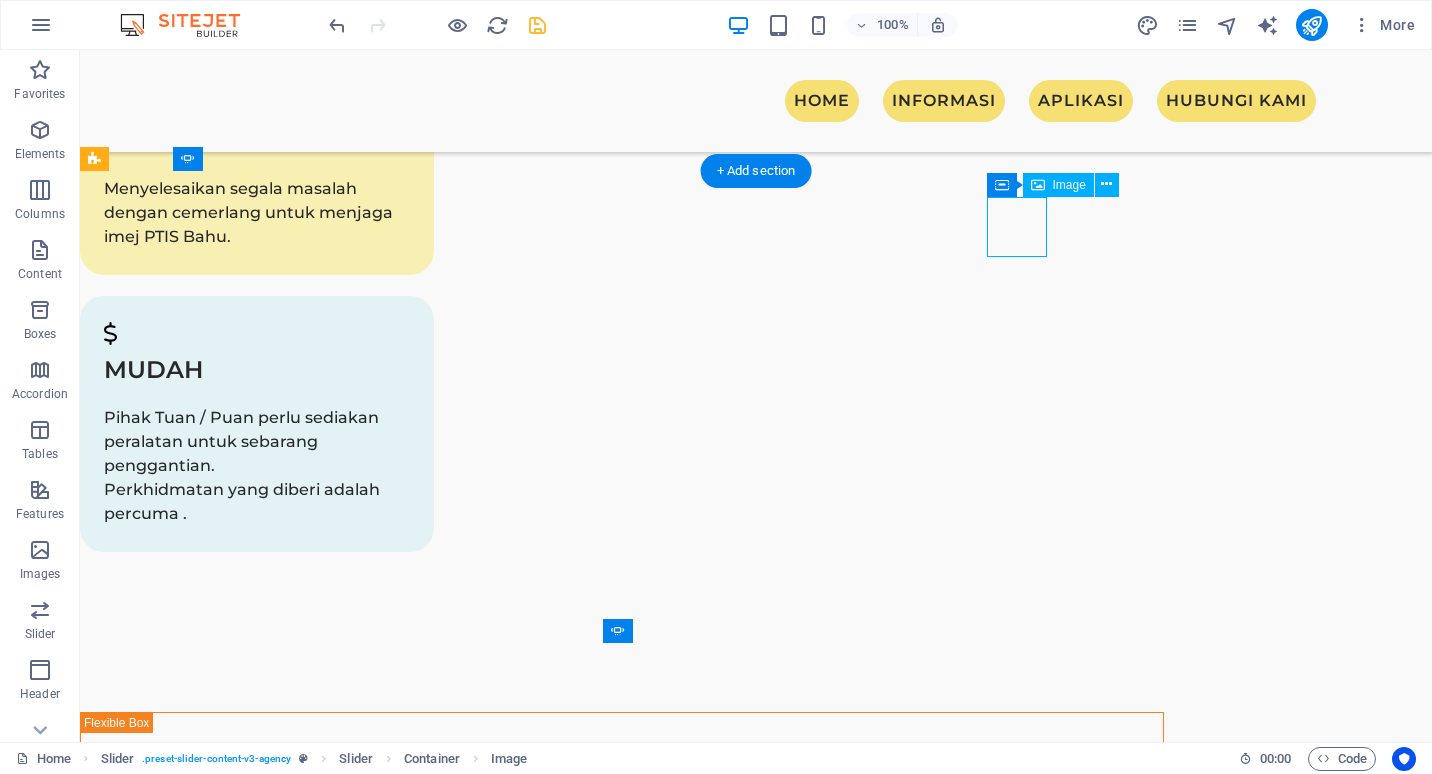 click at bounding box center [-814, 9524] 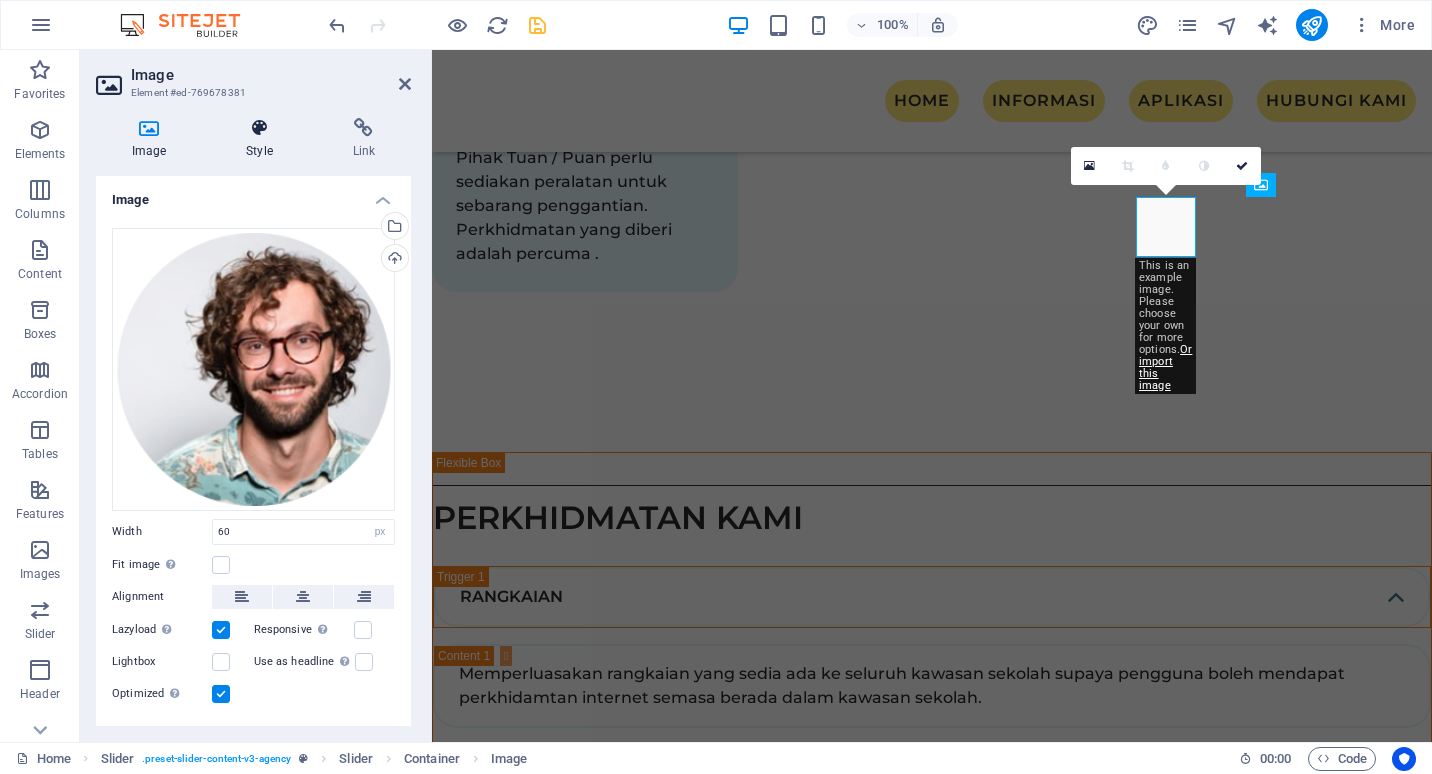 click on "Style" at bounding box center (263, 139) 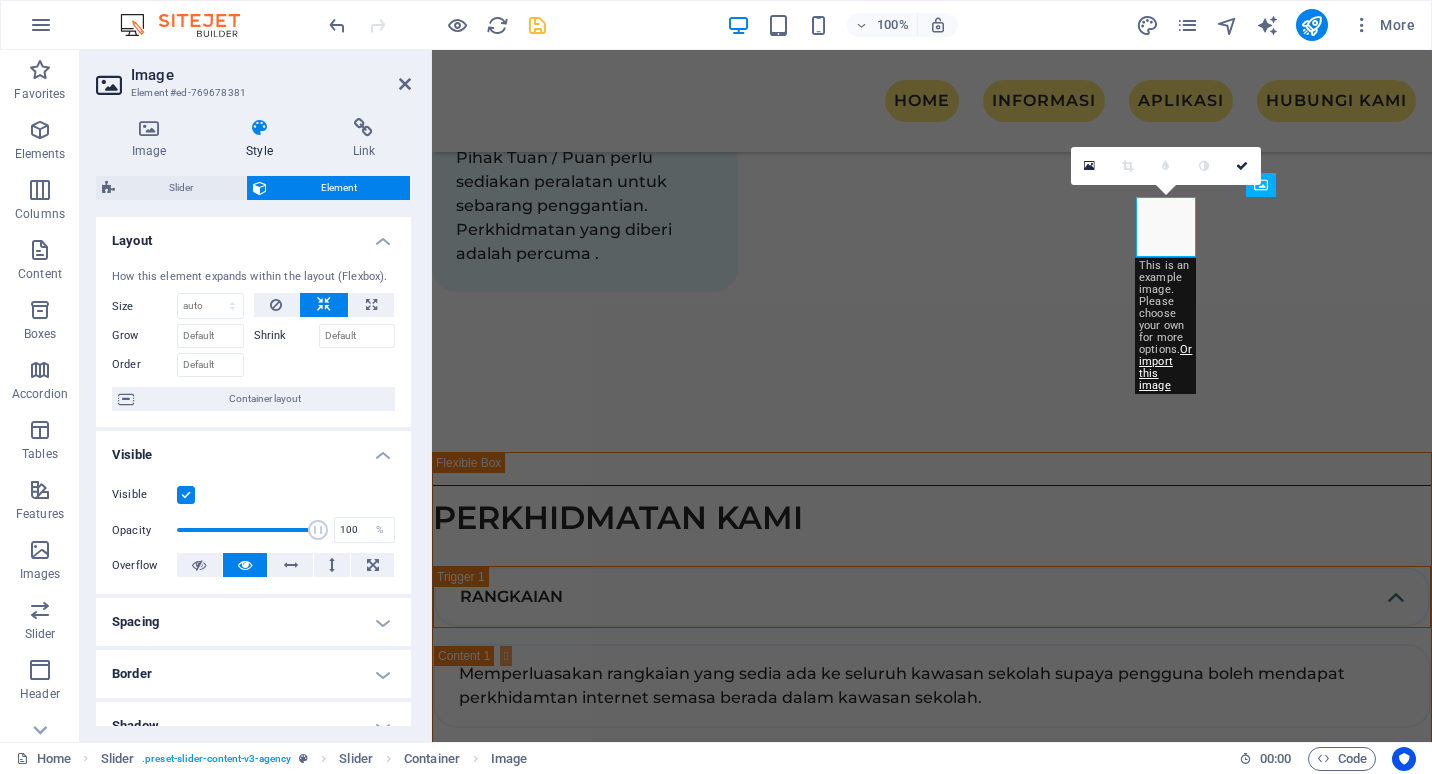 click on "Spacing" at bounding box center [253, 622] 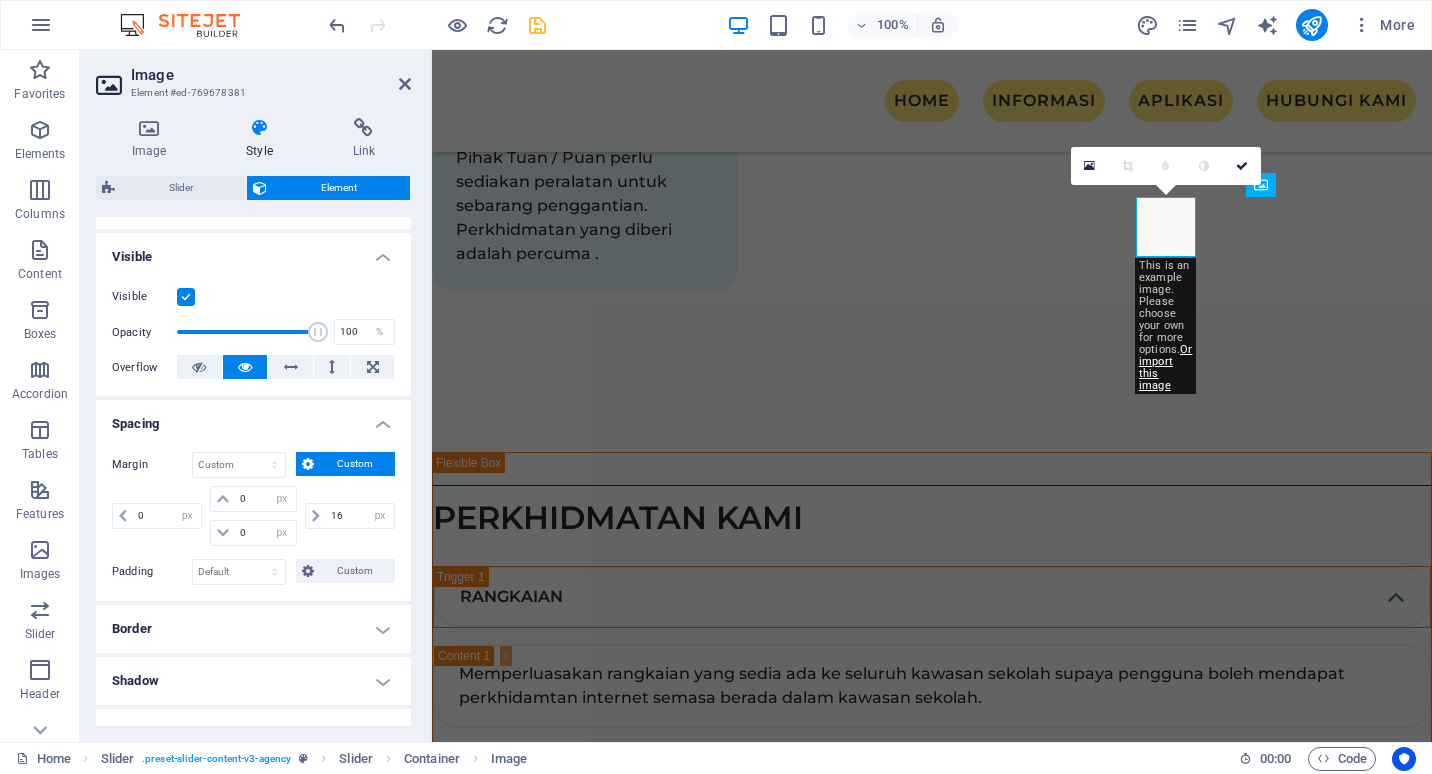 scroll, scrollTop: 200, scrollLeft: 0, axis: vertical 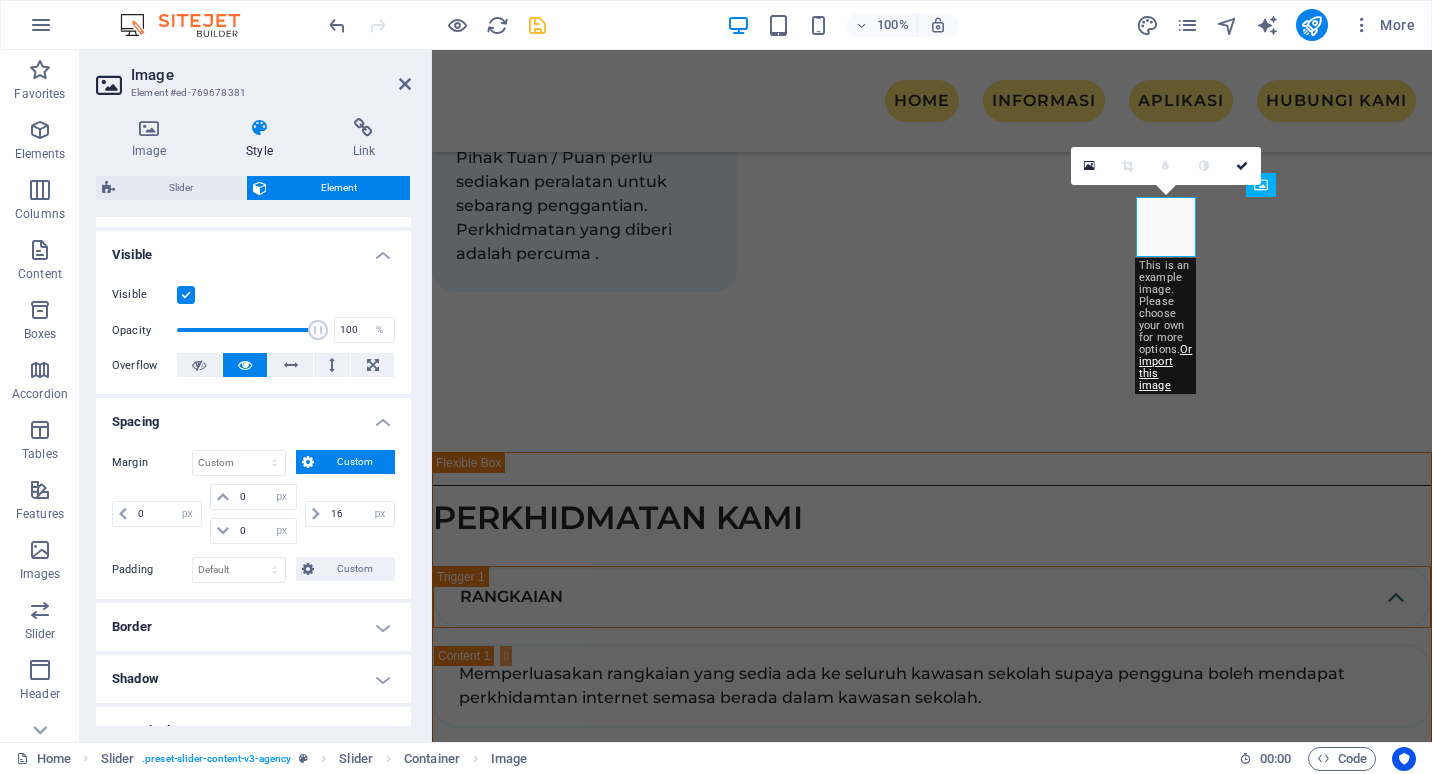 click on "Border" at bounding box center (253, 627) 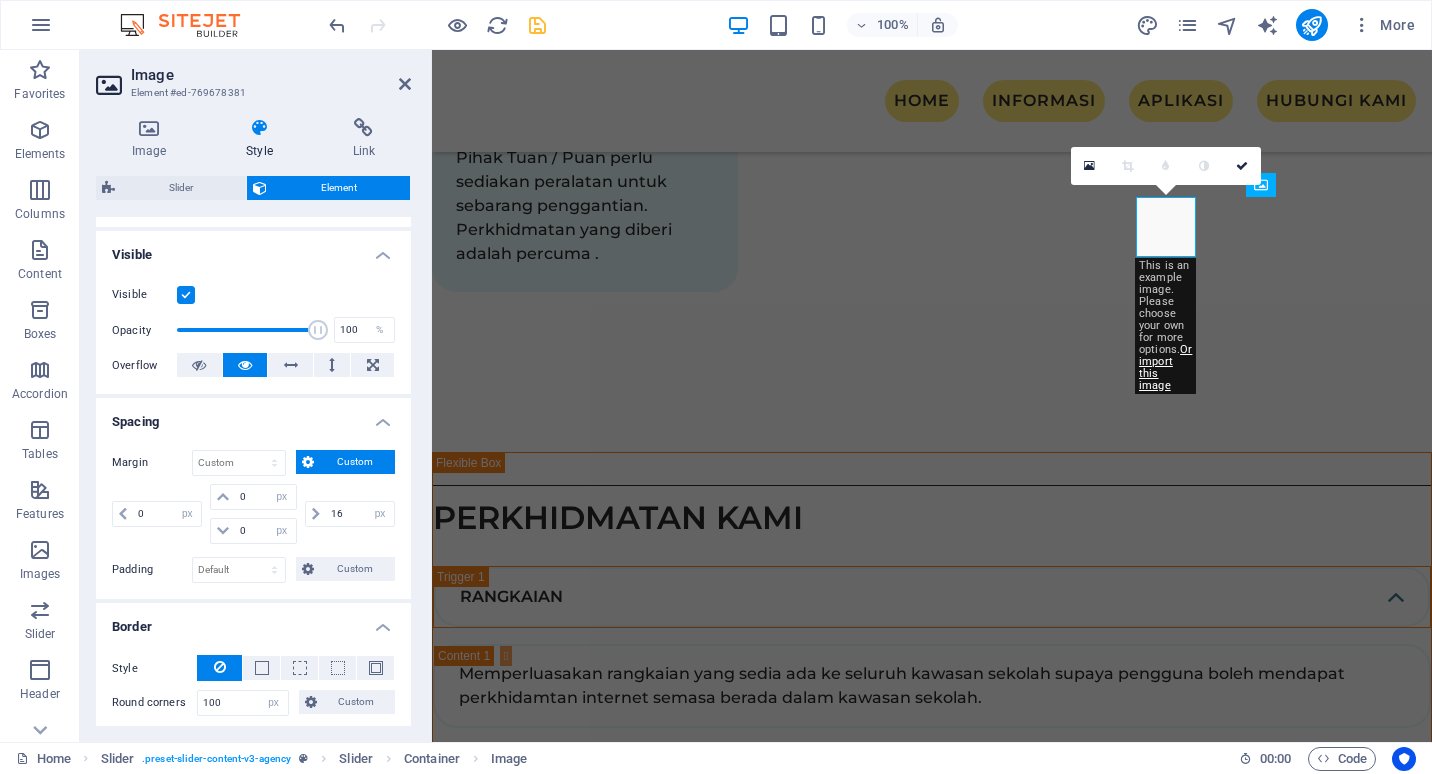 scroll, scrollTop: 500, scrollLeft: 0, axis: vertical 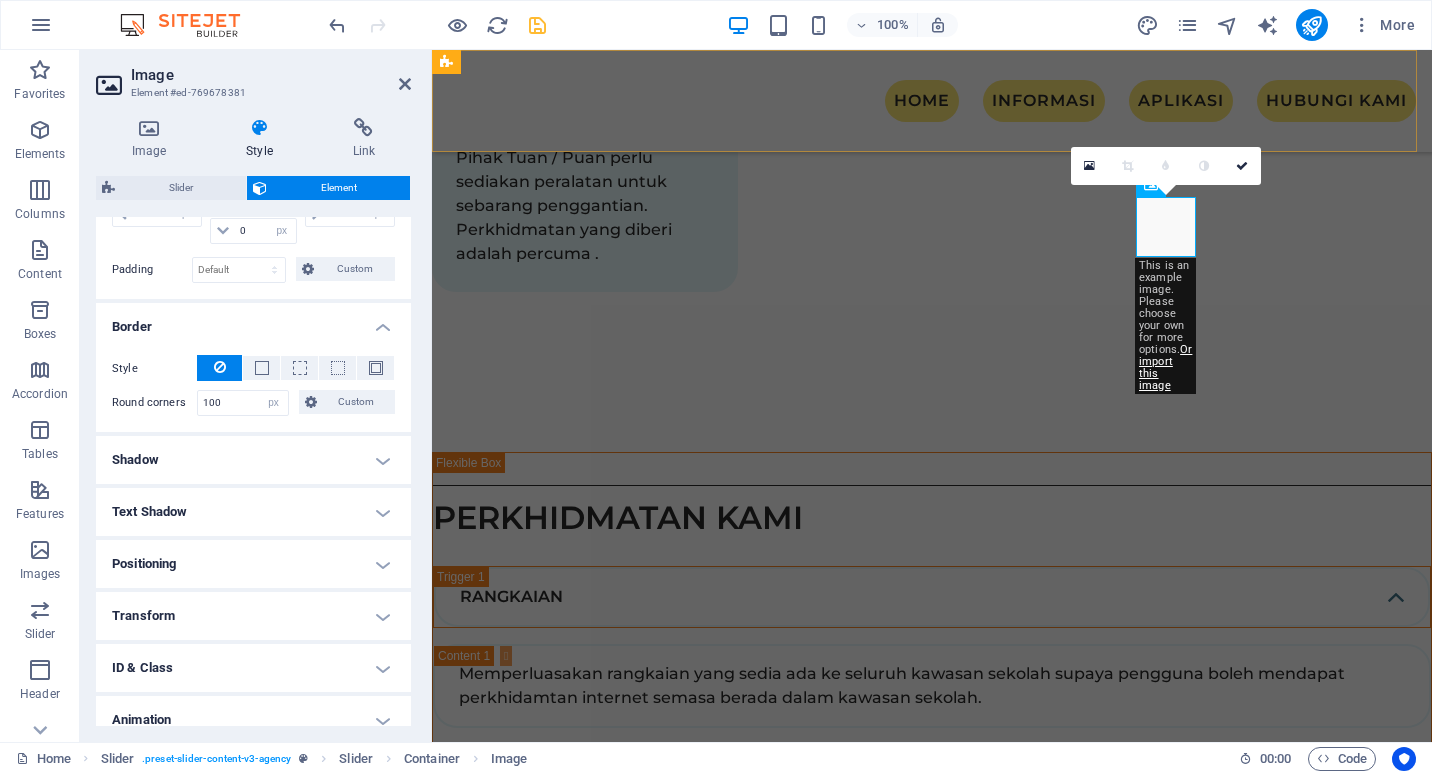 click on "HOME MAKLUMAT UMUM INFORMASI STATISTIK SUAPAN MEDIA SOSIAL APLIKASI eGerak HUBUNGI KAMI" at bounding box center (932, 101) 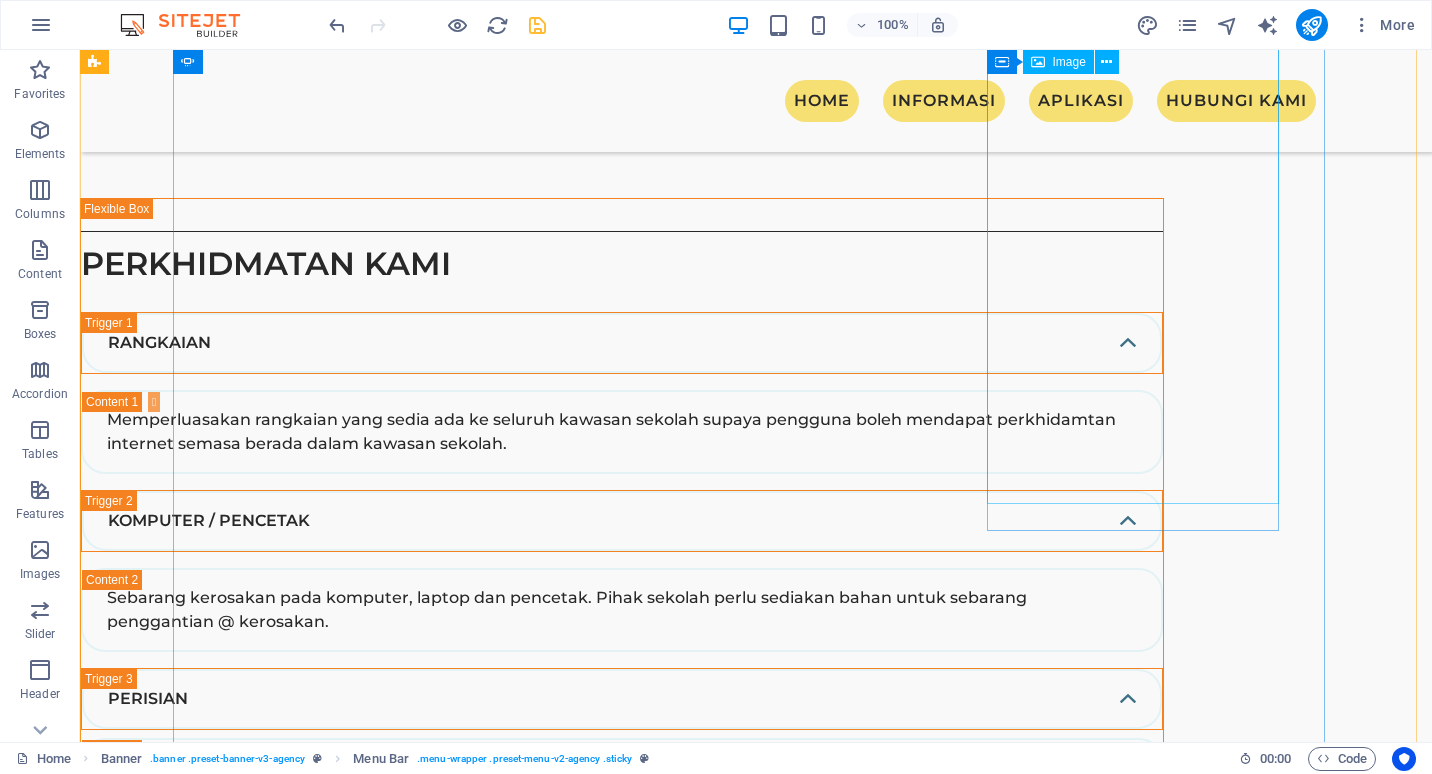 scroll, scrollTop: 4141, scrollLeft: 0, axis: vertical 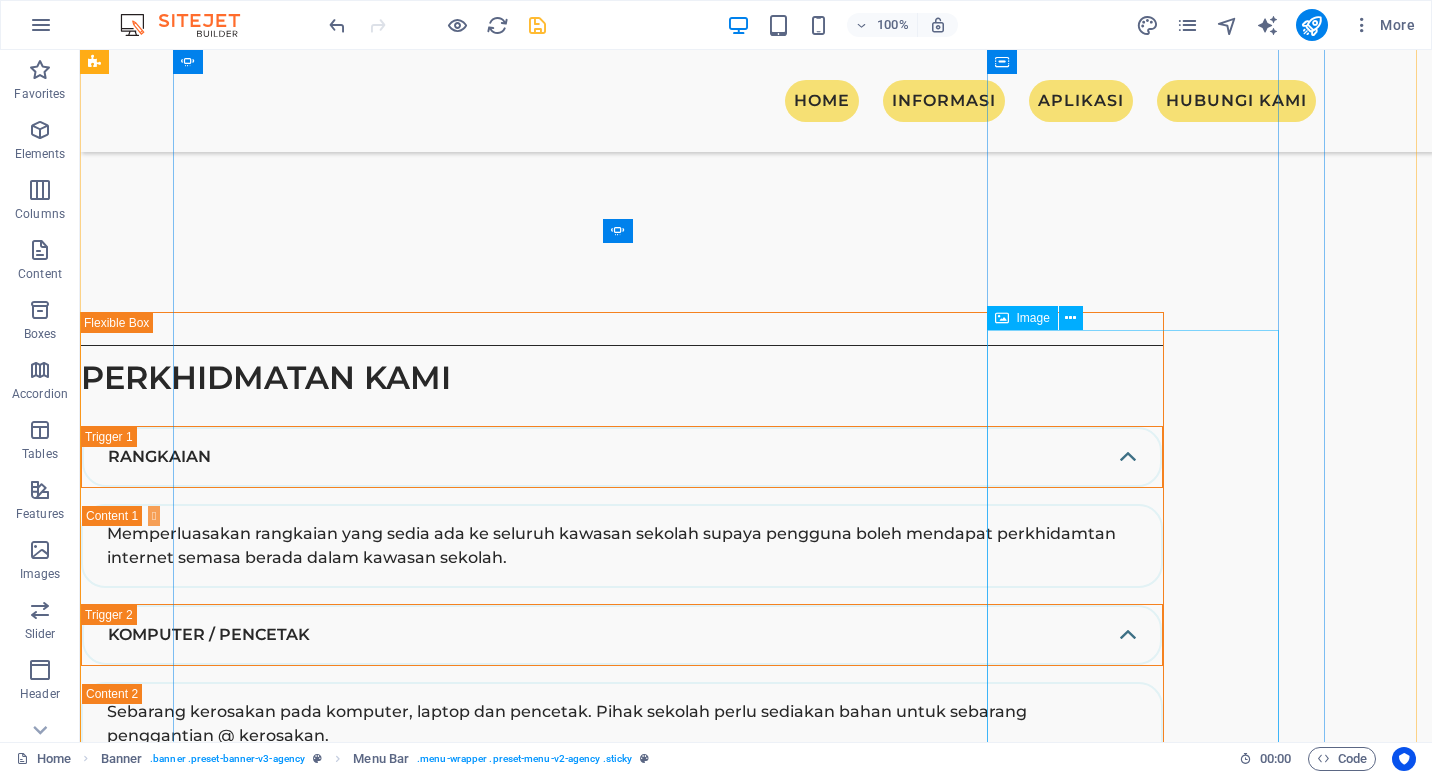 click at bounding box center [-806, 12176] 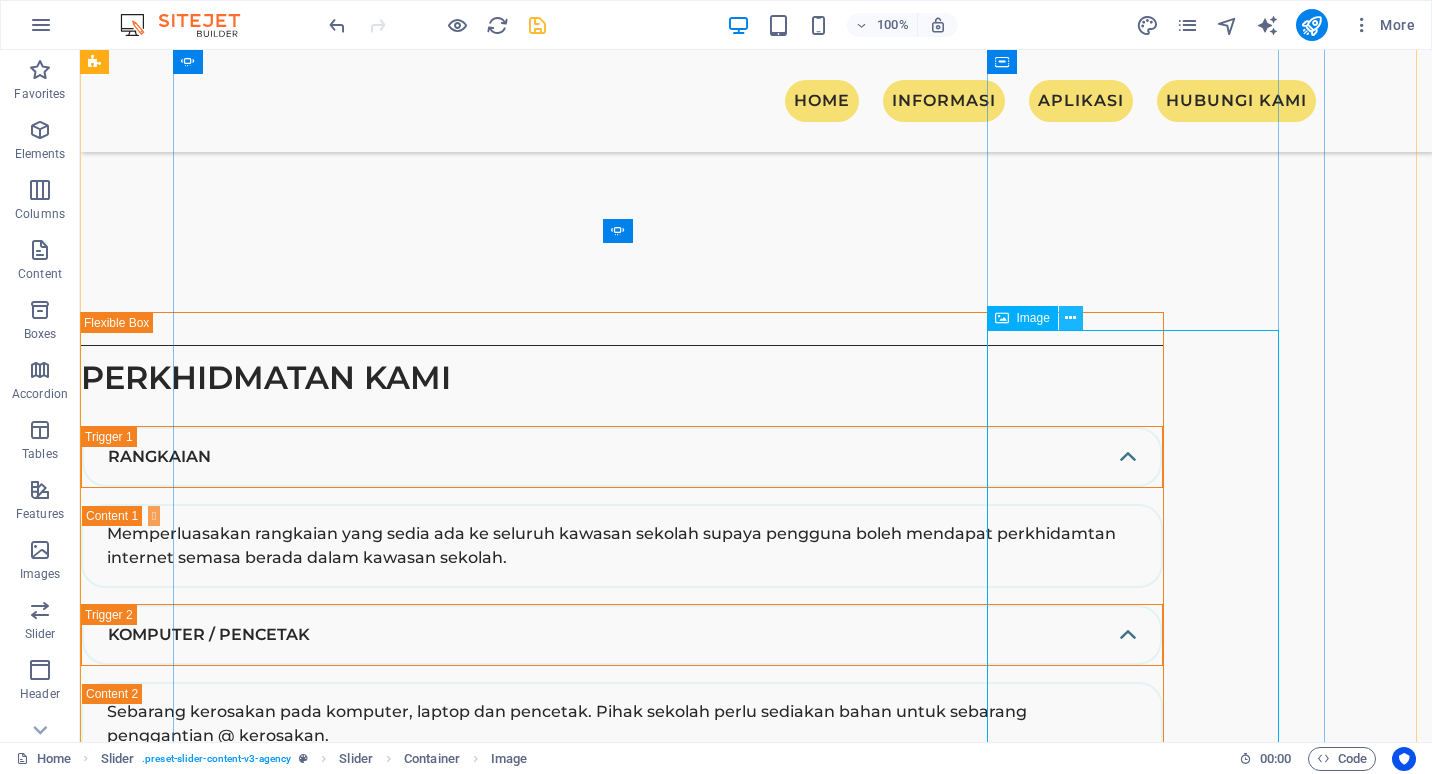 click at bounding box center [1070, 318] 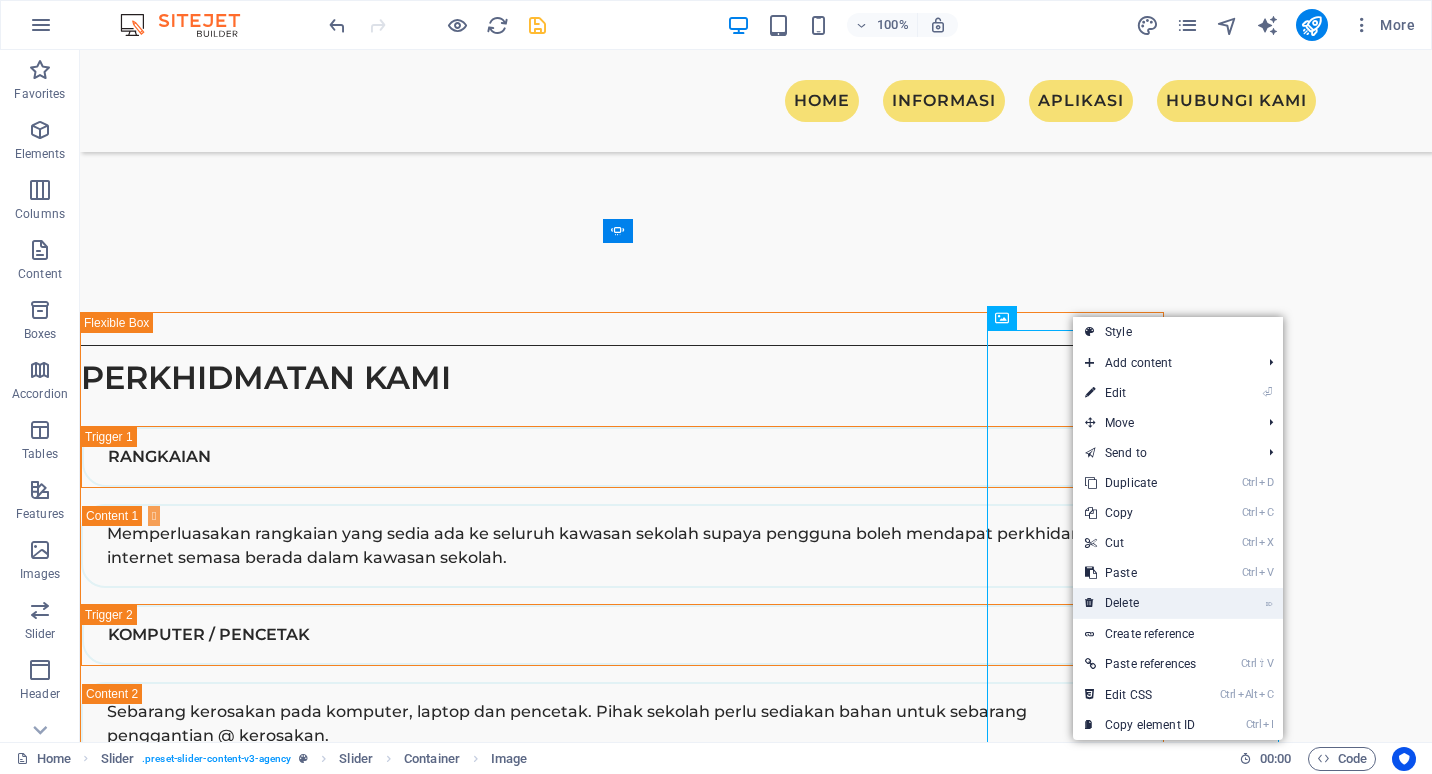 click on "⌦  Delete" at bounding box center (1140, 603) 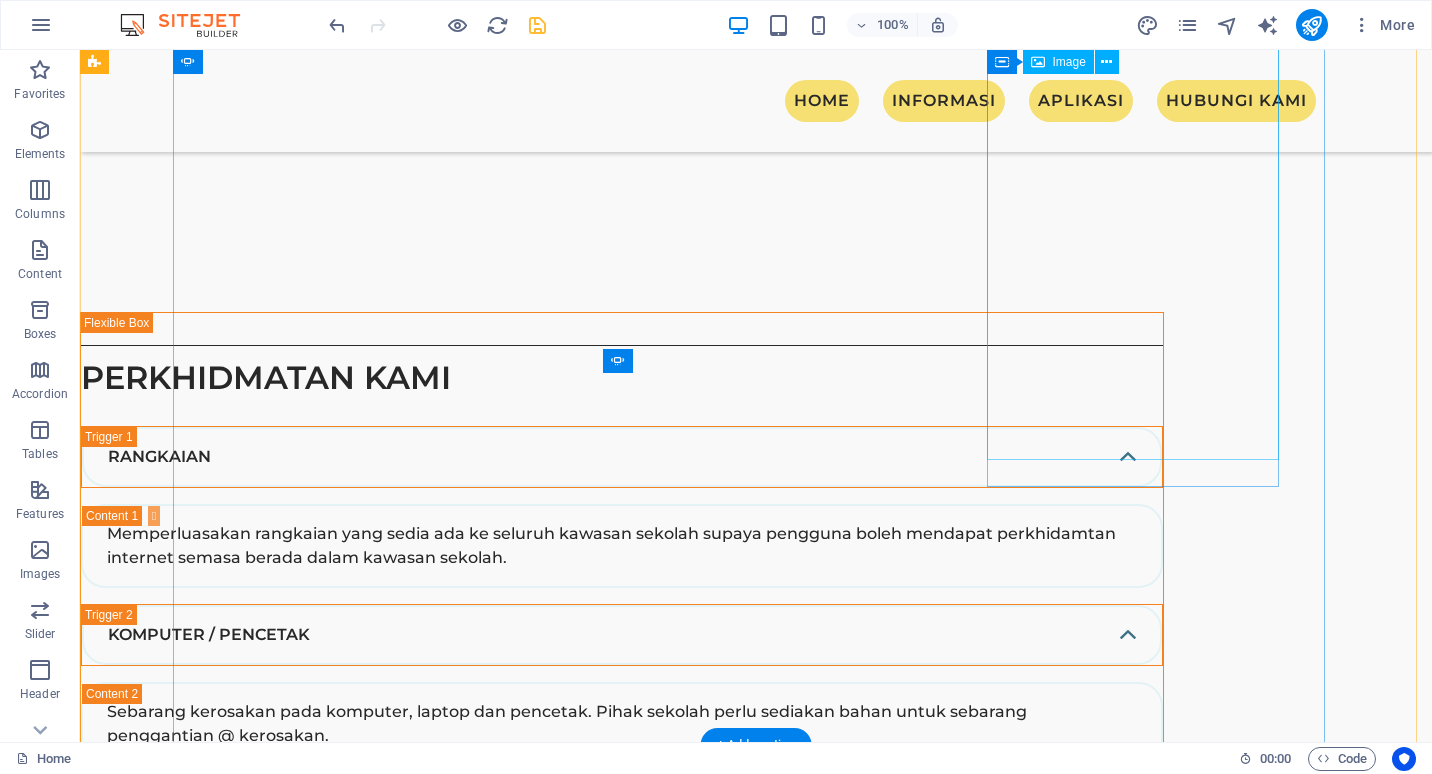 scroll, scrollTop: 3741, scrollLeft: 0, axis: vertical 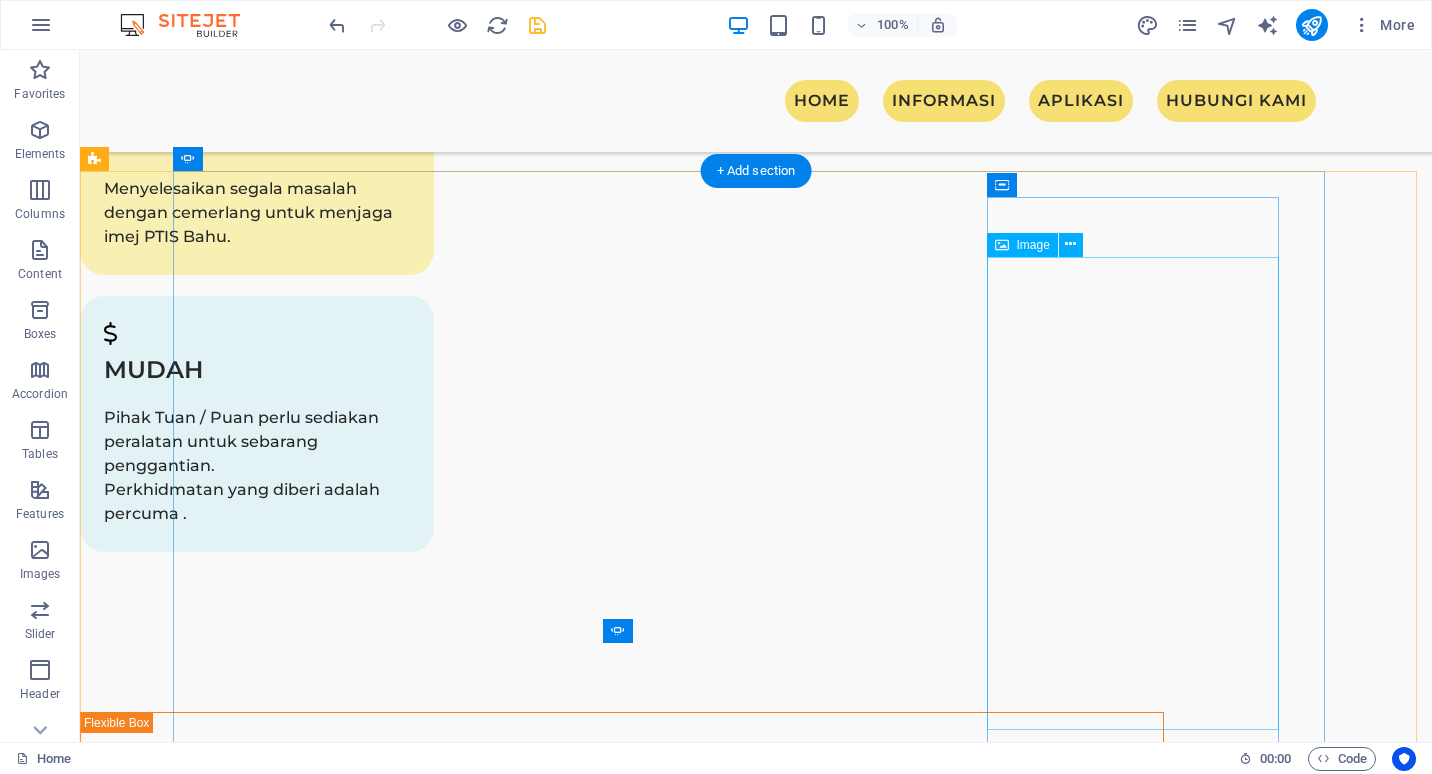 click at bounding box center [-806, 8458] 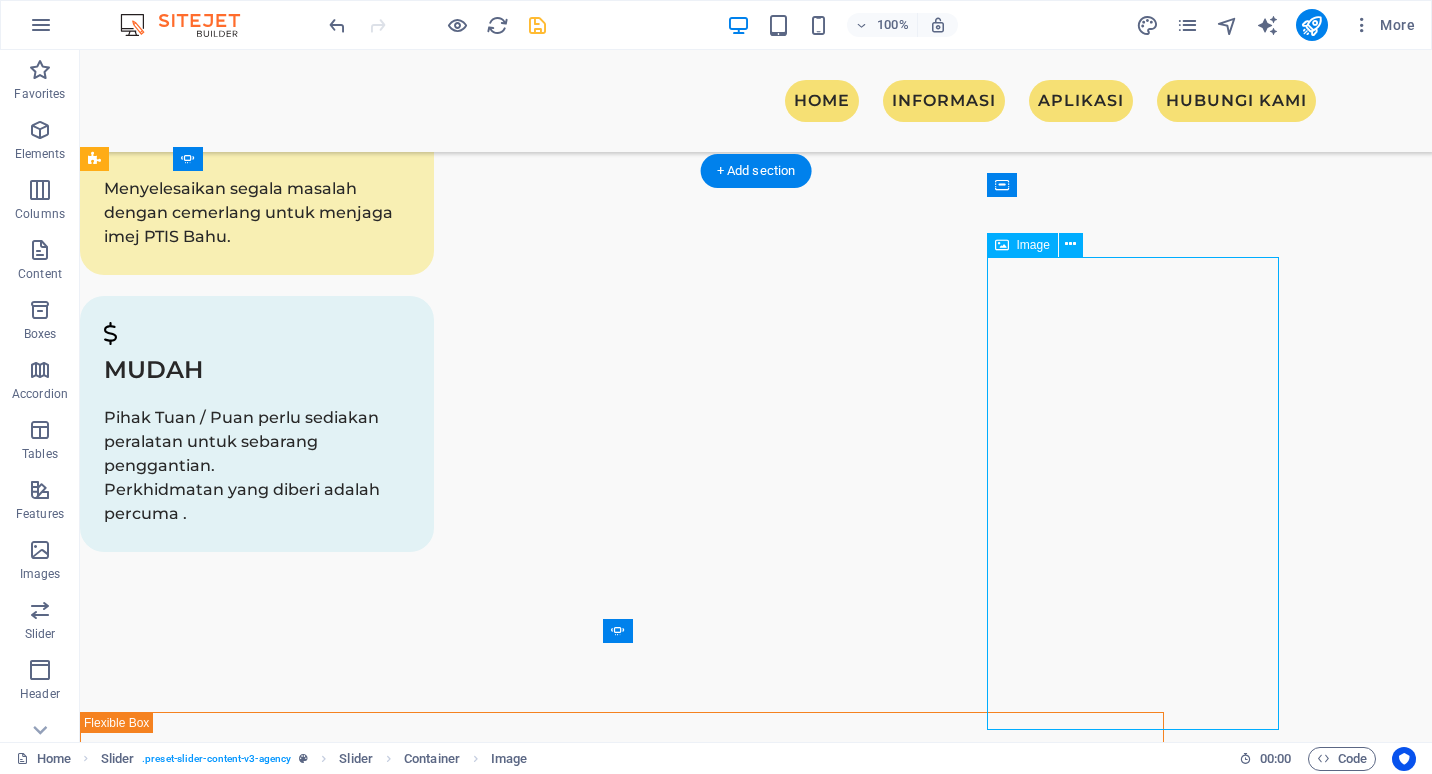 click at bounding box center [-806, 8458] 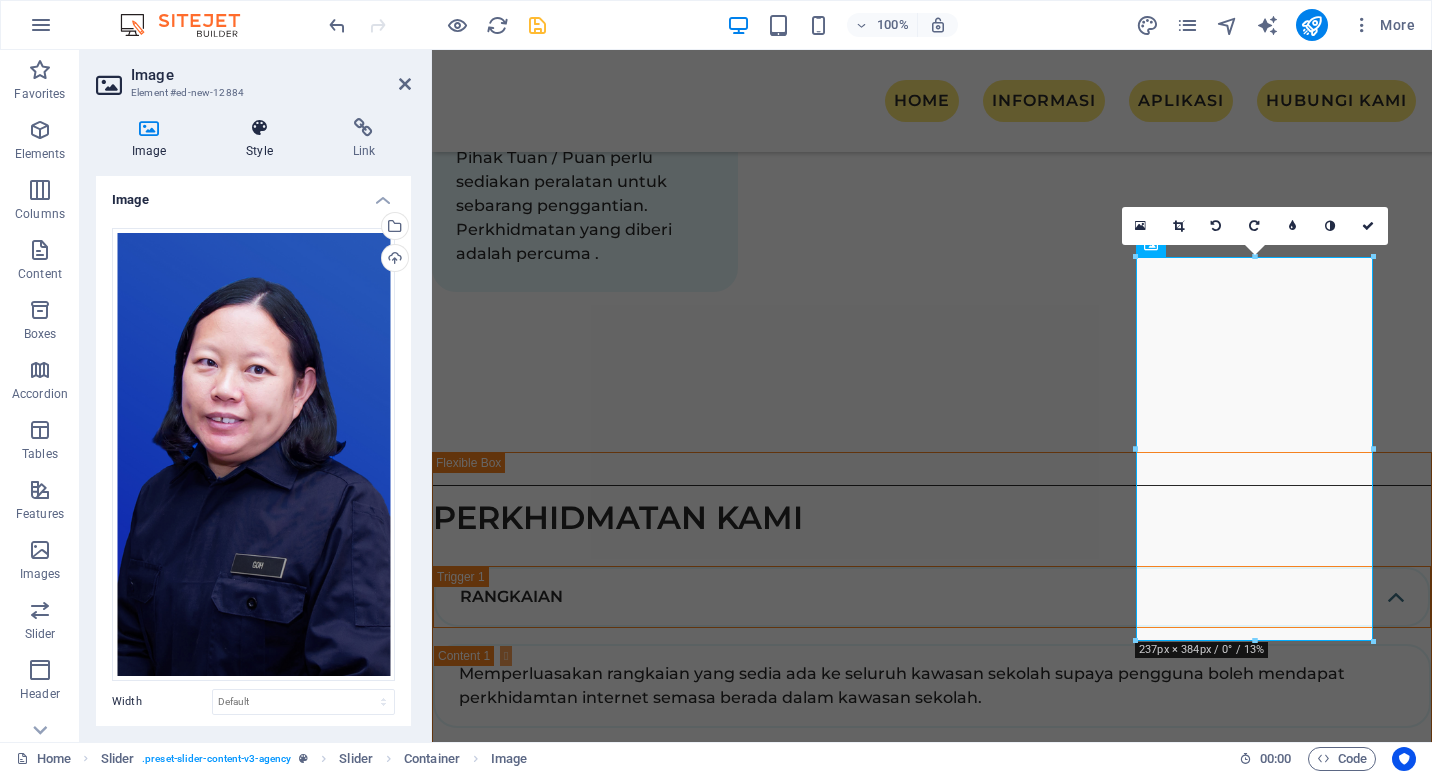 click at bounding box center [259, 128] 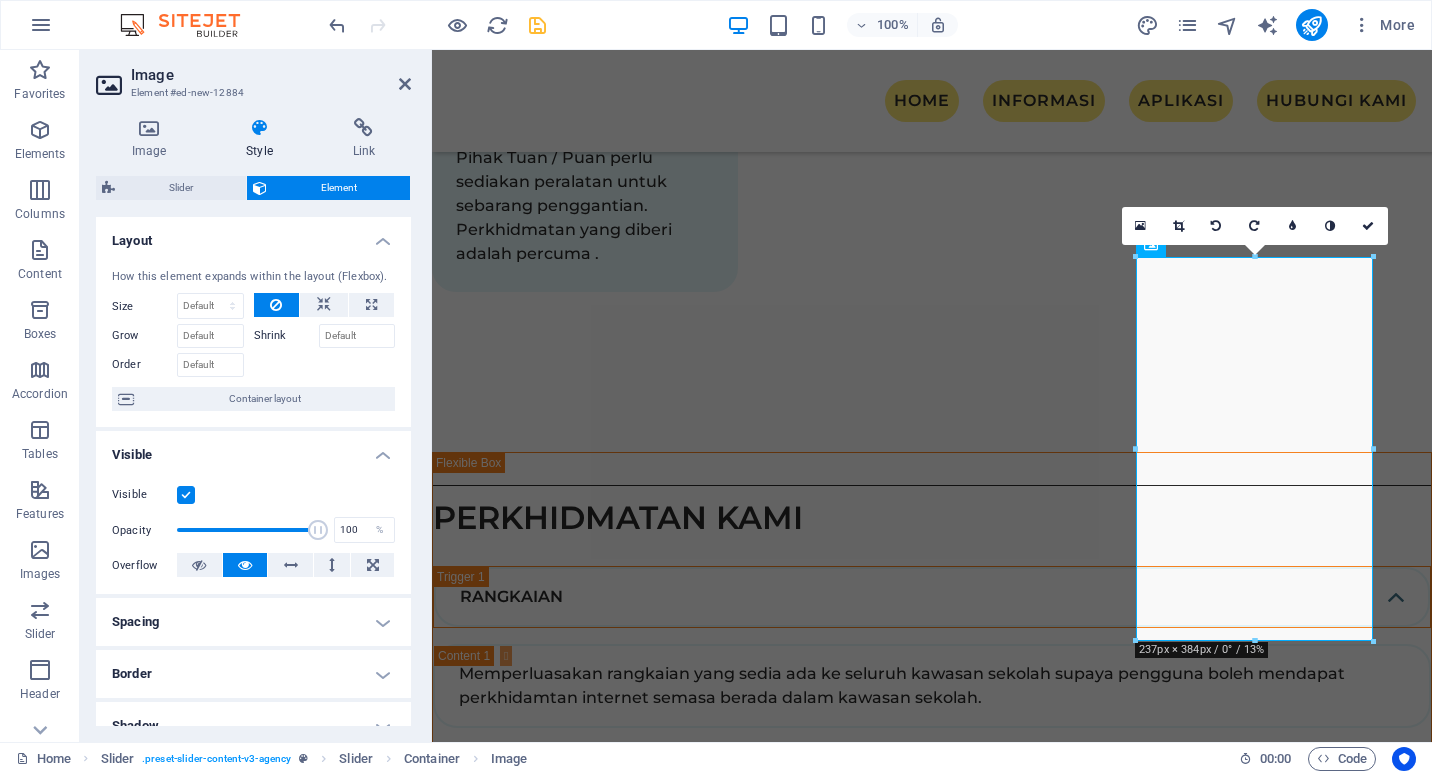 click on "Border" at bounding box center [253, 674] 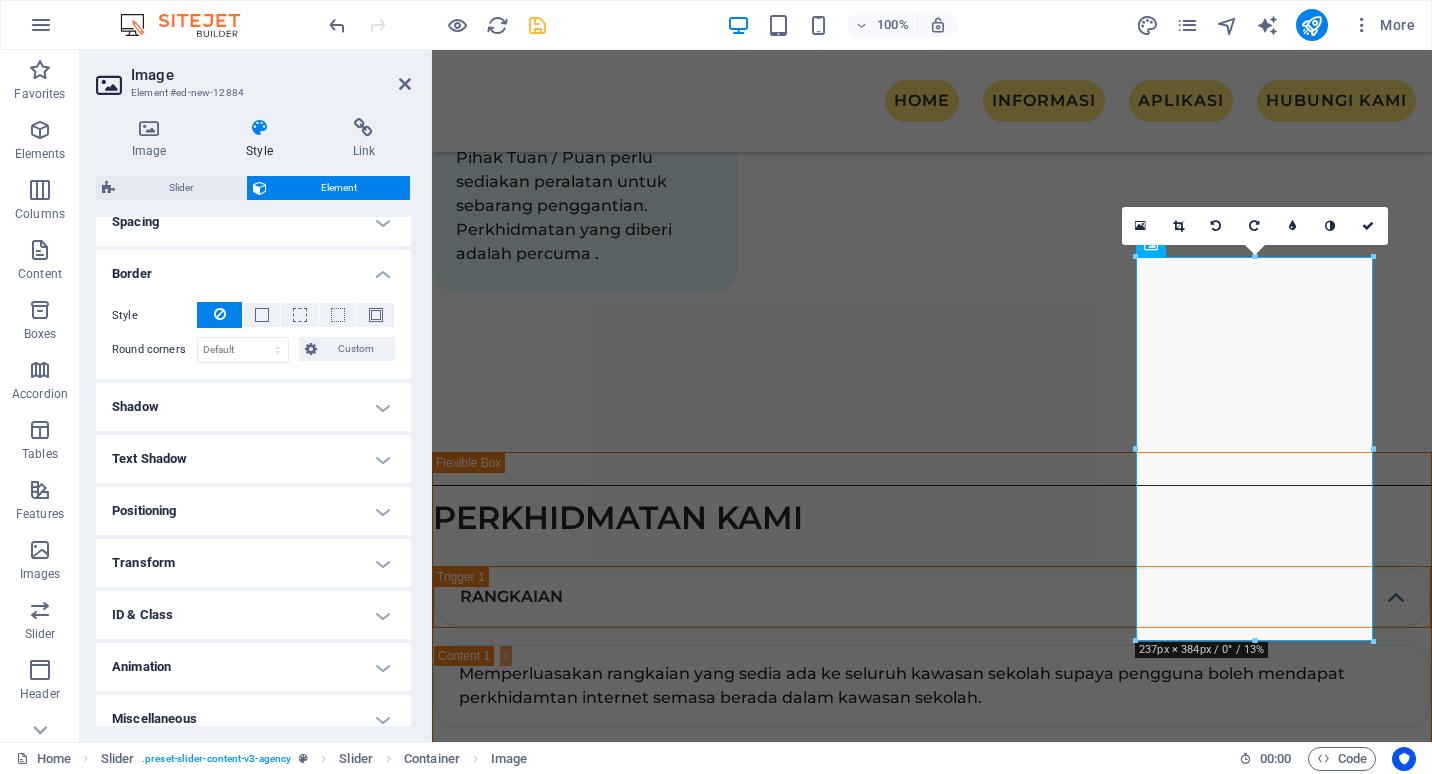 scroll, scrollTop: 100, scrollLeft: 0, axis: vertical 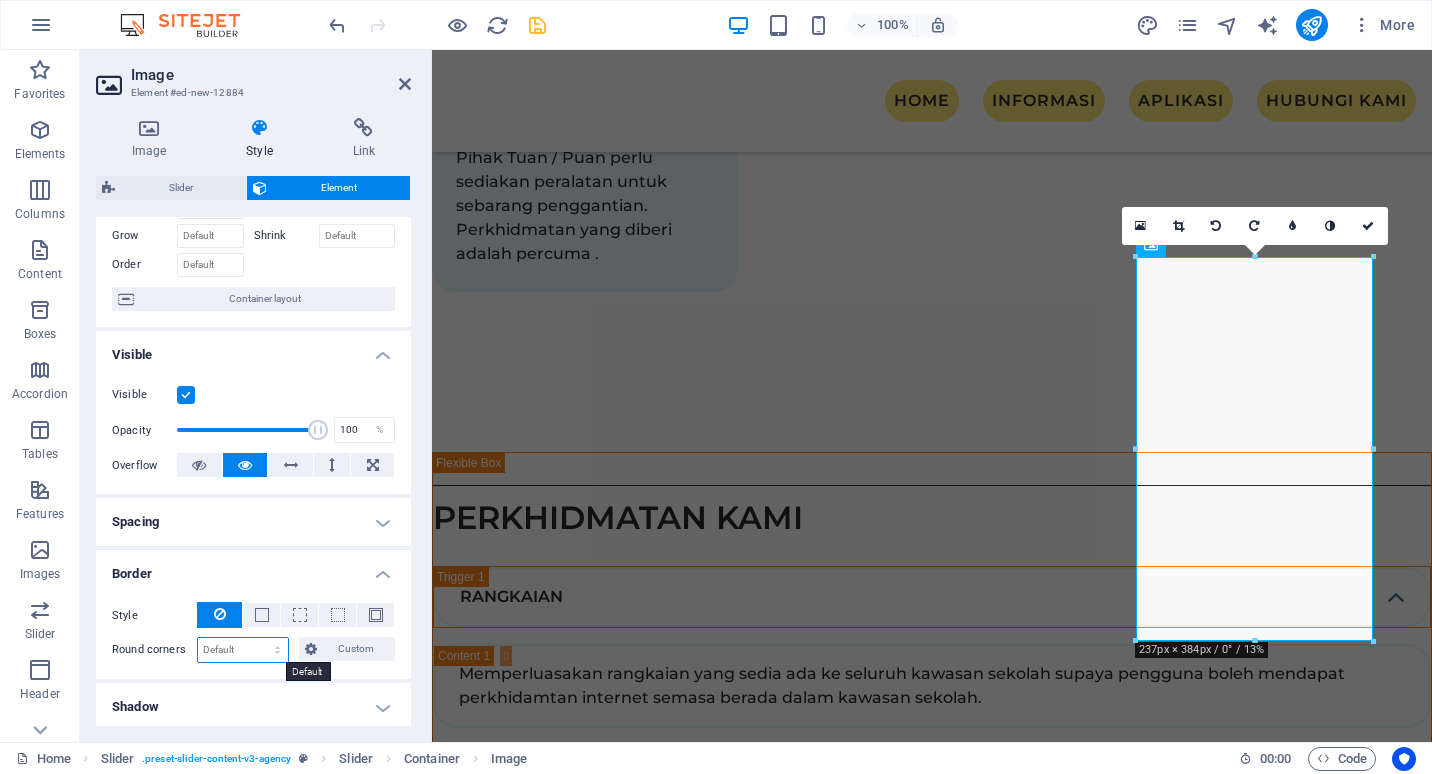 click on "Default px rem % vh vw Custom" at bounding box center [243, 650] 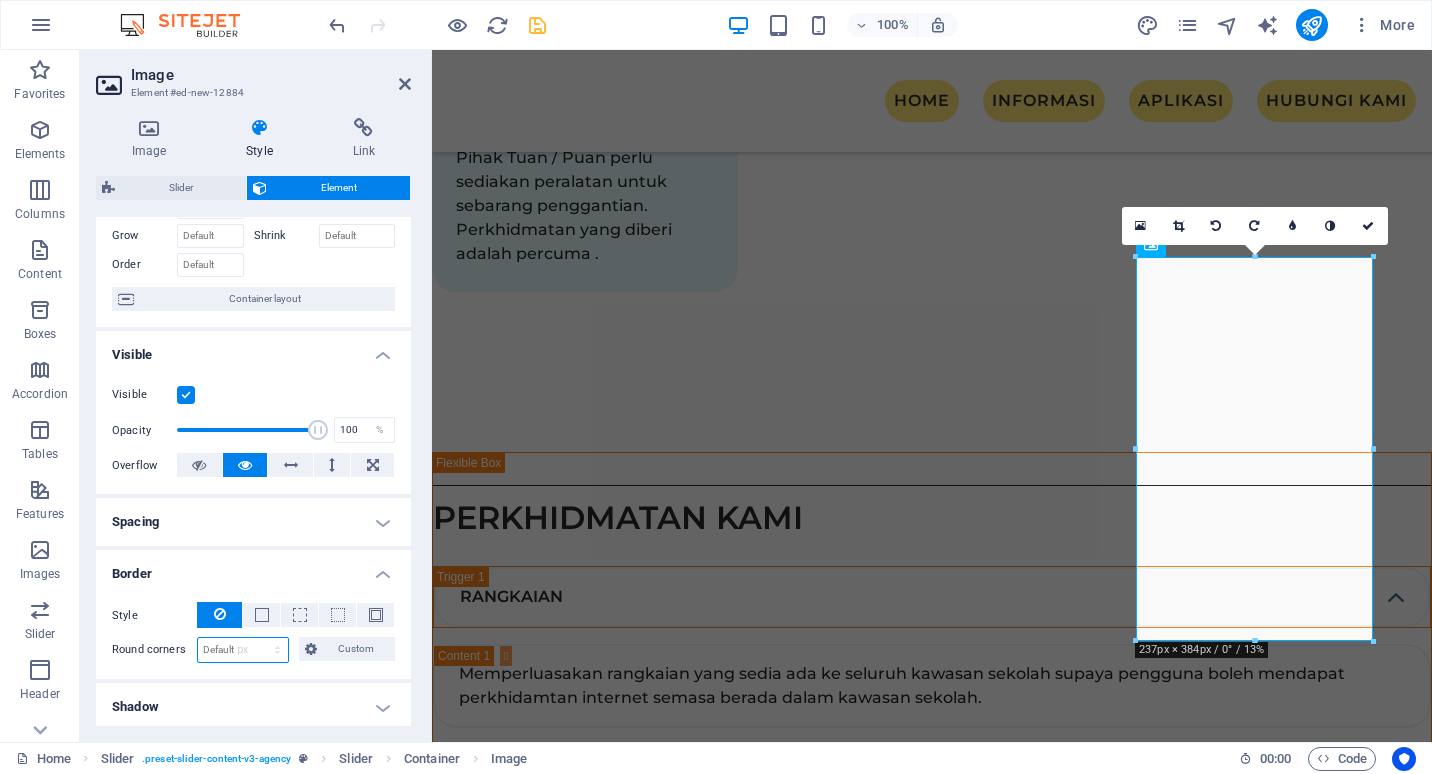 click on "Default px rem % vh vw Custom" at bounding box center (243, 650) 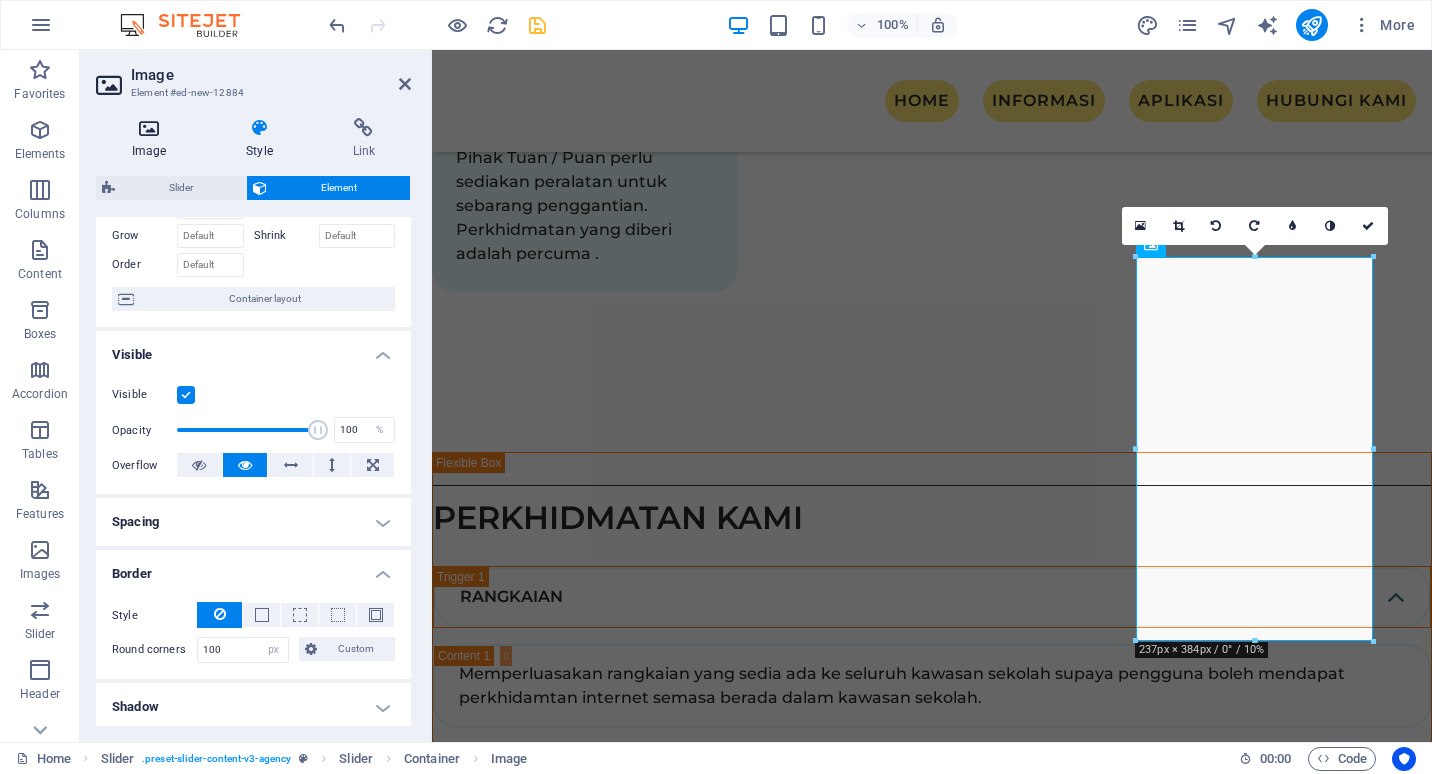 click at bounding box center (149, 128) 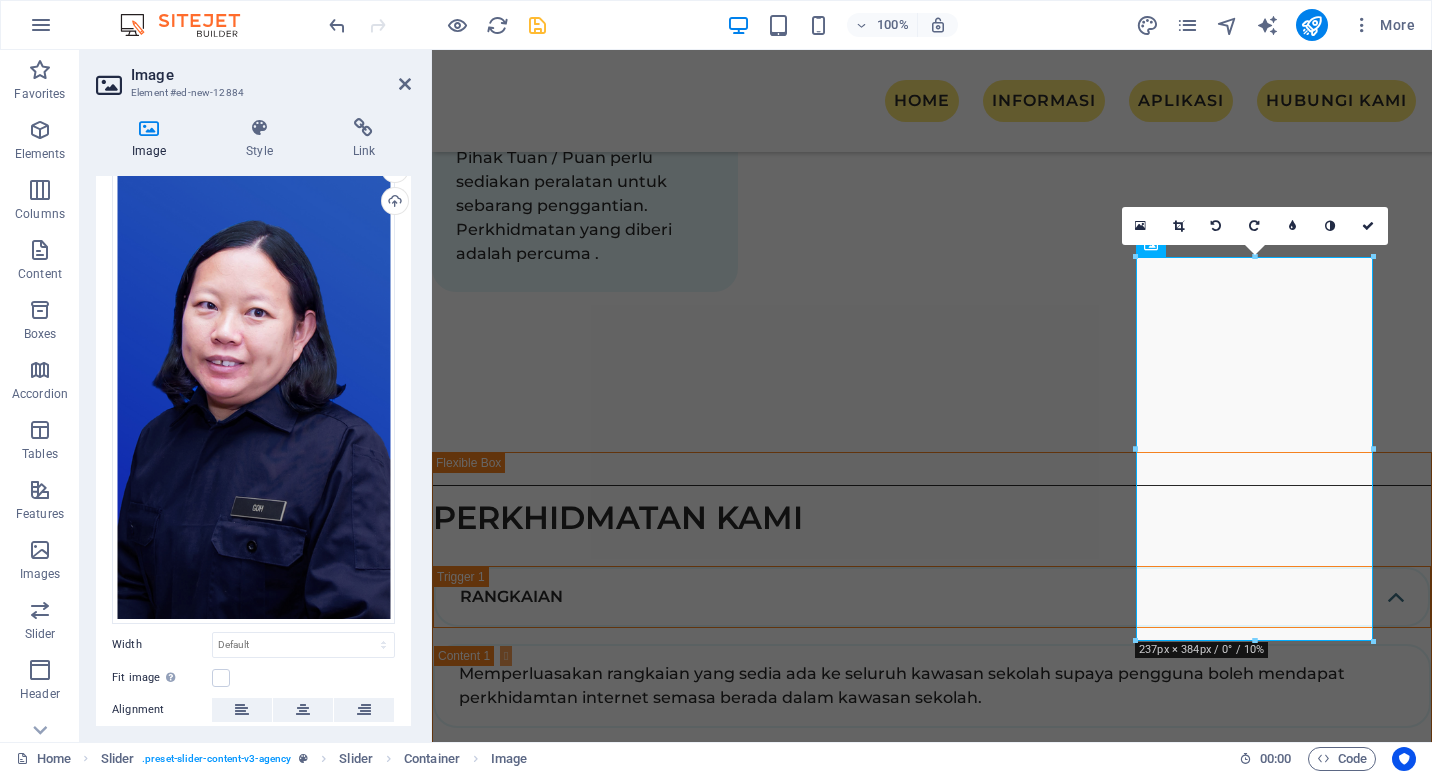 scroll, scrollTop: 200, scrollLeft: 0, axis: vertical 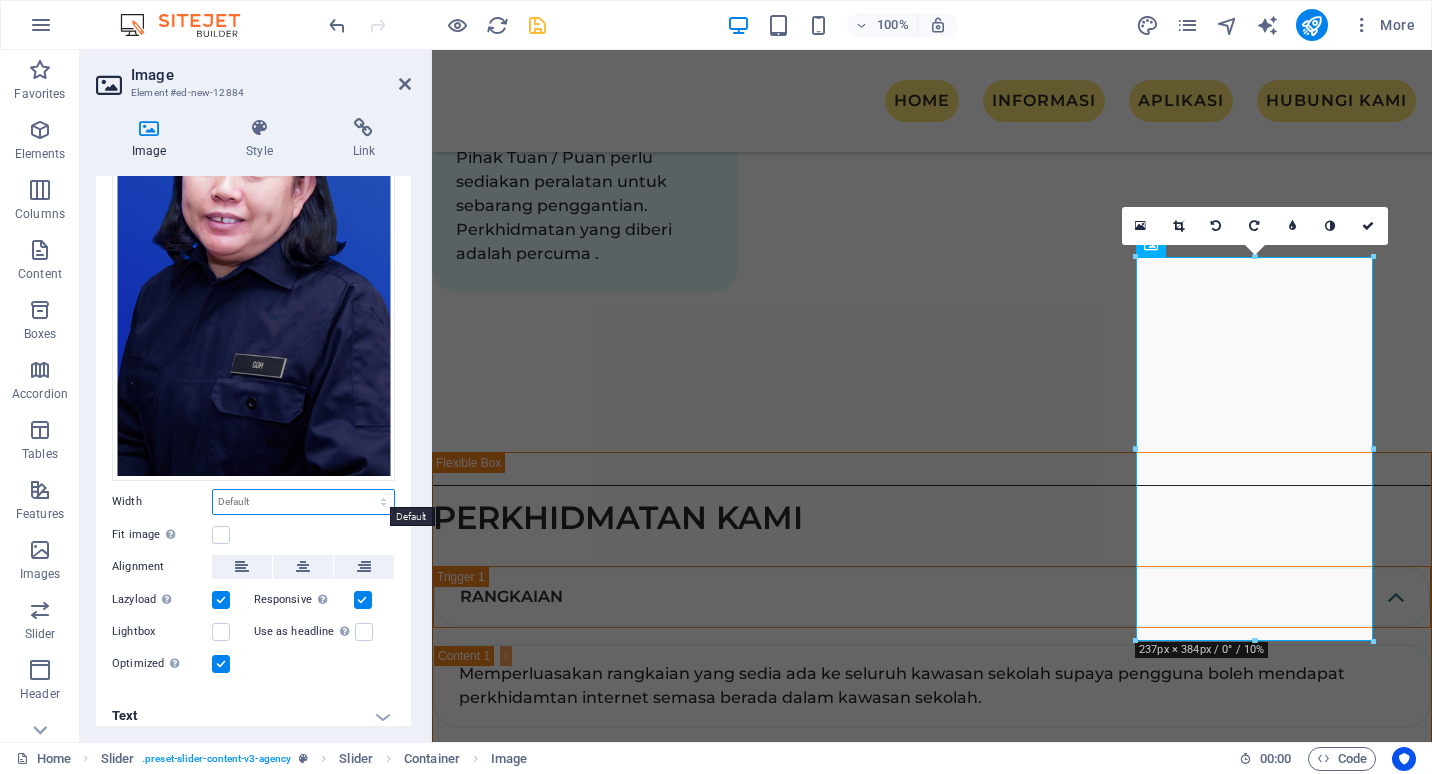 click on "Default auto px rem % em vh vw" at bounding box center (303, 502) 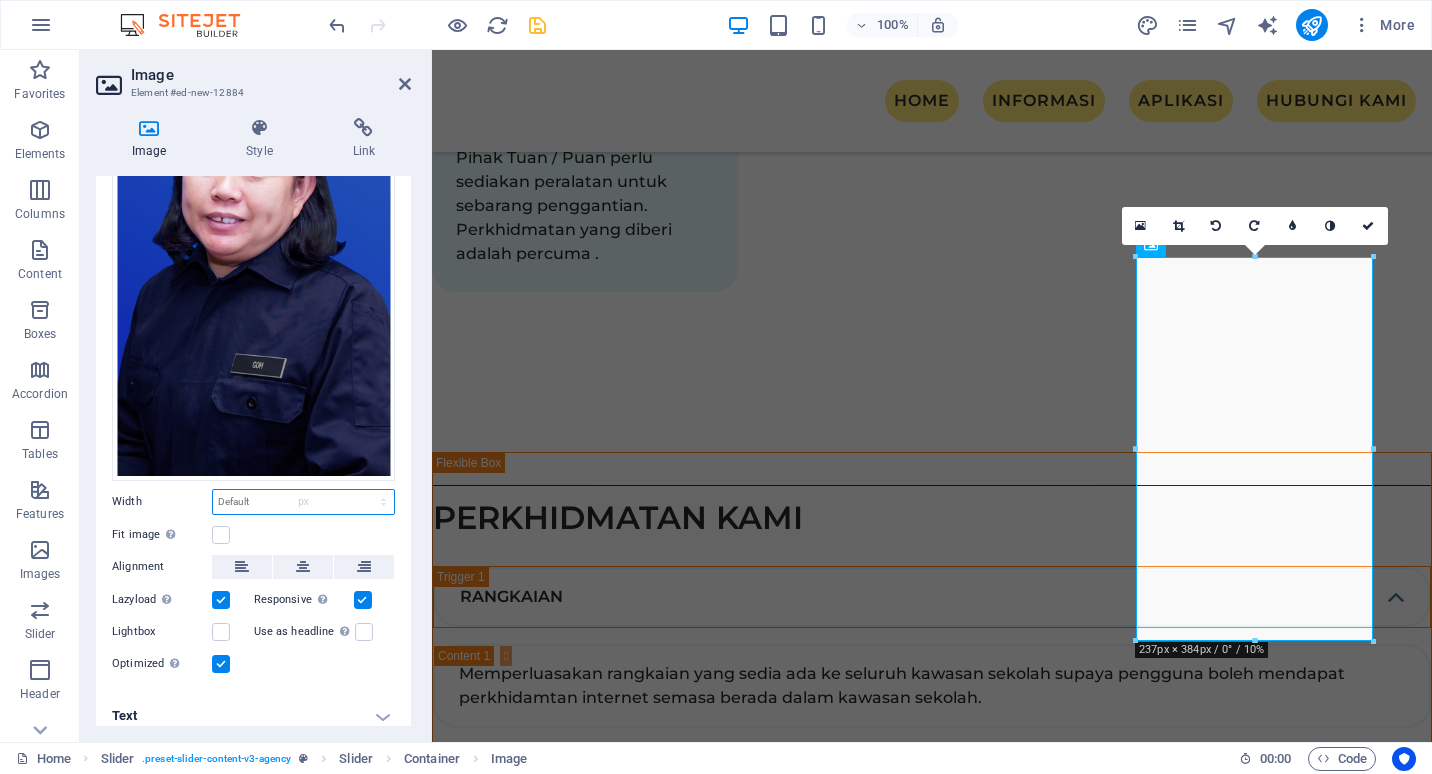 click on "Default auto px rem % em vh vw" at bounding box center (303, 502) 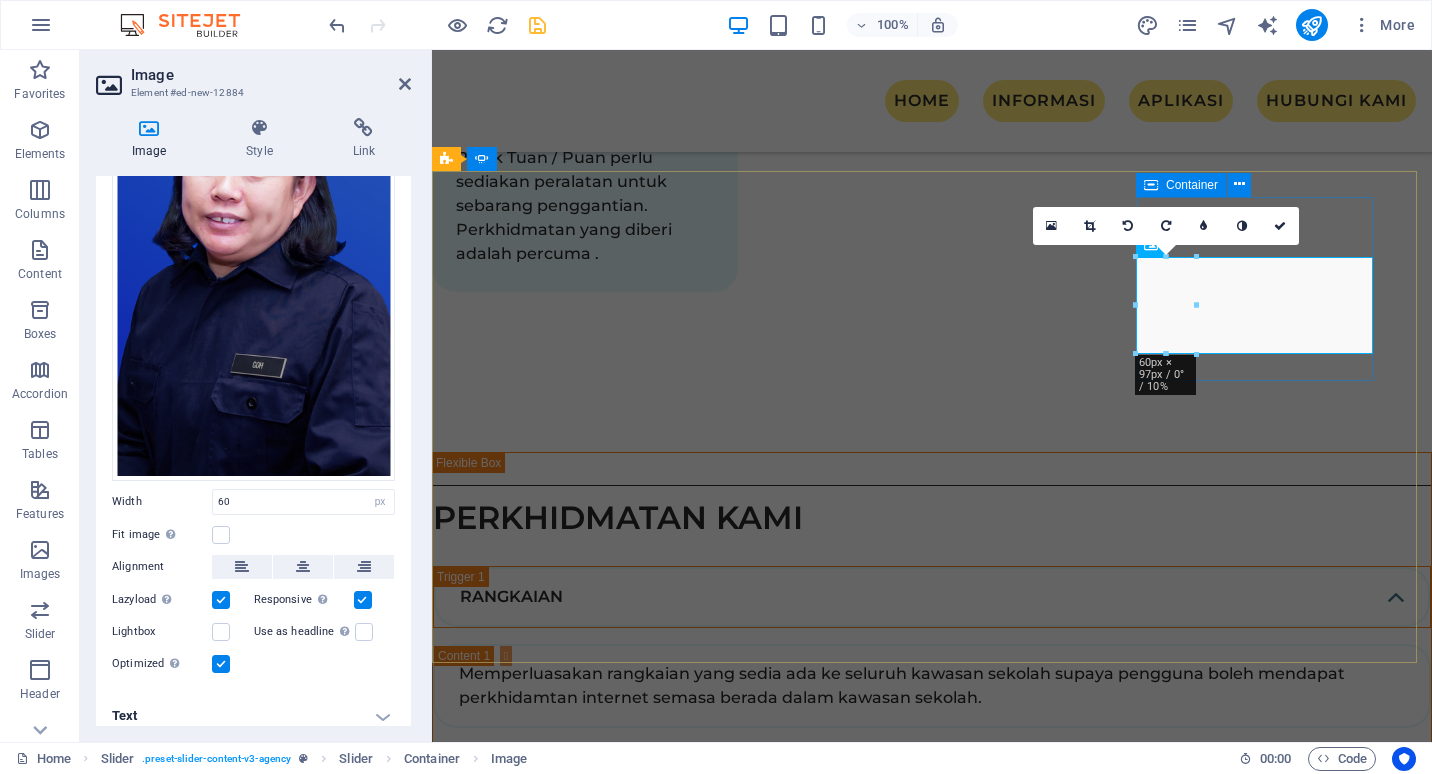 click on "[FIRST] [LAST]" at bounding box center [-417, 5240] 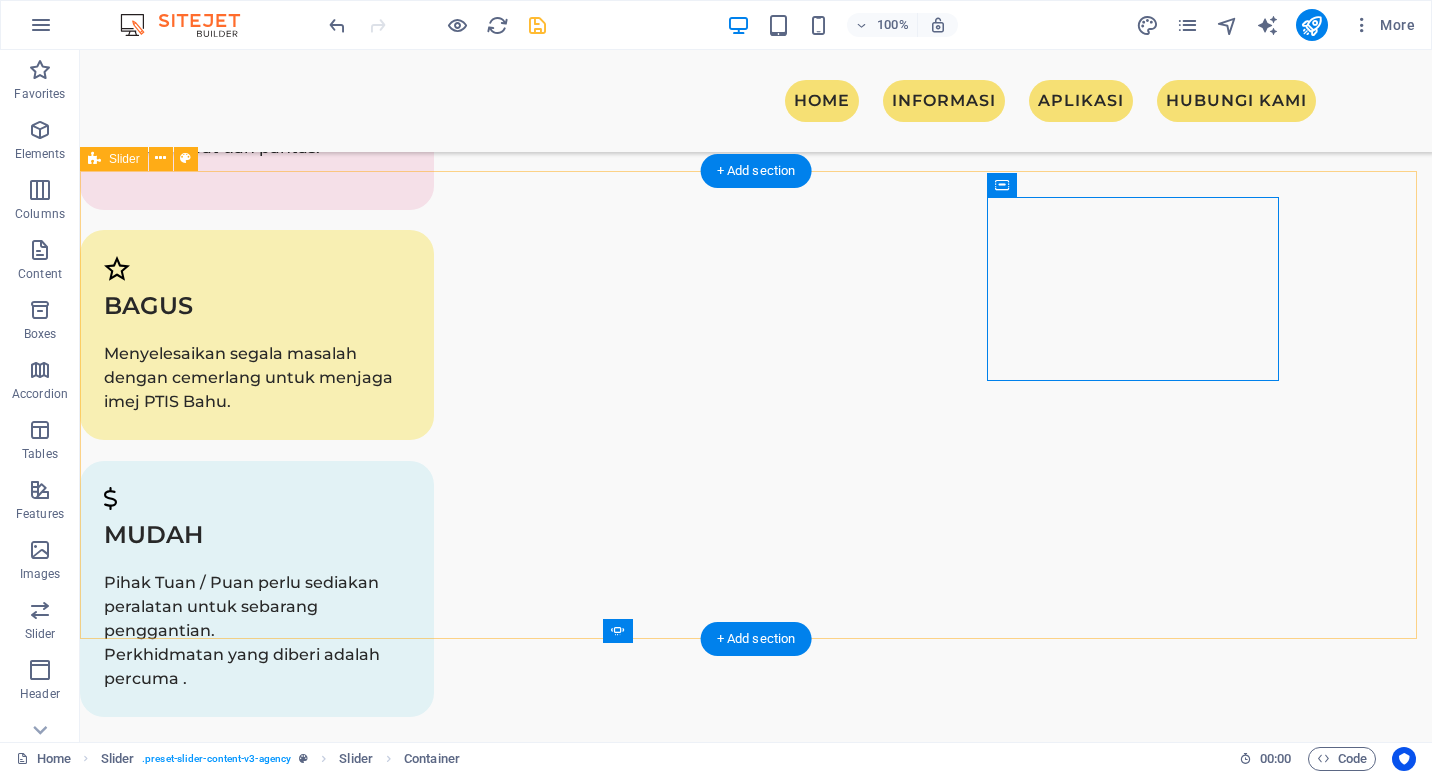 scroll, scrollTop: 3741, scrollLeft: 0, axis: vertical 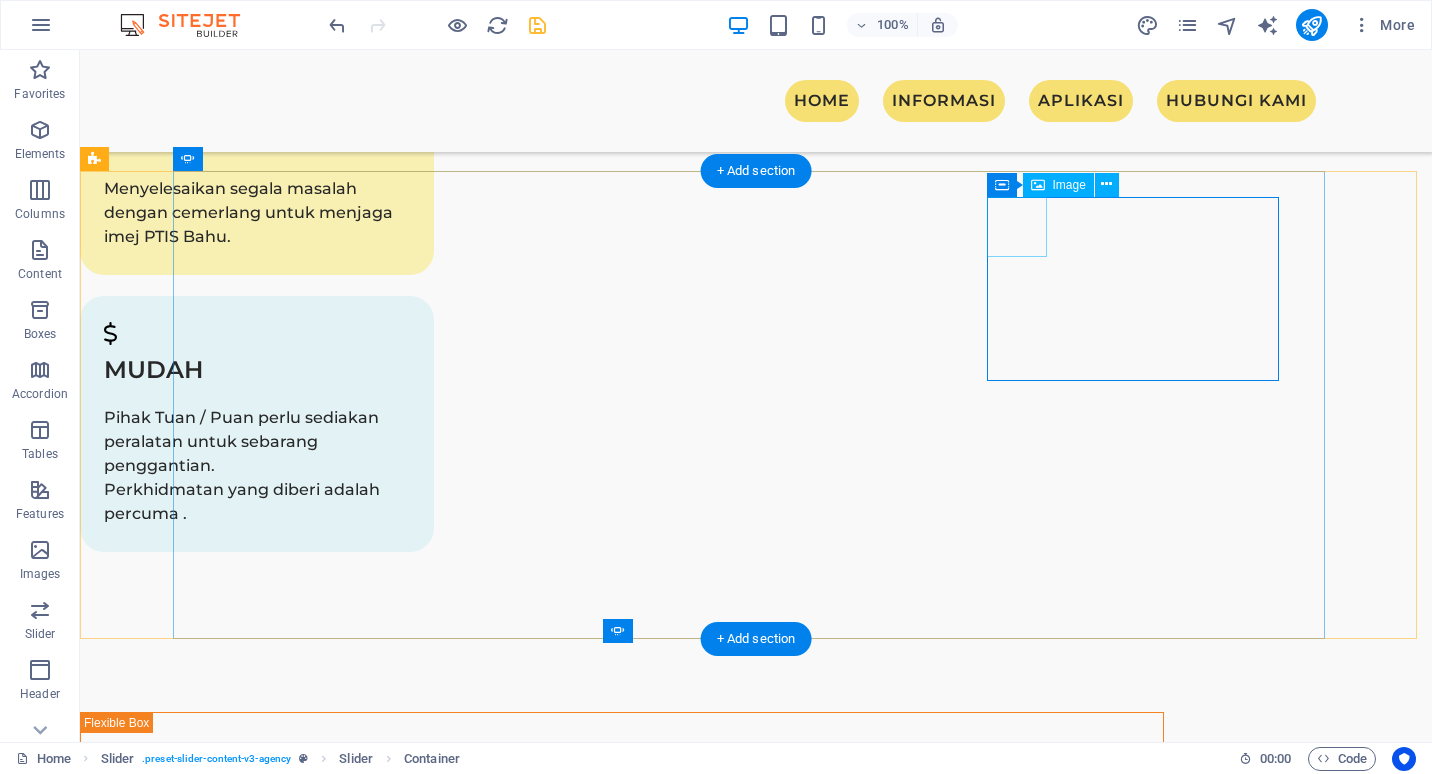click at bounding box center [-814, 5237] 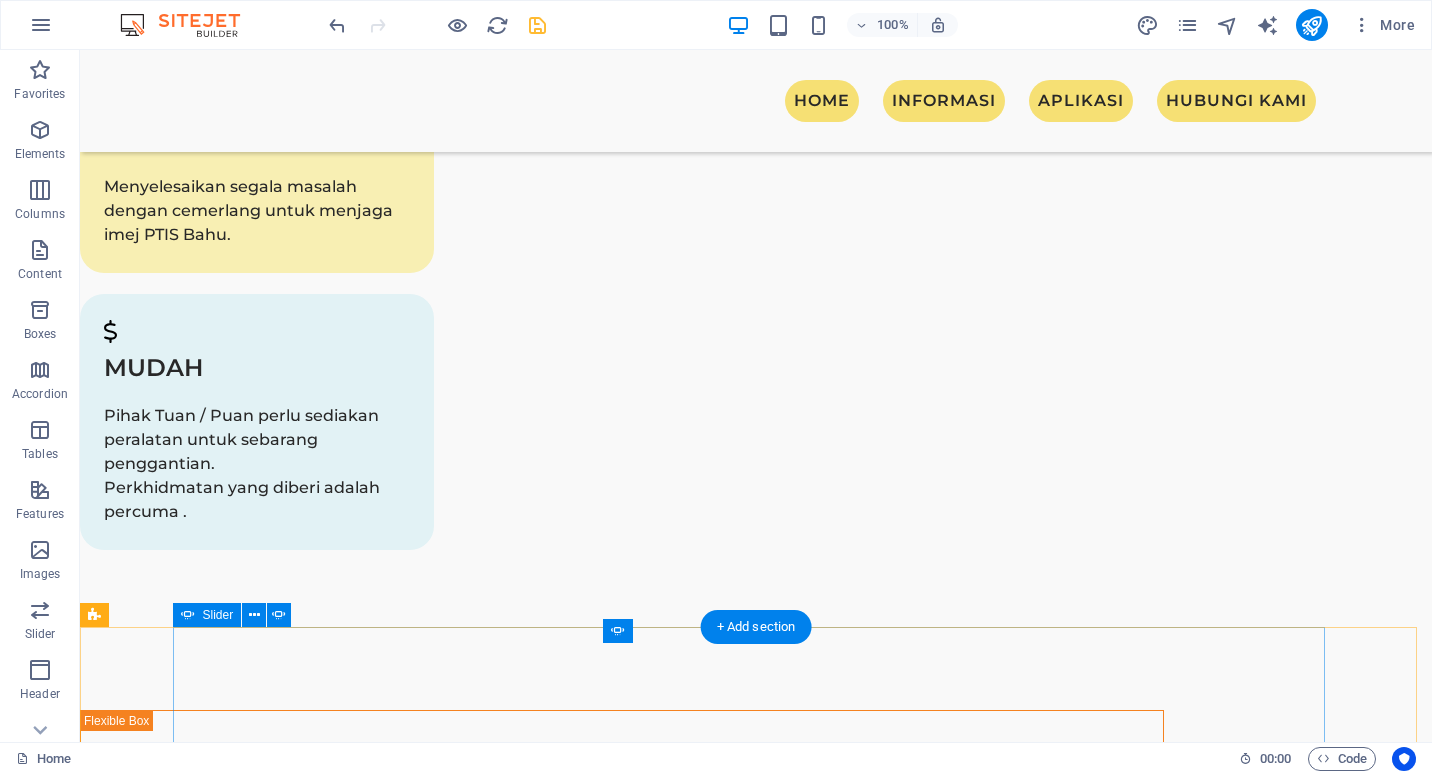 scroll, scrollTop: 4041, scrollLeft: 0, axis: vertical 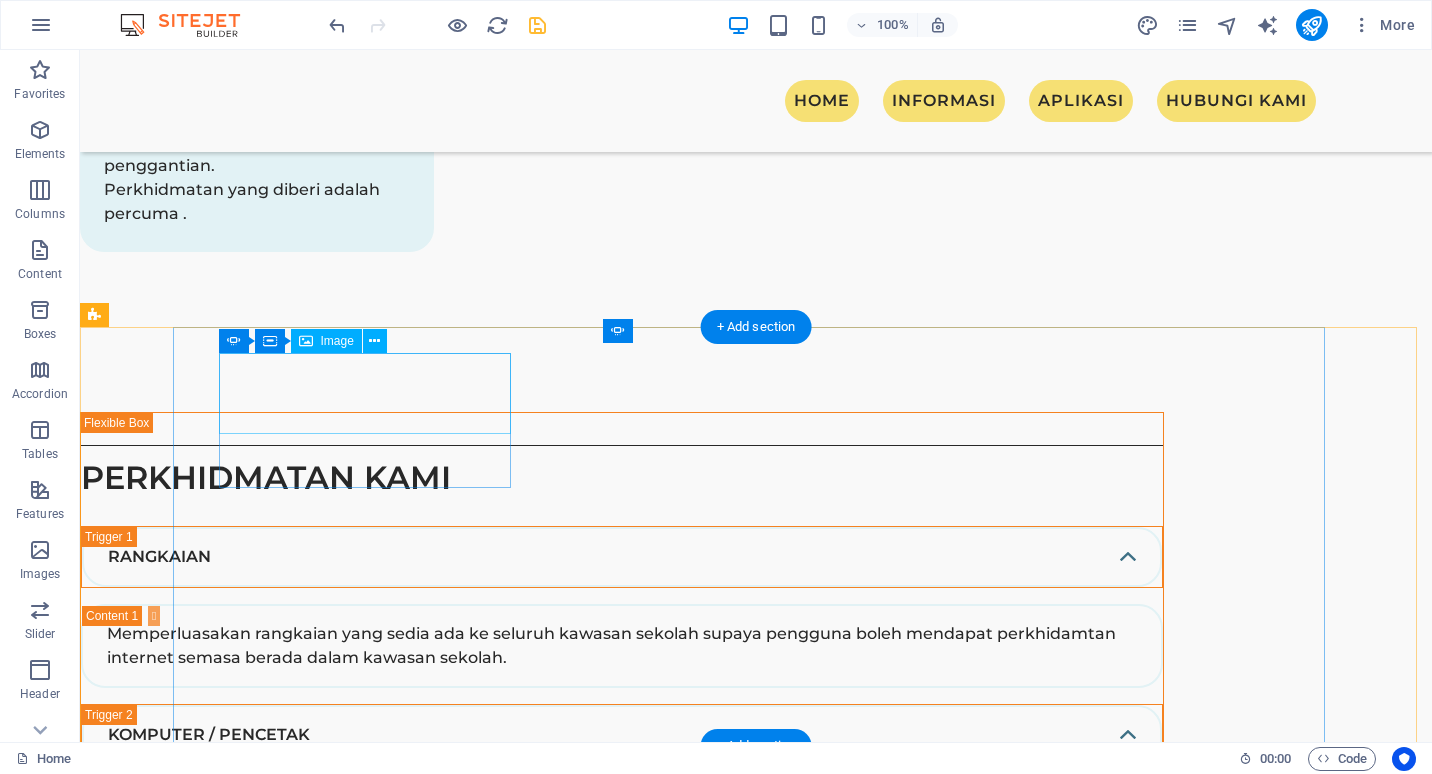 click at bounding box center [-806, 8848] 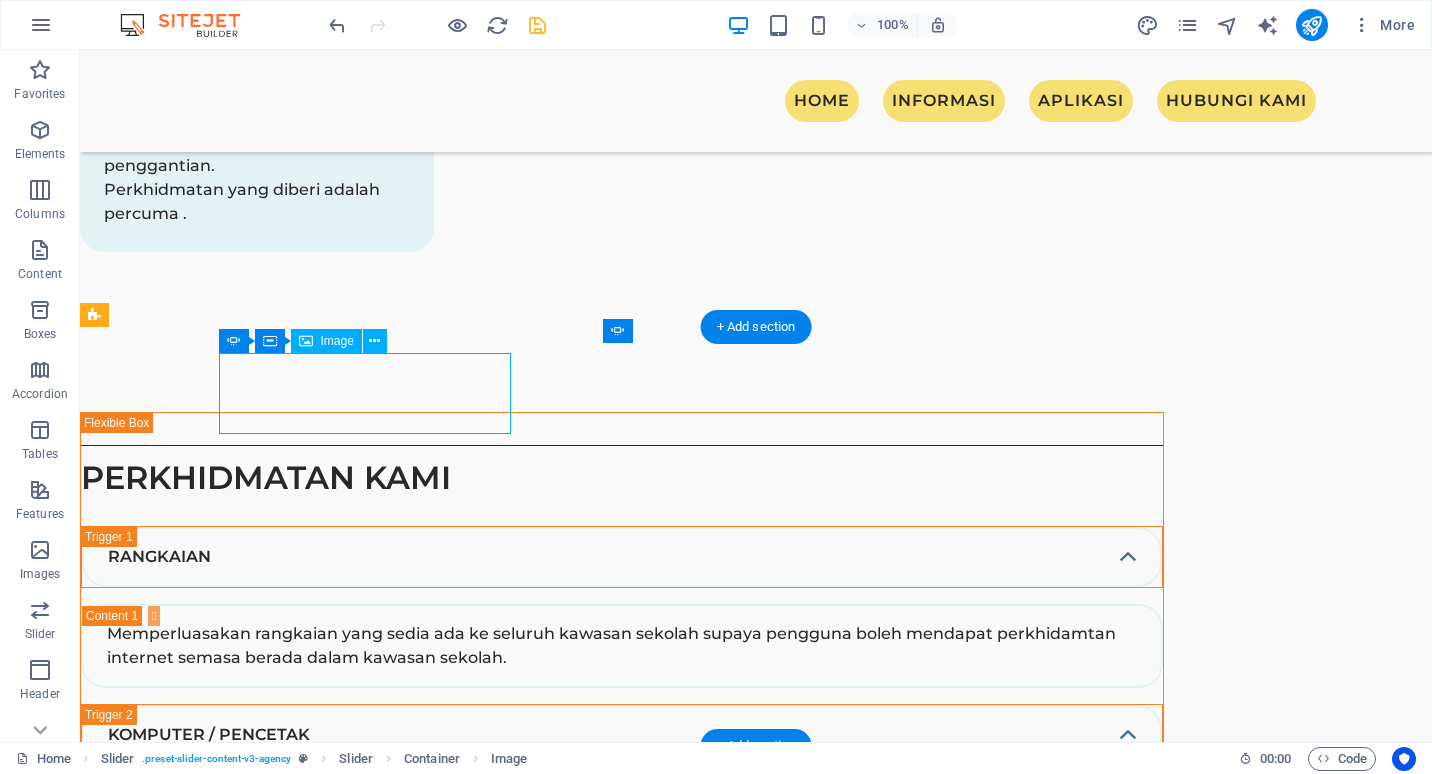 click at bounding box center [-806, 8848] 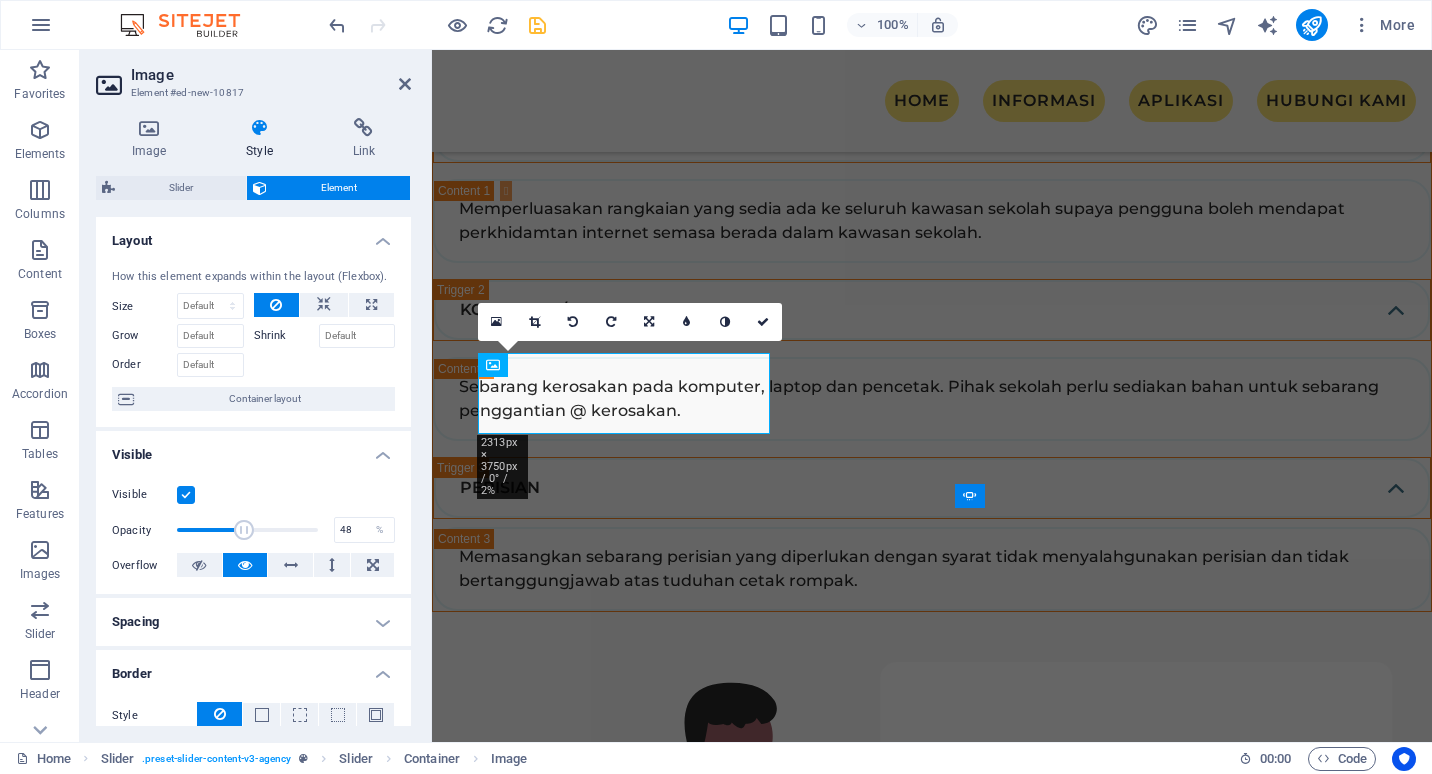 scroll, scrollTop: 3876, scrollLeft: 0, axis: vertical 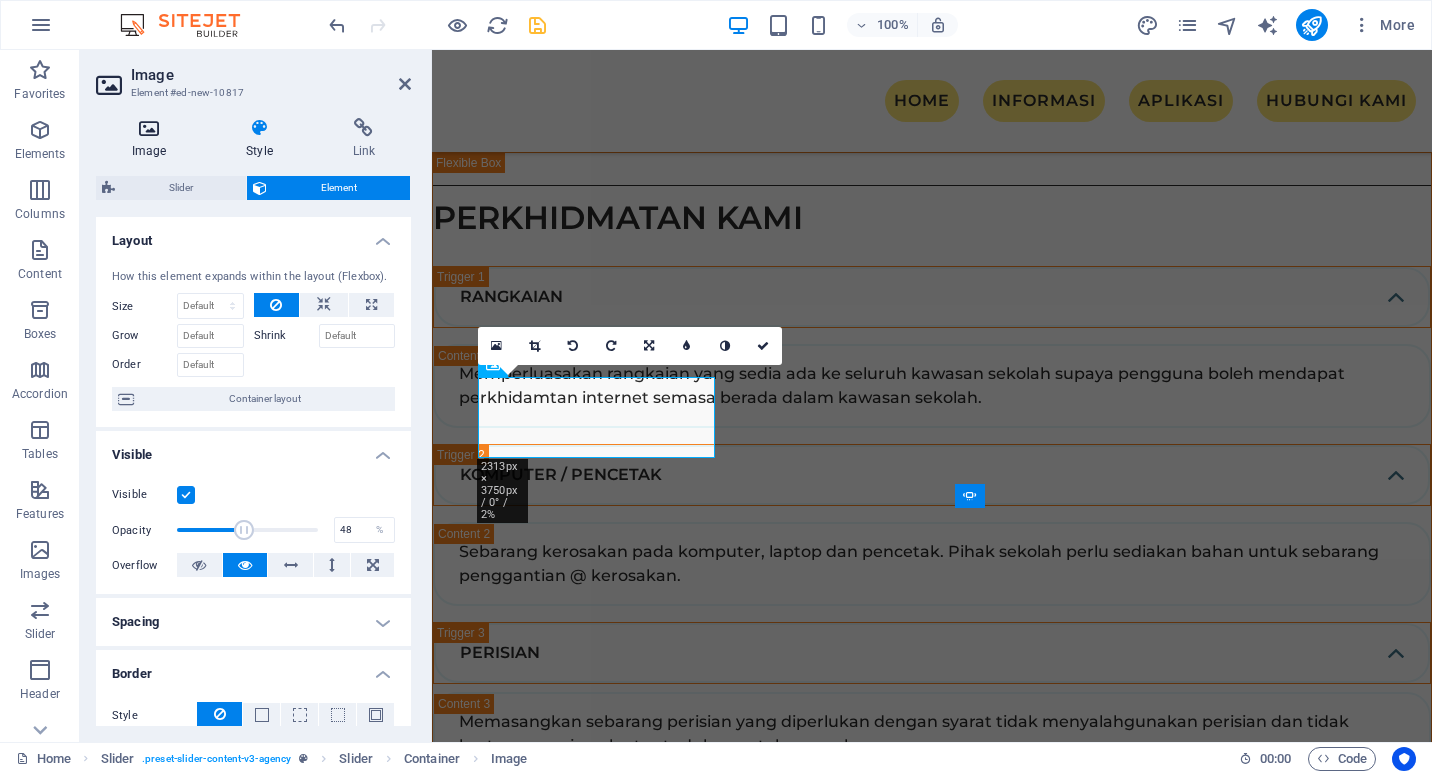 click on "Image" at bounding box center (153, 139) 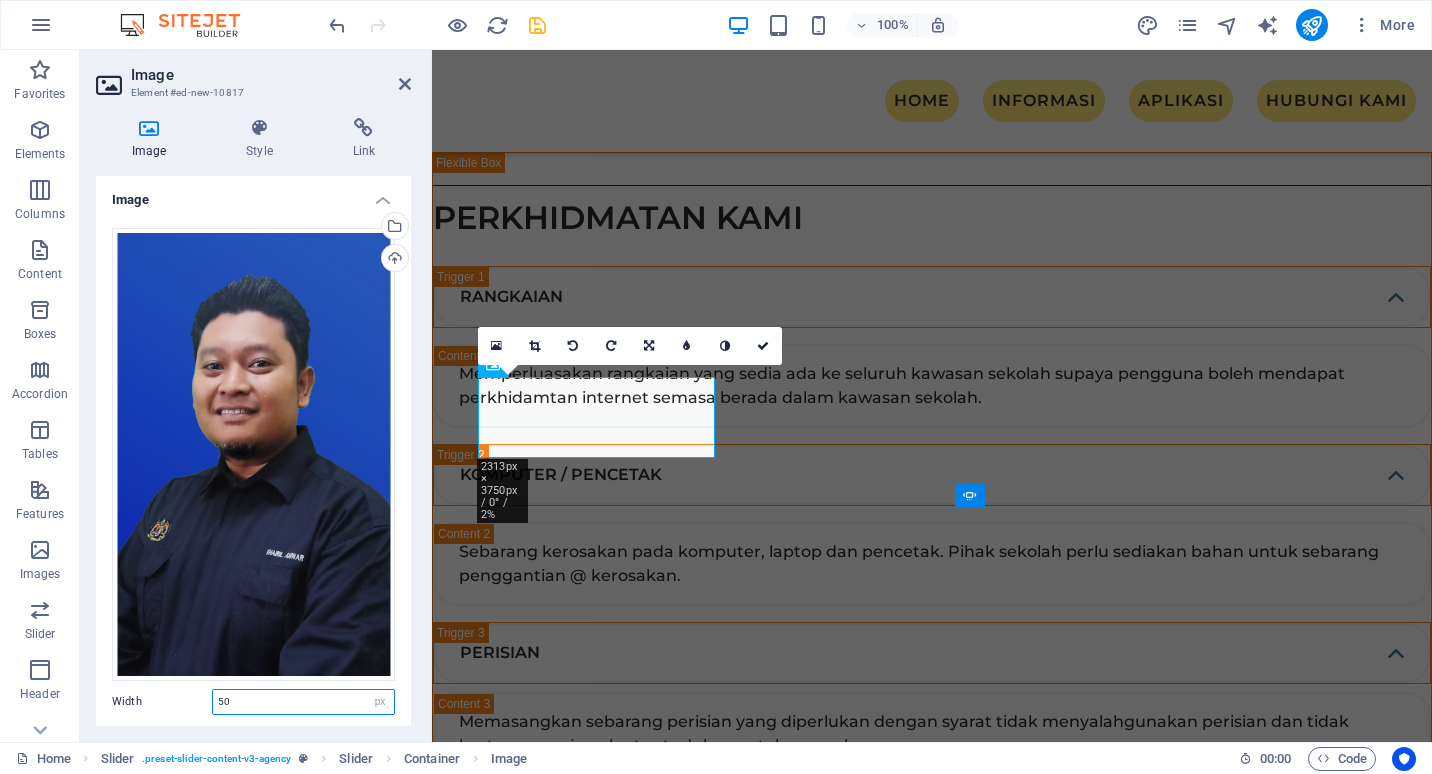 drag, startPoint x: 261, startPoint y: 687, endPoint x: 199, endPoint y: 683, distance: 62.1289 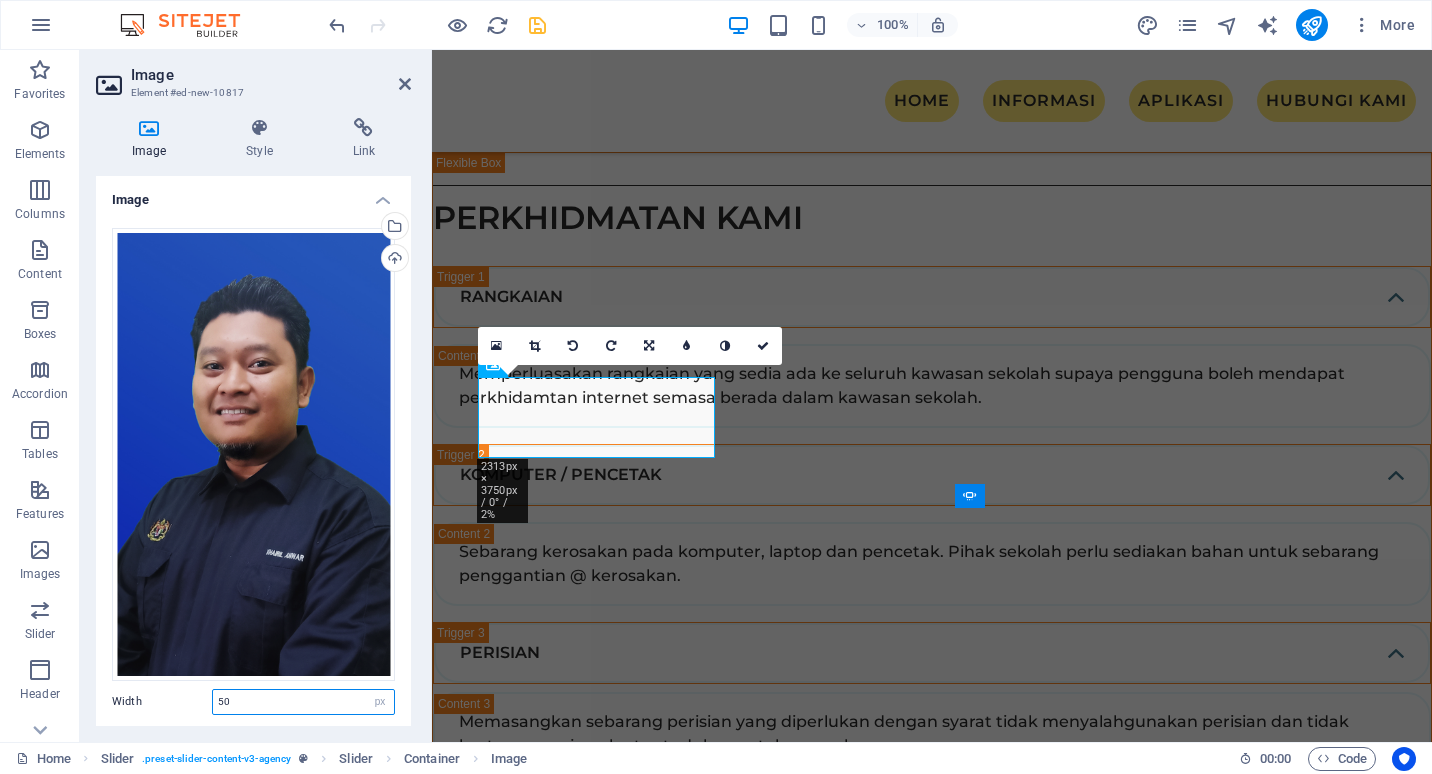 click on "Width 50 Default auto px rem % em vh vw" at bounding box center (253, 702) 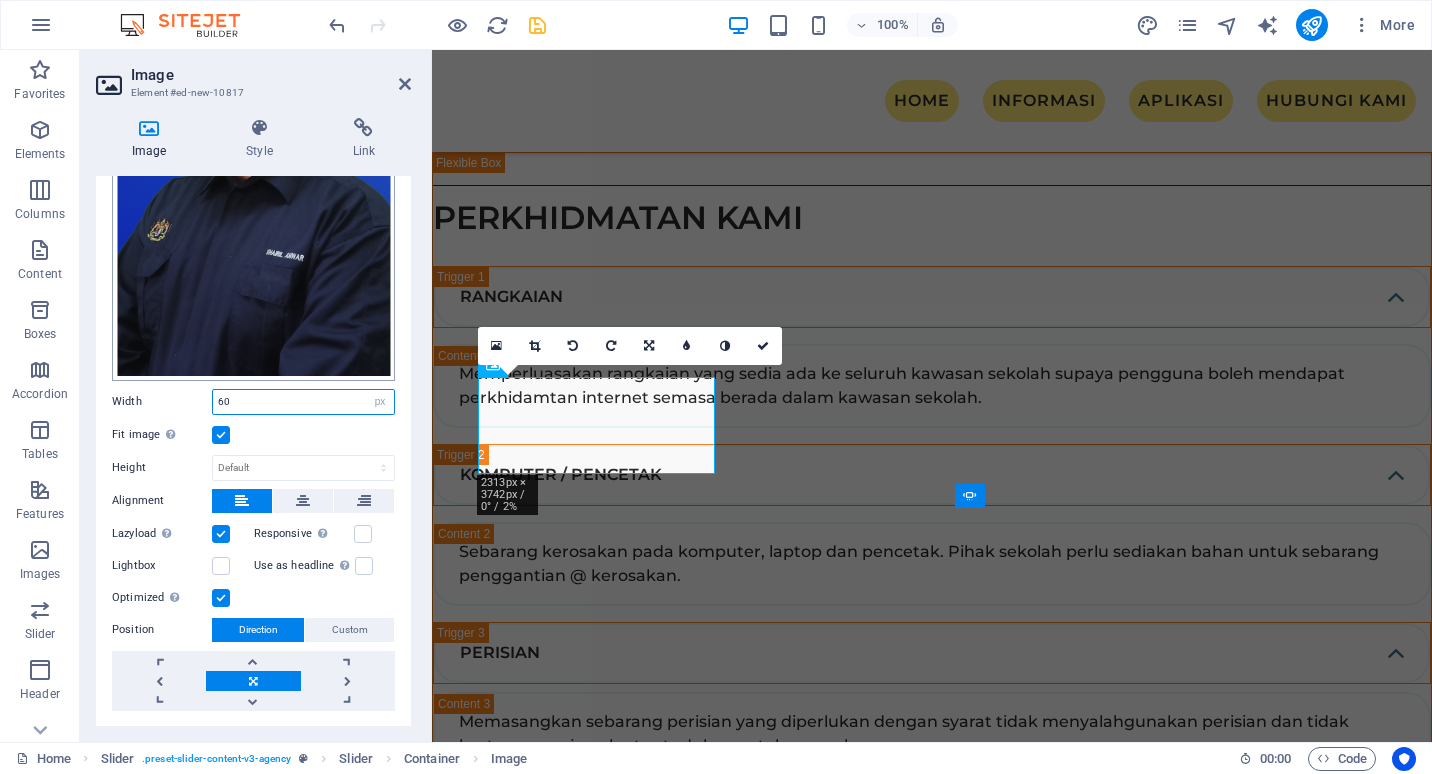 scroll, scrollTop: 0, scrollLeft: 0, axis: both 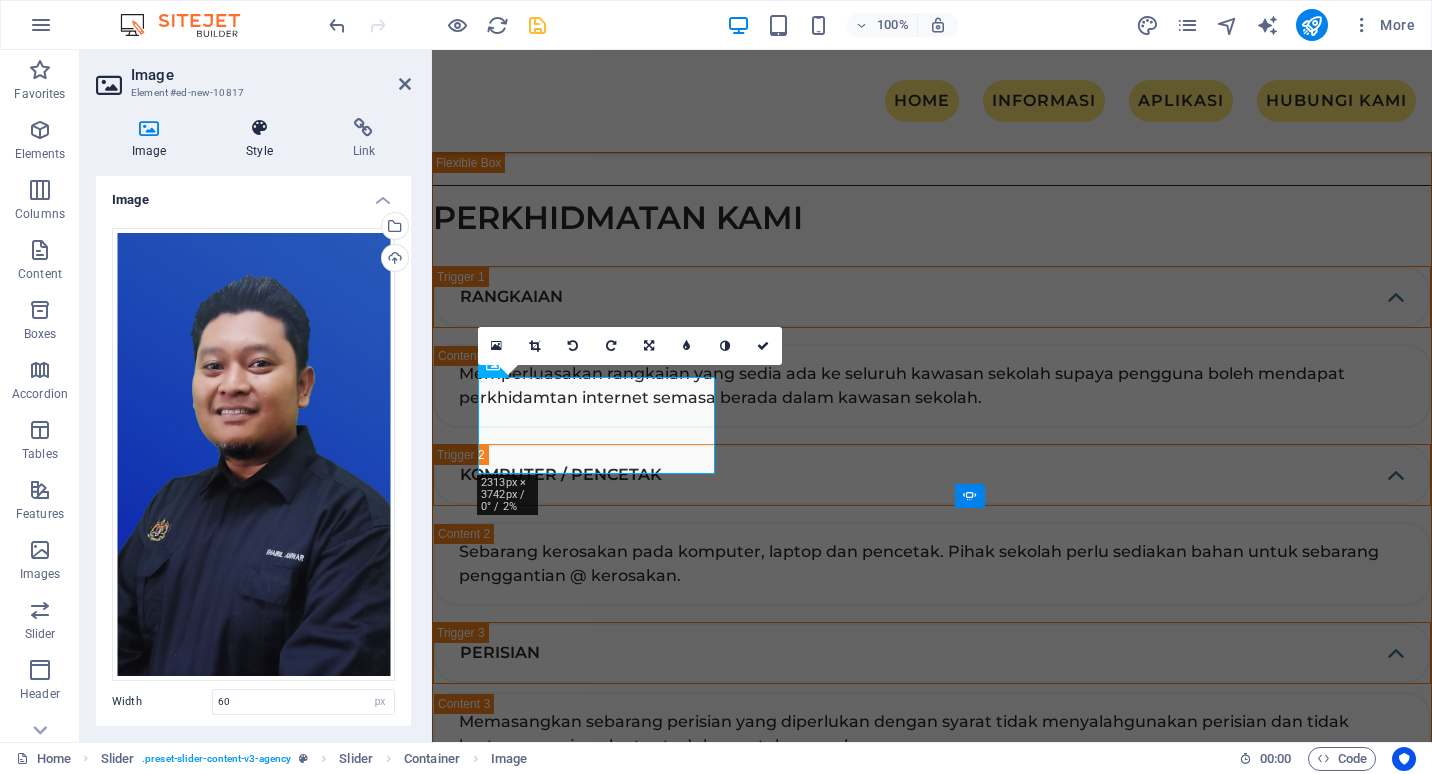 click on "Style" at bounding box center [263, 139] 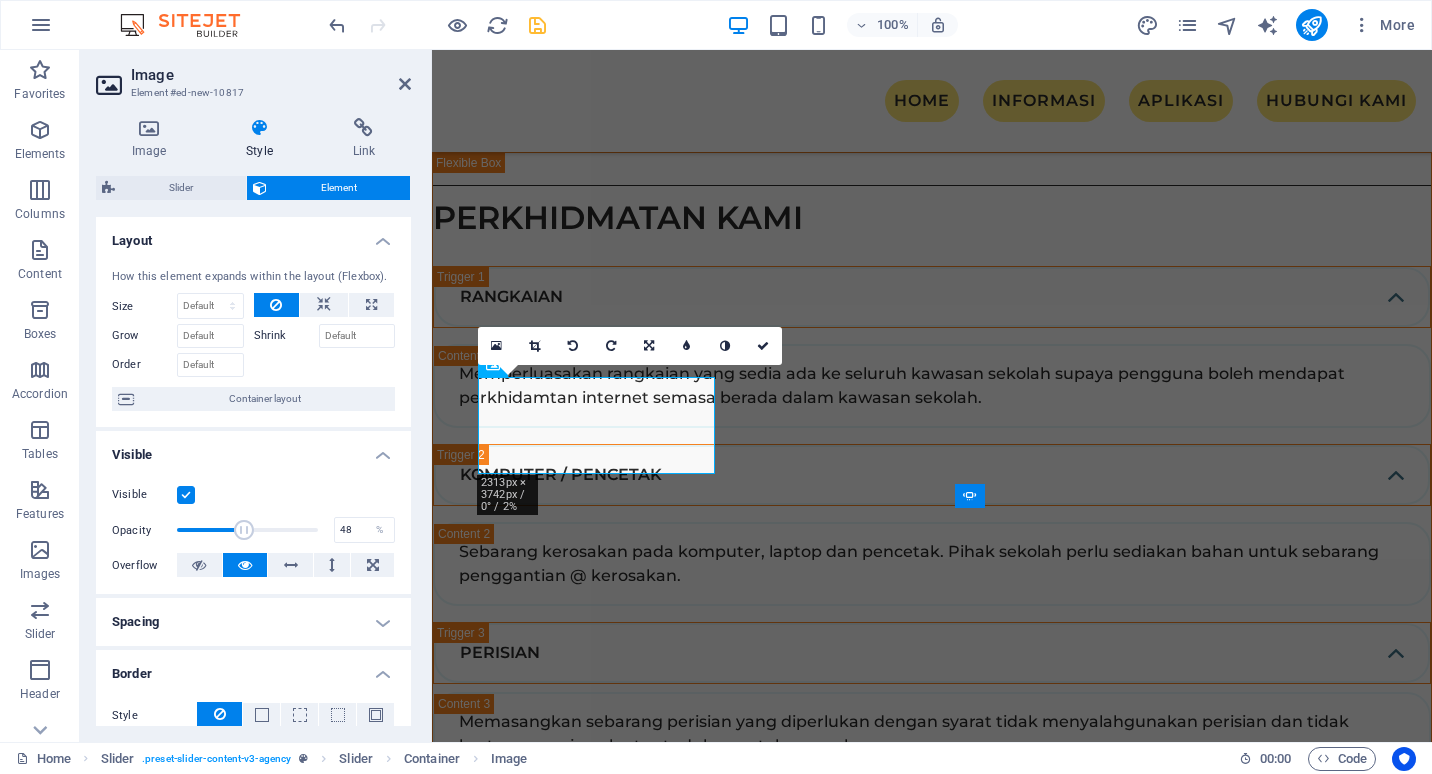 scroll, scrollTop: 300, scrollLeft: 0, axis: vertical 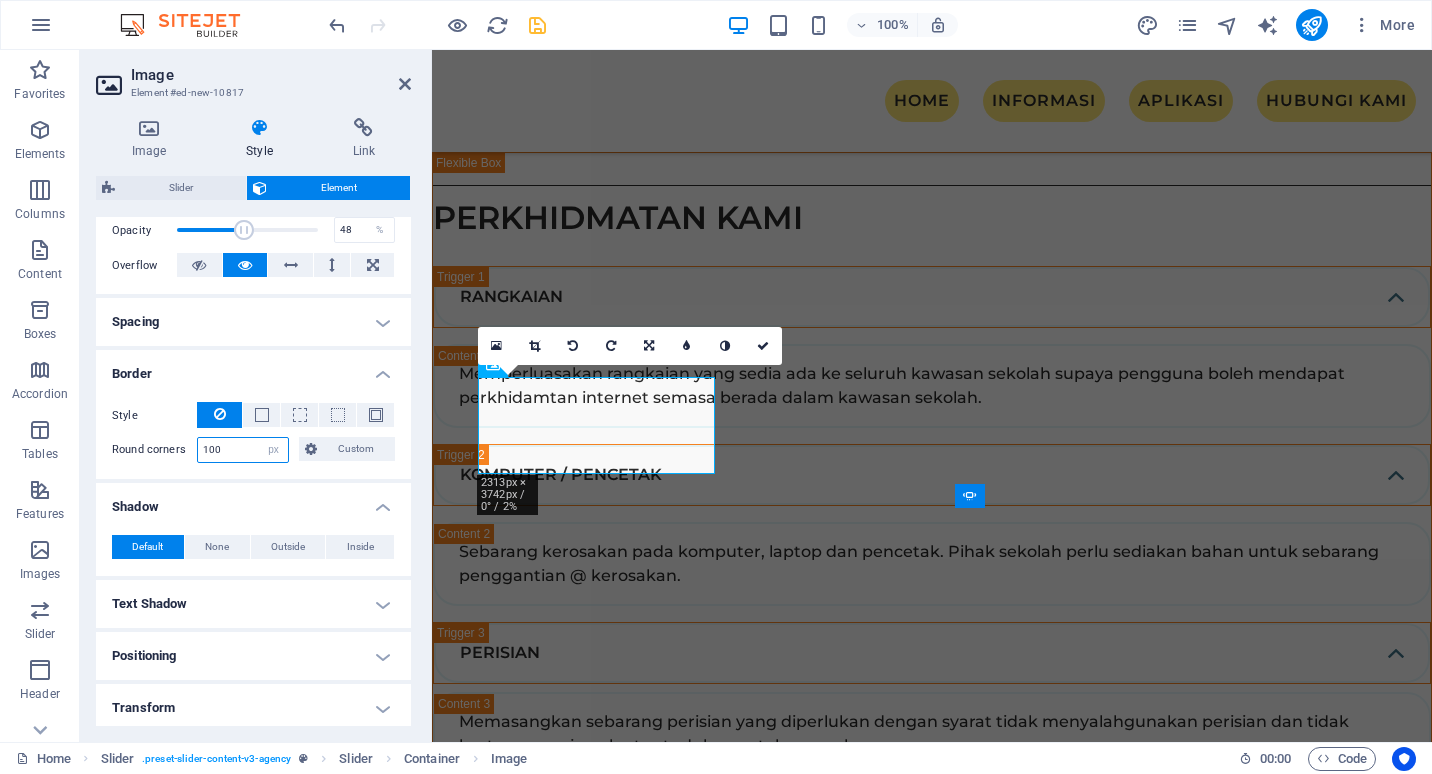 click on "100" at bounding box center (243, 450) 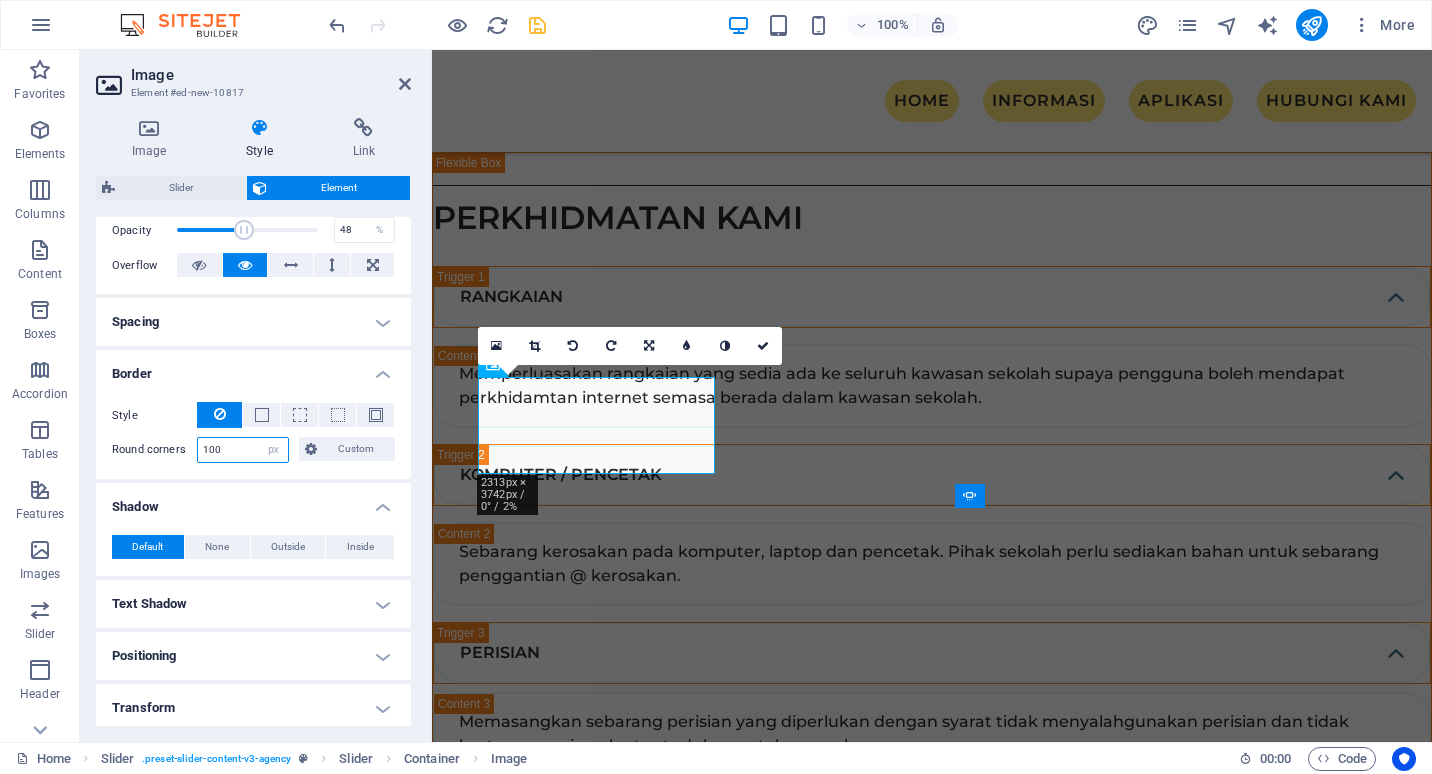 drag, startPoint x: 234, startPoint y: 457, endPoint x: 175, endPoint y: 455, distance: 59.03389 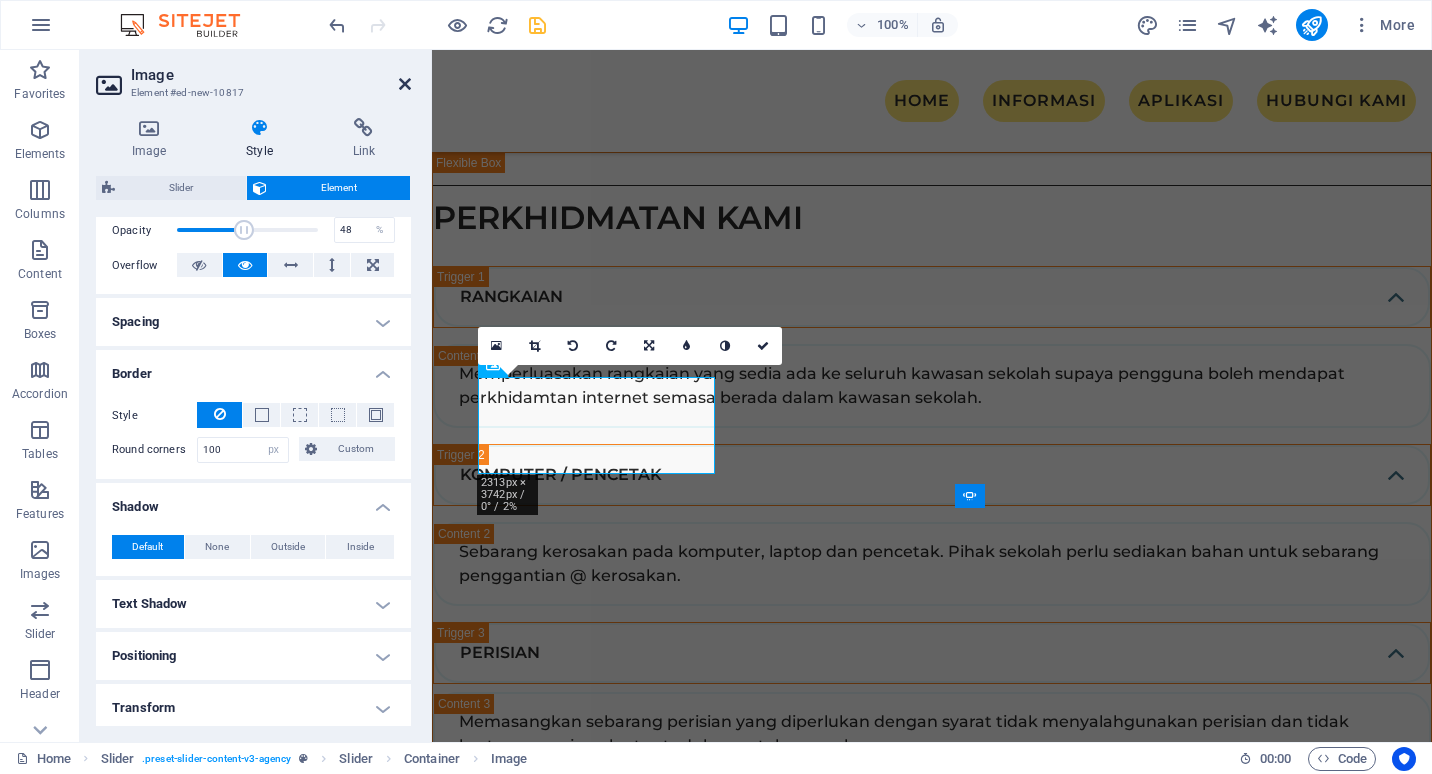click at bounding box center [405, 84] 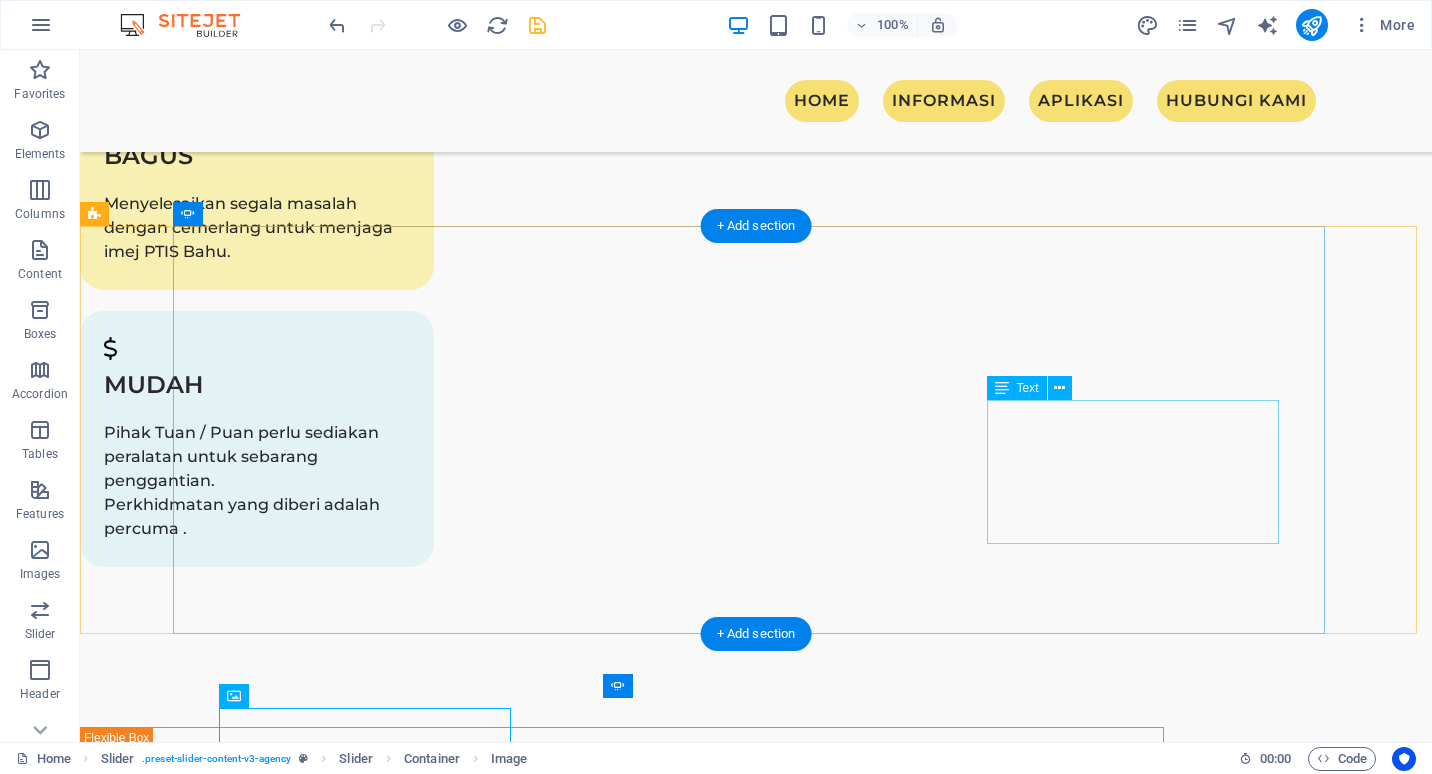 scroll, scrollTop: 3576, scrollLeft: 0, axis: vertical 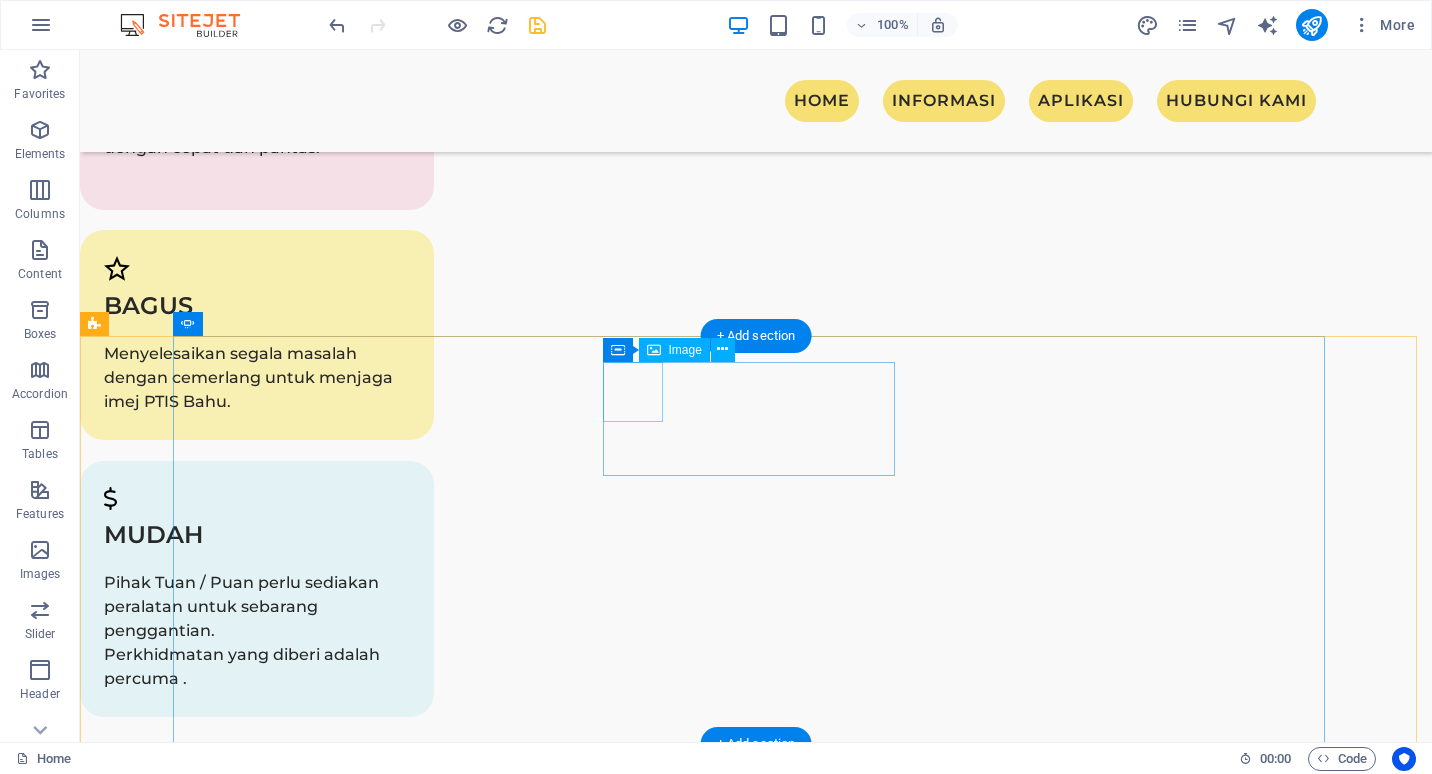click at bounding box center [-814, 4813] 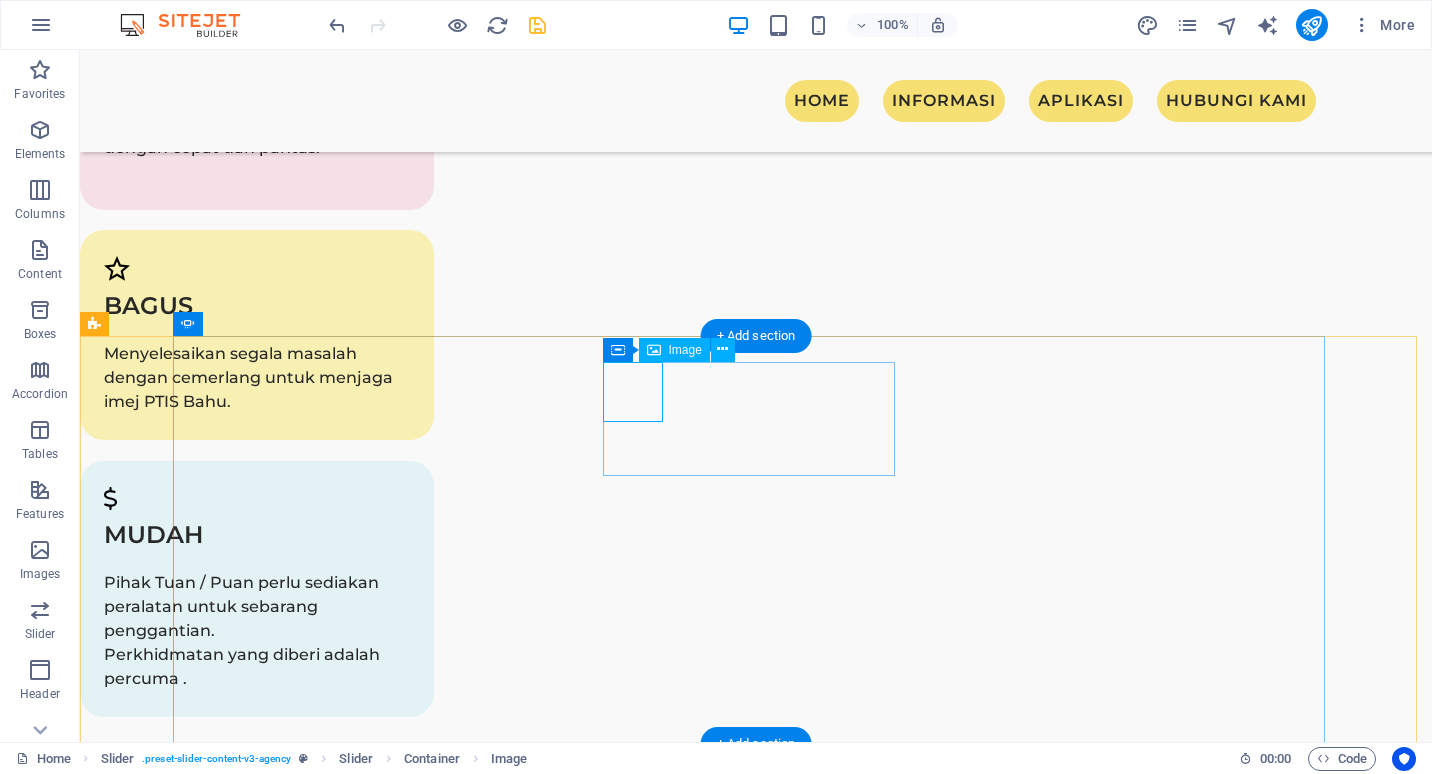 click at bounding box center (-814, 4813) 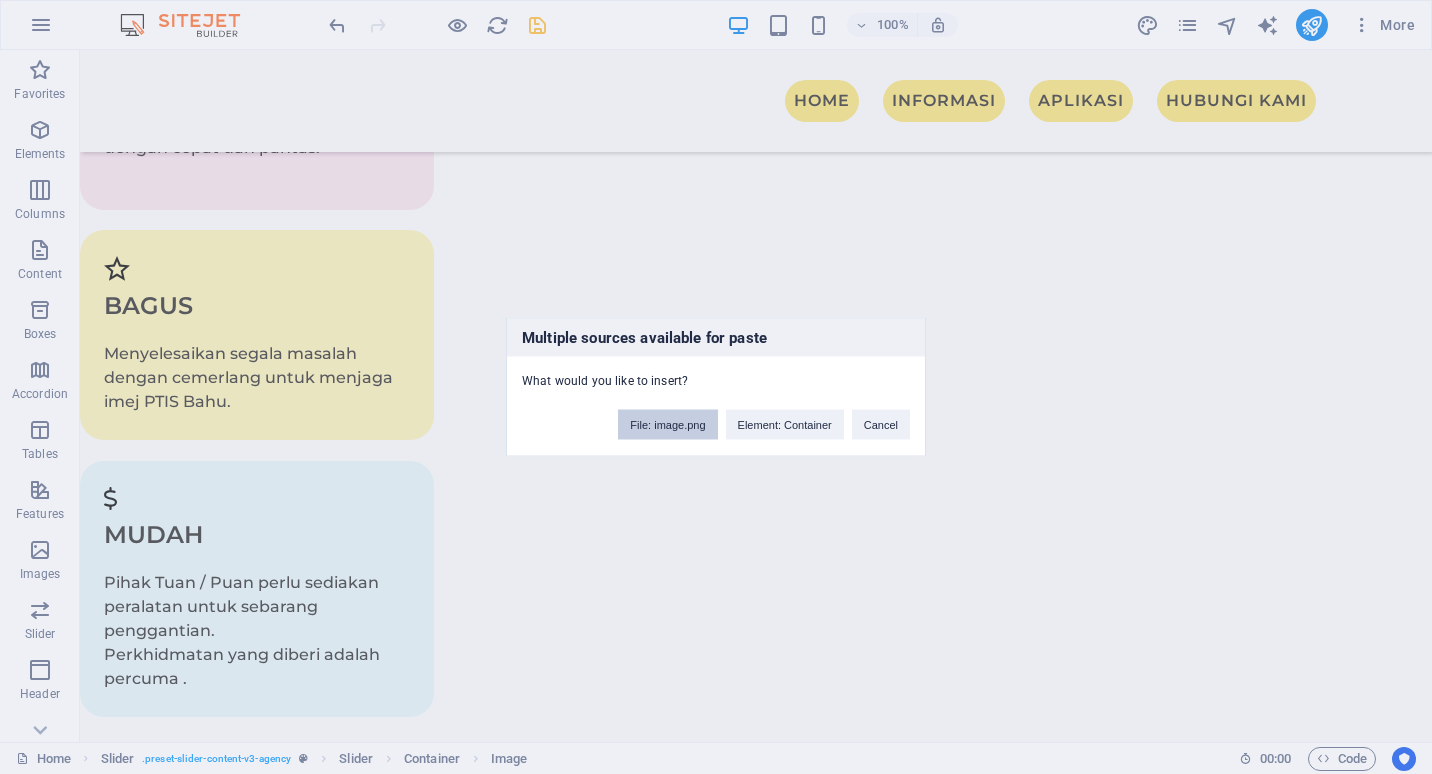 click on "File: image.png" at bounding box center [667, 425] 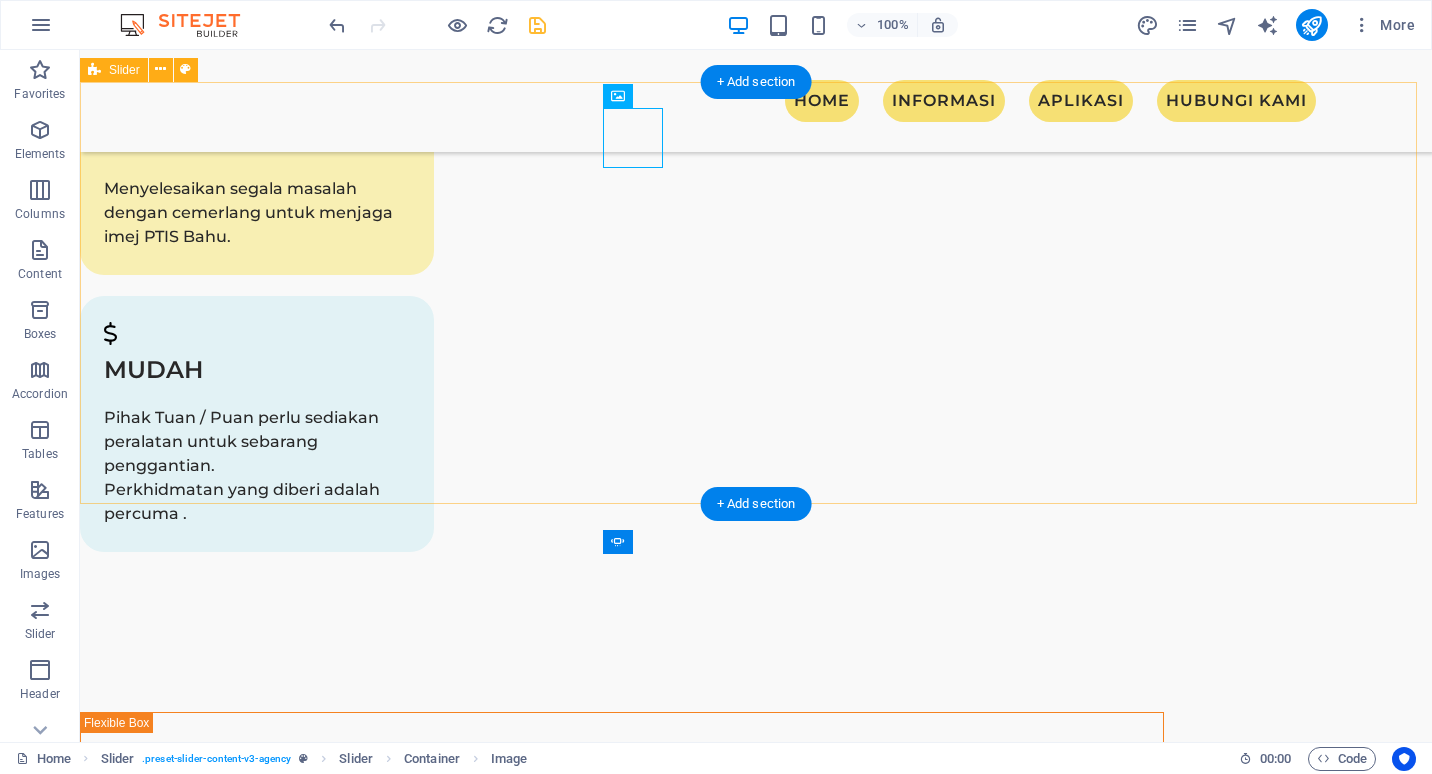 scroll, scrollTop: 3876, scrollLeft: 0, axis: vertical 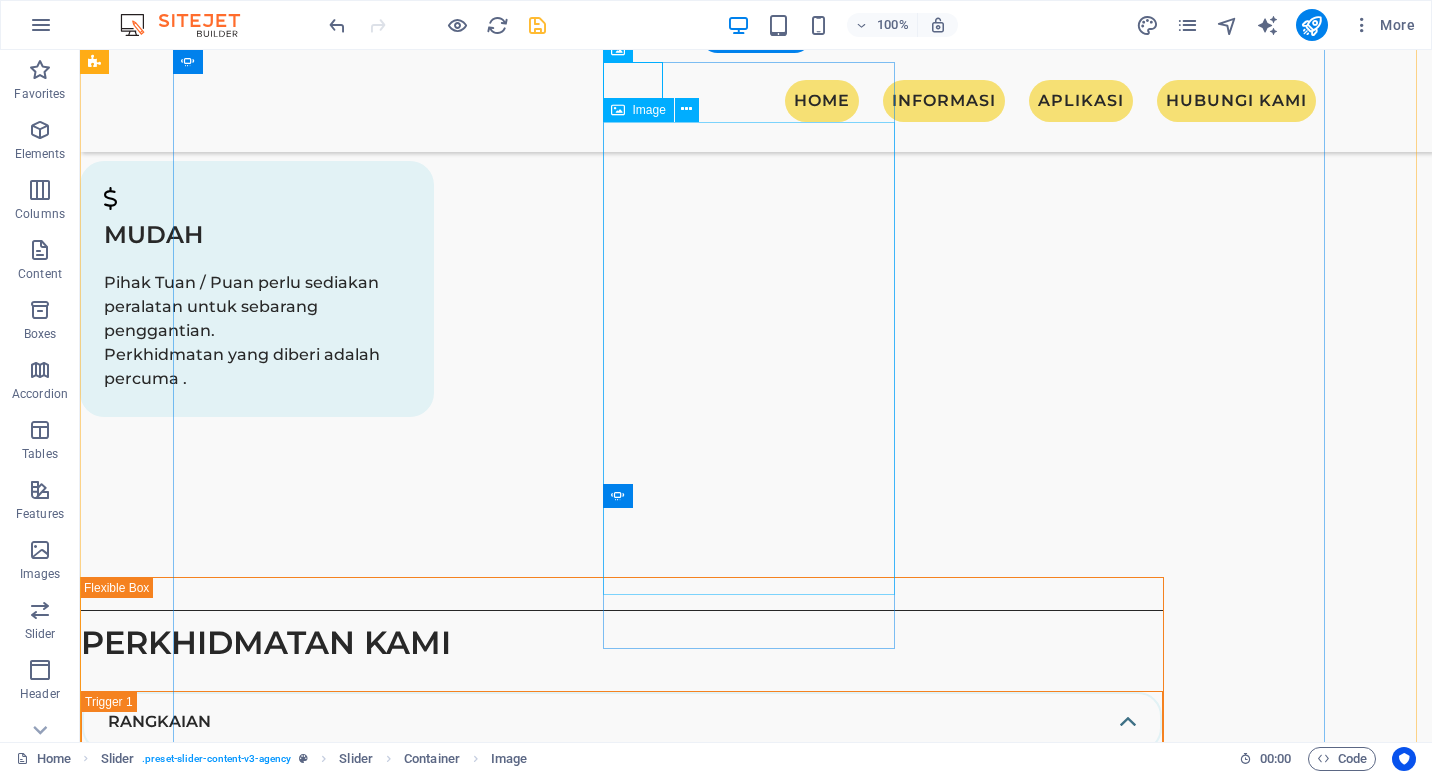 click at bounding box center [-806, 7831] 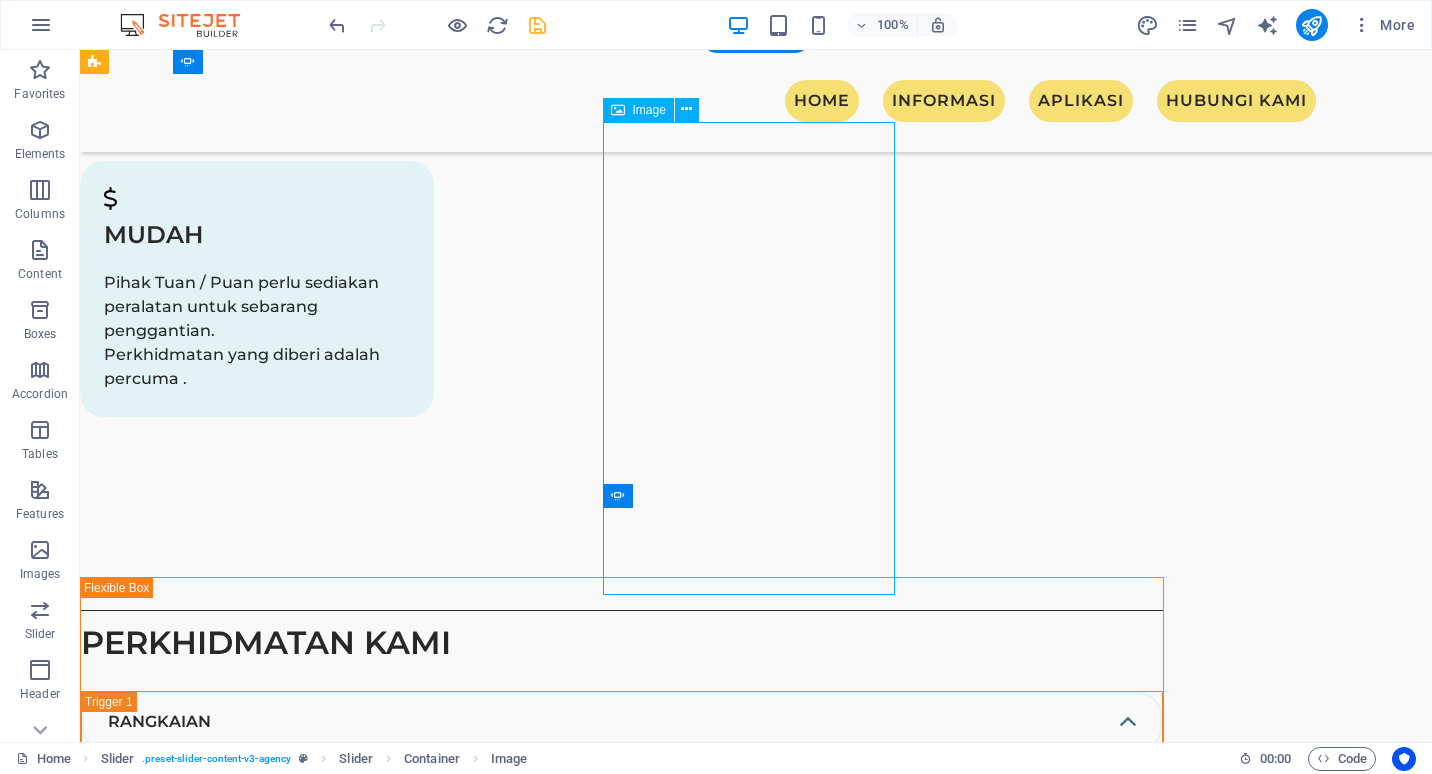 click at bounding box center [-806, 7831] 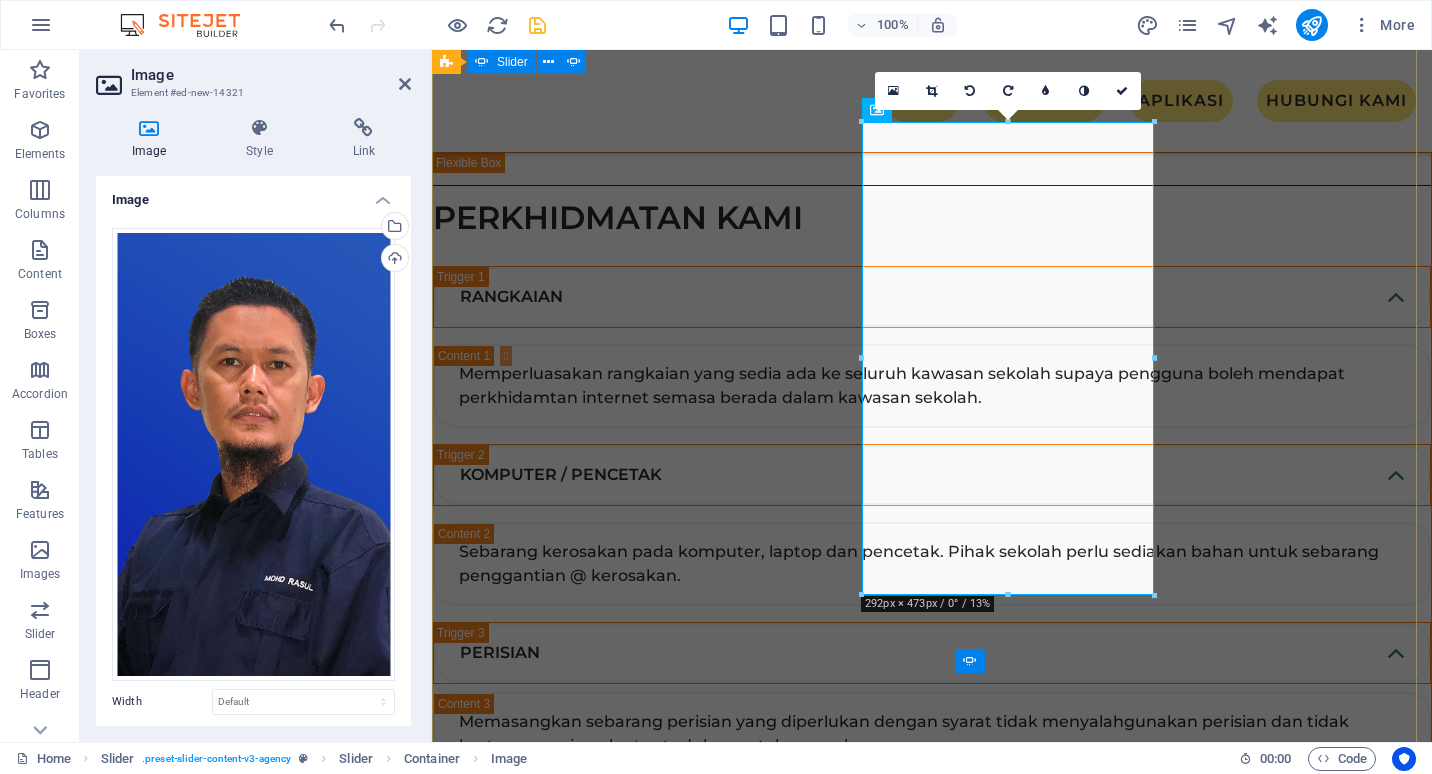 scroll, scrollTop: 3711, scrollLeft: 0, axis: vertical 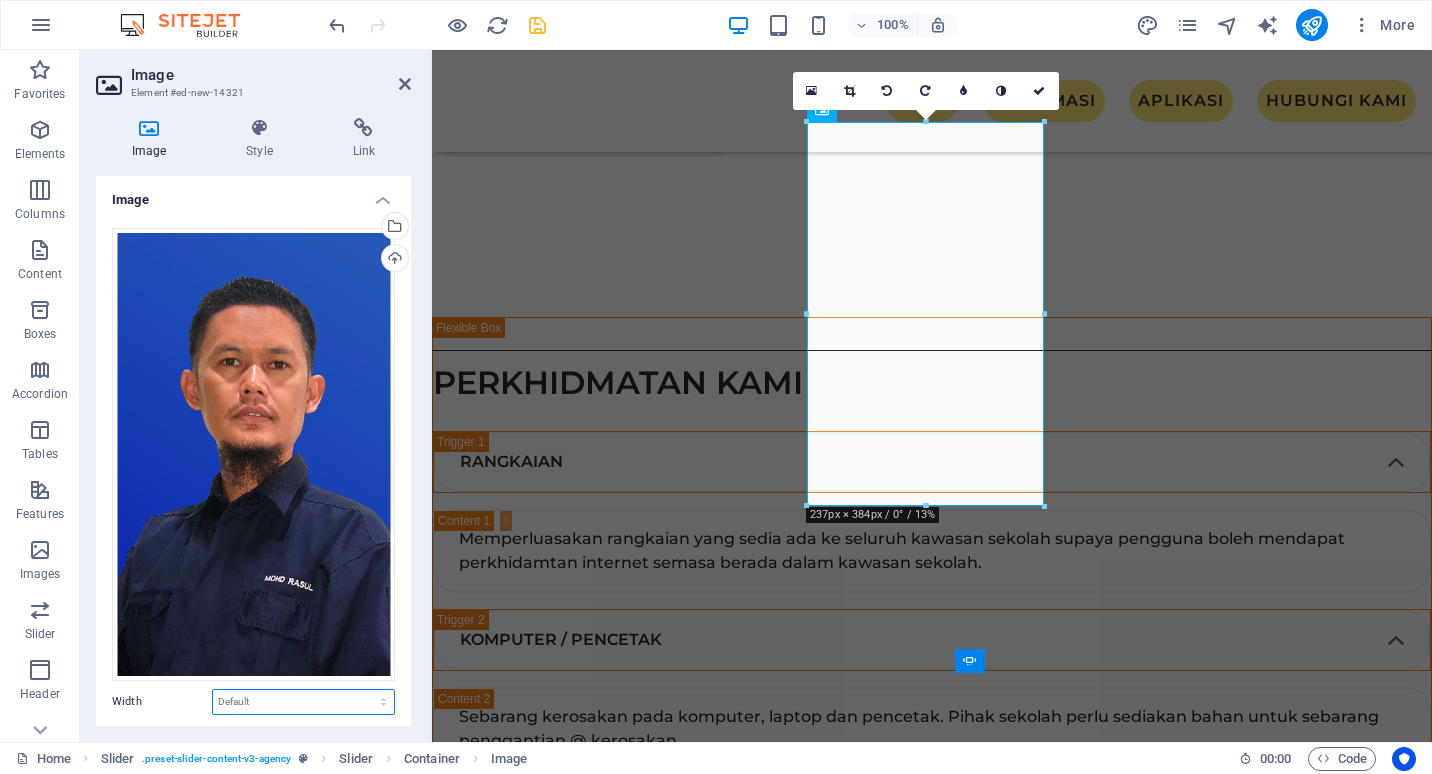 click on "Default auto px rem % em vh vw" at bounding box center (303, 702) 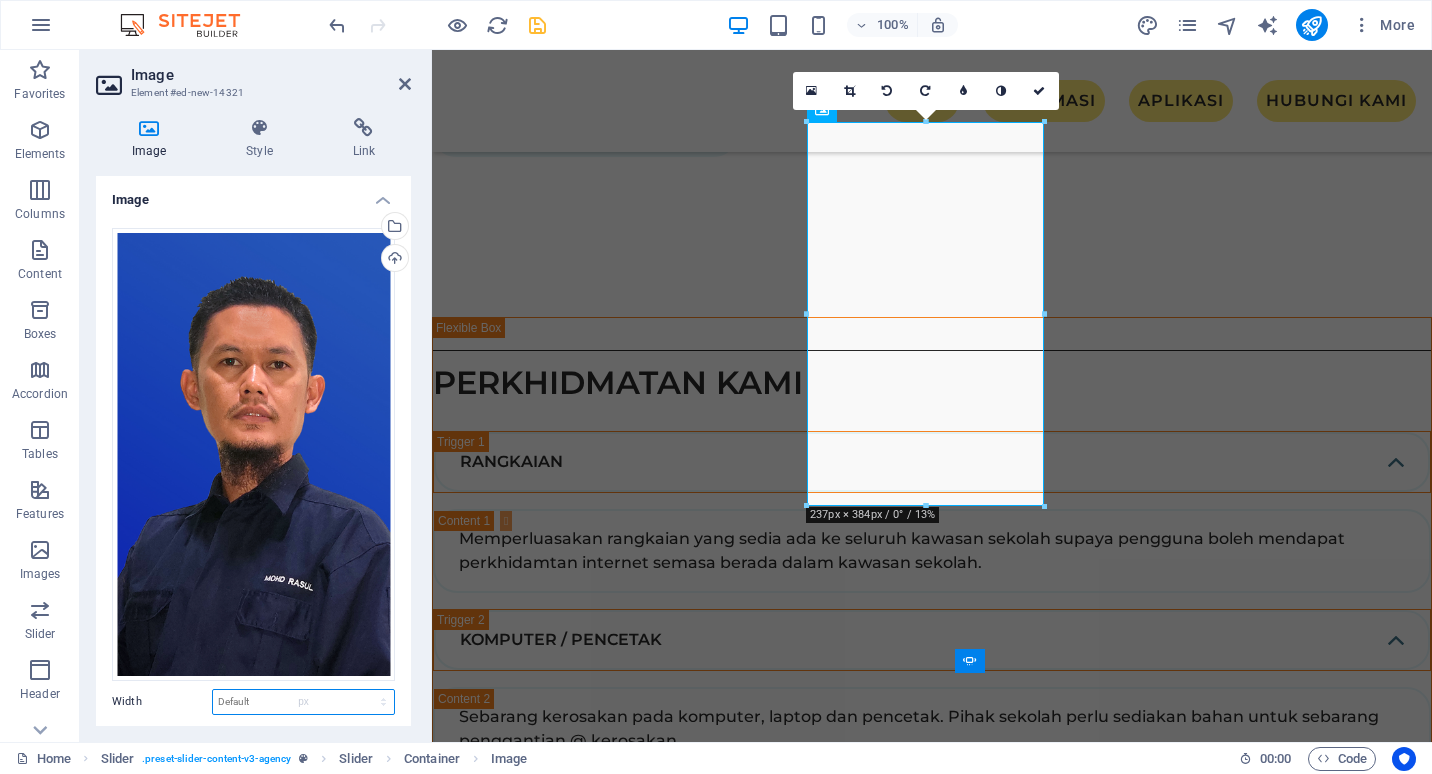 click on "Default auto px rem % em vh vw" at bounding box center [303, 702] 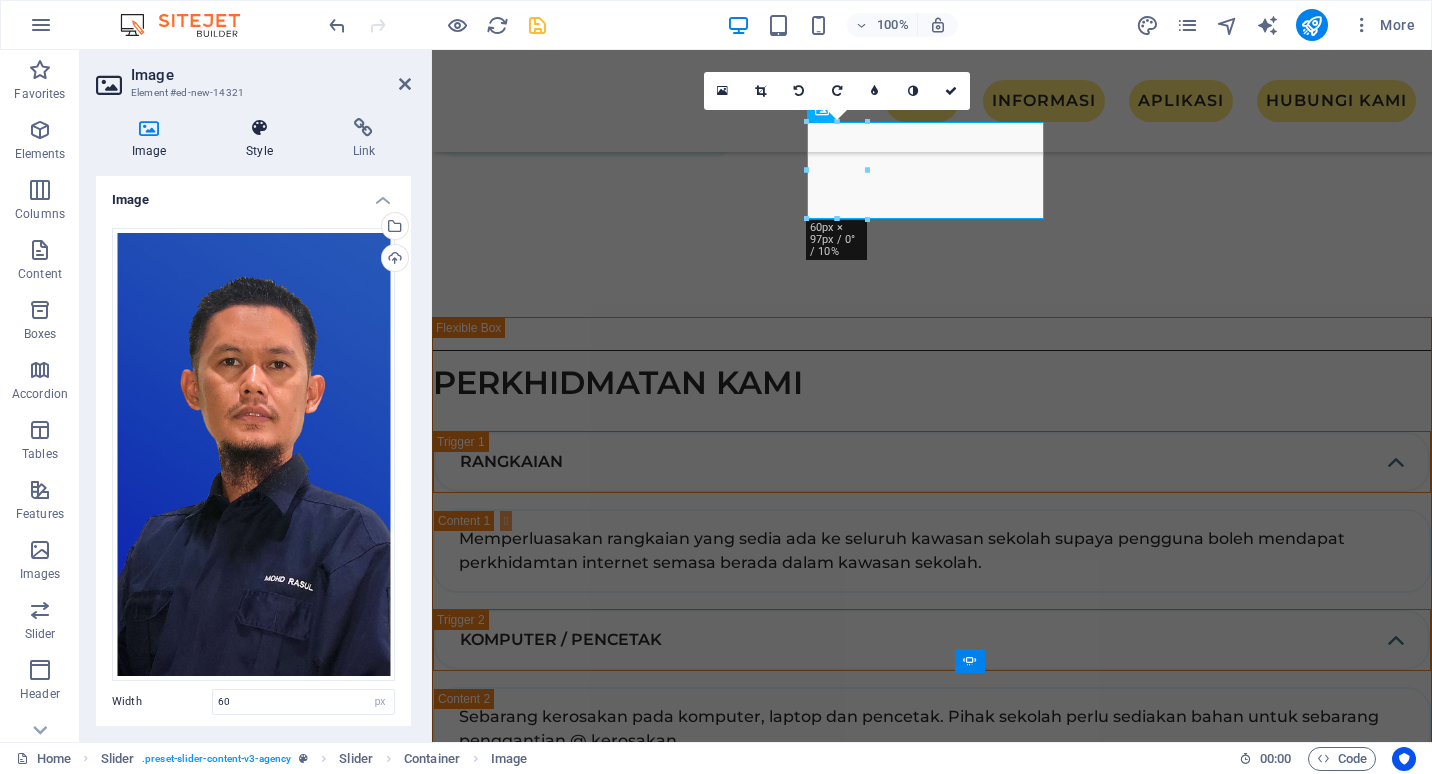 click at bounding box center [259, 128] 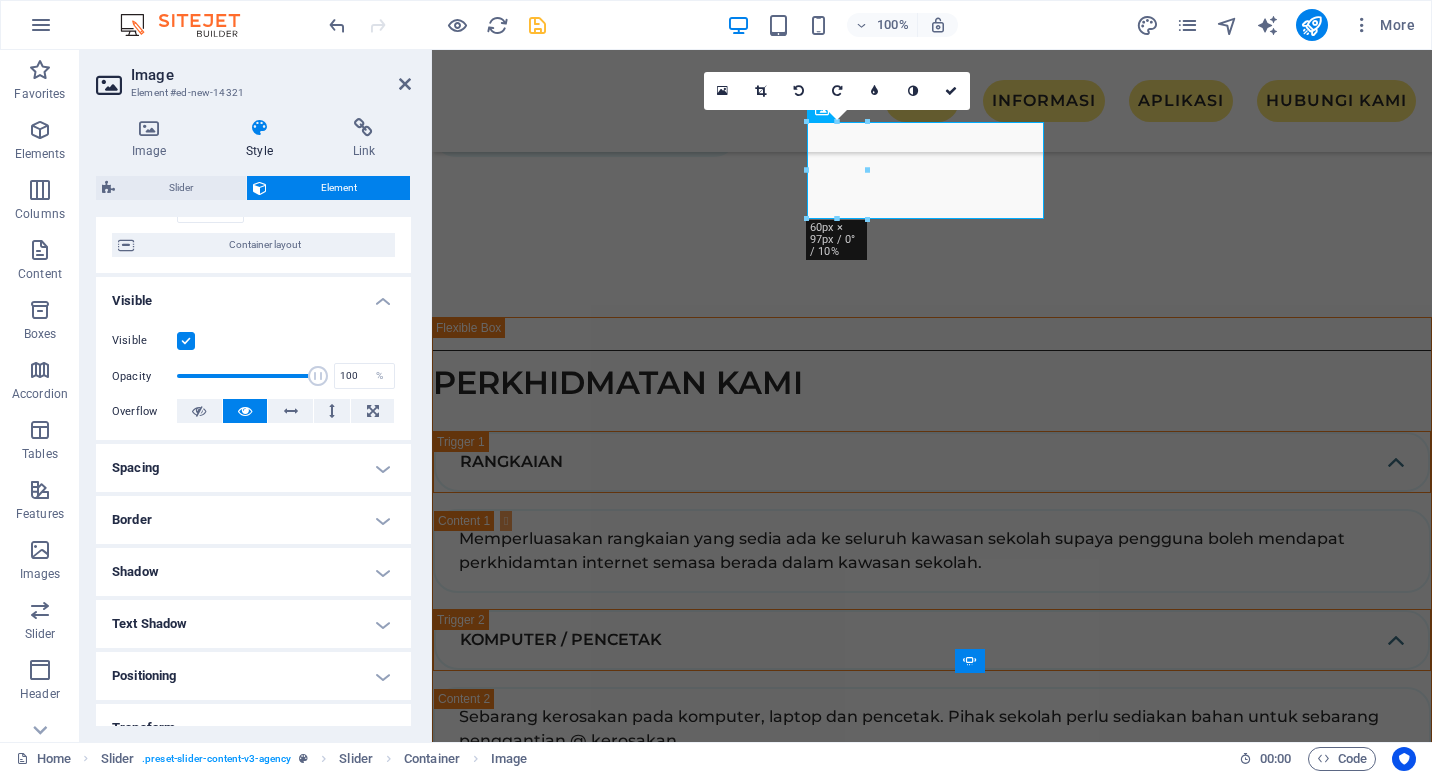 scroll, scrollTop: 336, scrollLeft: 0, axis: vertical 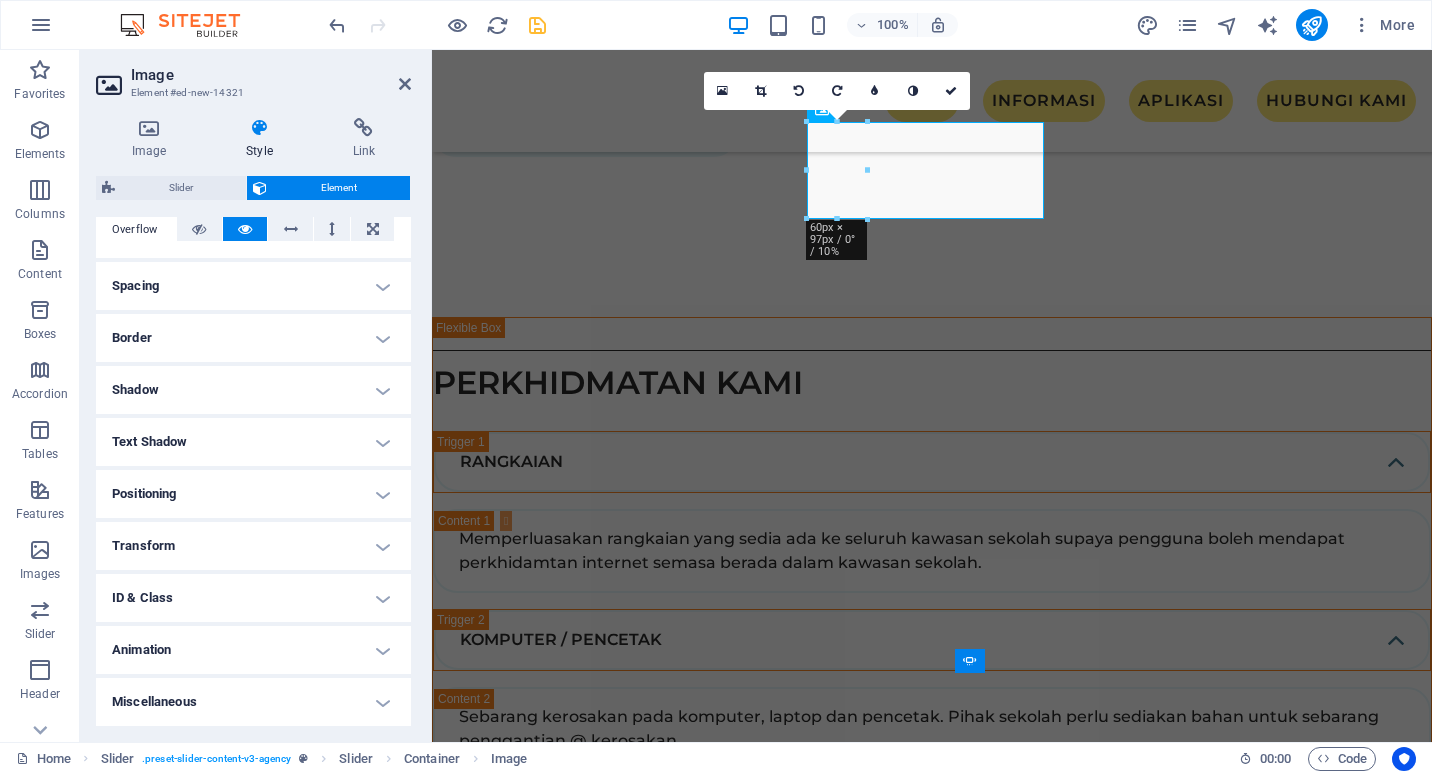 click on "Border" at bounding box center (253, 338) 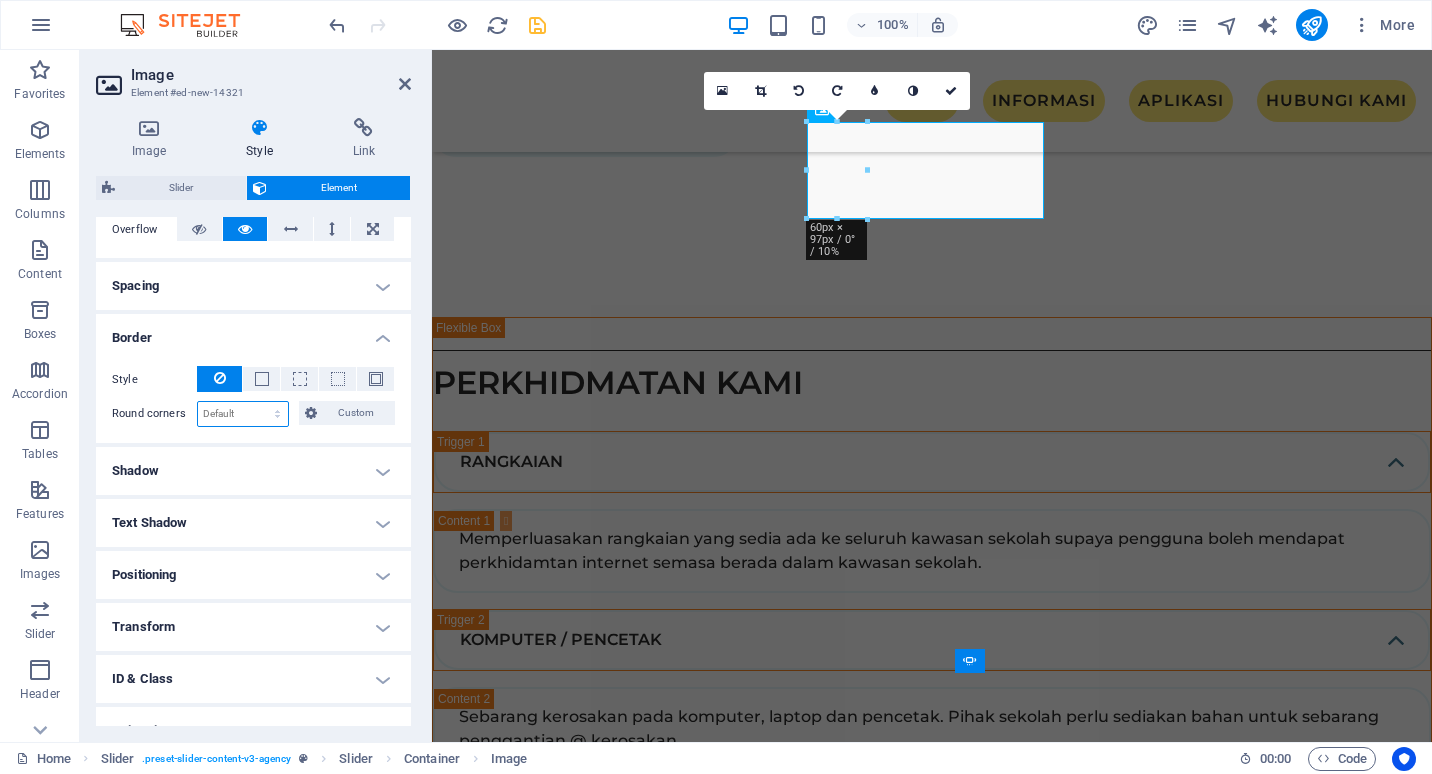 click on "Default px rem % vh vw Custom" at bounding box center (243, 414) 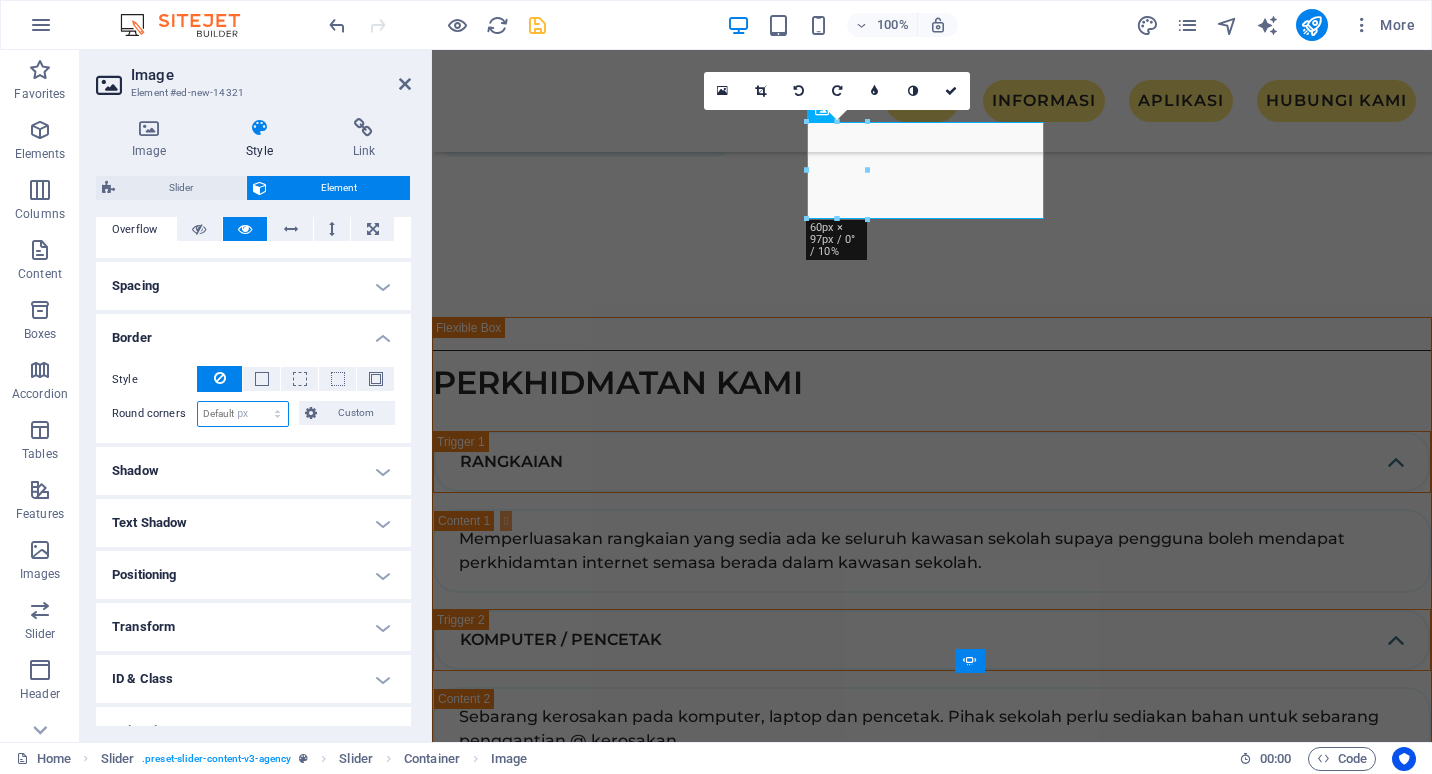 click on "Default px rem % vh vw Custom" at bounding box center (243, 414) 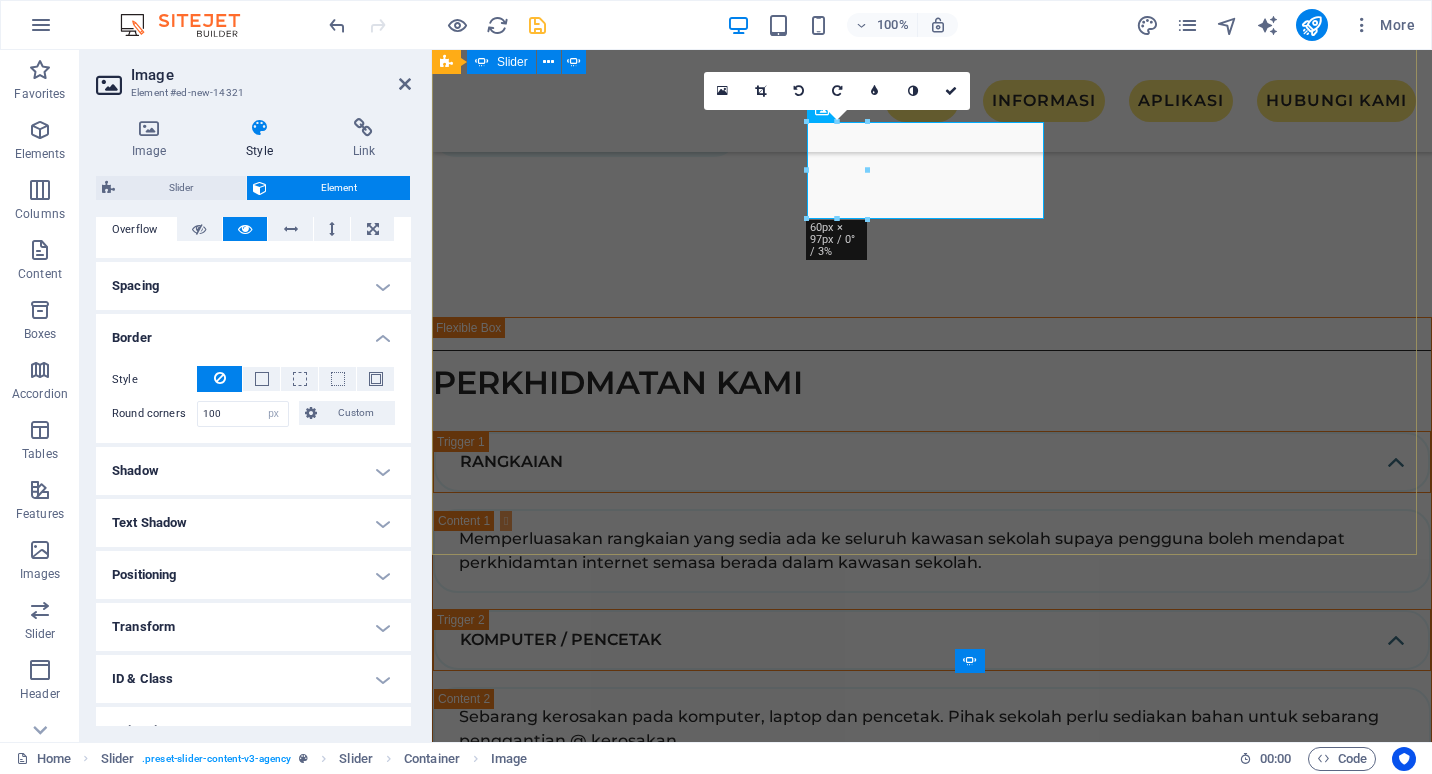 click on "[FIRST] [LAST] BIN [LAST] [LAST] “Sed ut perspiciatis unde omnis iste natus error sit voluptatem accusantium, totam  aperiam, eaque ipsa quae ab illo inventore veritatis et quasi architecto beatae vitae. “ [FIRST] [LAST] “Sed ut perspiciatis unde omnis iste natus error sit voluptatem accusantium, totam  aperiam, eaque ipsa quae ab illo inventore veritatis et quasi architecto beatae vitae. “ [LAST] [LAST] “Sed ut perspiciatis unde omnis iste natus error sit voluptatem accusantium, totam  aperiam, eaque ipsa quae ab illo inventore veritatis et quasi architecto beatae vitae. “ [FIRST] NOR BIN [LAST]  “Sed ut perspiciatis unde omnis iste natus error sit voluptatem accusantium, totam  aperiam, eaque ipsa quae ab illo inventore veritatis et quasi architecto beatae vitae. “ [FIRST] [LAST] BIN [LAST] [LAST] “Sed ut perspiciatis unde omnis iste natus error sit voluptatem accusantium, totam  aperiam, eaque ipsa quae ab illo inventore veritatis et quasi architecto beatae vitae. “ [FIRST] [LAST] [LAST] [LAST] [LAST] Drop content here or  Add elements  Paste clipboard 1 2 3 4" at bounding box center (932, 5078) 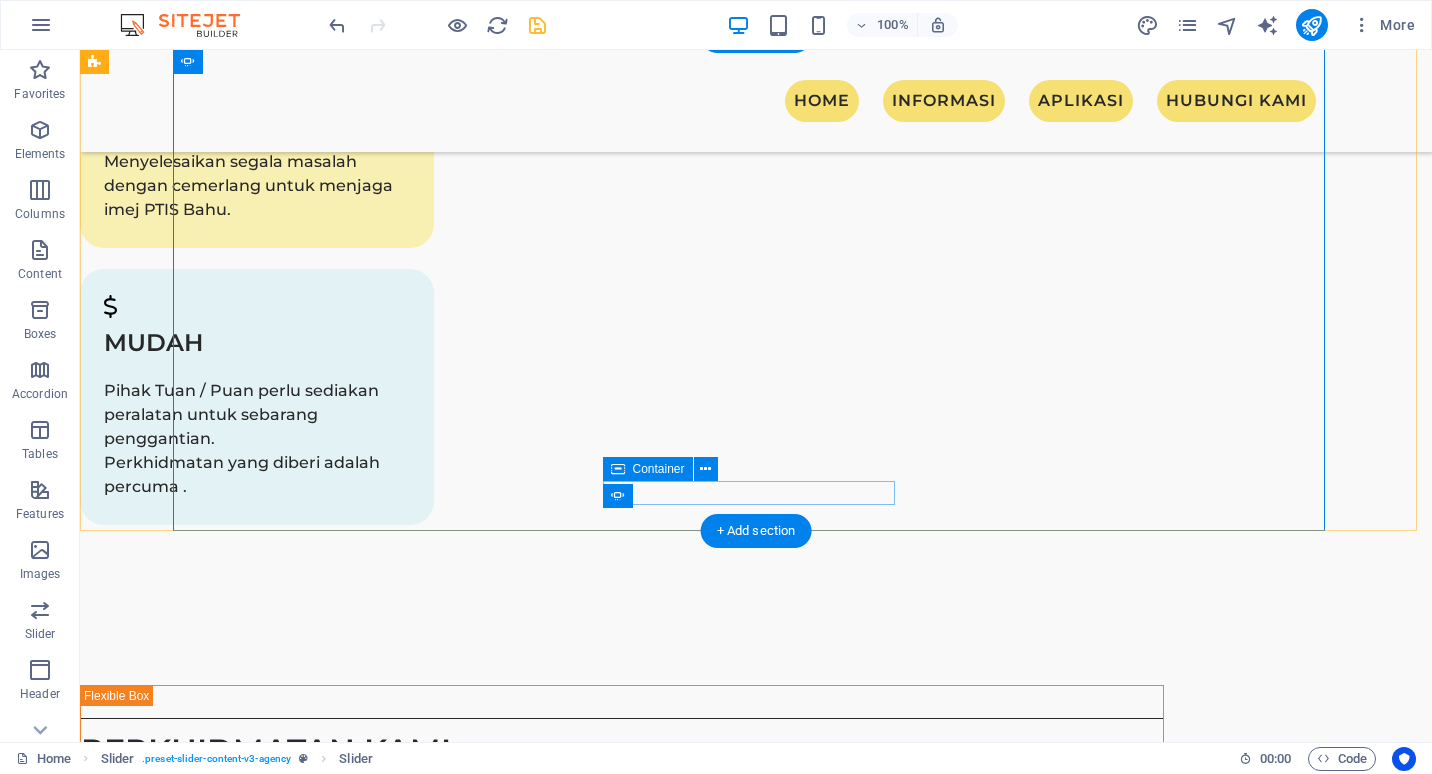scroll, scrollTop: 3576, scrollLeft: 0, axis: vertical 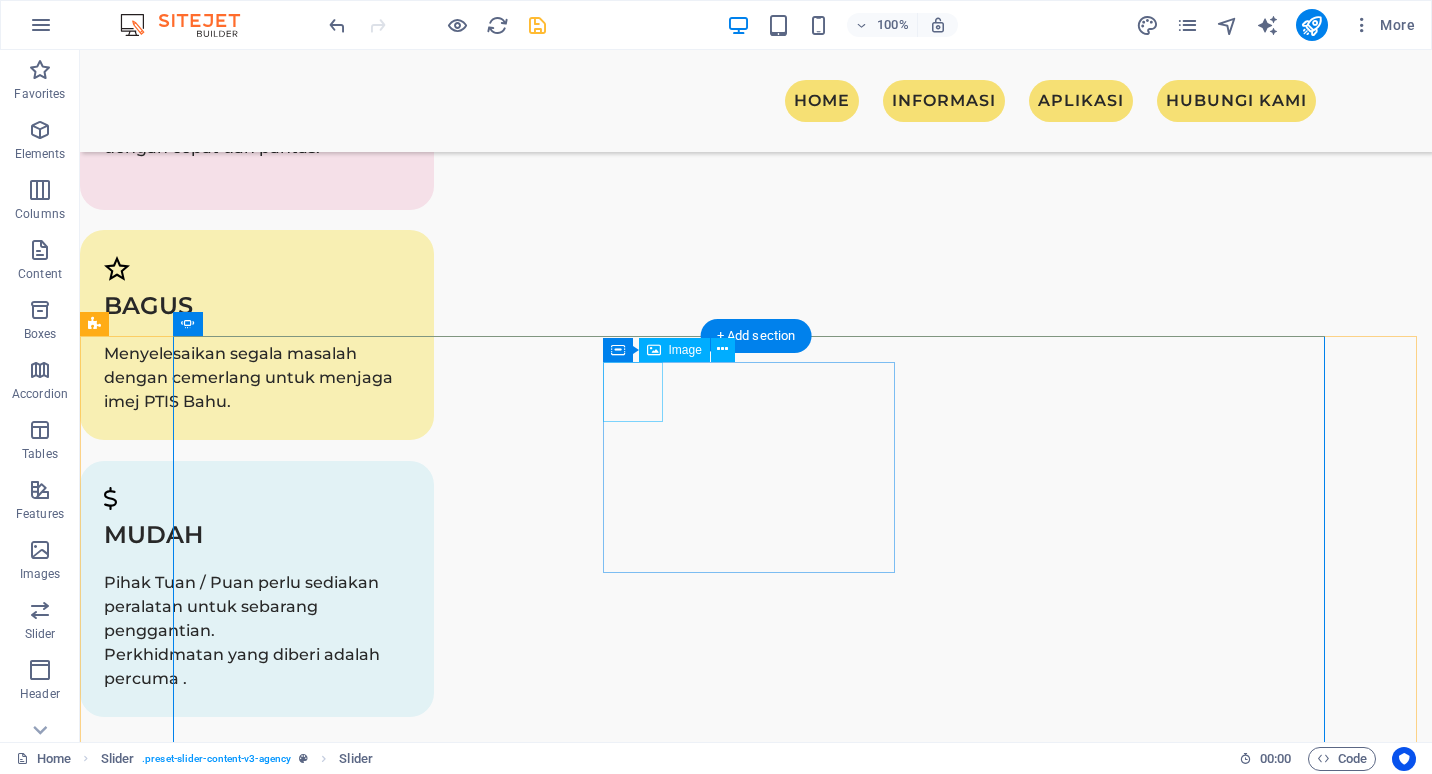 click at bounding box center [-814, 4910] 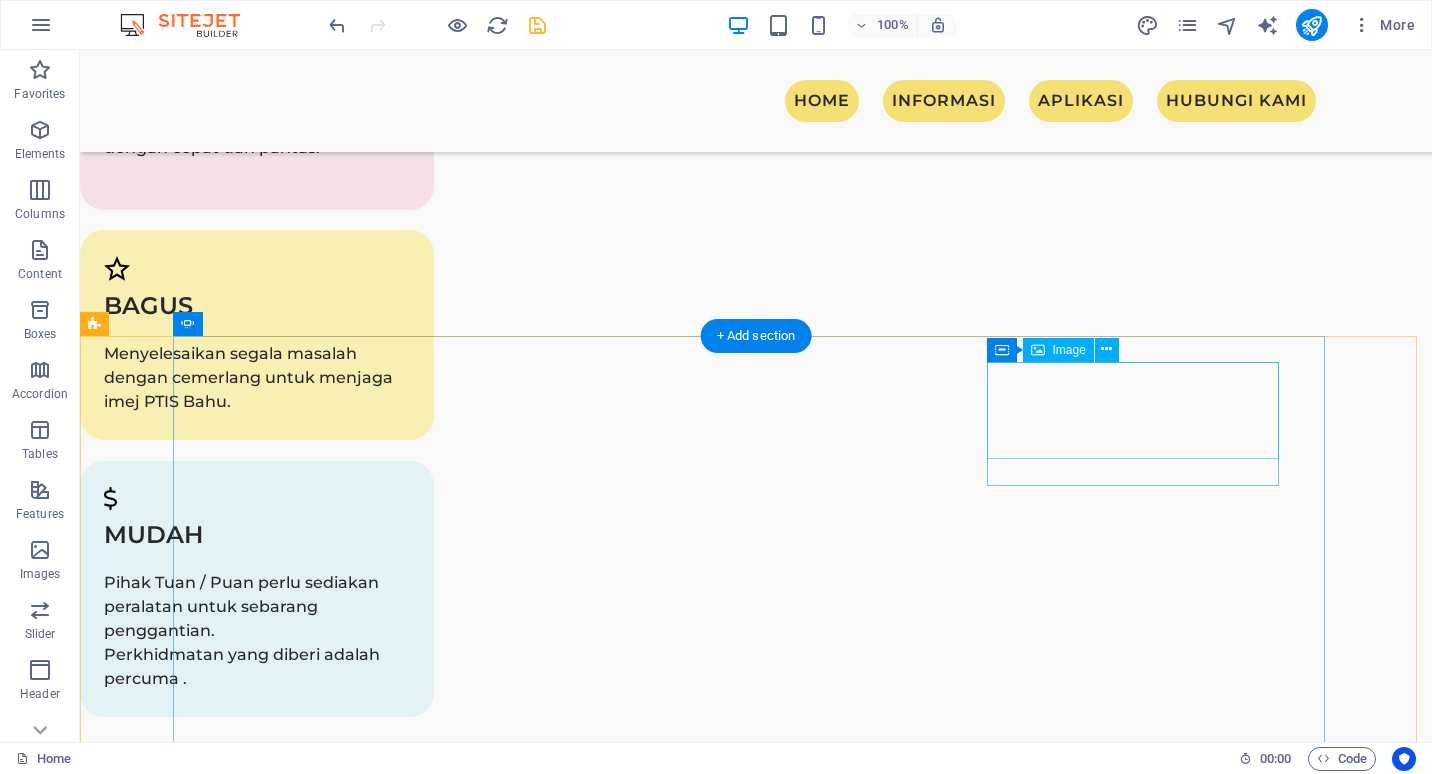 click at bounding box center [-806, 5435] 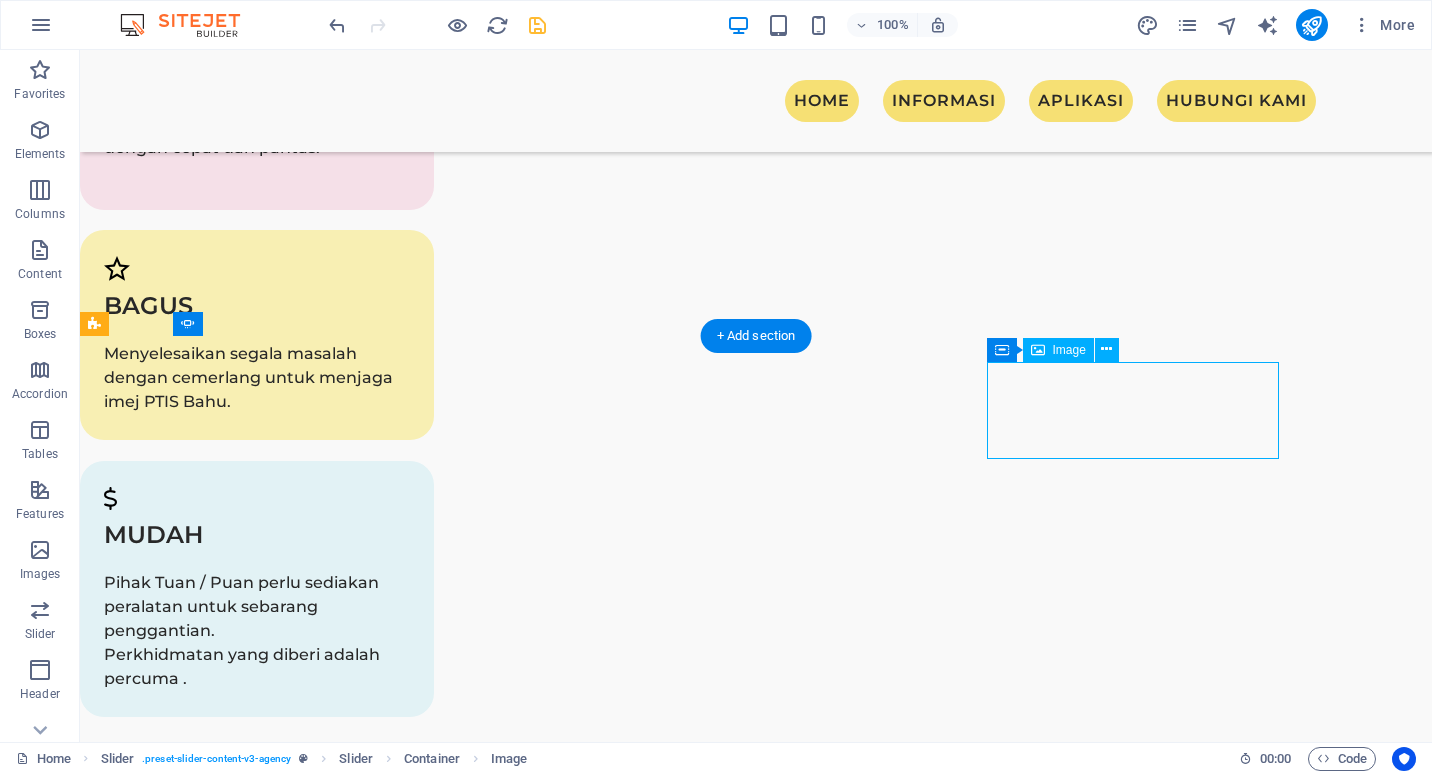 click at bounding box center (-806, 5435) 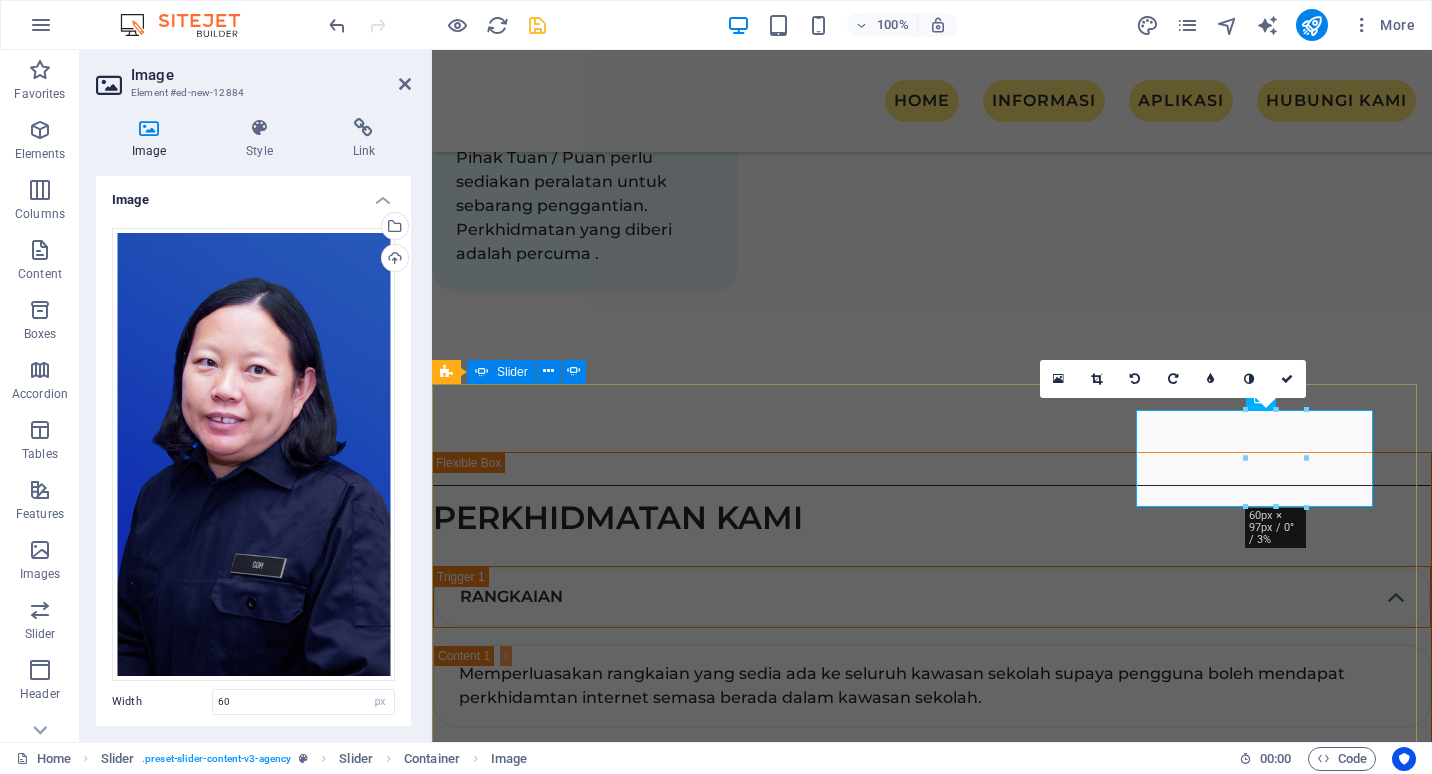 scroll, scrollTop: 3363, scrollLeft: 0, axis: vertical 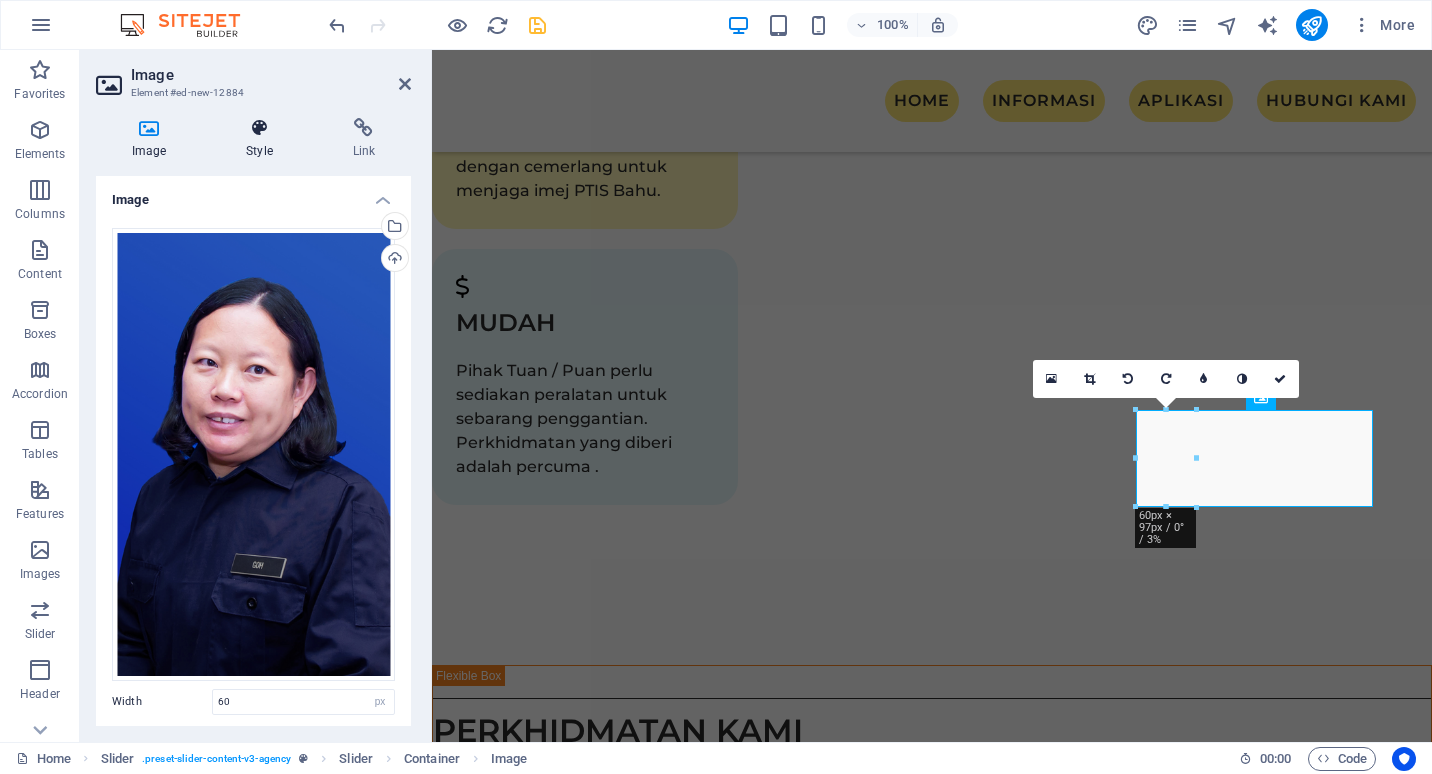 click at bounding box center [259, 128] 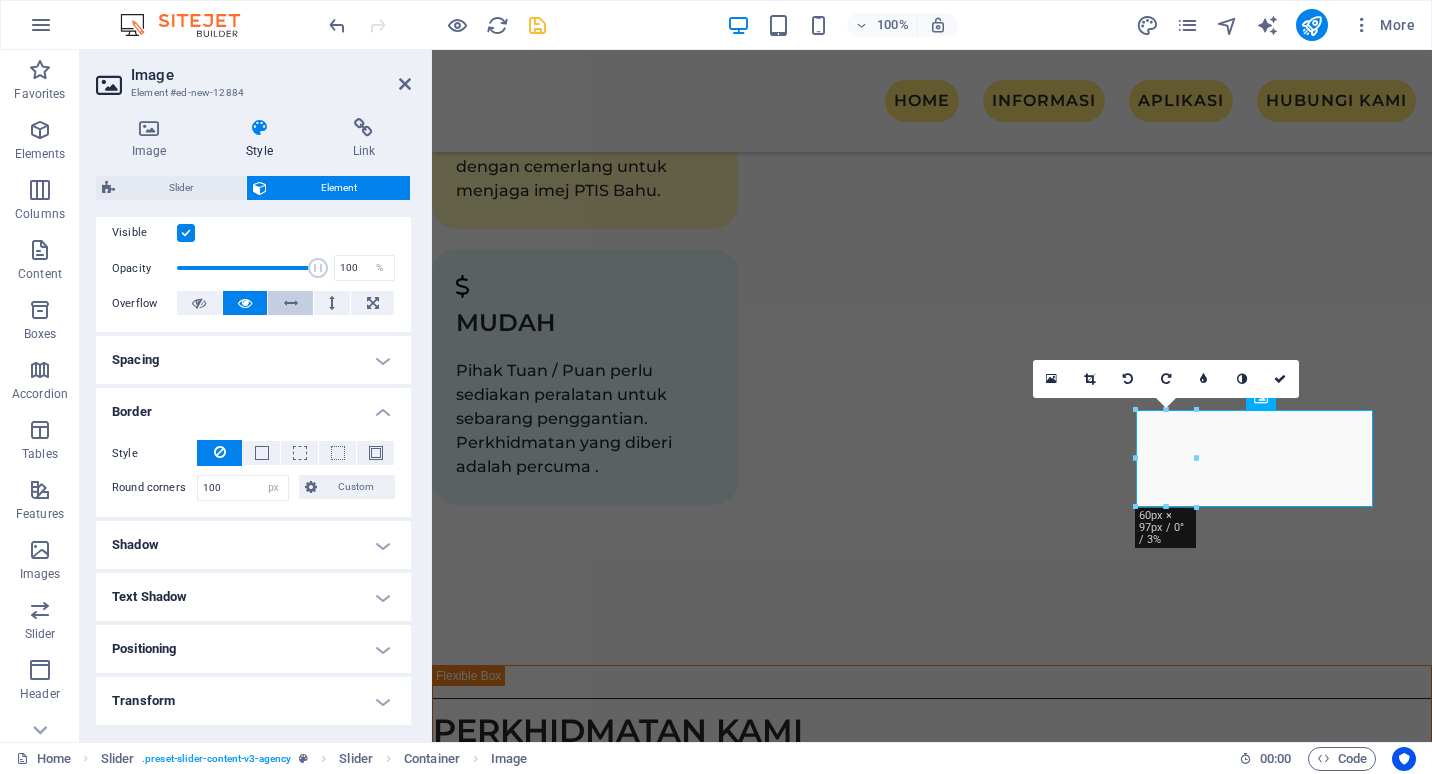 scroll, scrollTop: 400, scrollLeft: 0, axis: vertical 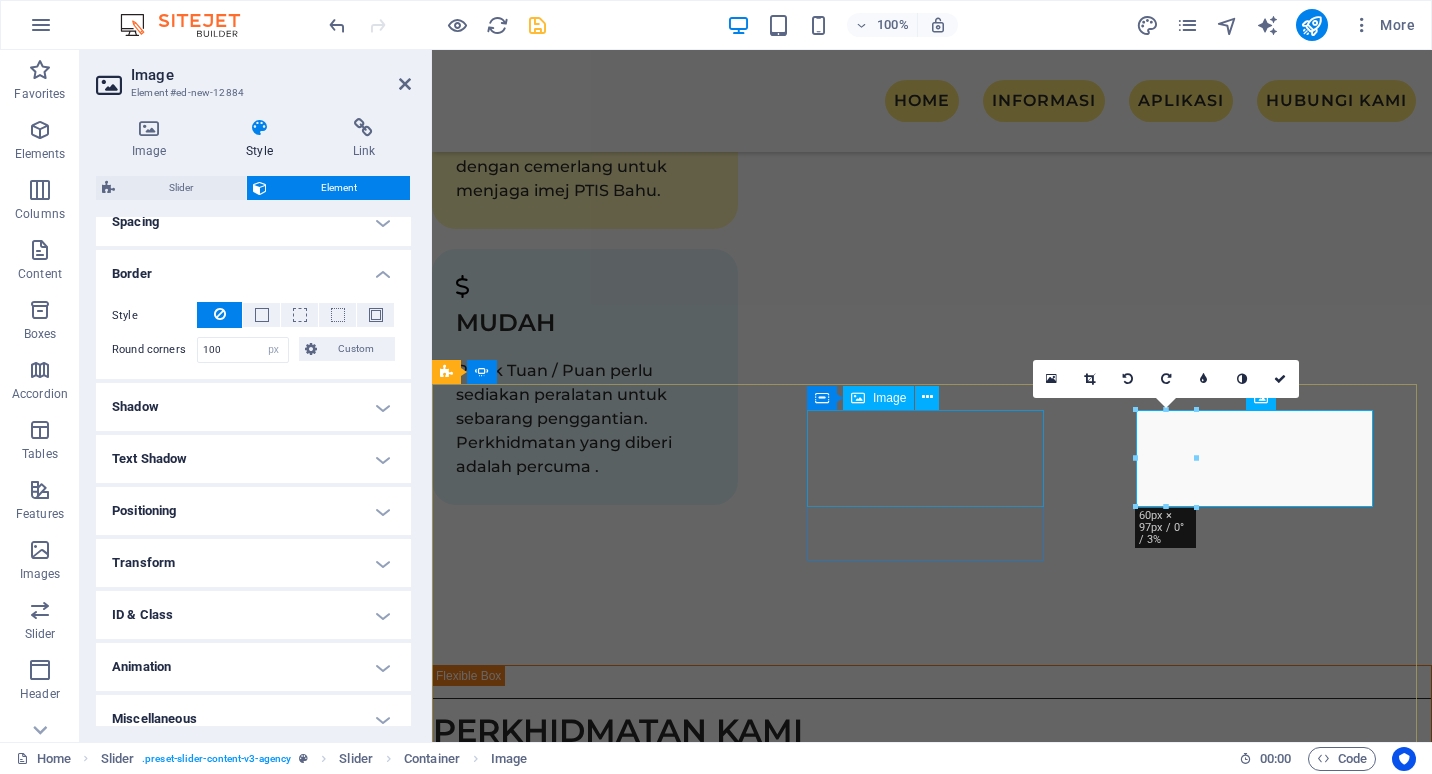 click at bounding box center [-417, 4809] 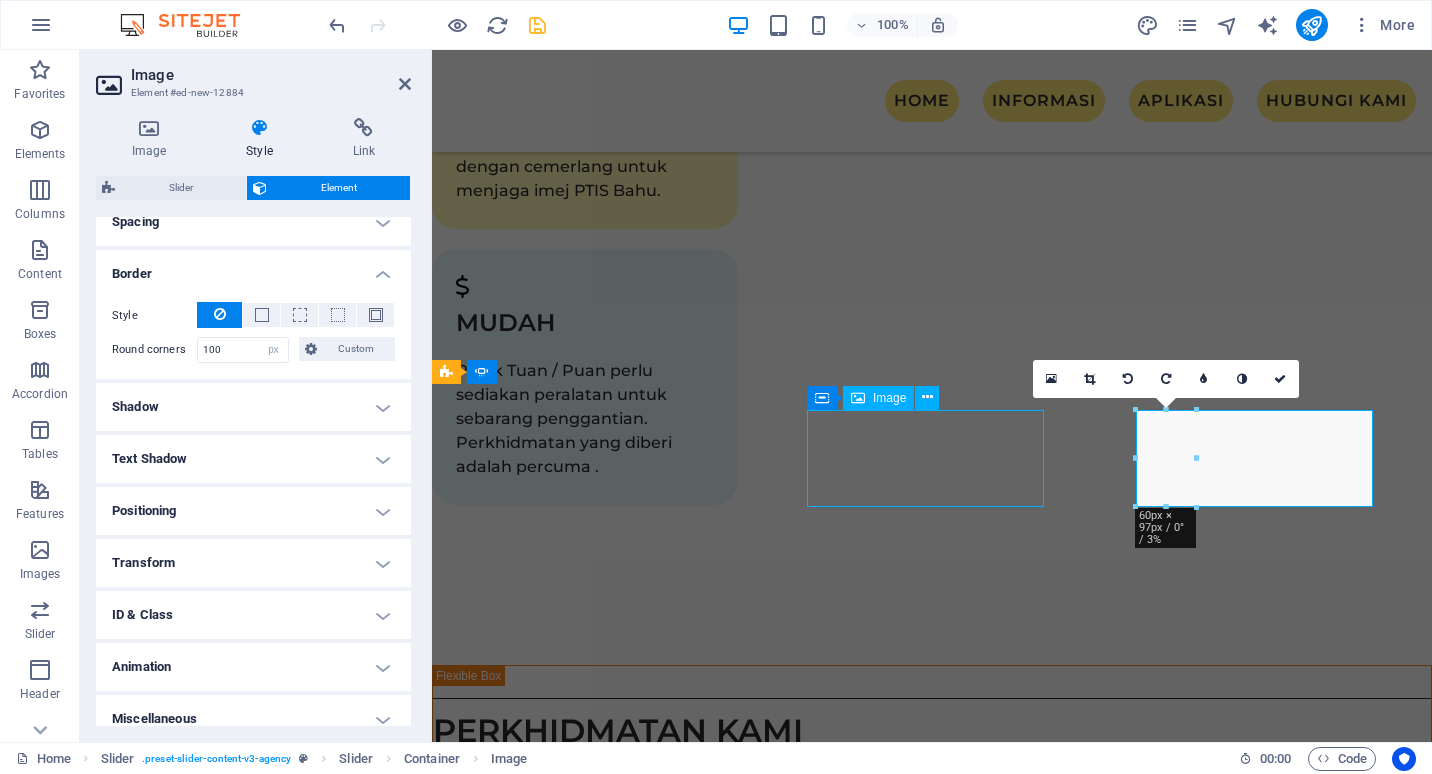 scroll, scrollTop: 3576, scrollLeft: 0, axis: vertical 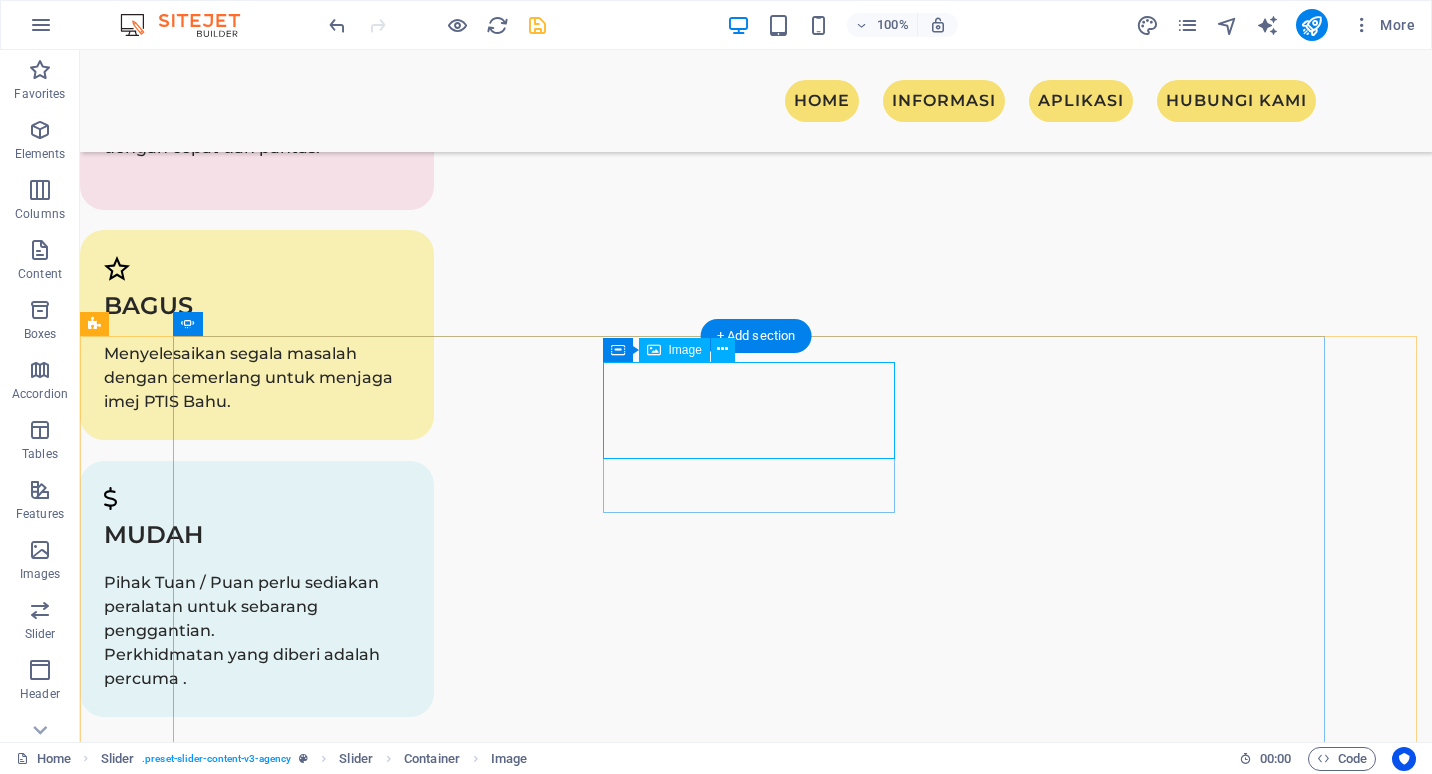 click at bounding box center [-806, 4868] 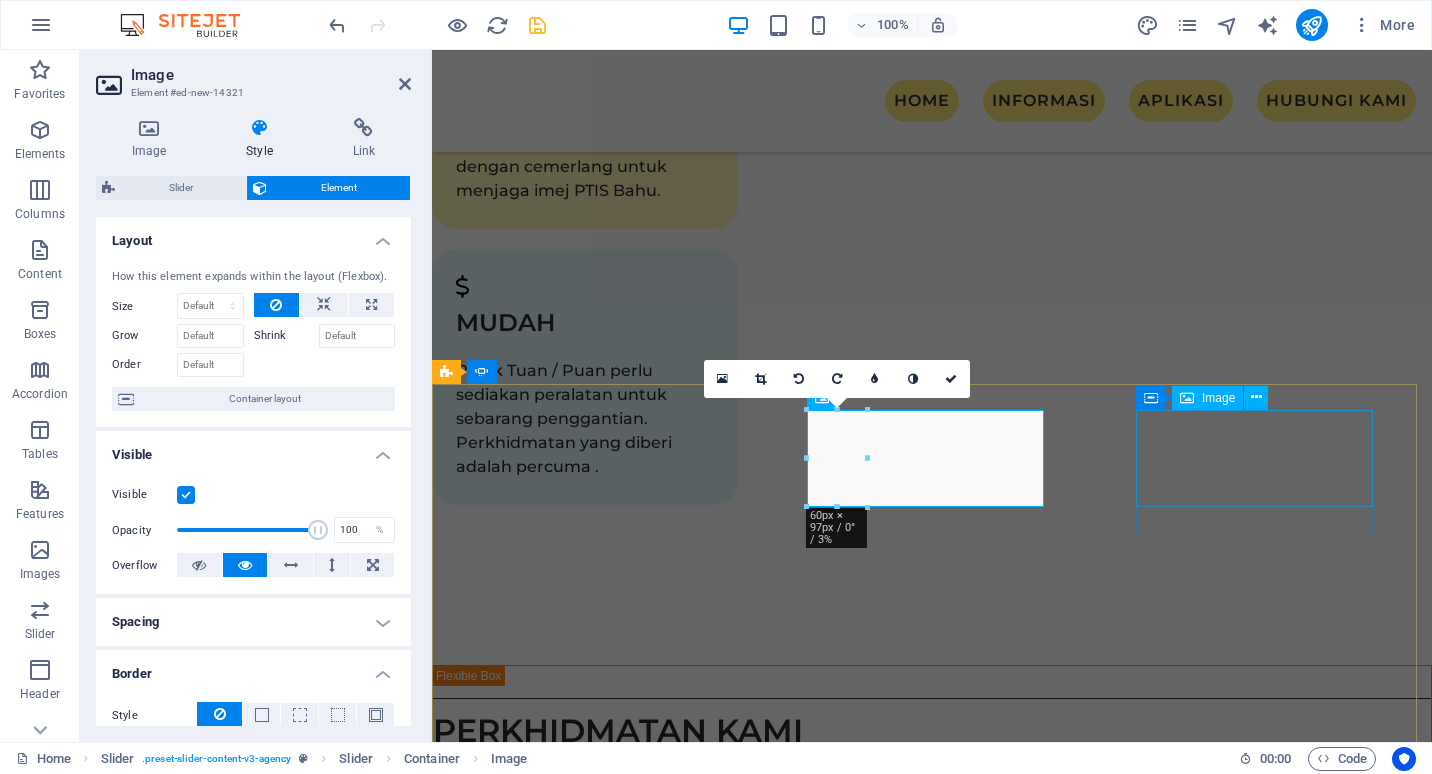click at bounding box center (-417, 5423) 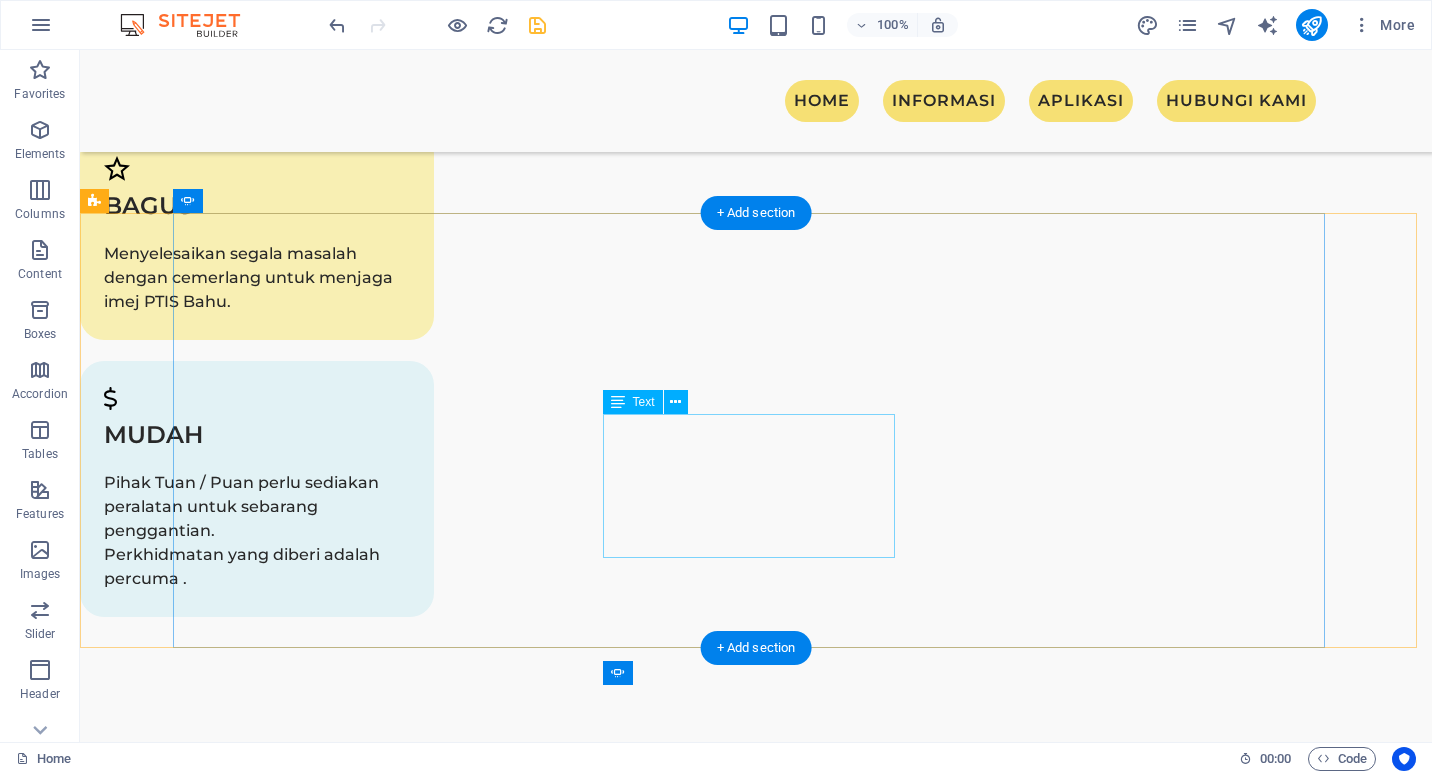 scroll, scrollTop: 3976, scrollLeft: 0, axis: vertical 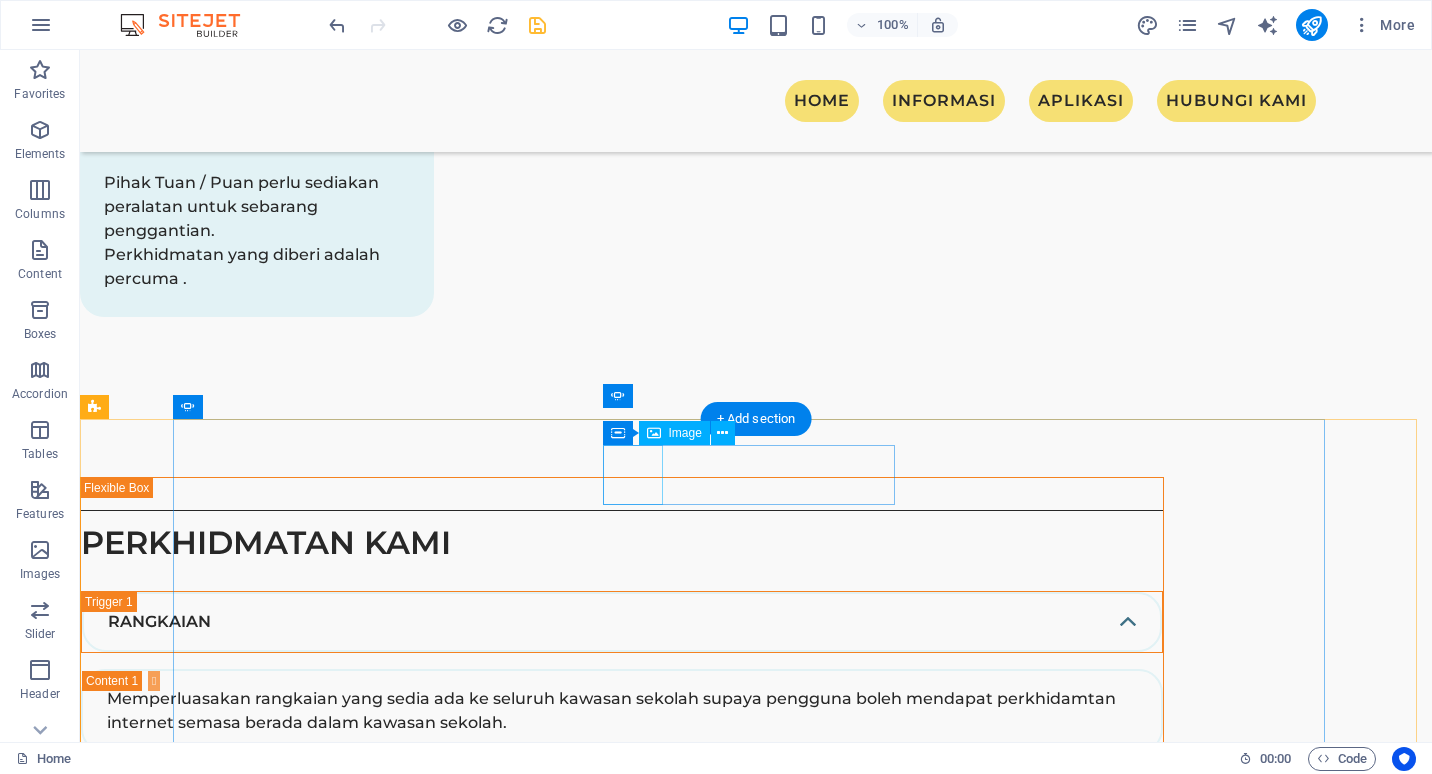 click at bounding box center (-814, 9554) 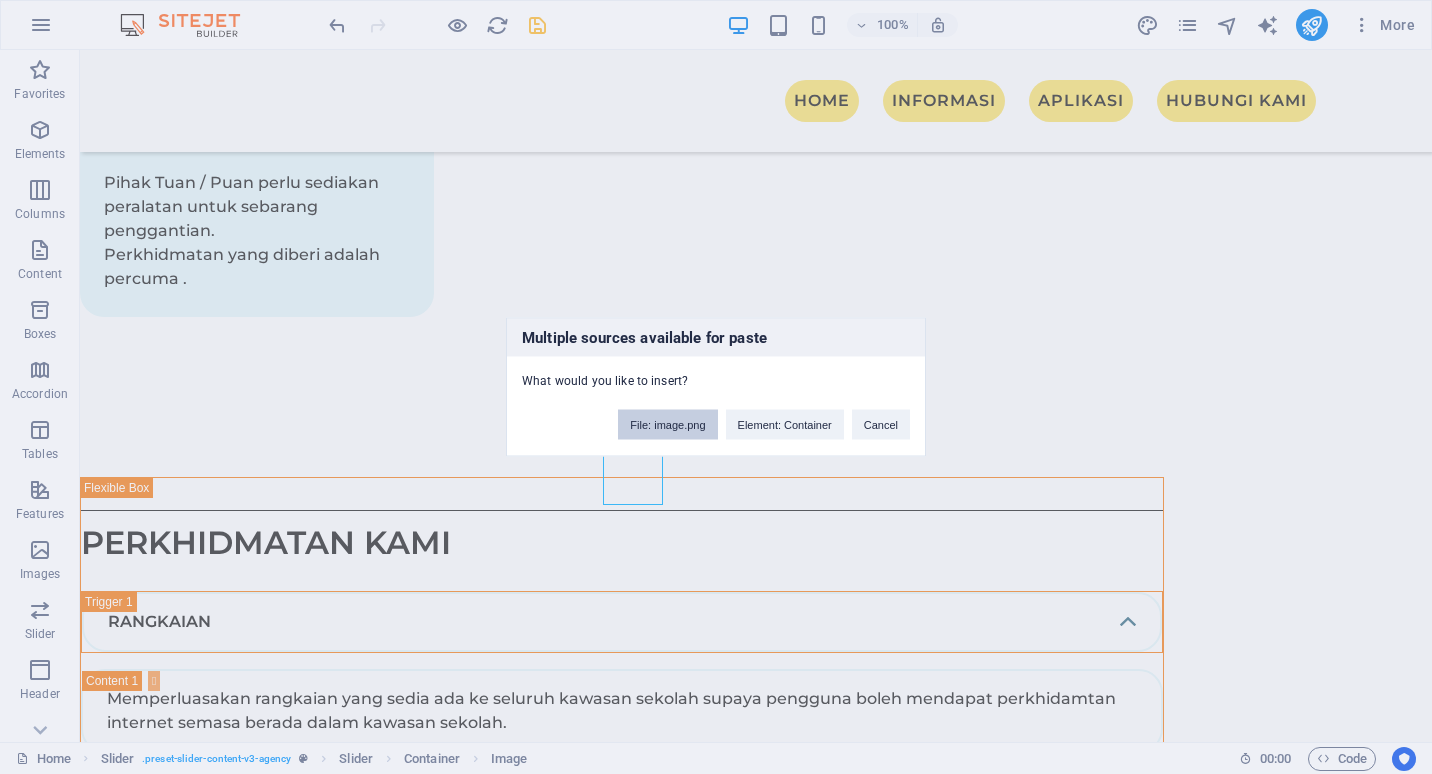 click on "File: image.png" at bounding box center (667, 425) 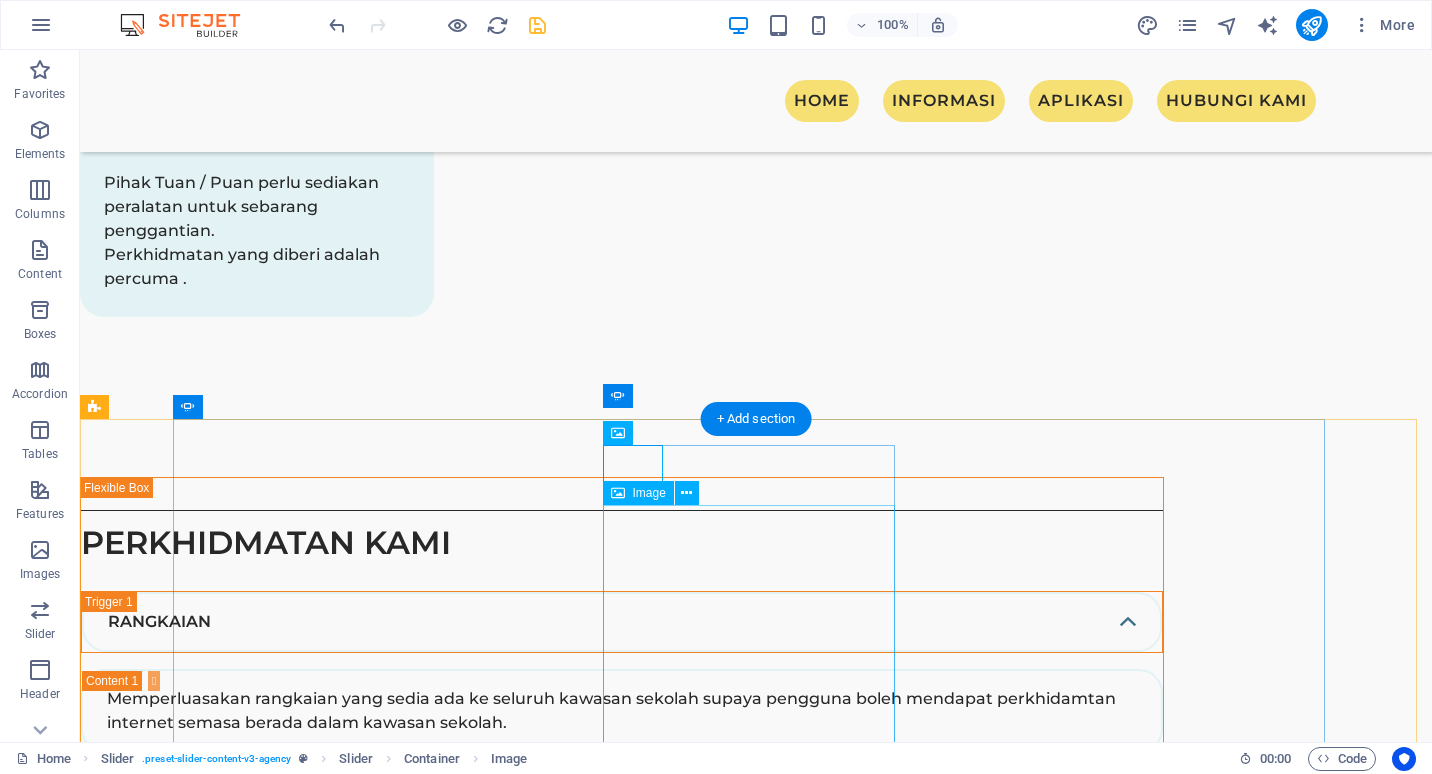 click at bounding box center [-806, 12483] 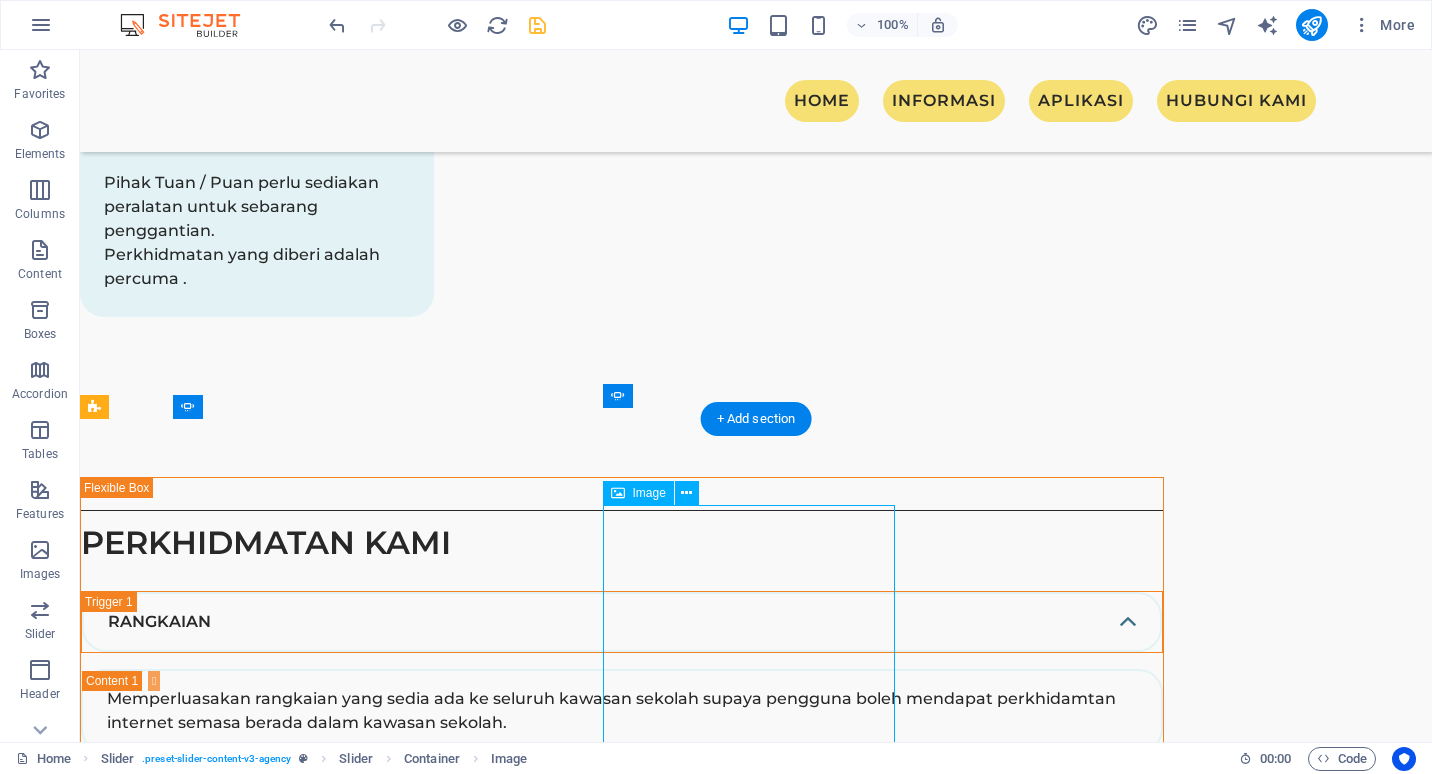 click at bounding box center (-806, 12483) 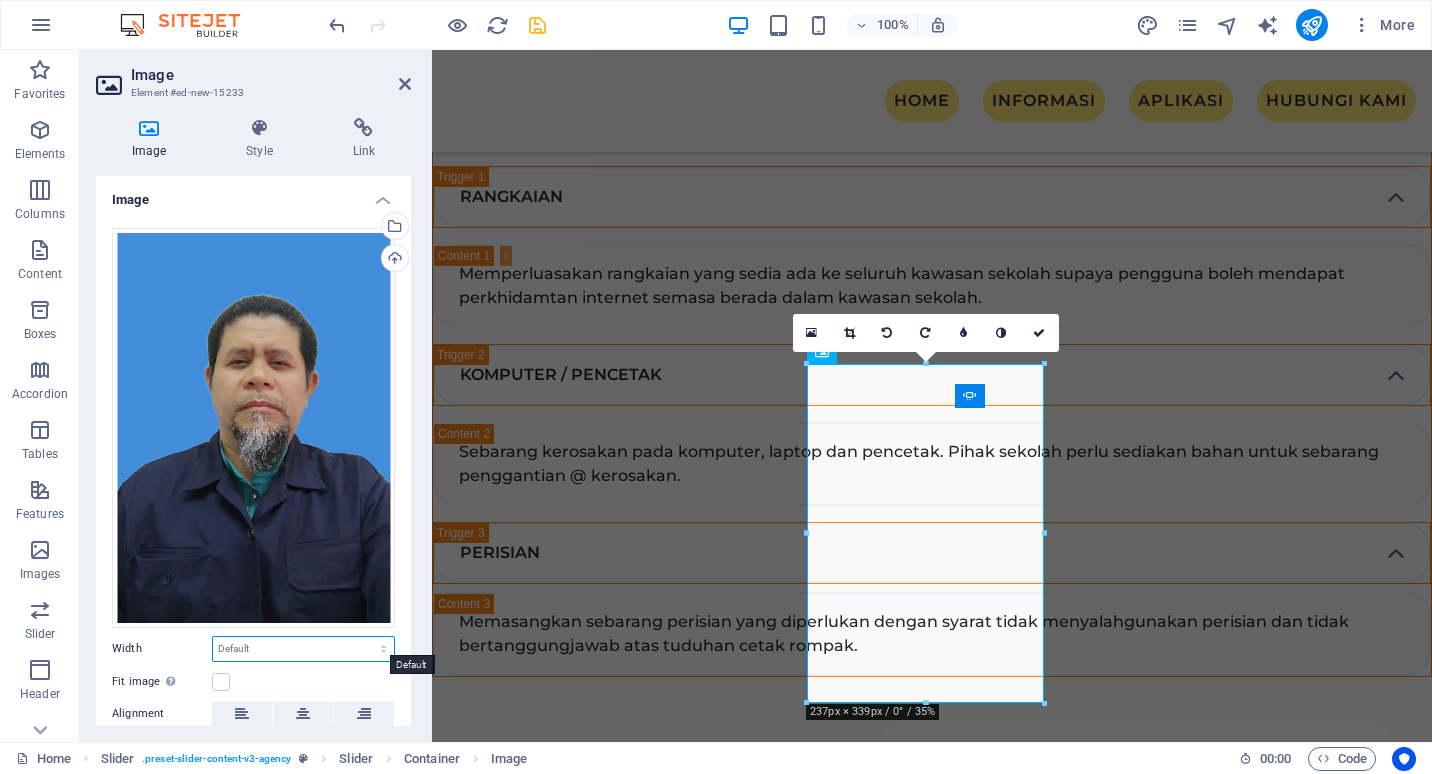 click on "Default auto px rem % em vh vw" at bounding box center (303, 649) 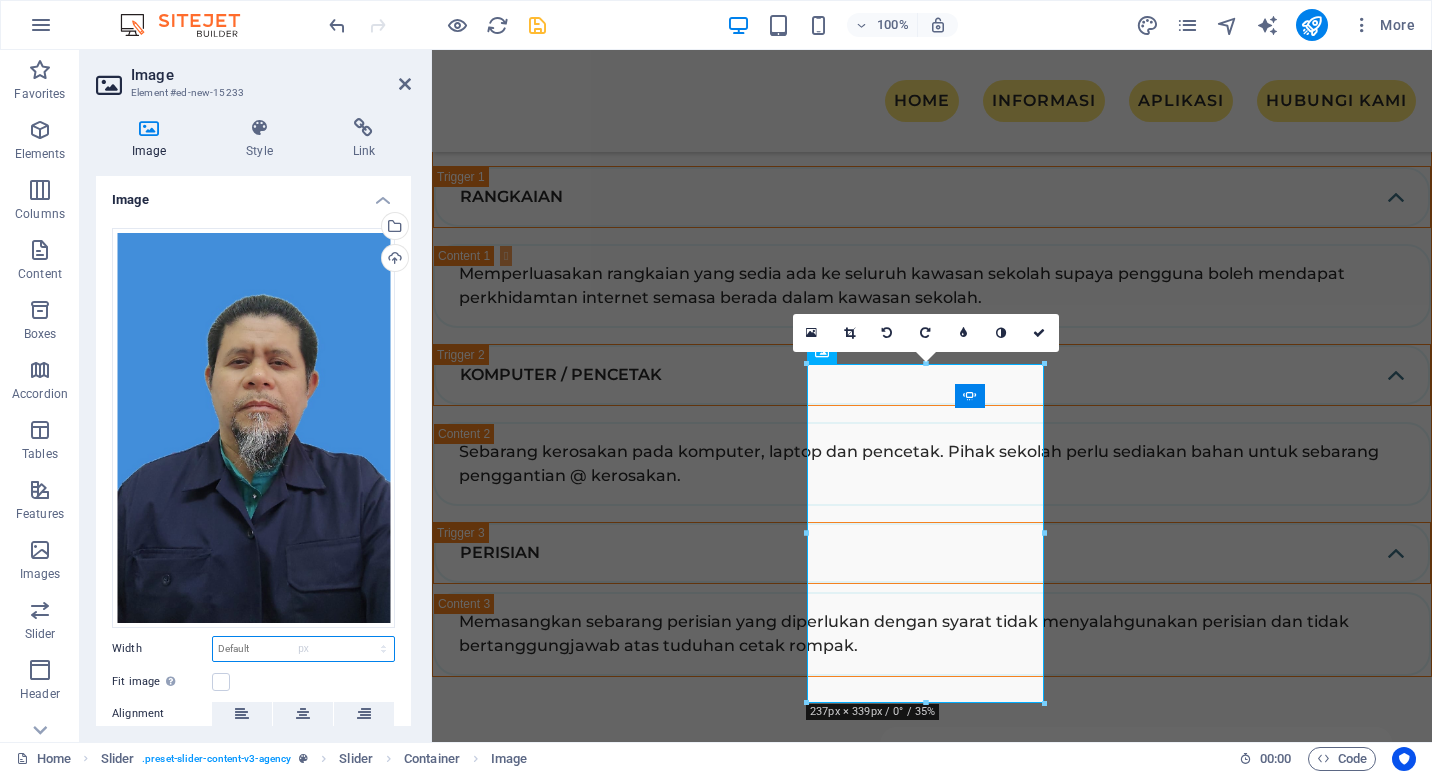 click on "Default auto px rem % em vh vw" at bounding box center (303, 649) 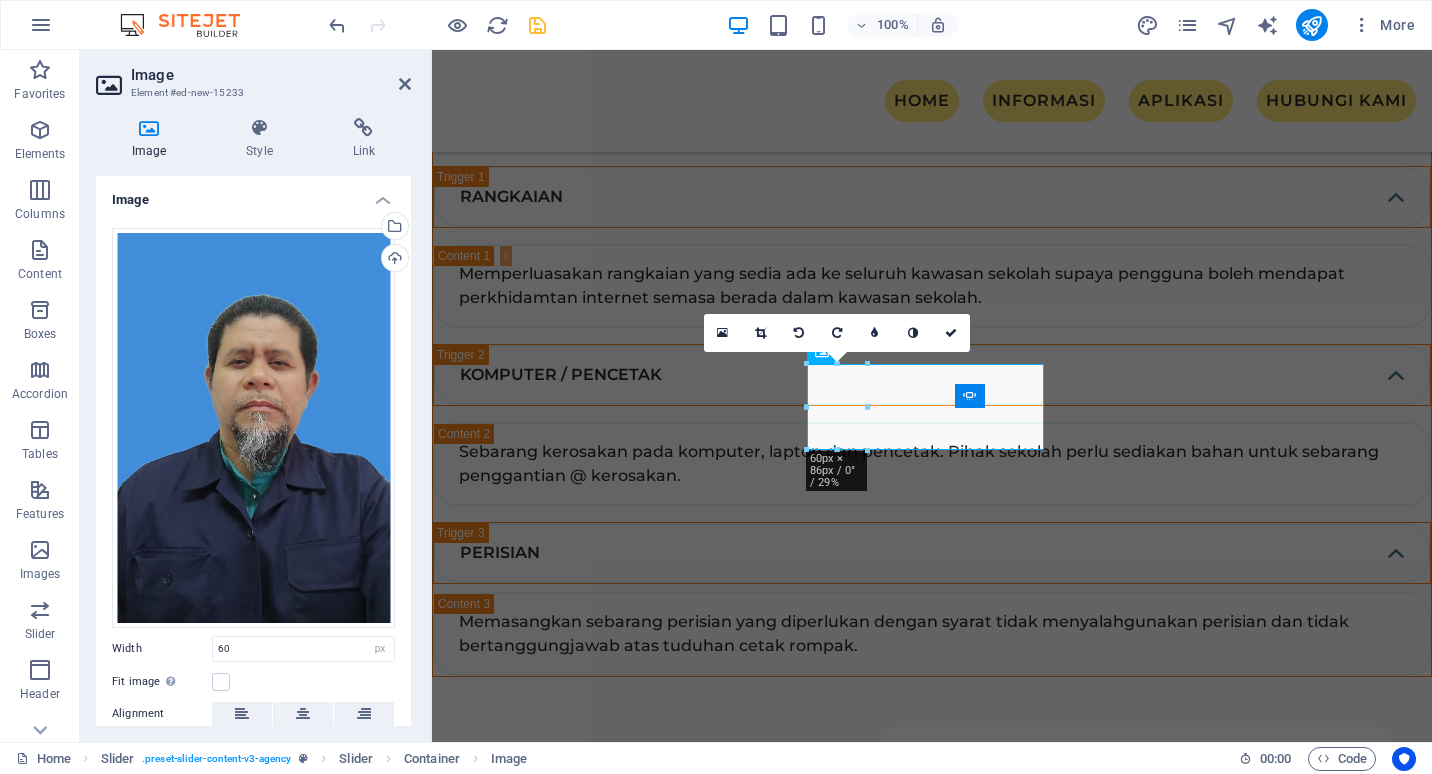 click on "Image" at bounding box center [253, 194] 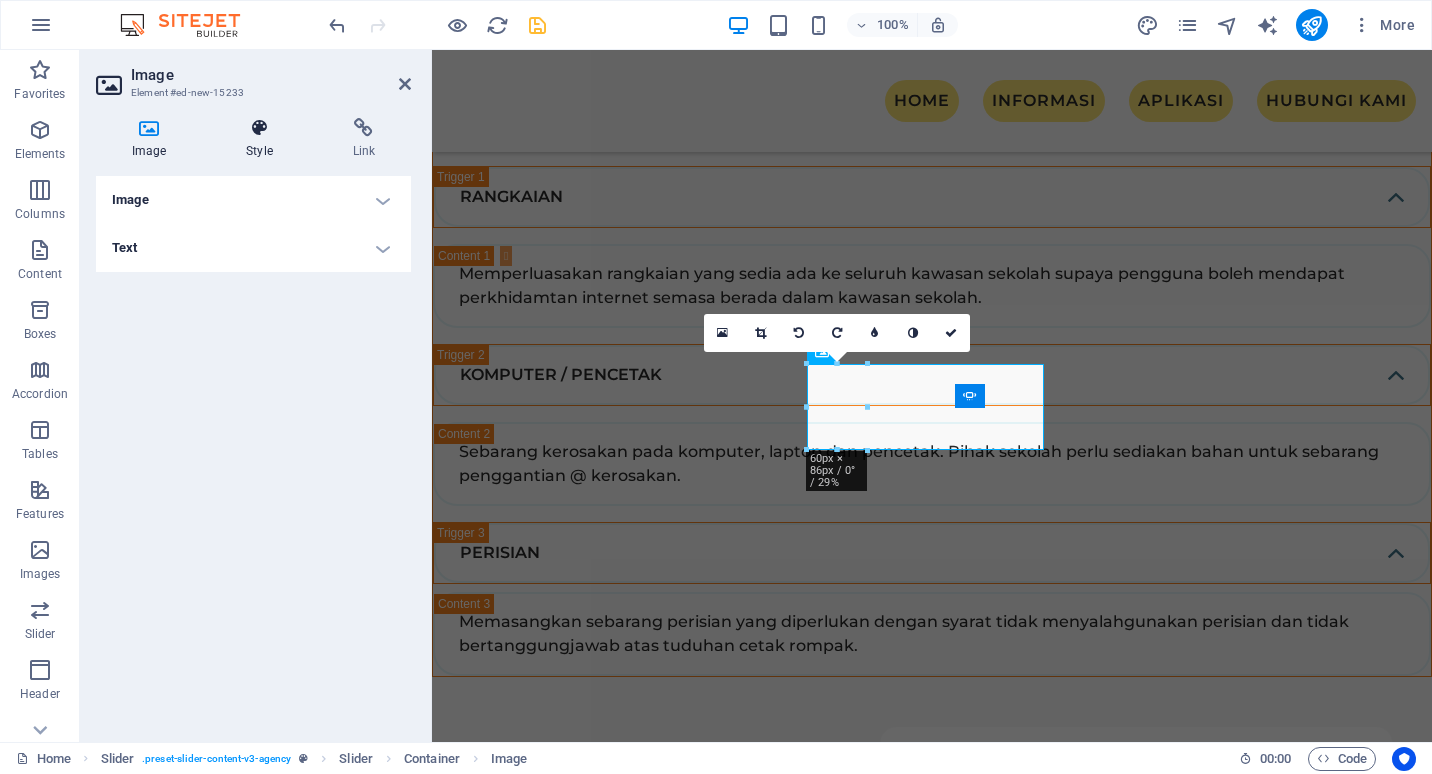 click on "Style" at bounding box center [263, 139] 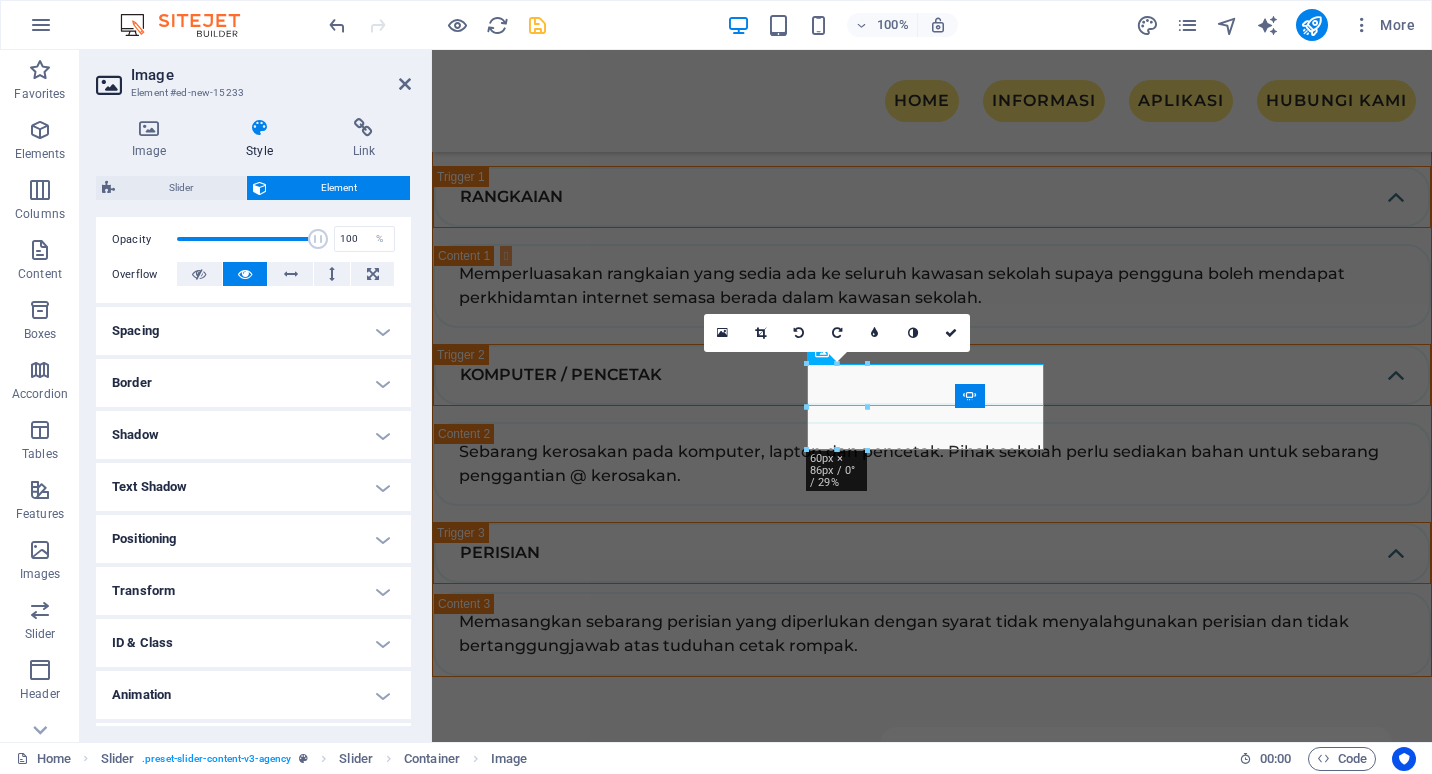 scroll, scrollTop: 300, scrollLeft: 0, axis: vertical 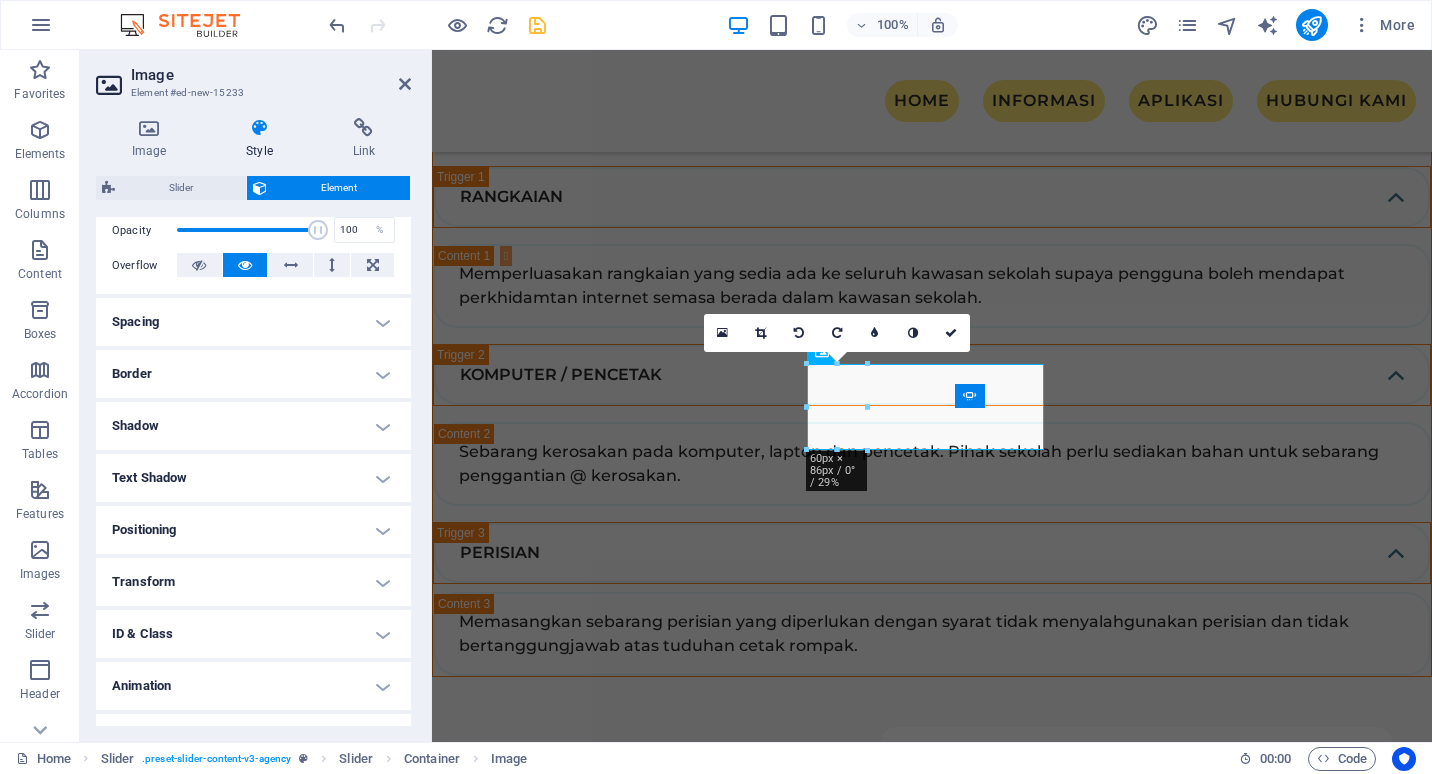 click on "Border" at bounding box center [253, 374] 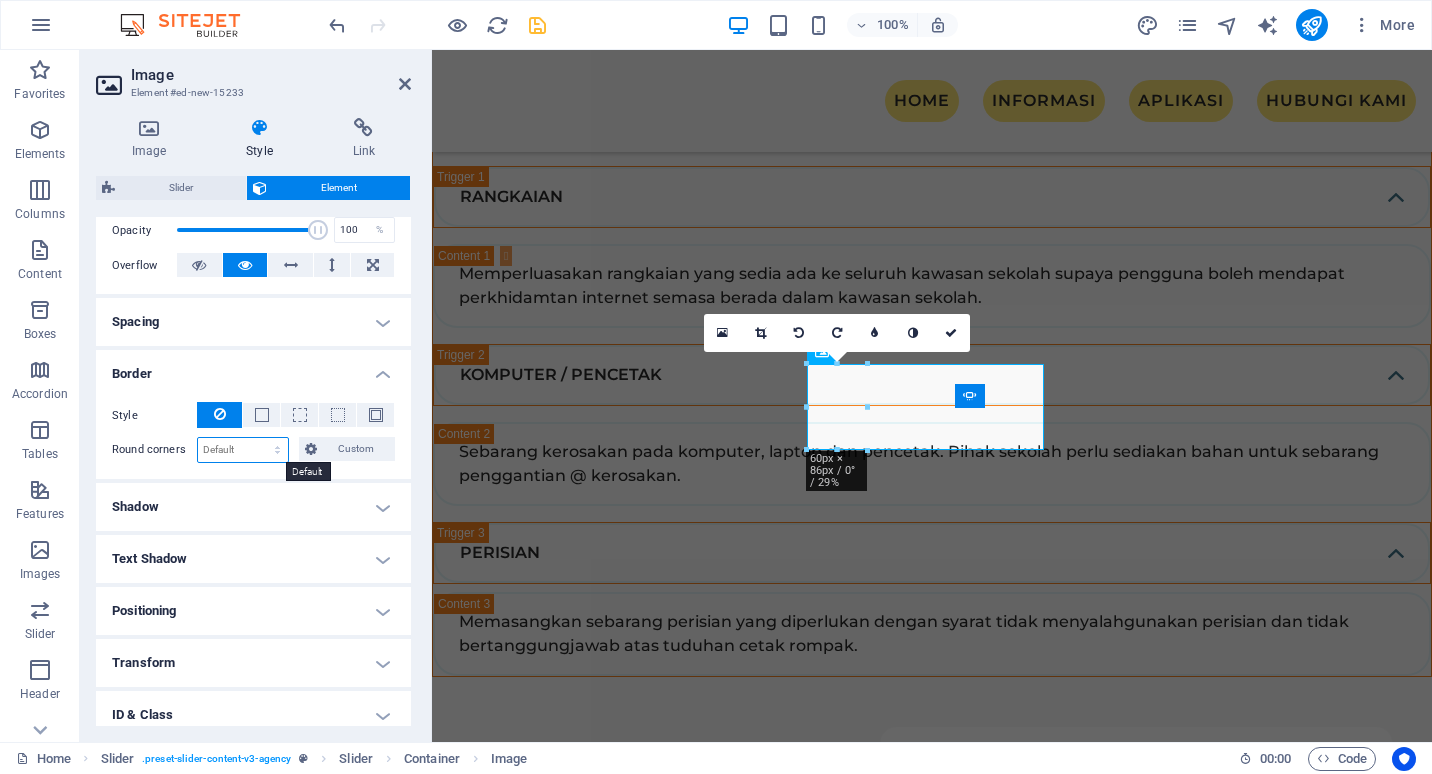 click on "Default px rem % vh vw Custom" at bounding box center (243, 450) 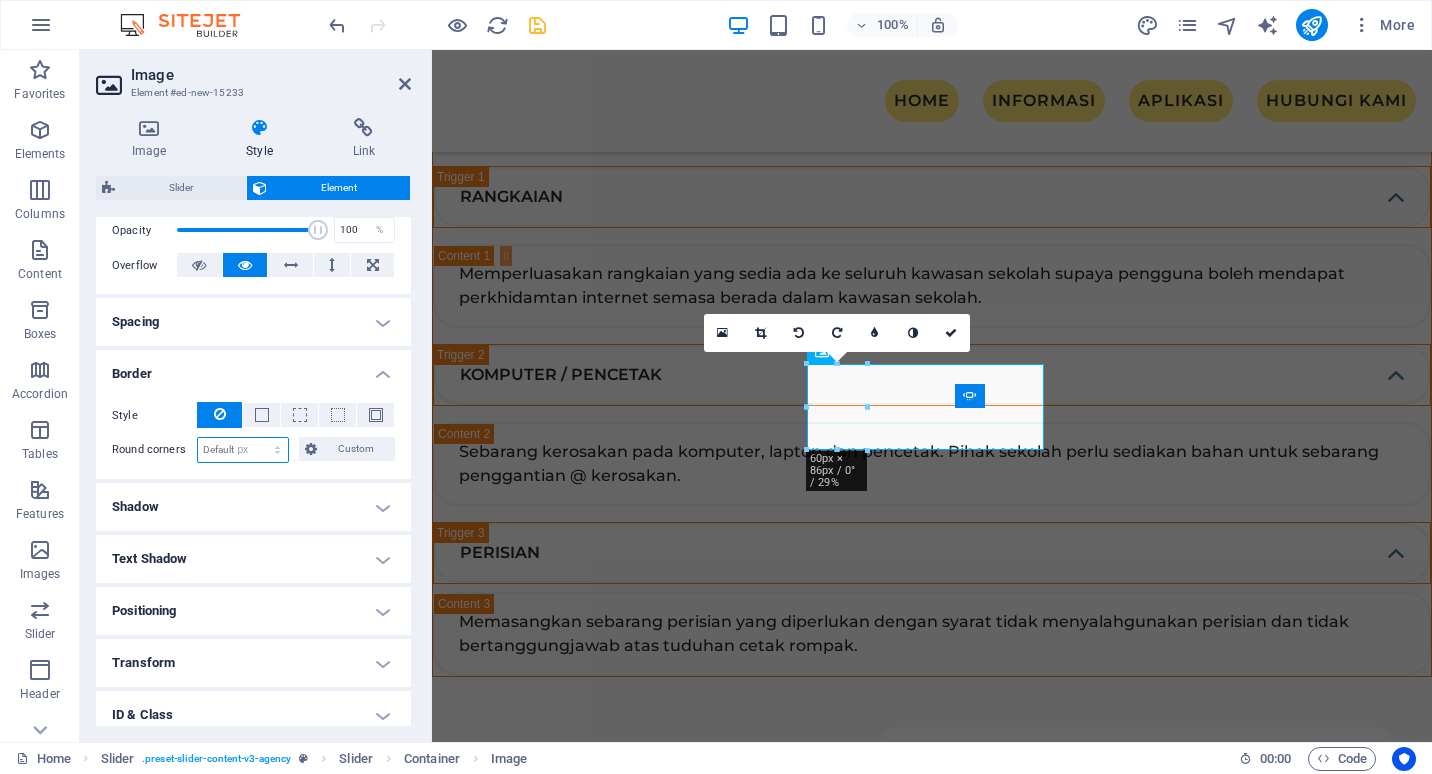 click on "Default px rem % vh vw Custom" at bounding box center (243, 450) 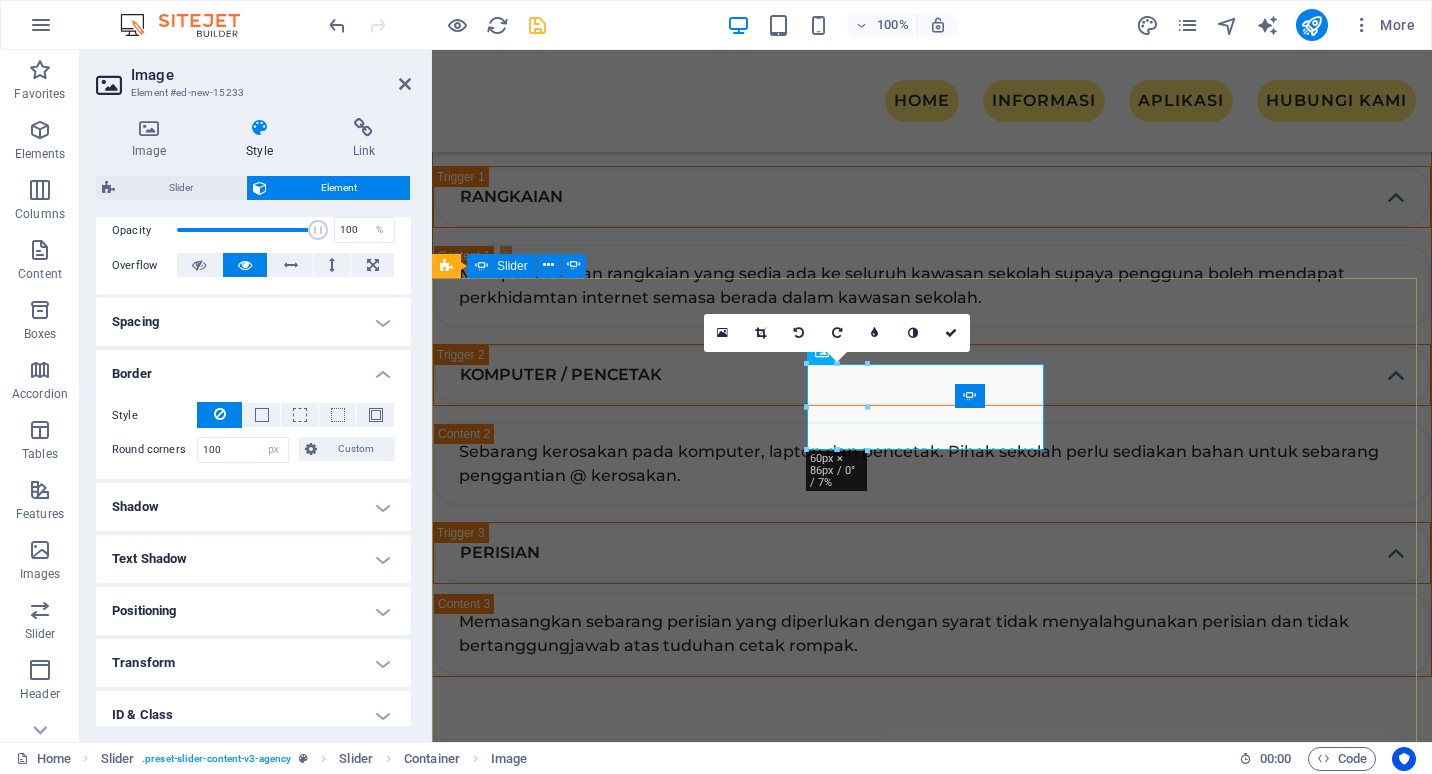 click on "[FIRST] BIN [LAST] “Sed ut perspiciatis unde omnis iste natus error sit voluptatem accusantium, totam  aperiam, eaque ipsa quae ab illo inventore veritatis et quasi architecto beatae vitae. “ Drop content here or  Add elements  Paste clipboard [FIRST] [LAST] “Sed ut perspiciatis unde omnis iste natus error sit voluptatem accusantium, totam  aperiam, eaque ipsa quae ab illo inventore veritatis et quasi architecto beatae vitae. “ [FIRST] [LAST] BIN [LAST]  “Sed ut perspiciatis unde omnis iste natus error sit voluptatem accusantium, totam  aperiam, eaque ipsa quae ab illo inventore veritatis et quasi architecto beatae vitae. “ [FIRST] BIN [LAST] “Sed ut perspiciatis unde omnis iste natus error sit voluptatem accusantium, totam  aperiam, eaque ipsa quae ab illo inventore veritatis et quasi architecto beatae vitae. “ Drop content here or  Add elements  Paste clipboard [FIRST] [LAST] [FIRST] [LAST] Drop content here or  Add elements  Paste clipboard 1 2 3 4" at bounding box center (932, 10262) 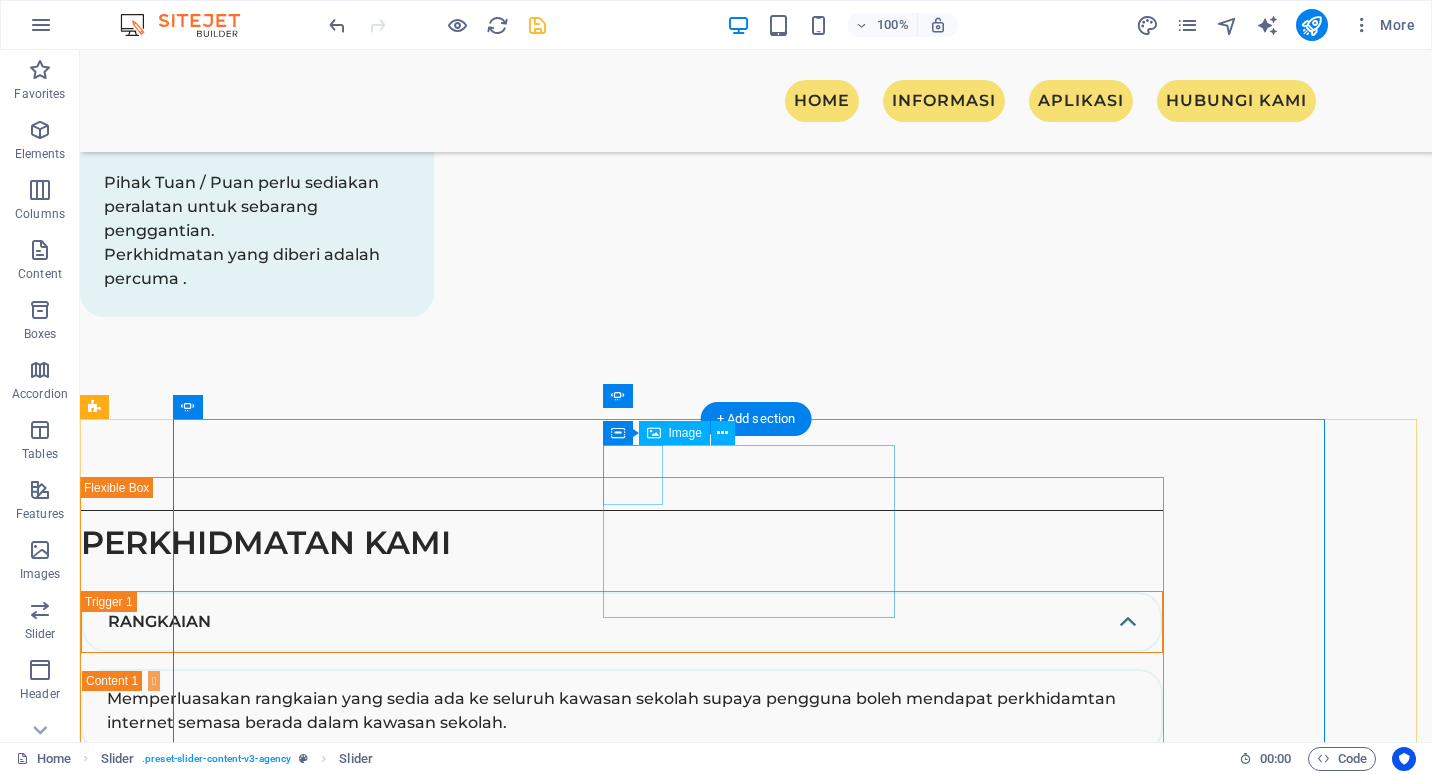 click at bounding box center [-814, 9640] 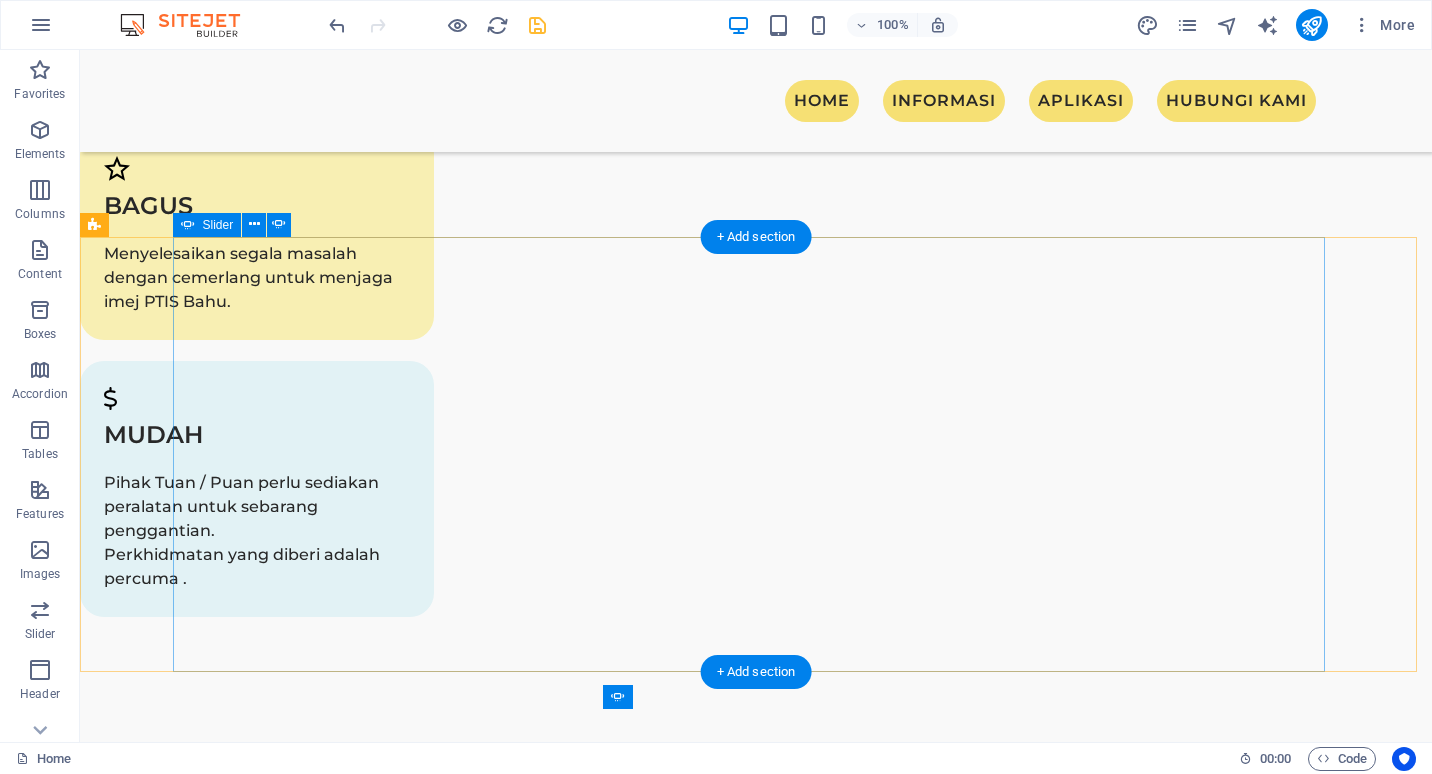 scroll, scrollTop: 3576, scrollLeft: 0, axis: vertical 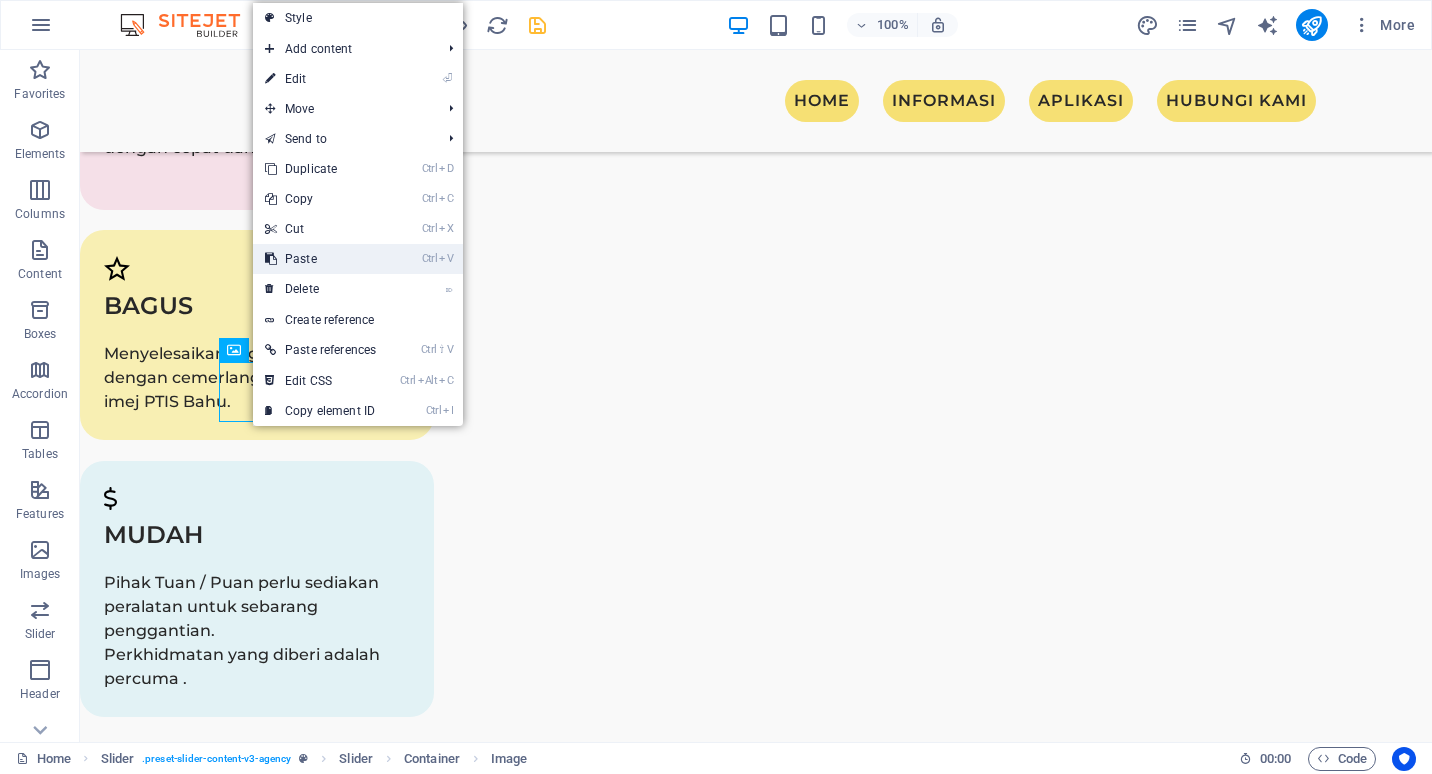 click on "Ctrl V  Paste" at bounding box center (320, 259) 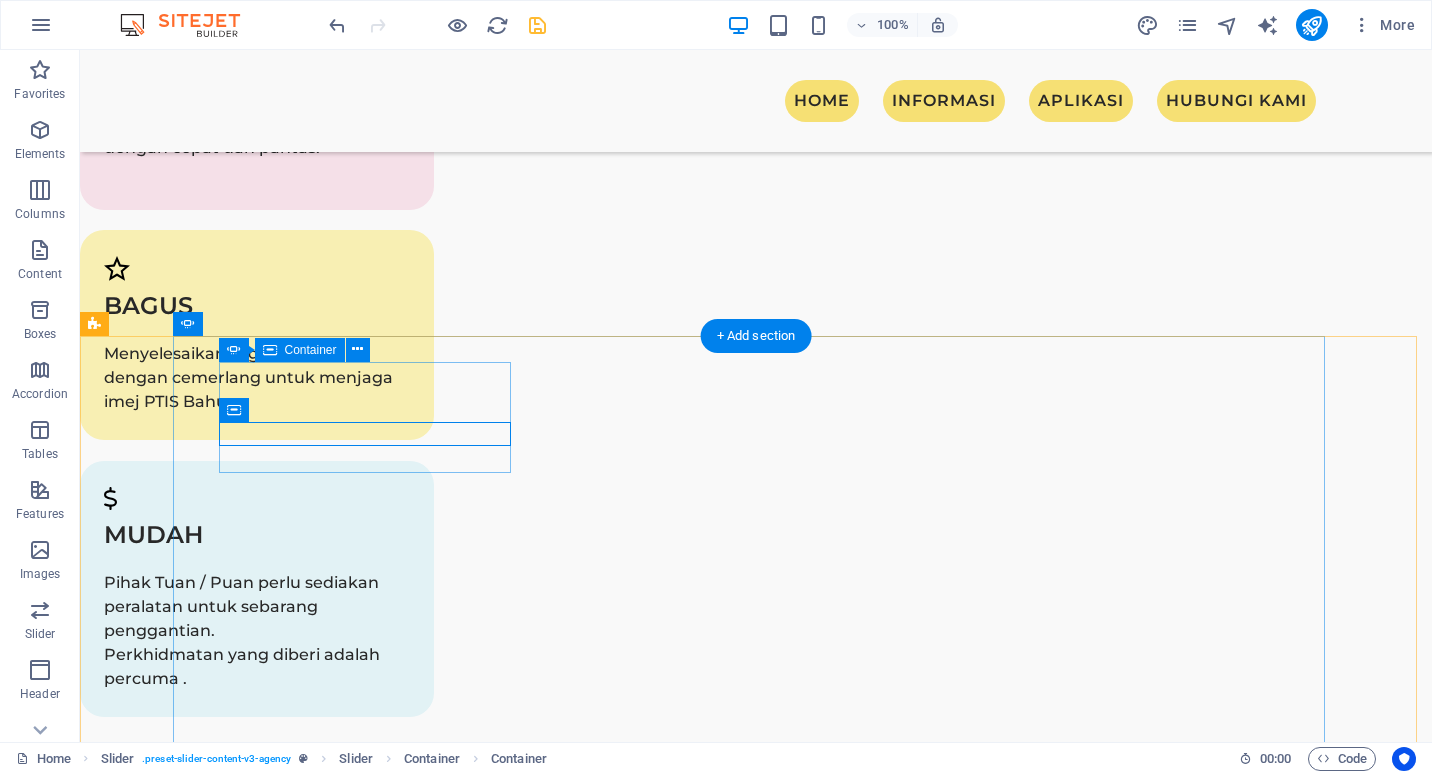 click on "[FIRST] NOR BIN [LAST]" at bounding box center [-806, 4427] 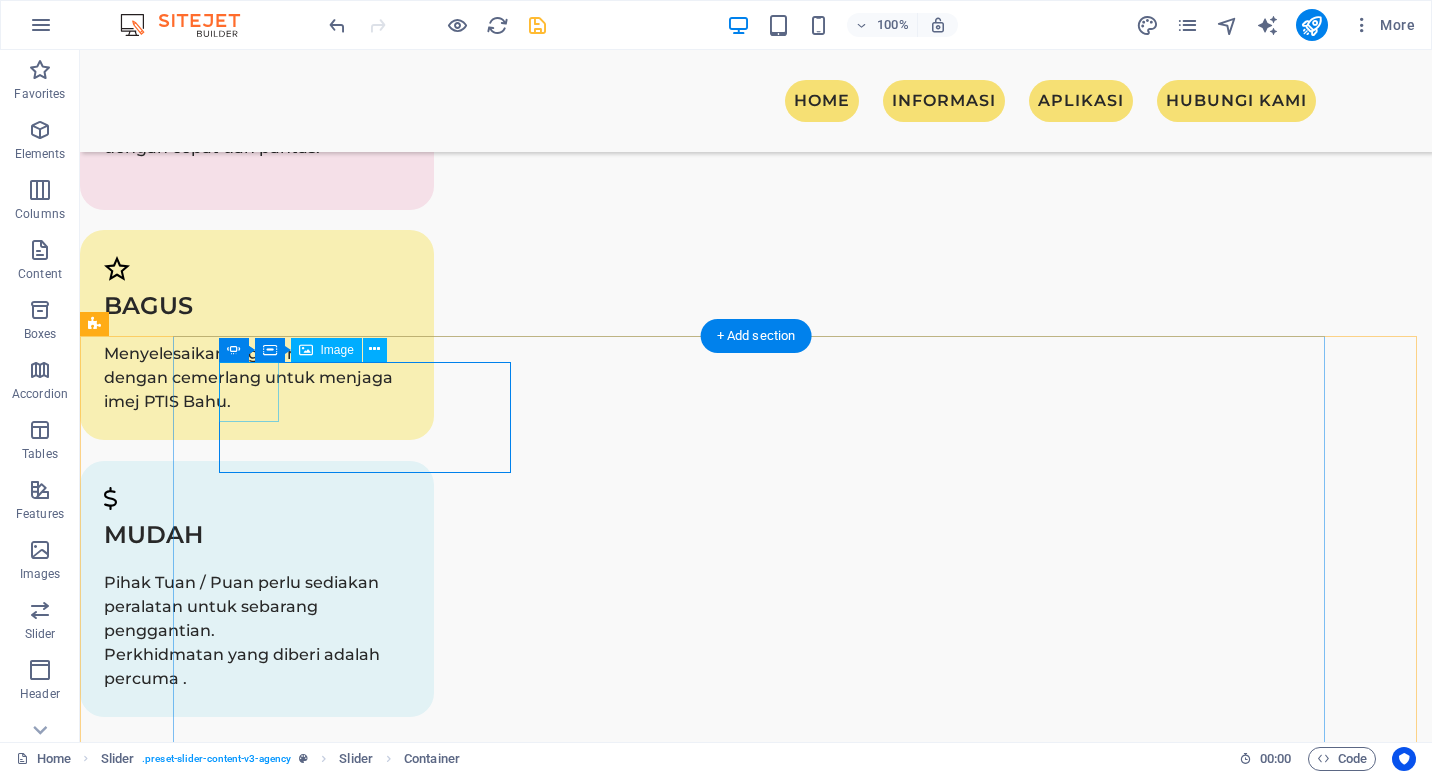 click at bounding box center [-814, 4348] 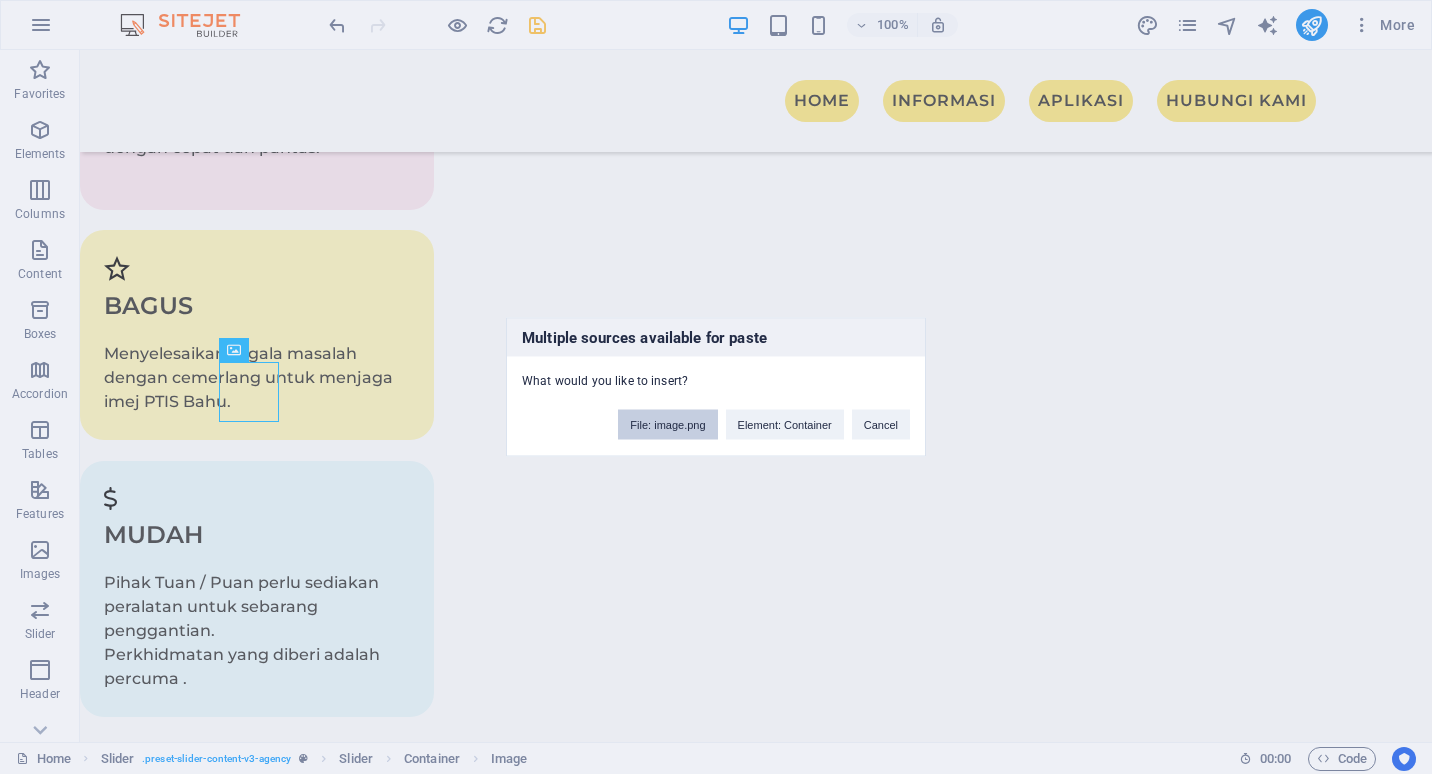 click on "File: image.png" at bounding box center [667, 425] 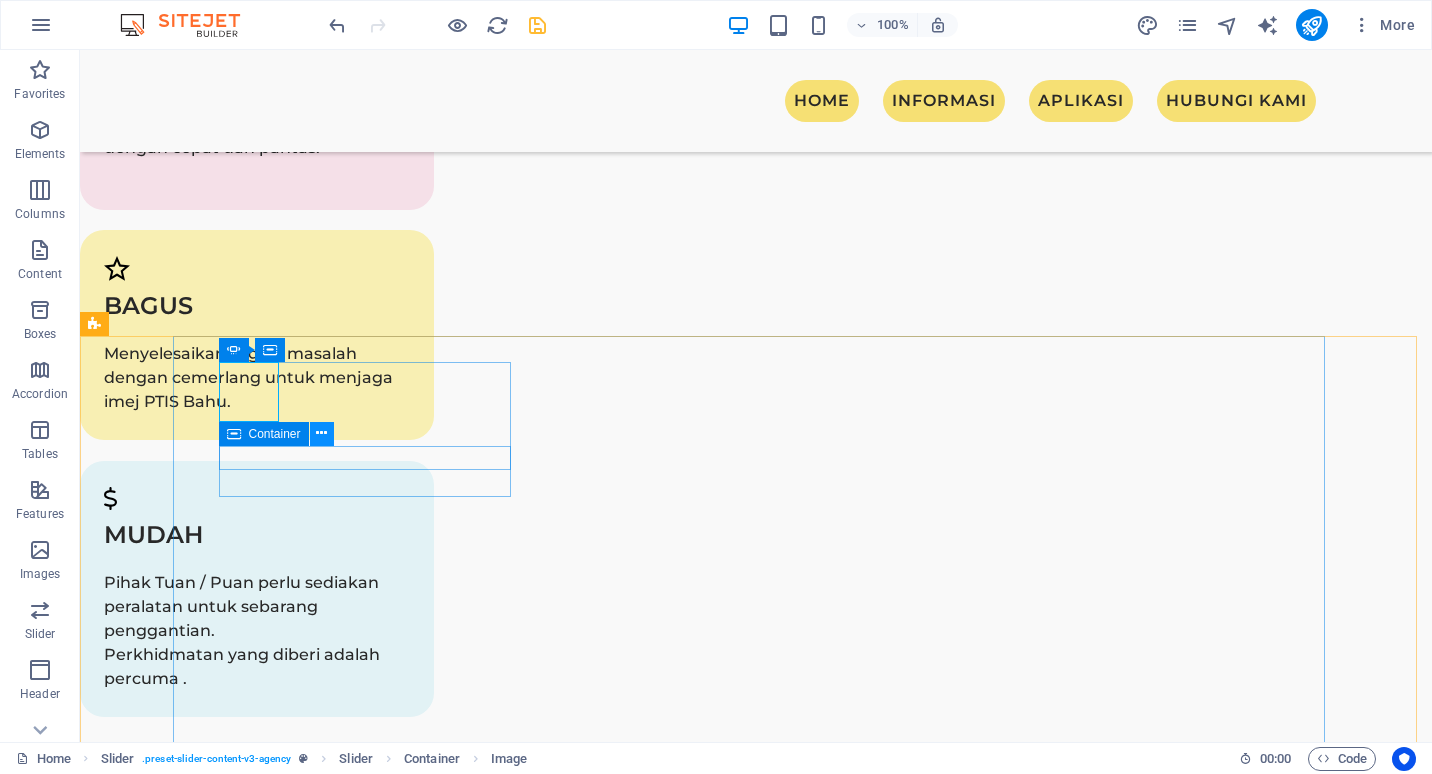 click at bounding box center [322, 434] 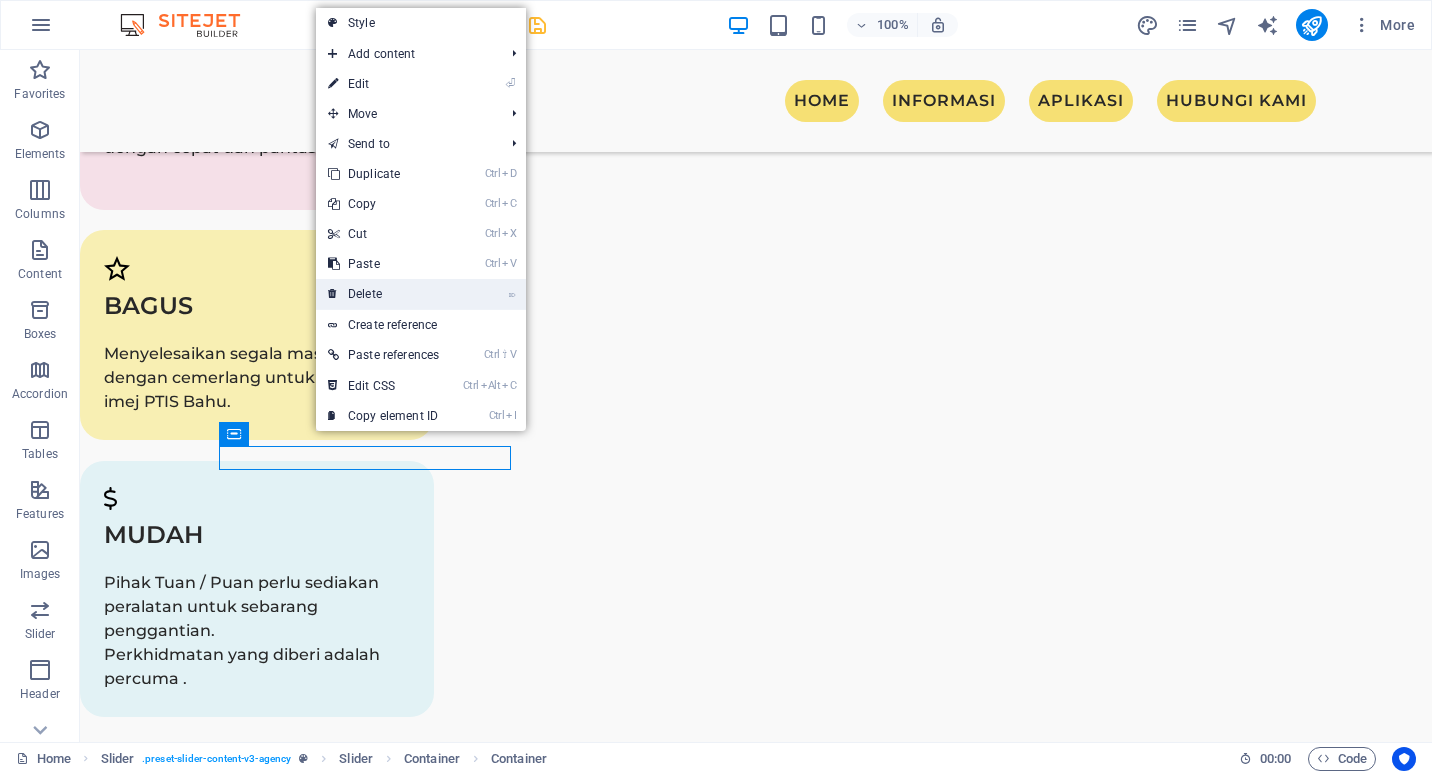 click on "⌦  Delete" at bounding box center [383, 294] 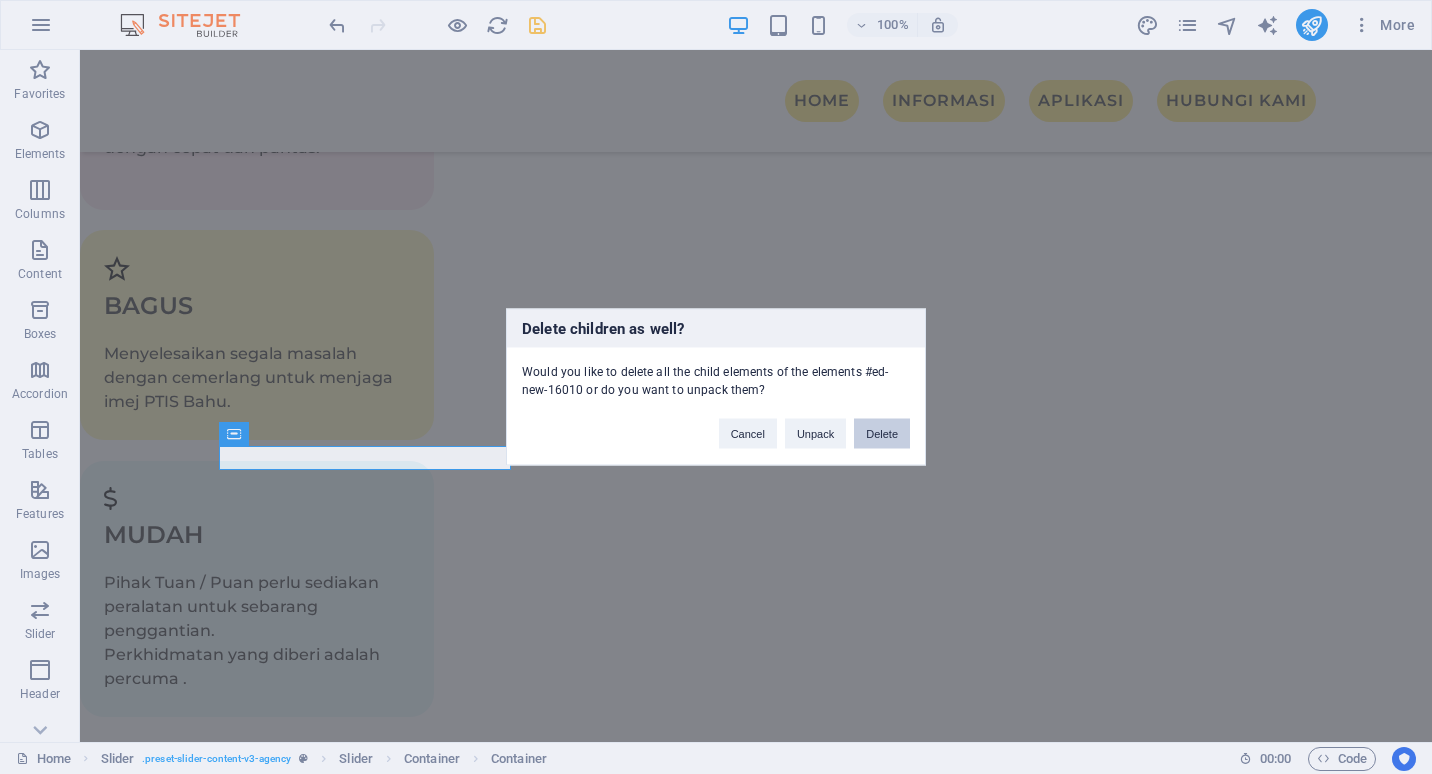 click on "Delete" at bounding box center [882, 434] 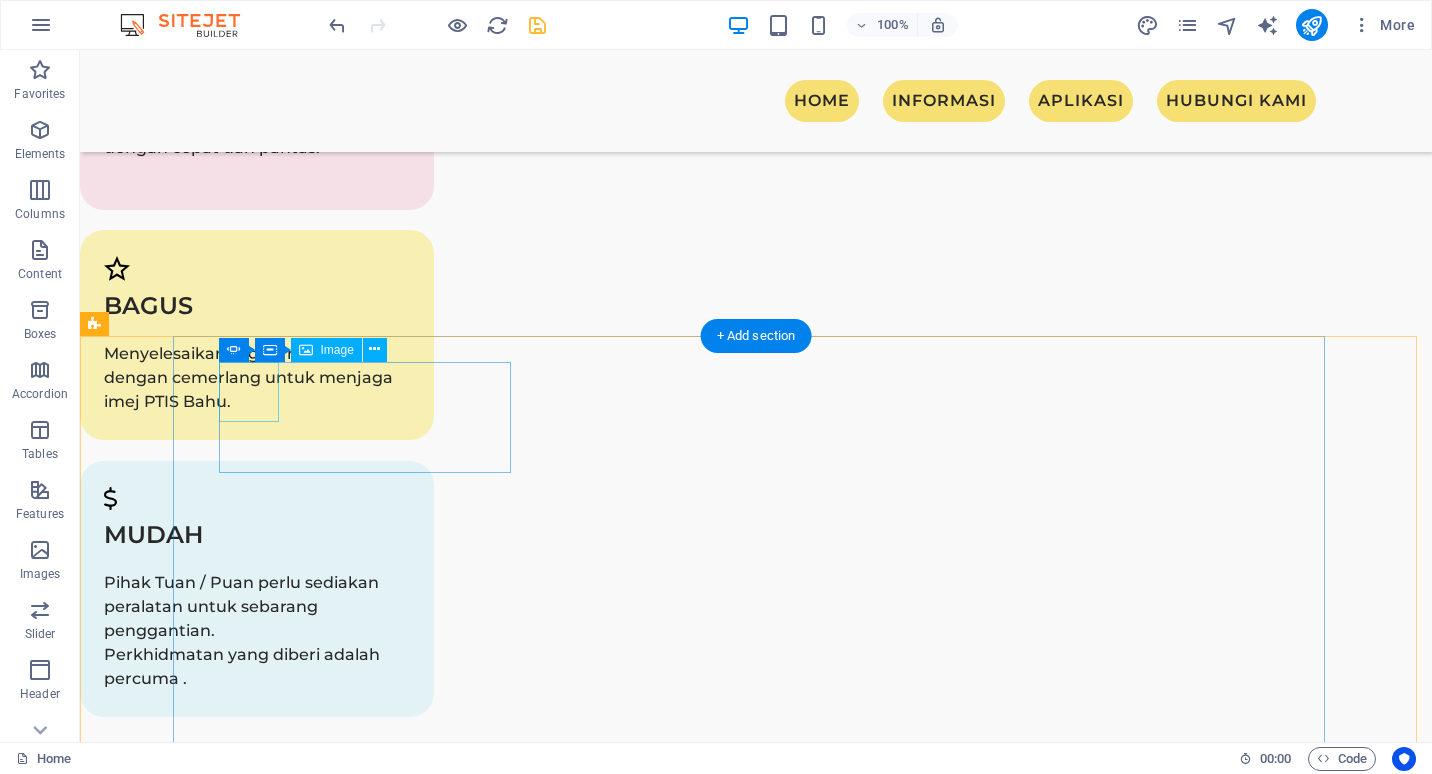 click at bounding box center (-814, 4348) 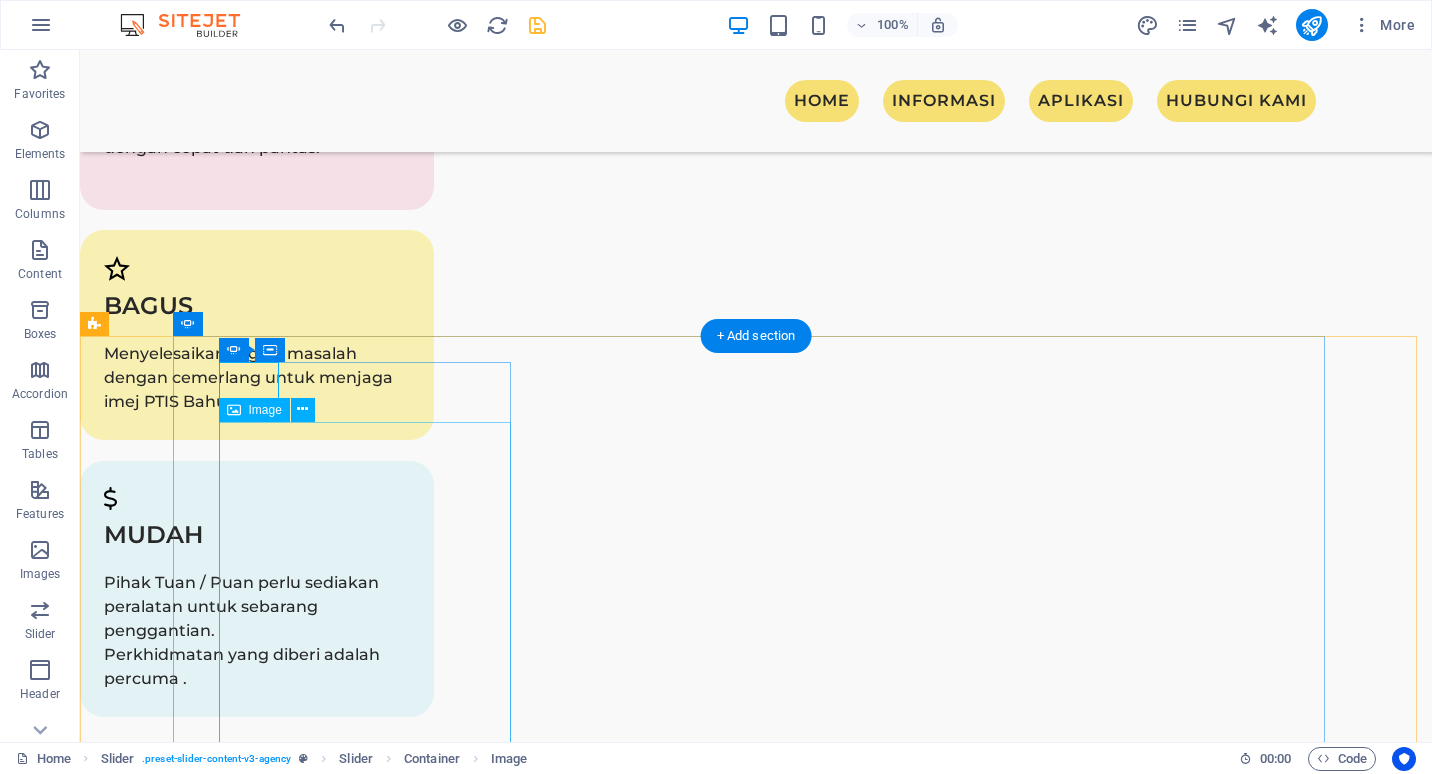 click at bounding box center [-806, 5474] 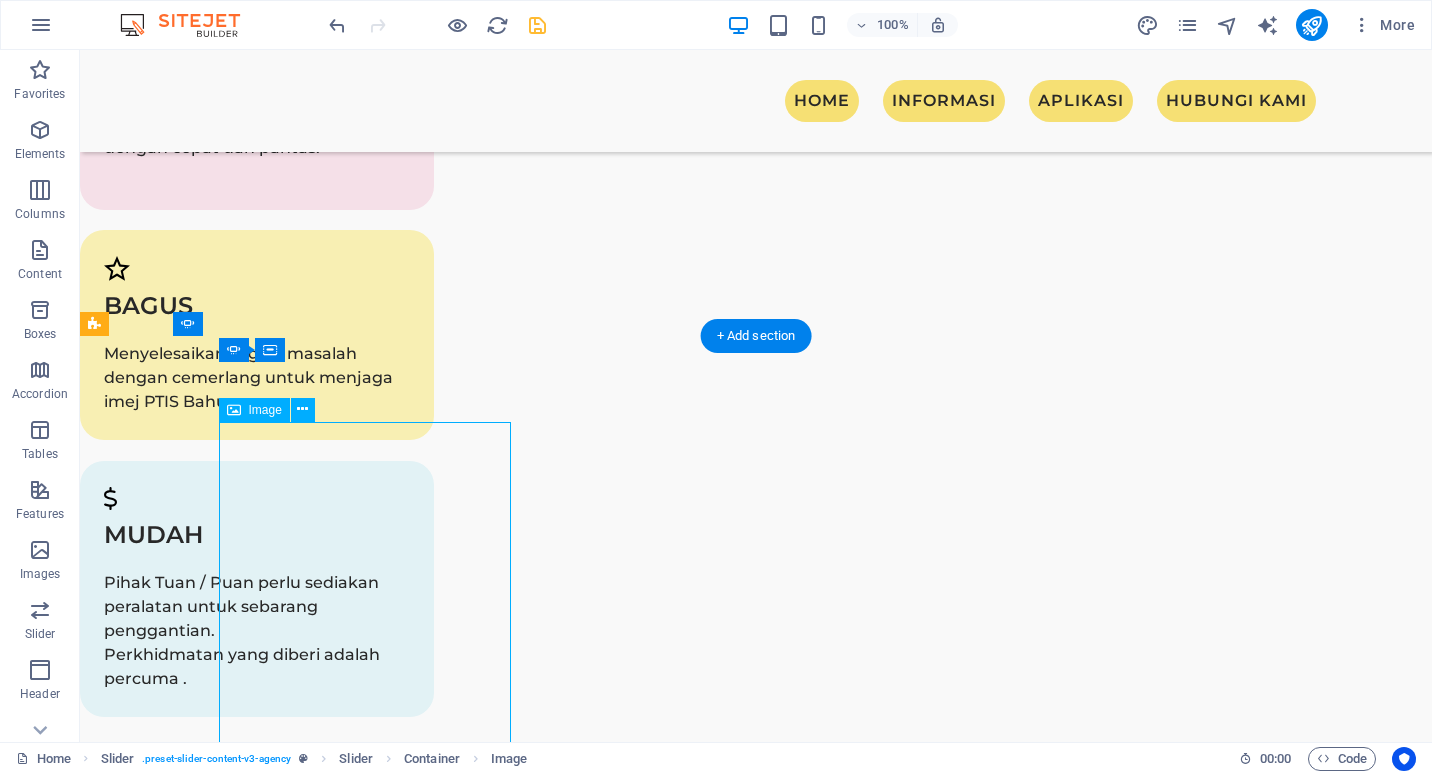 click at bounding box center (-806, 5474) 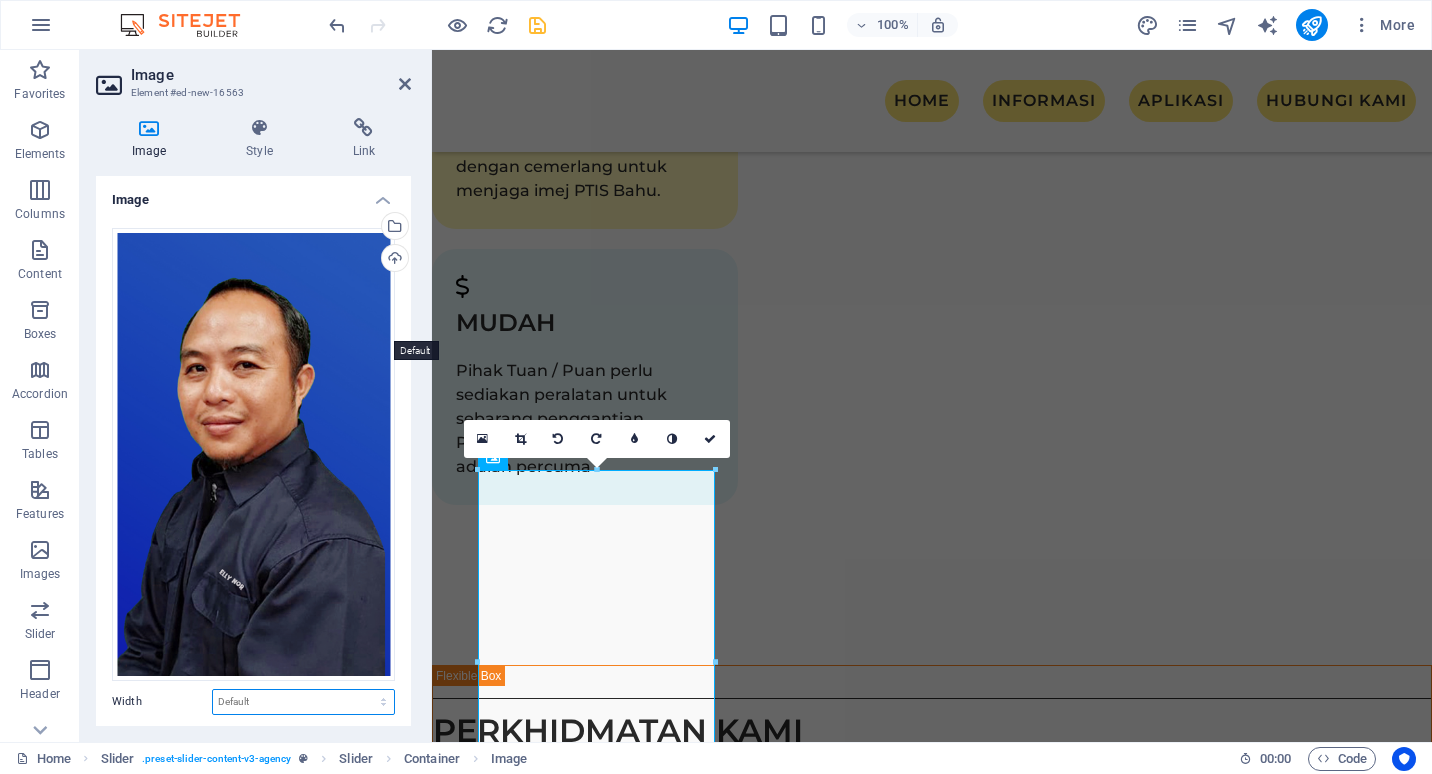 click on "Default auto px rem % em vh vw" at bounding box center [303, 702] 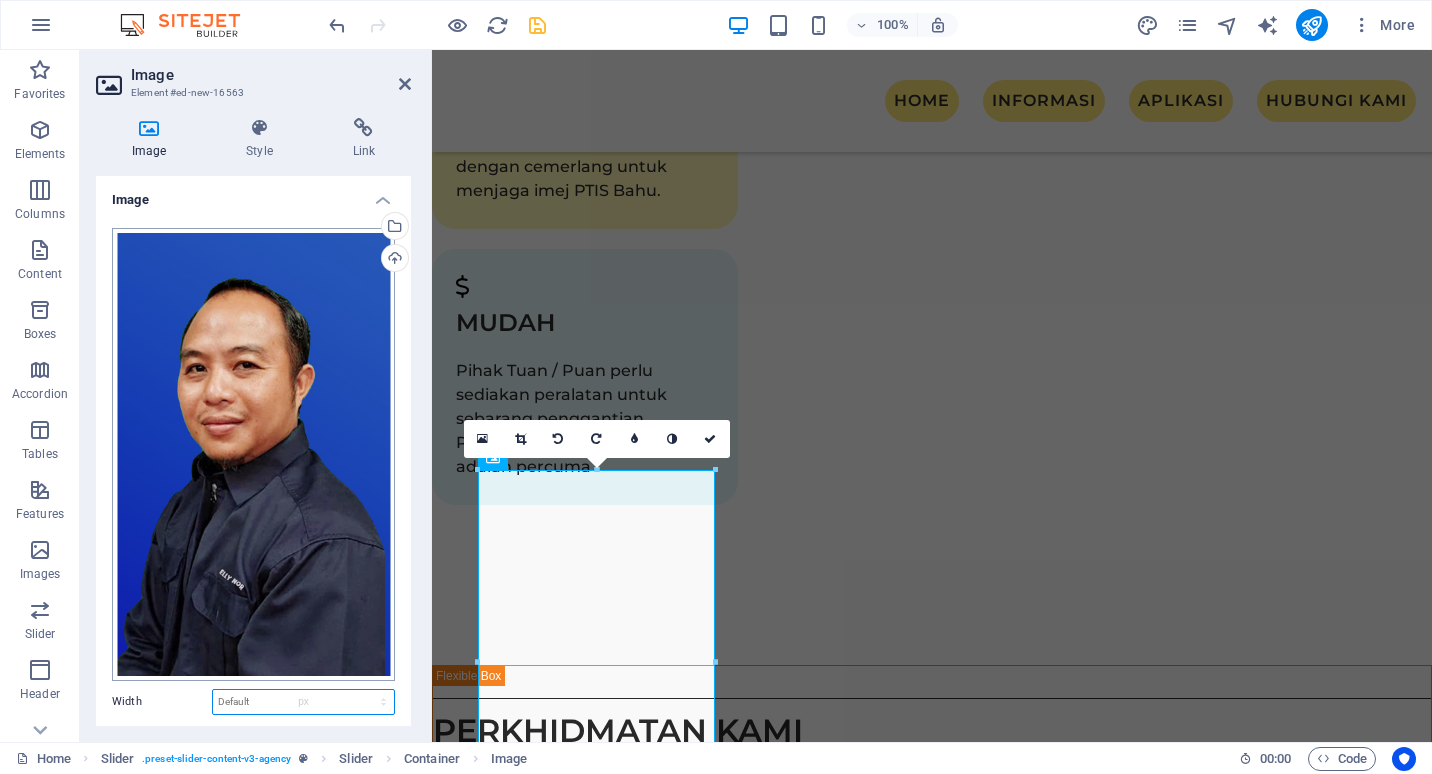 click on "Default auto px rem % em vh vw" at bounding box center (303, 702) 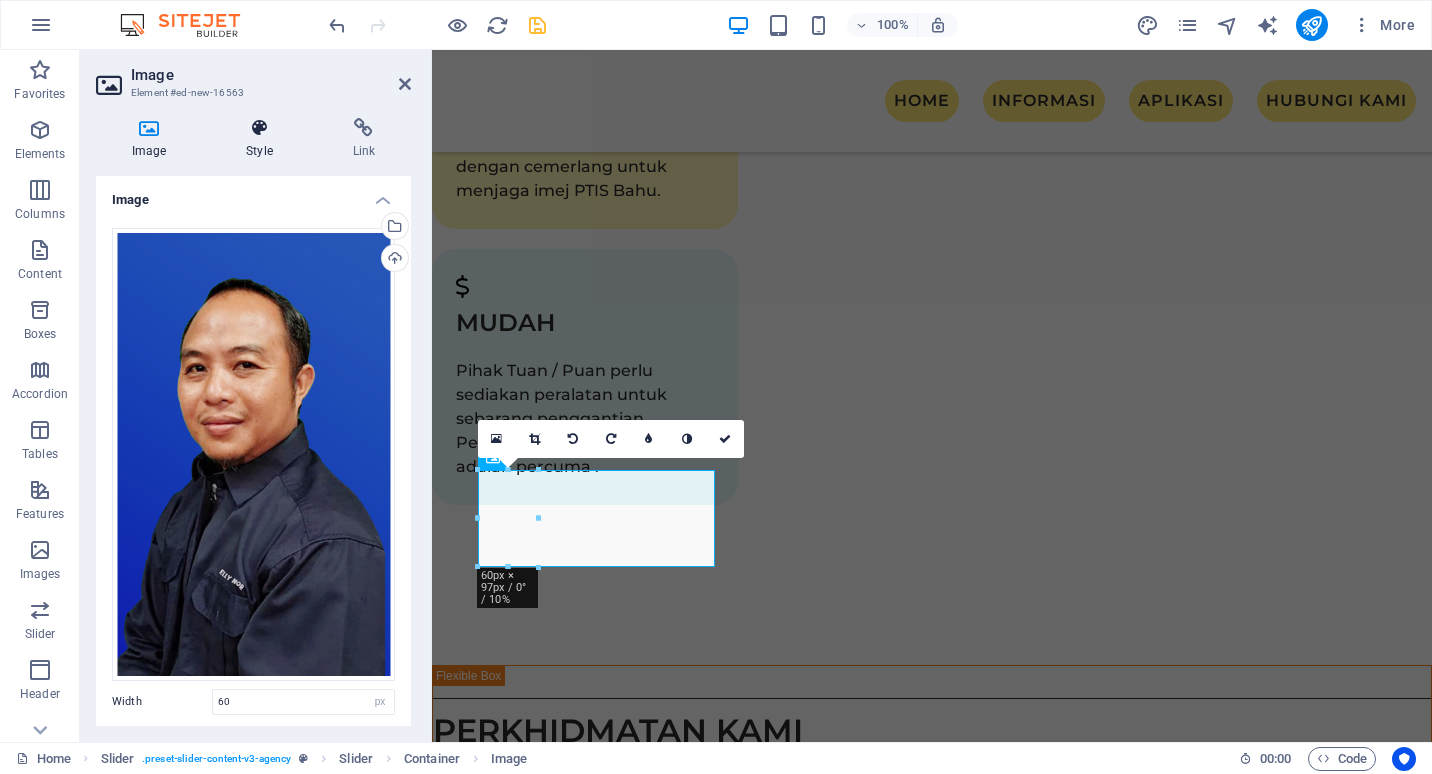 click at bounding box center [259, 128] 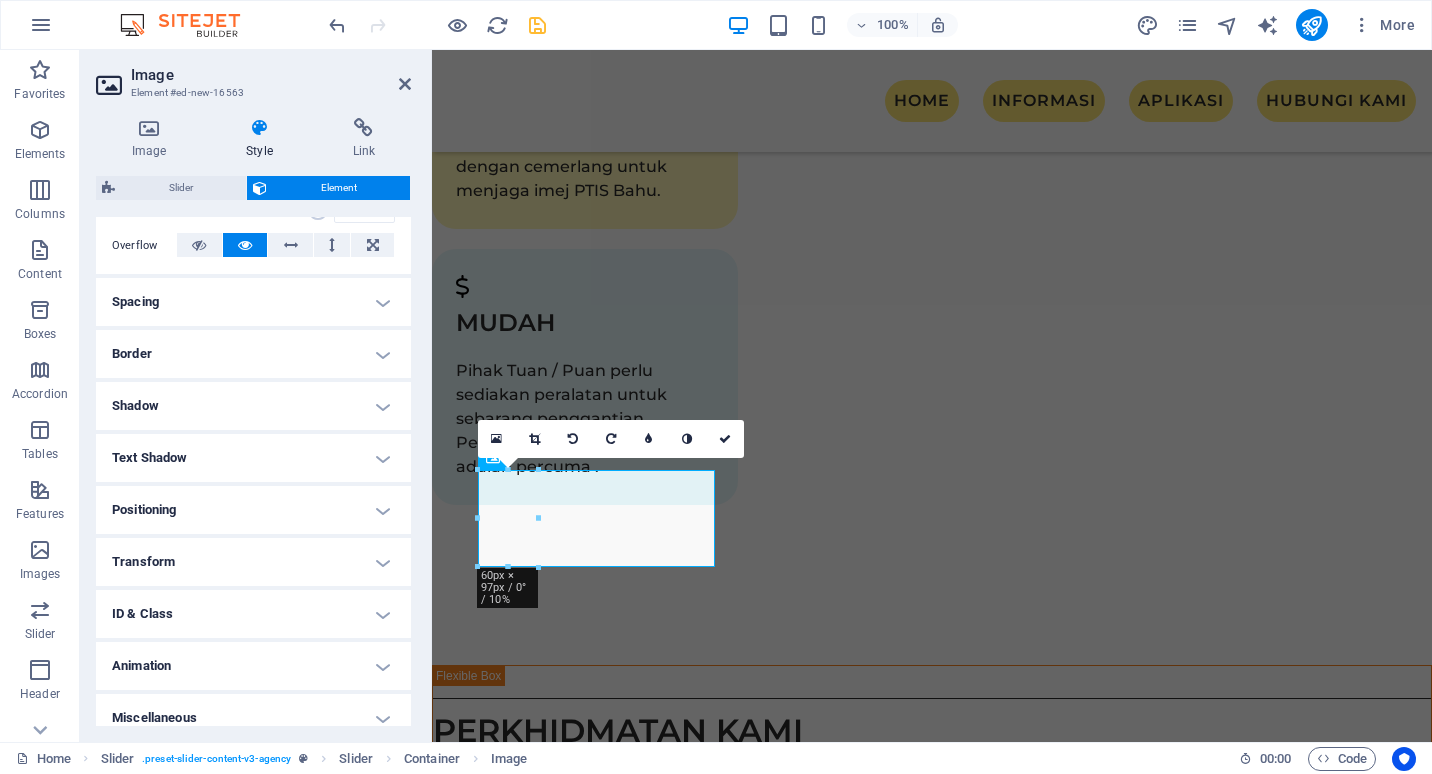 scroll, scrollTop: 336, scrollLeft: 0, axis: vertical 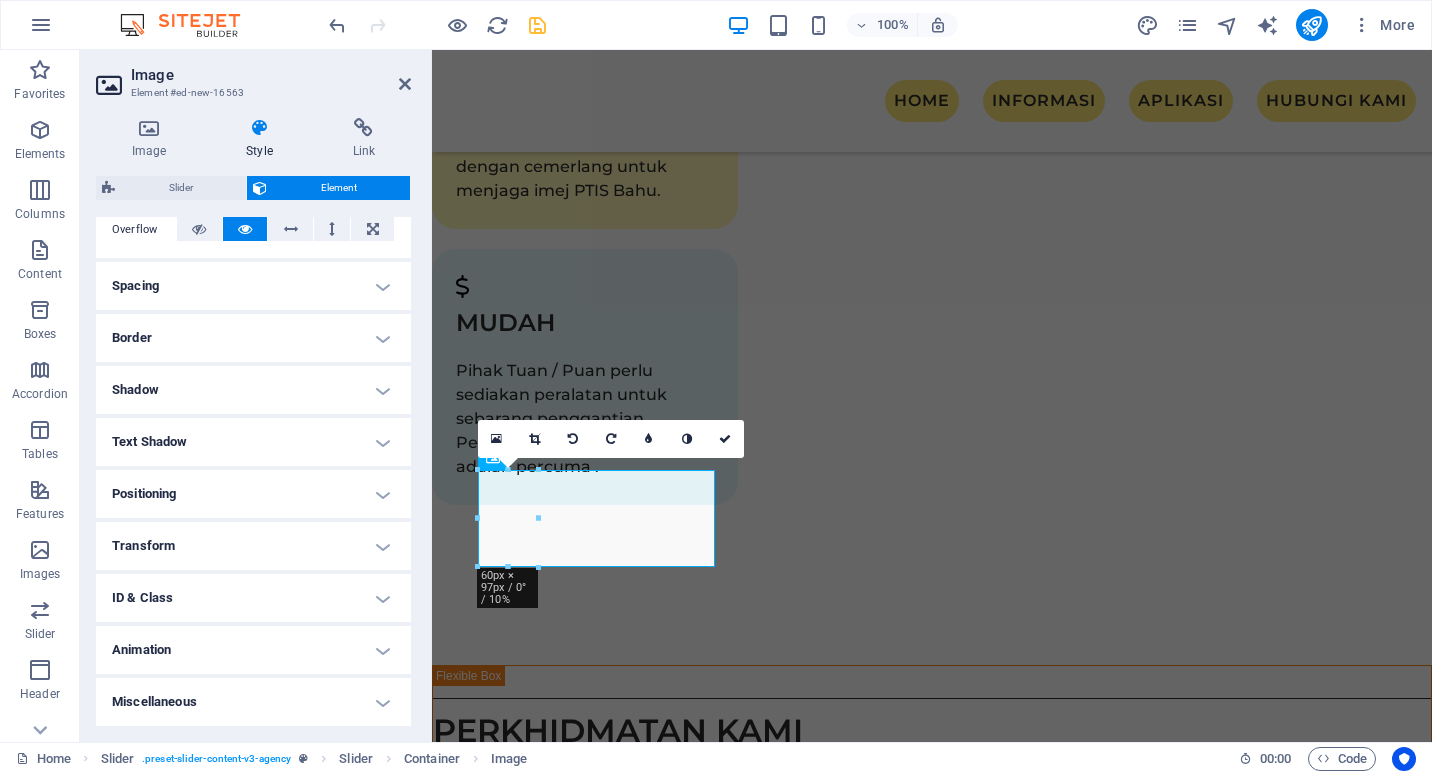 click on "Border" at bounding box center [253, 338] 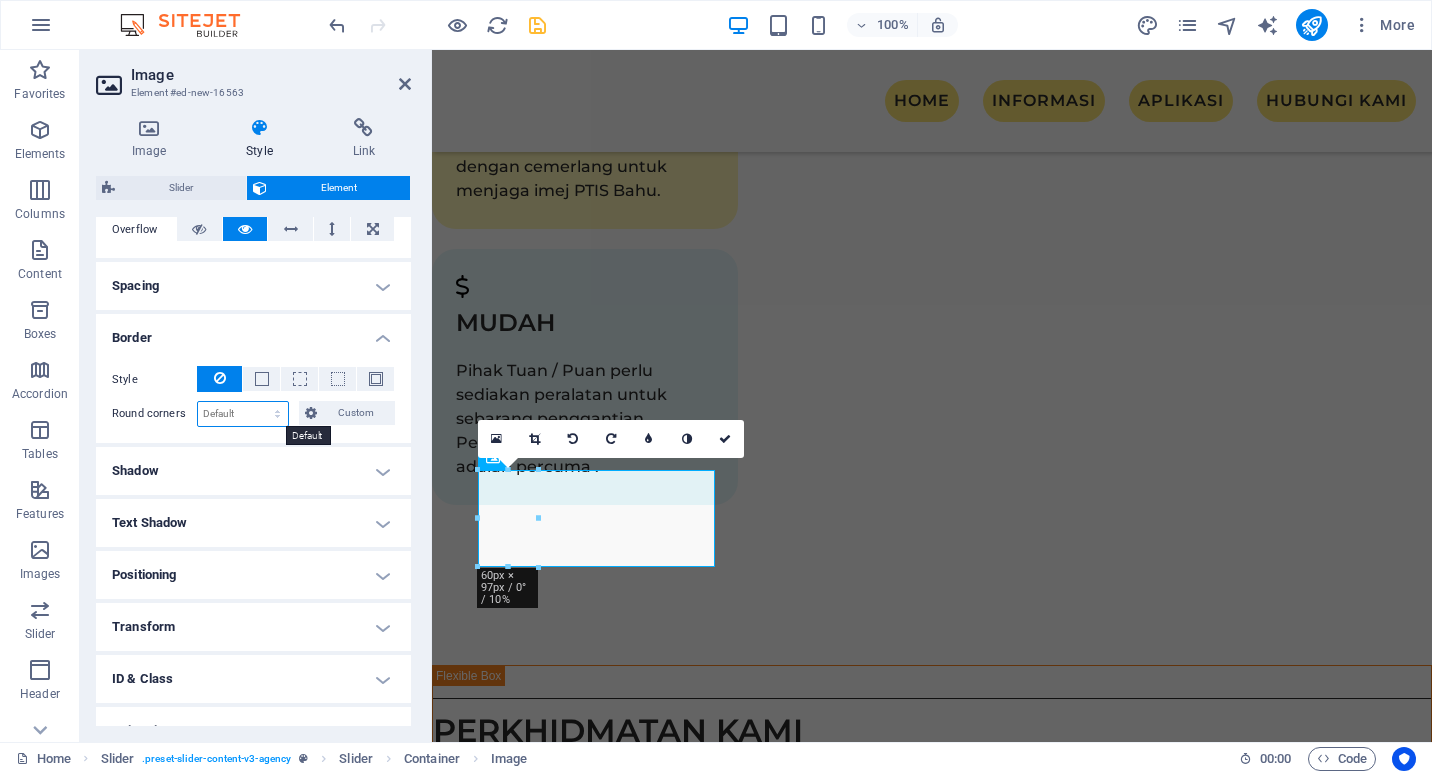 click on "Default px rem % vh vw Custom" at bounding box center [243, 414] 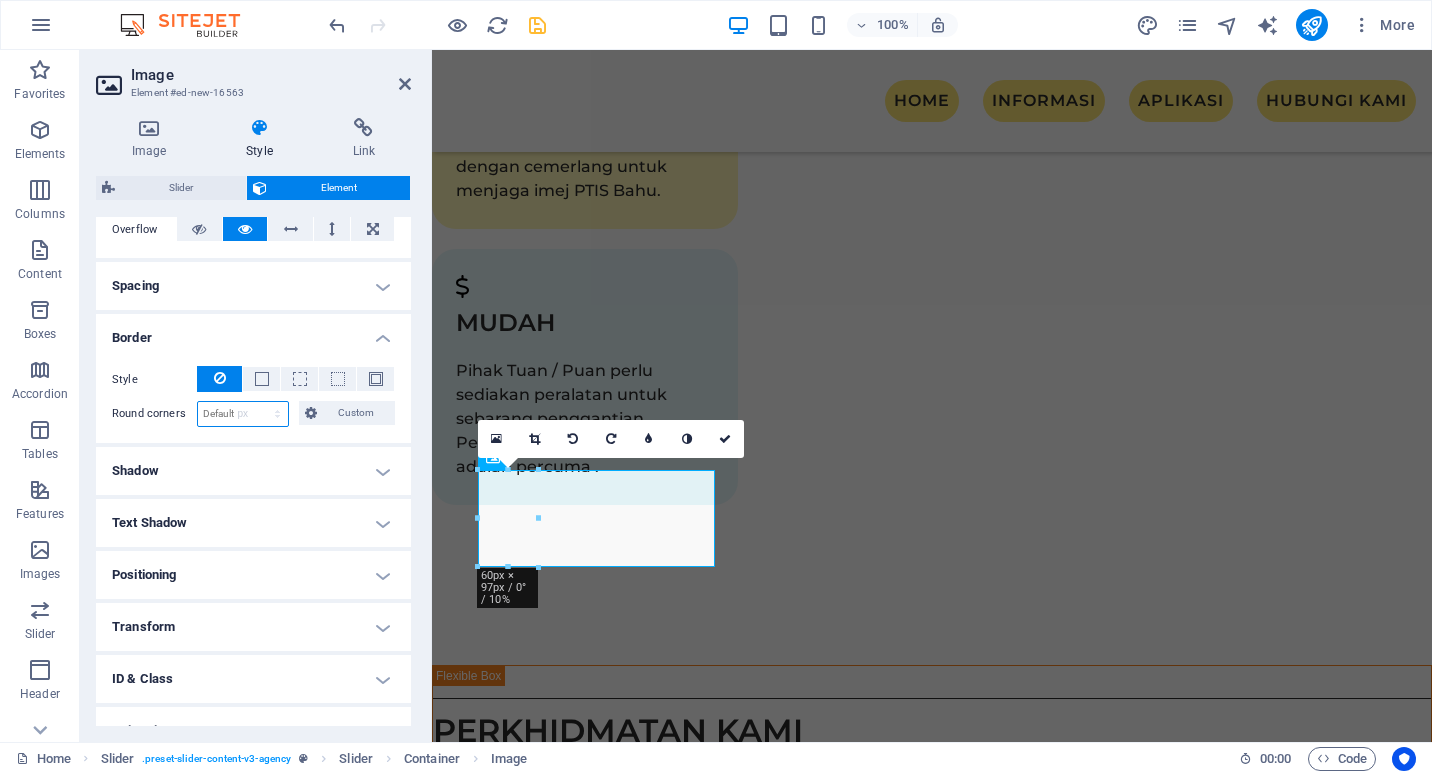 click on "Default px rem % vh vw Custom" at bounding box center (243, 414) 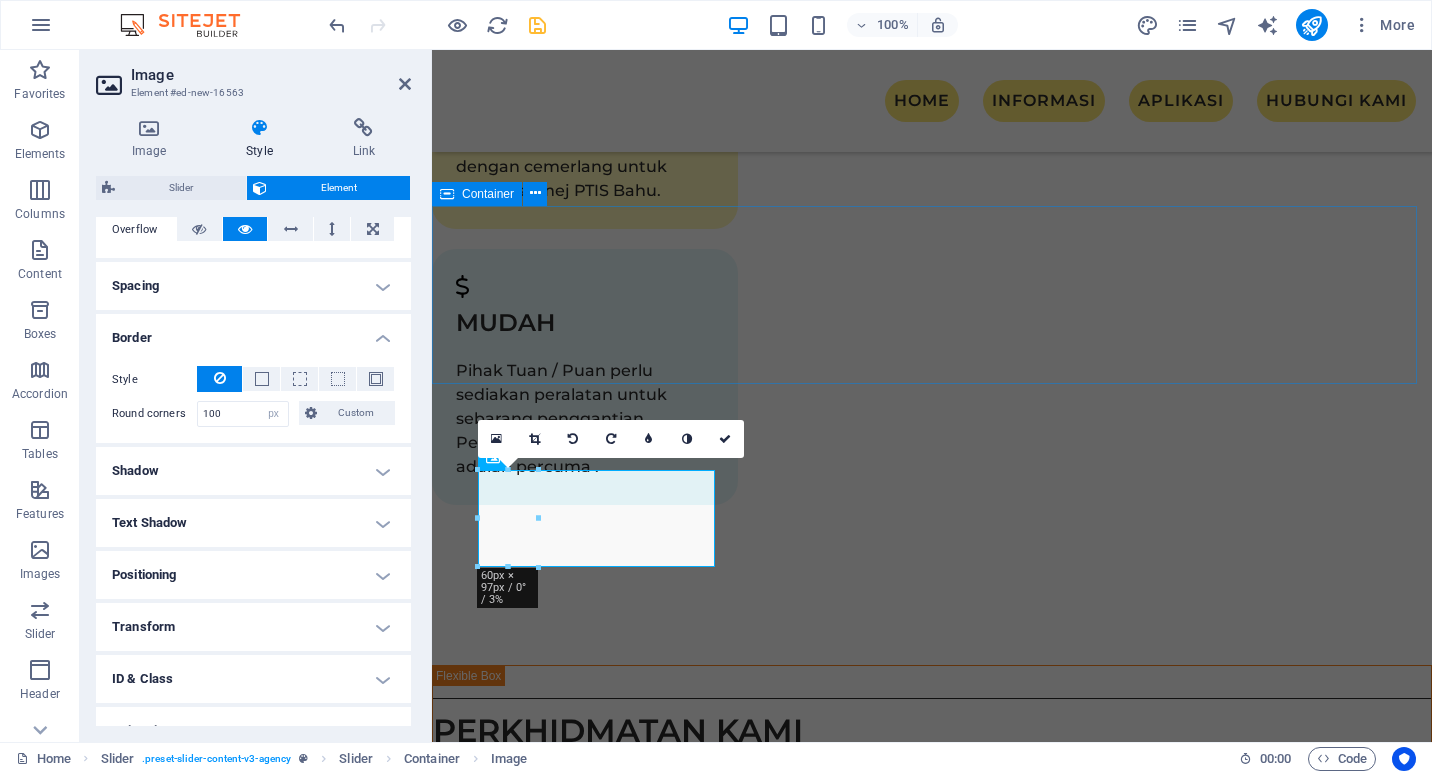 click on "PERKHIDMATAN YANG DISEDIAKAN" at bounding box center [932, 2316] 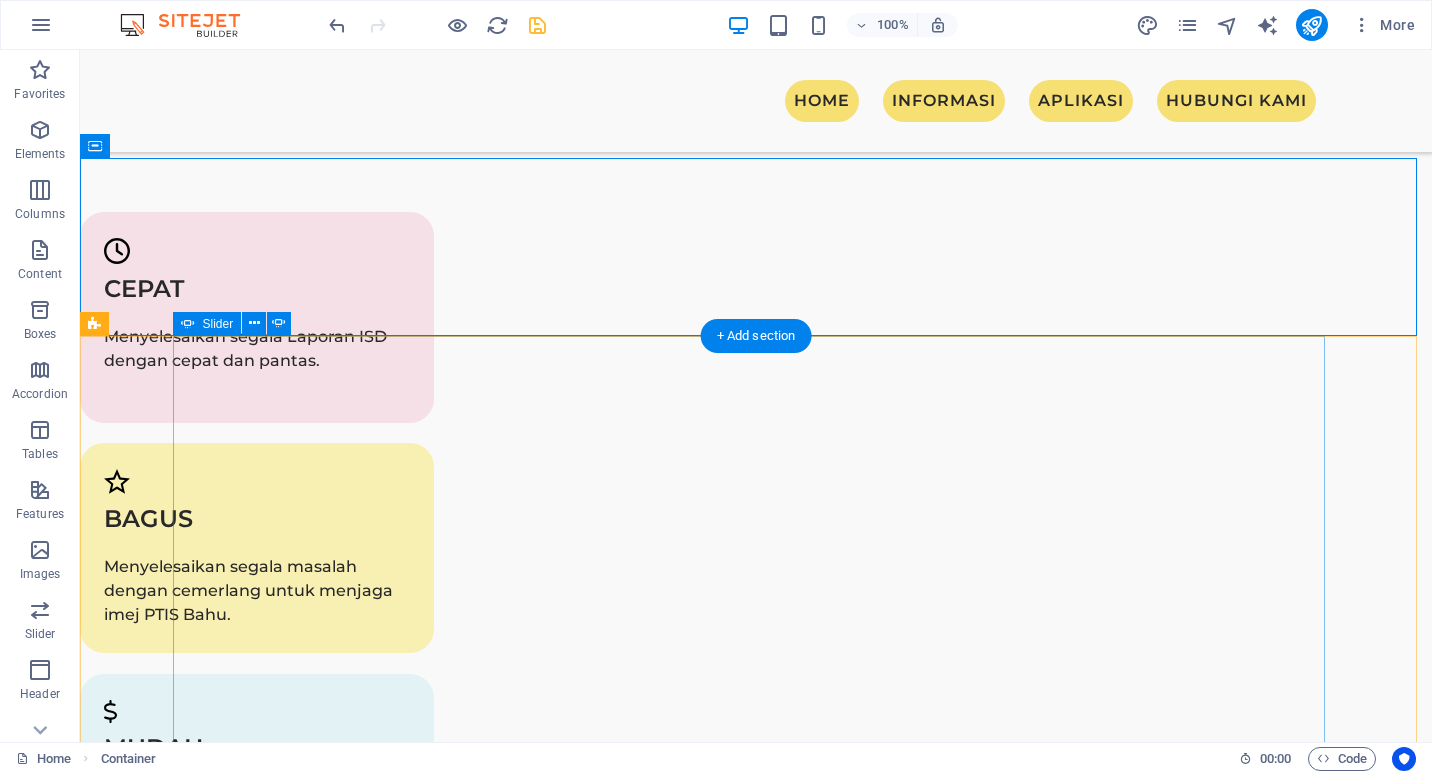 scroll, scrollTop: 3576, scrollLeft: 0, axis: vertical 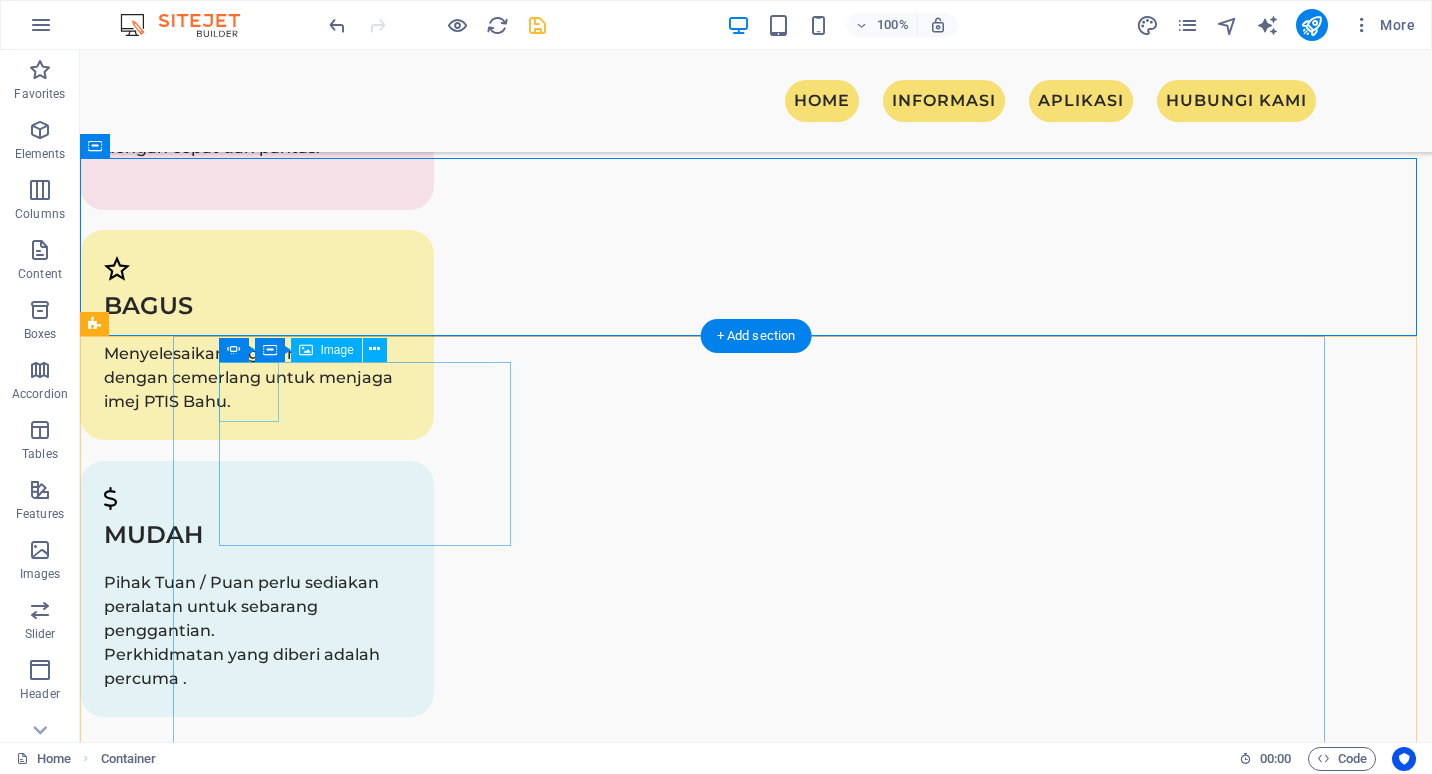 click at bounding box center (-814, 4348) 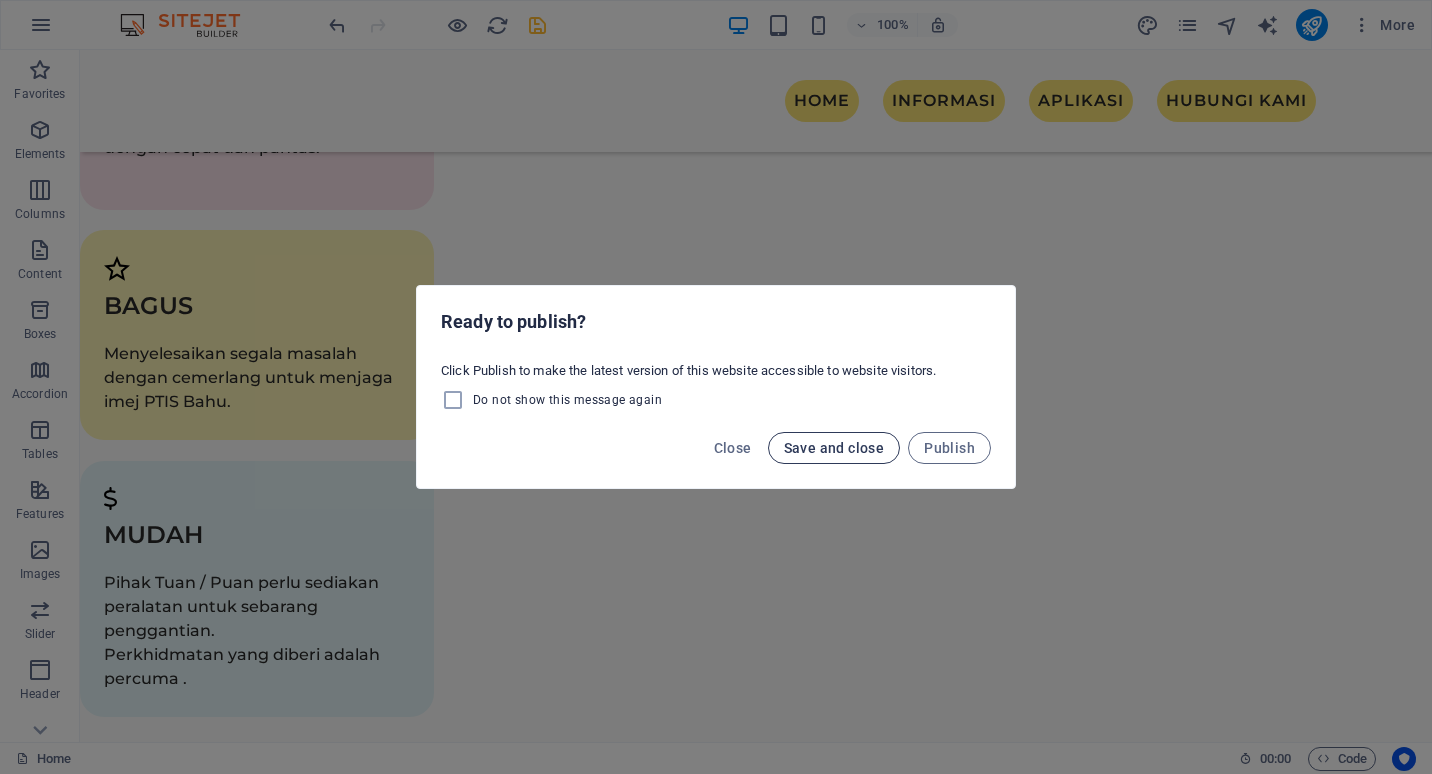 click on "Save and close" at bounding box center (834, 448) 